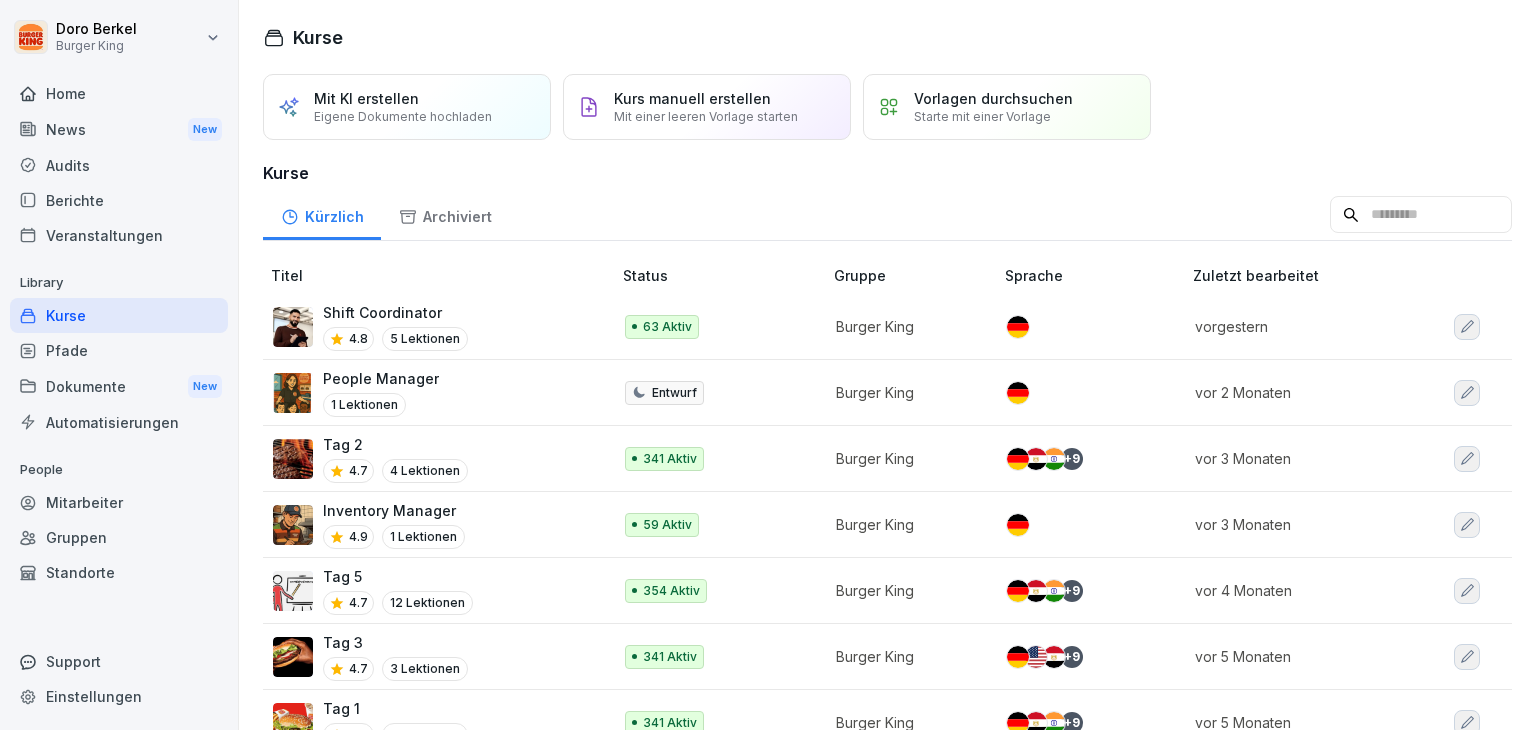 scroll, scrollTop: 0, scrollLeft: 0, axis: both 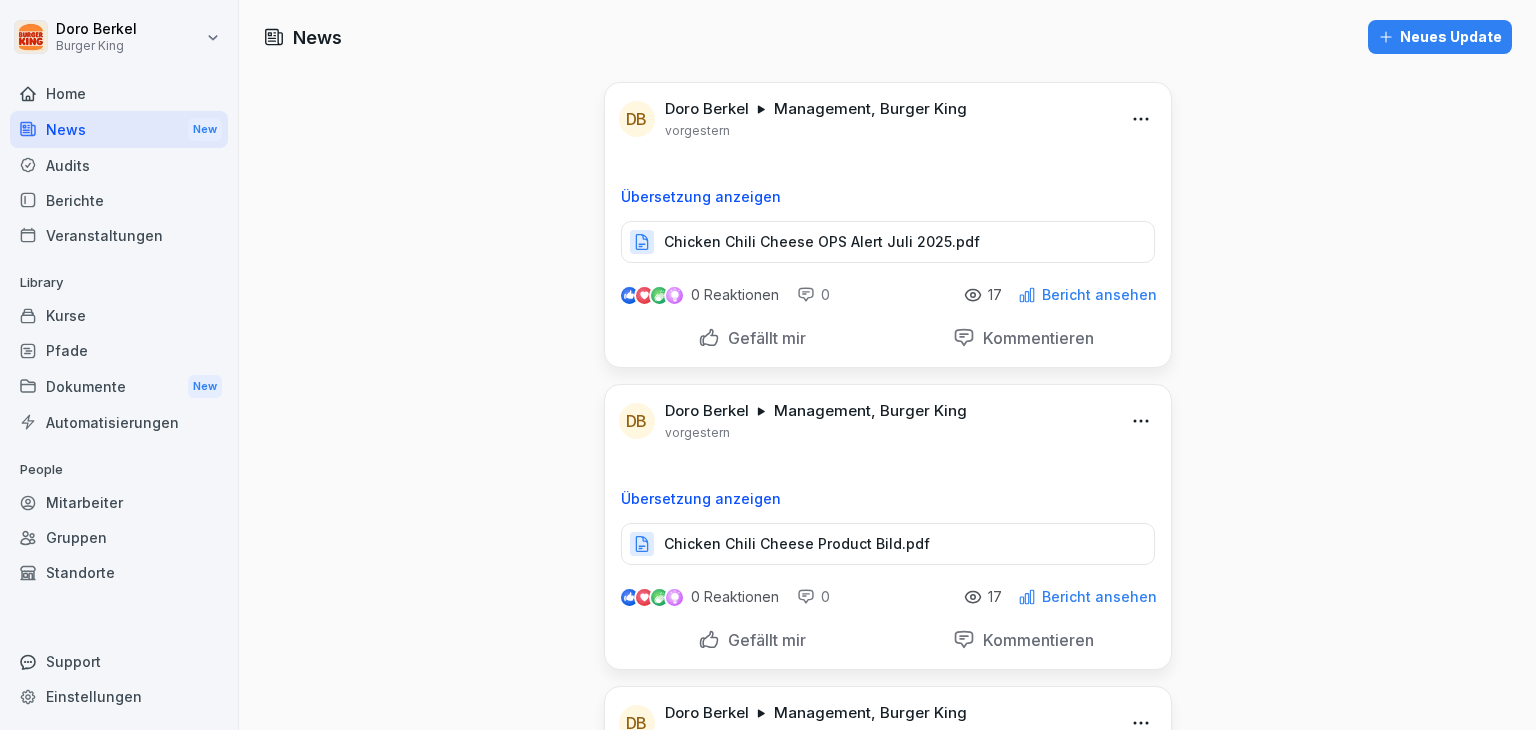 click on "Neues Update" at bounding box center [1440, 37] 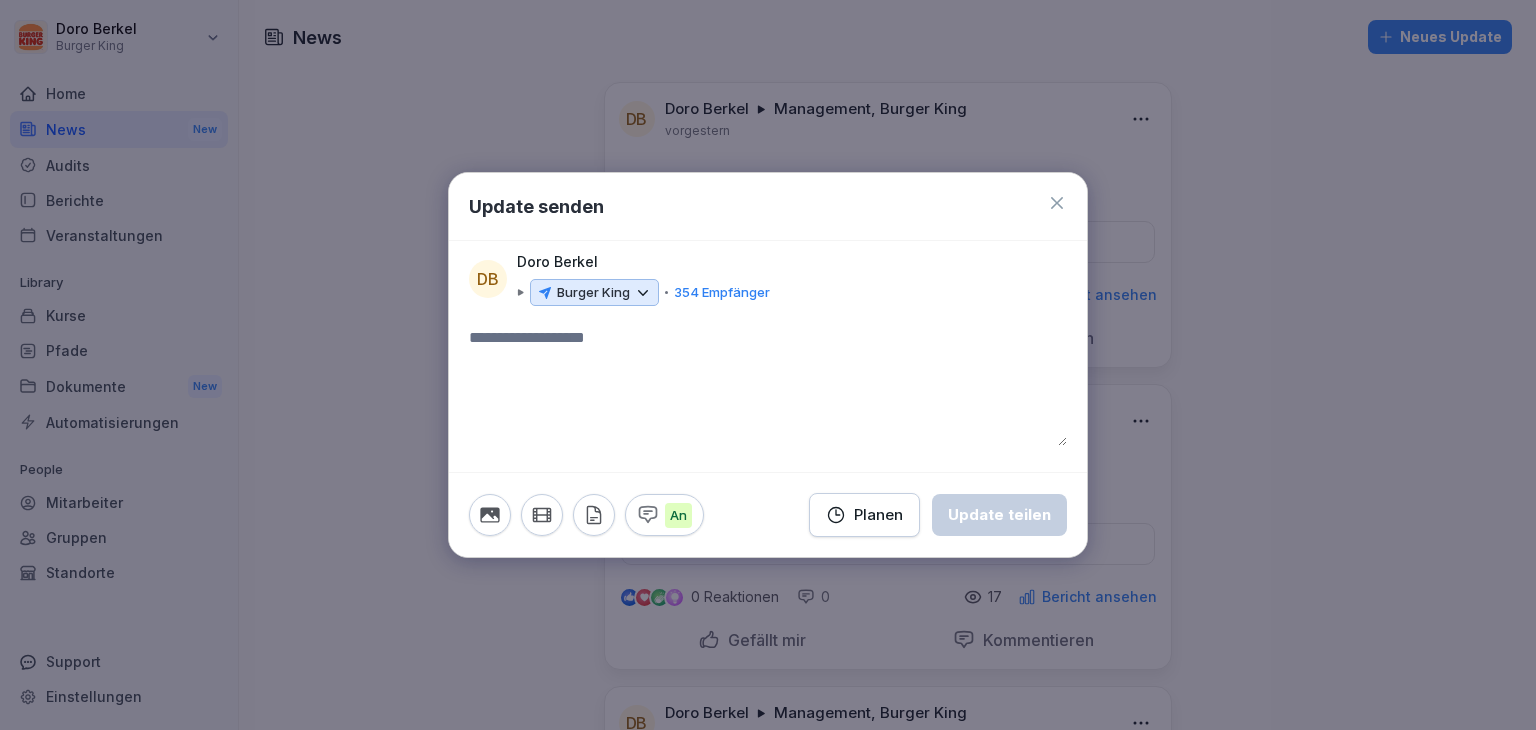 click on "Burger King" at bounding box center (593, 293) 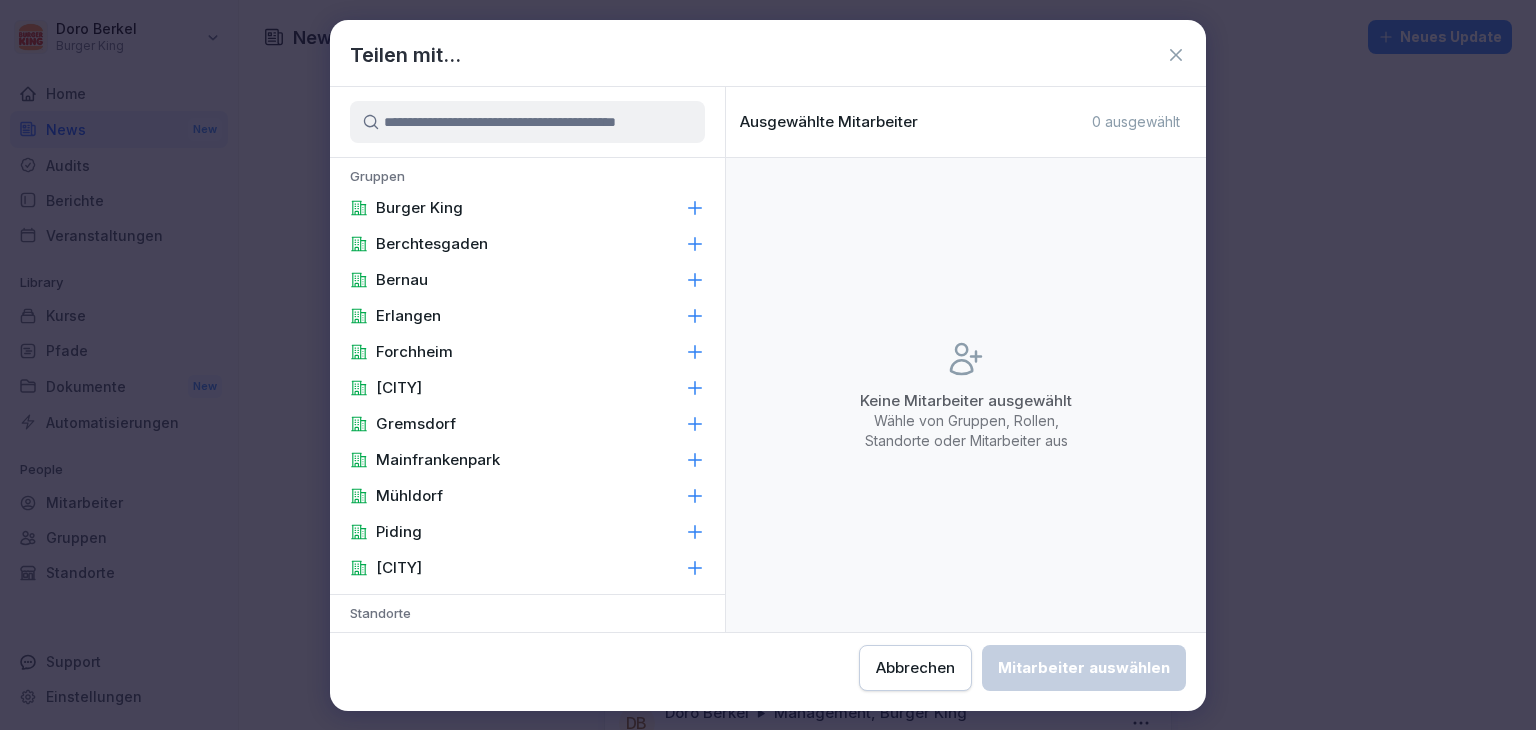 click on "Burger King" at bounding box center (527, 208) 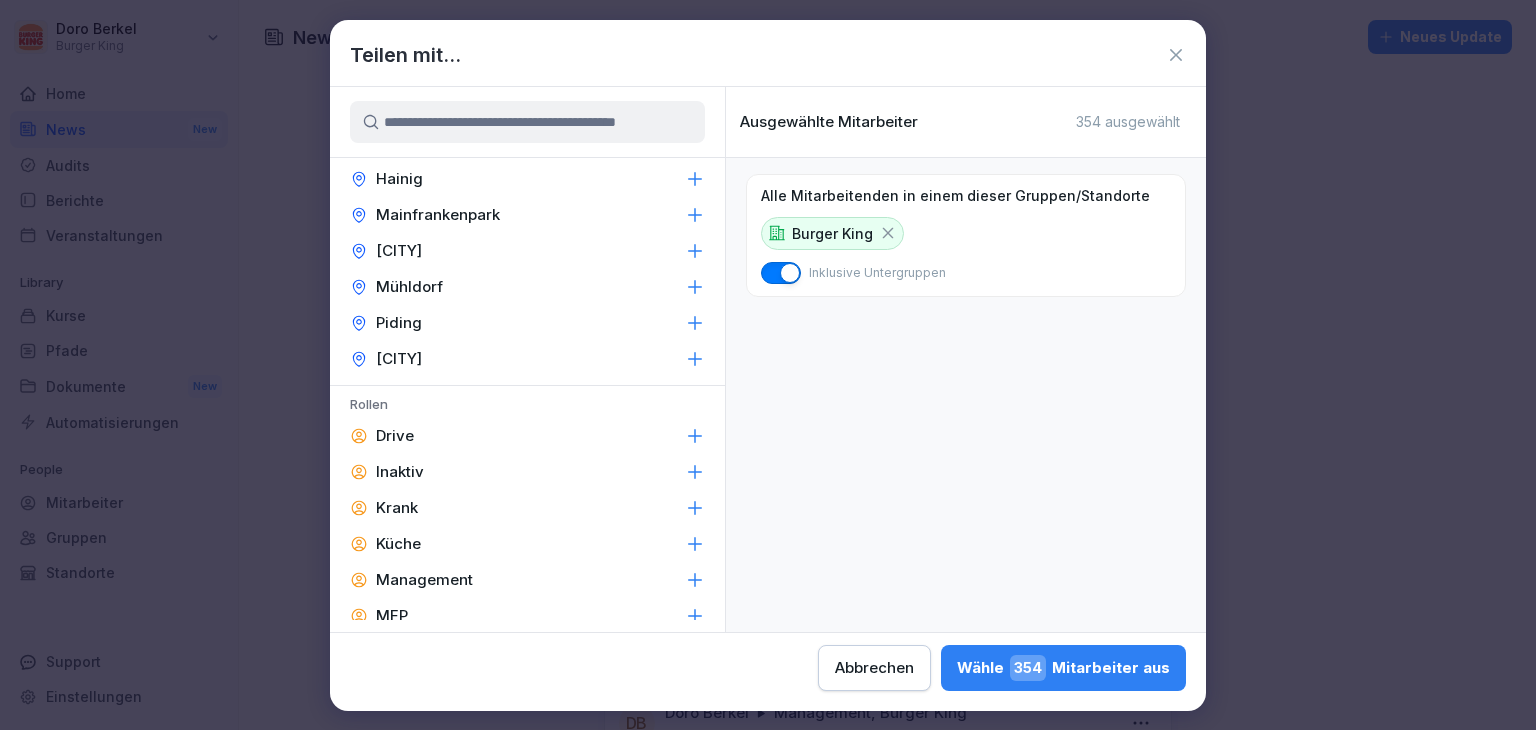scroll, scrollTop: 800, scrollLeft: 0, axis: vertical 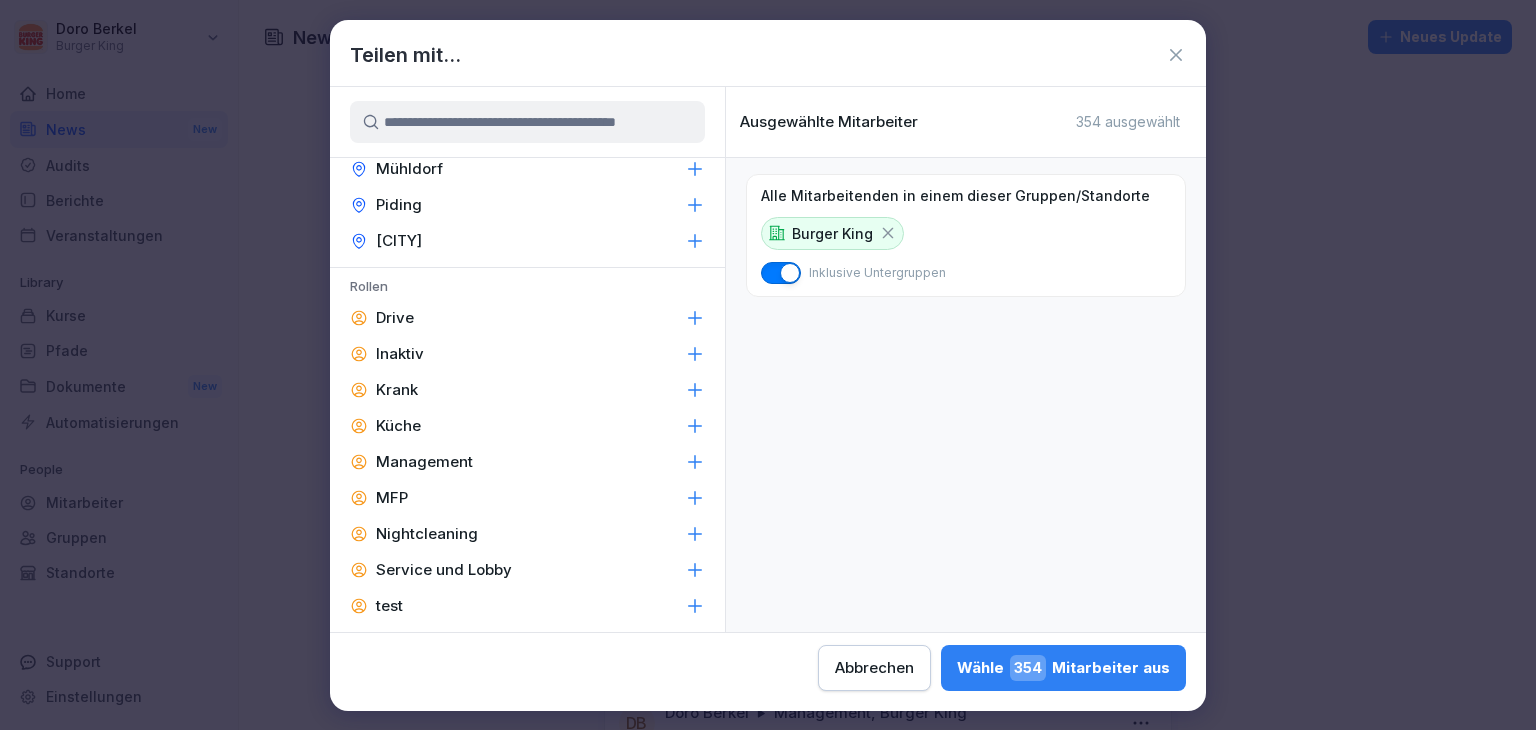 click on "Management" at bounding box center (527, 462) 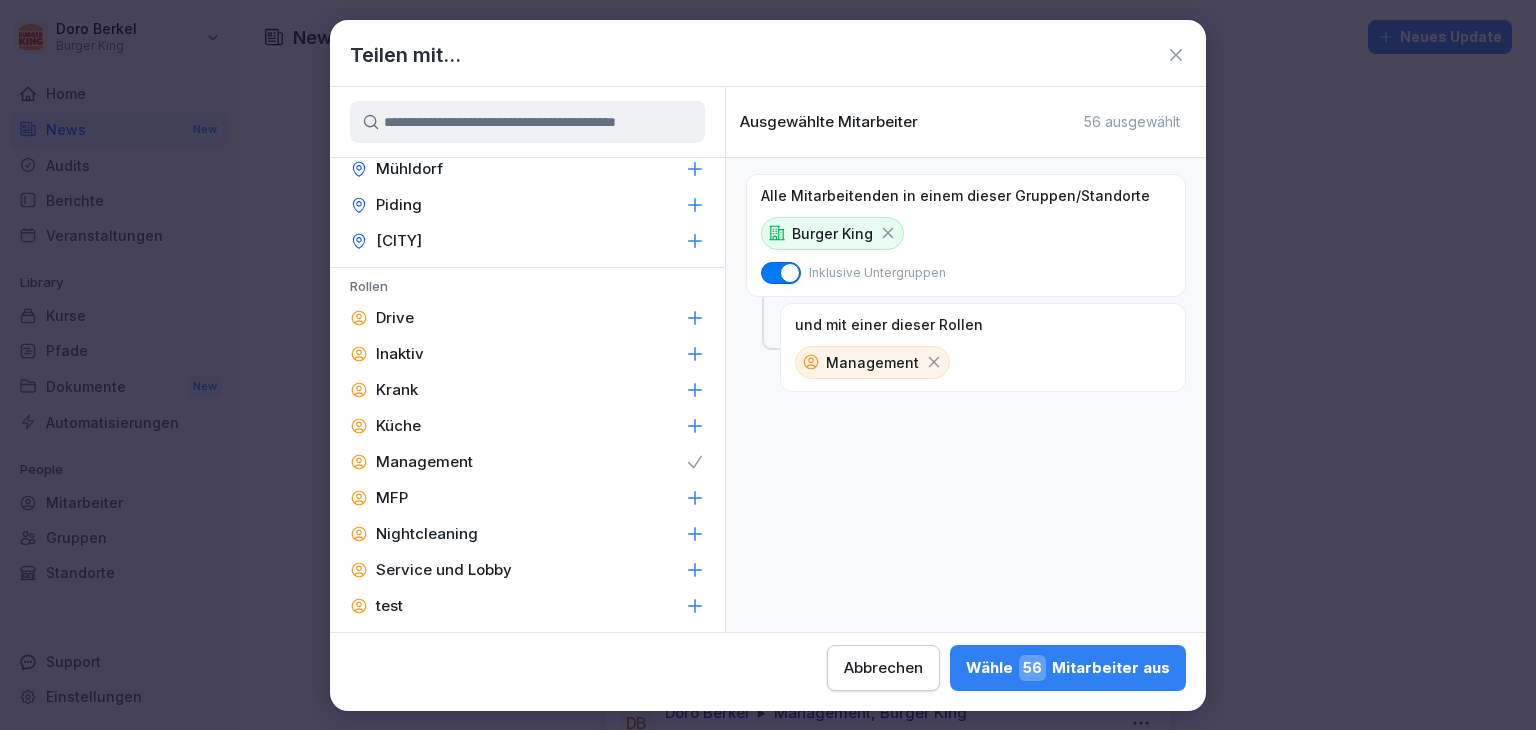 click on "Wähle 56 Mitarbeiter aus" at bounding box center (1068, 668) 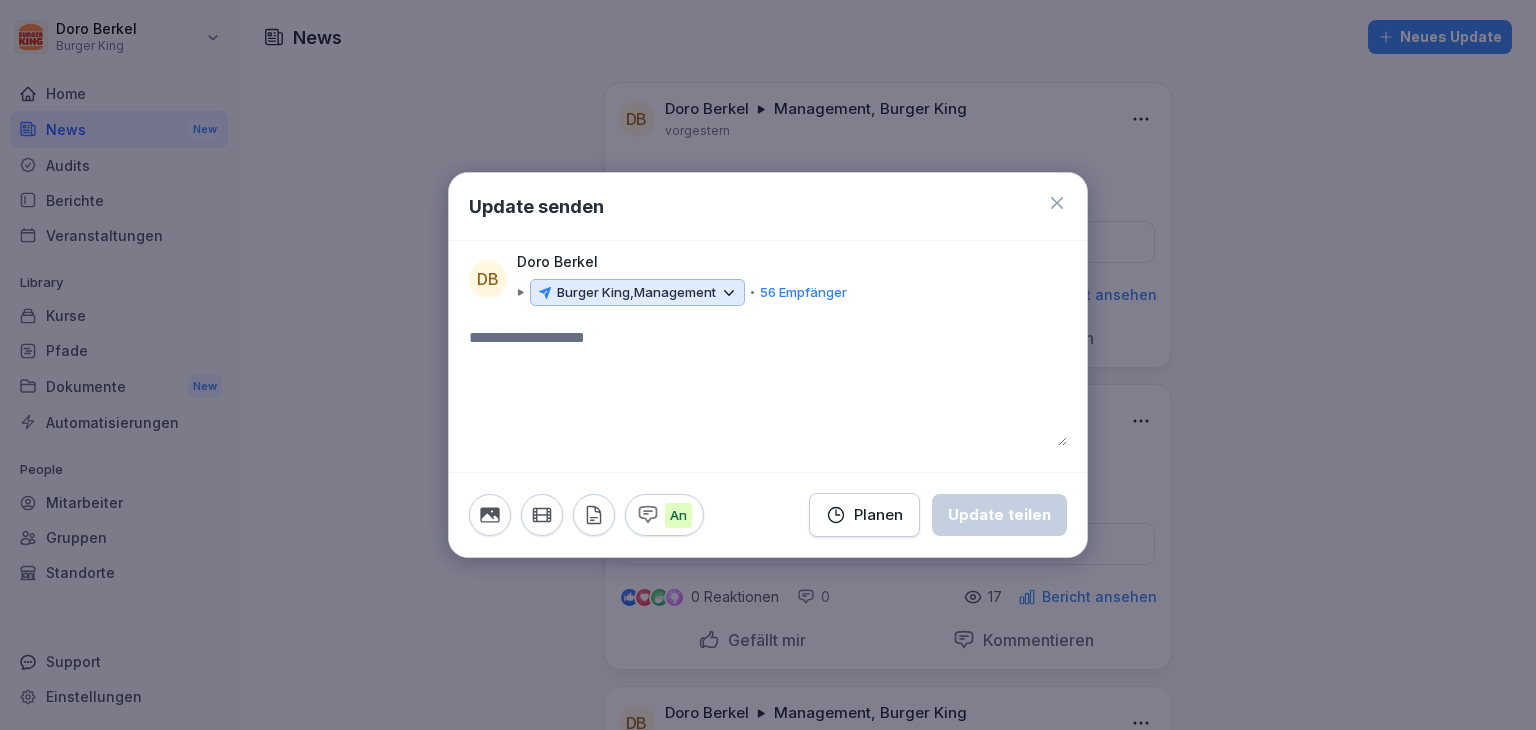 click 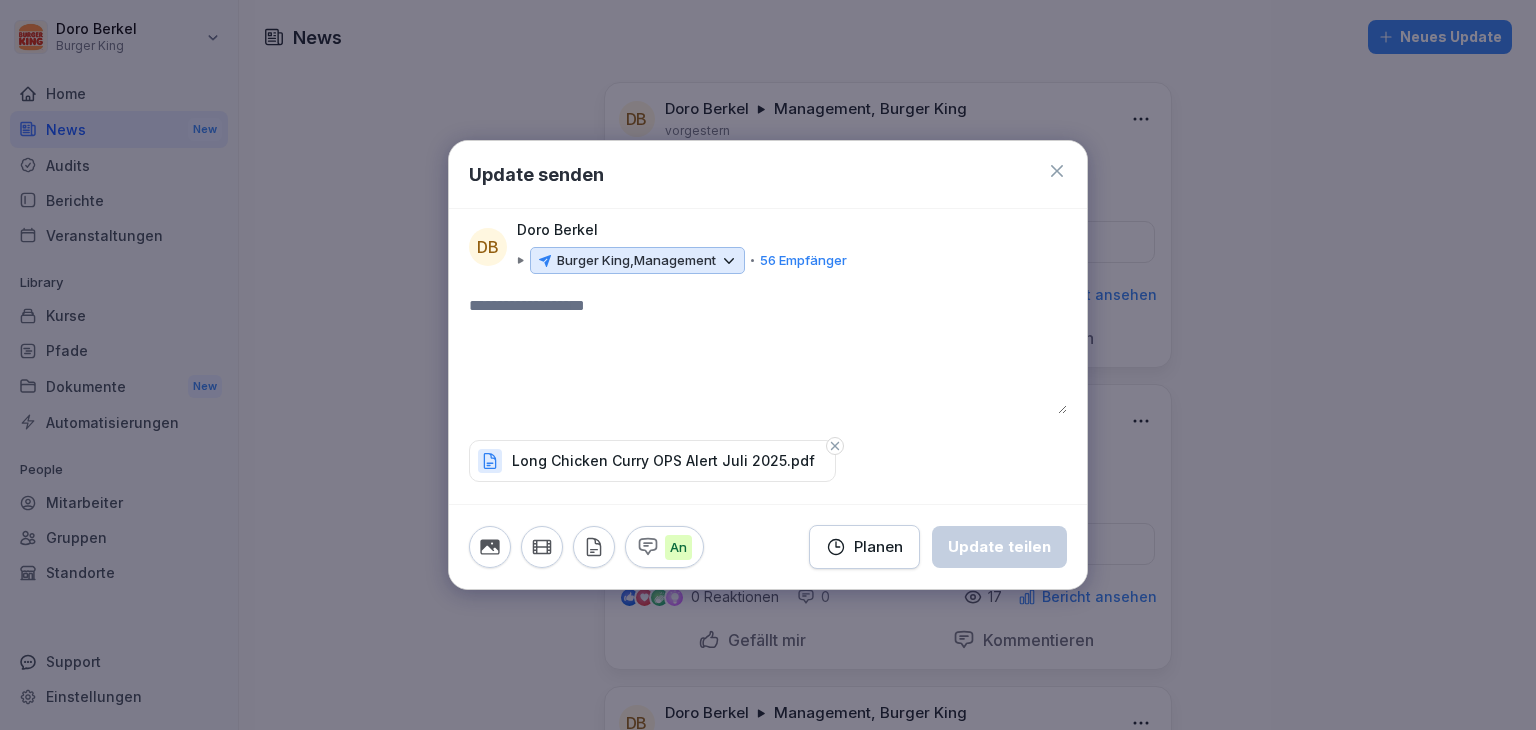 click at bounding box center (768, 354) 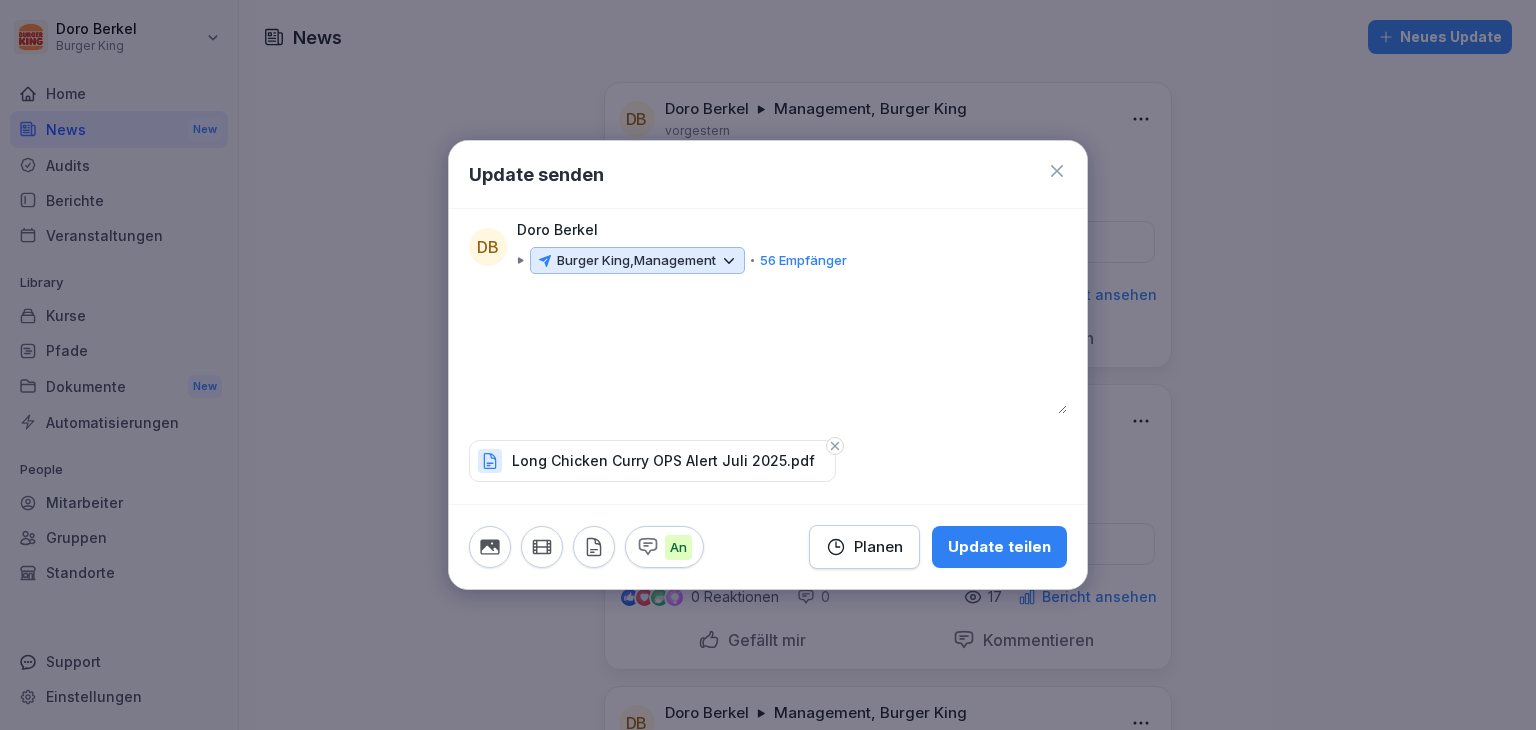 type 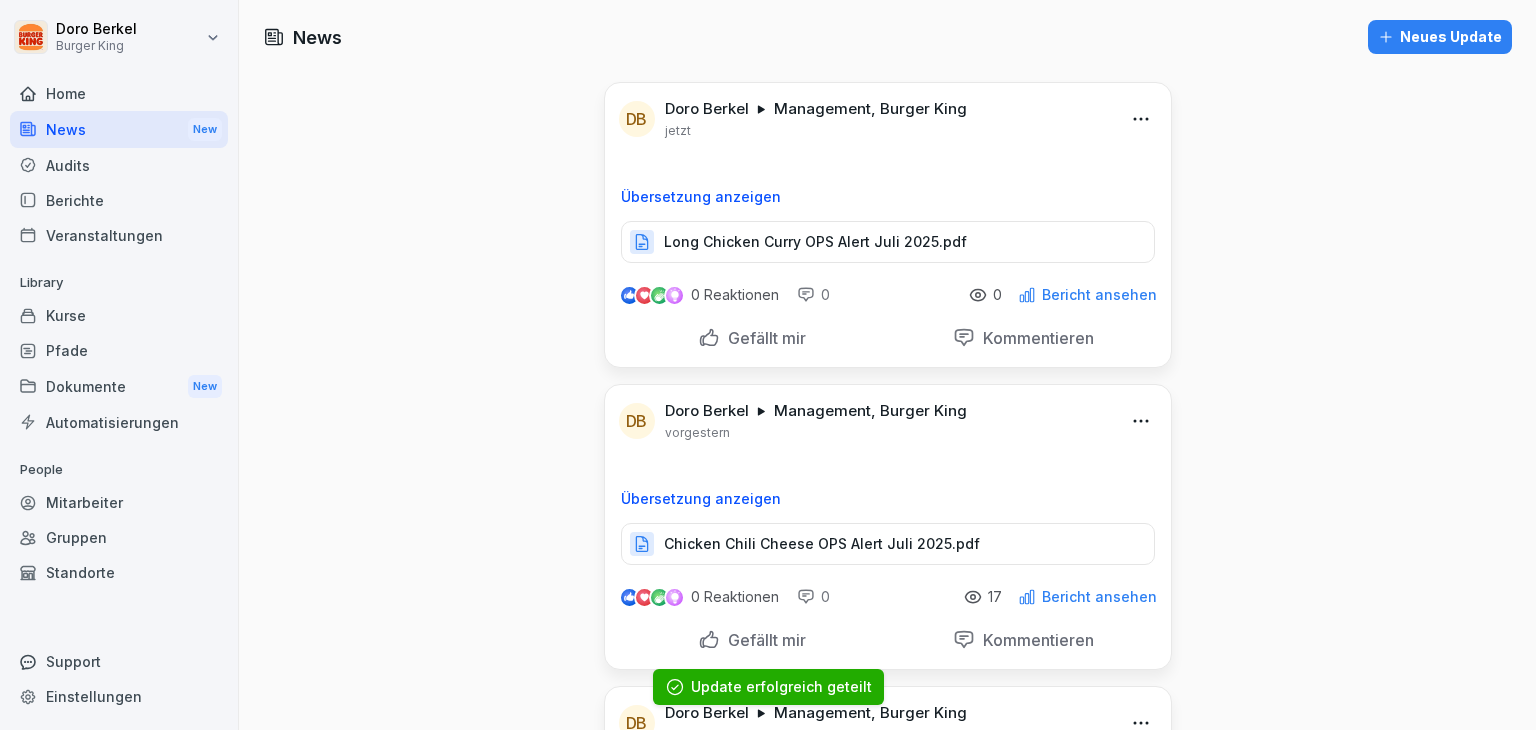 click on "Neues Update" at bounding box center [1440, 37] 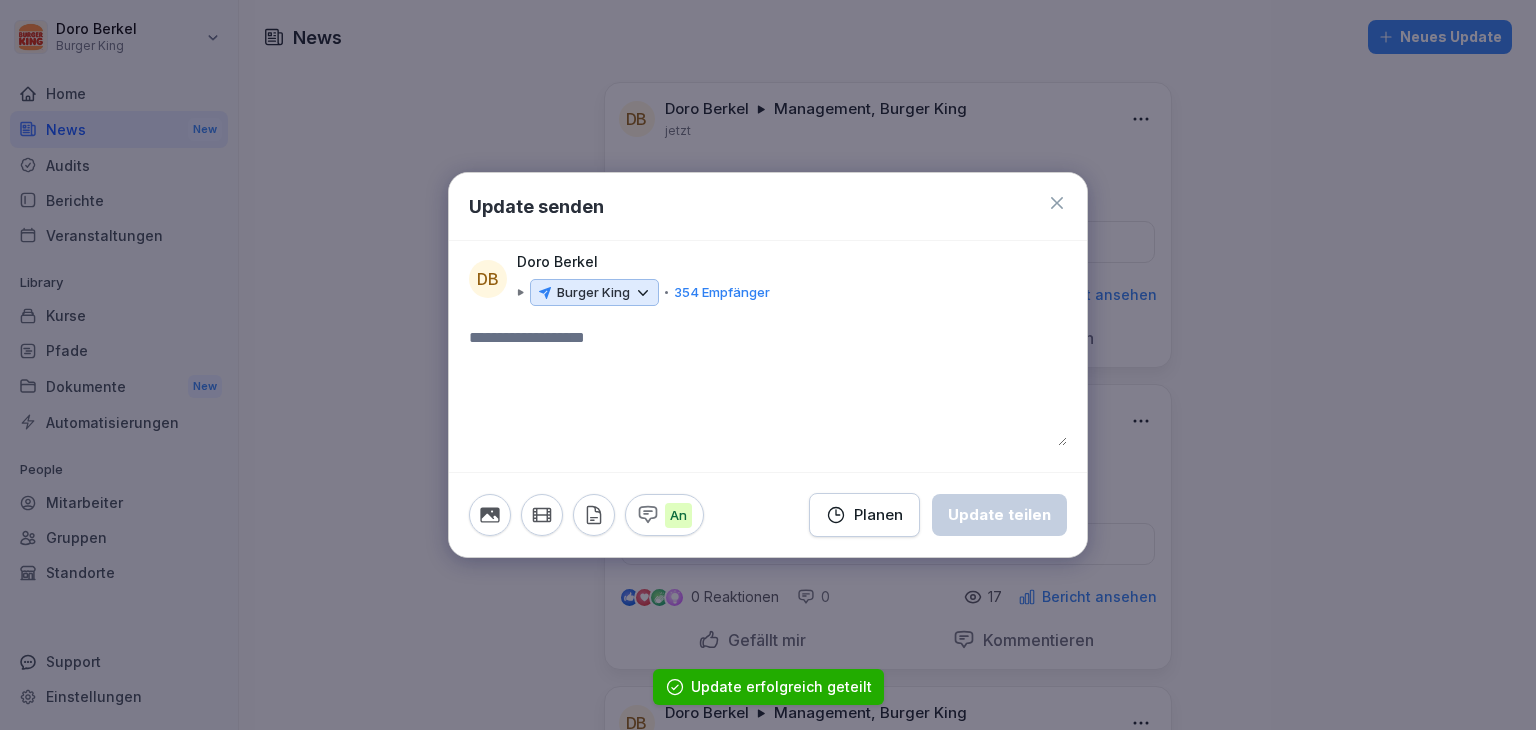 click on "Burger King" at bounding box center [593, 293] 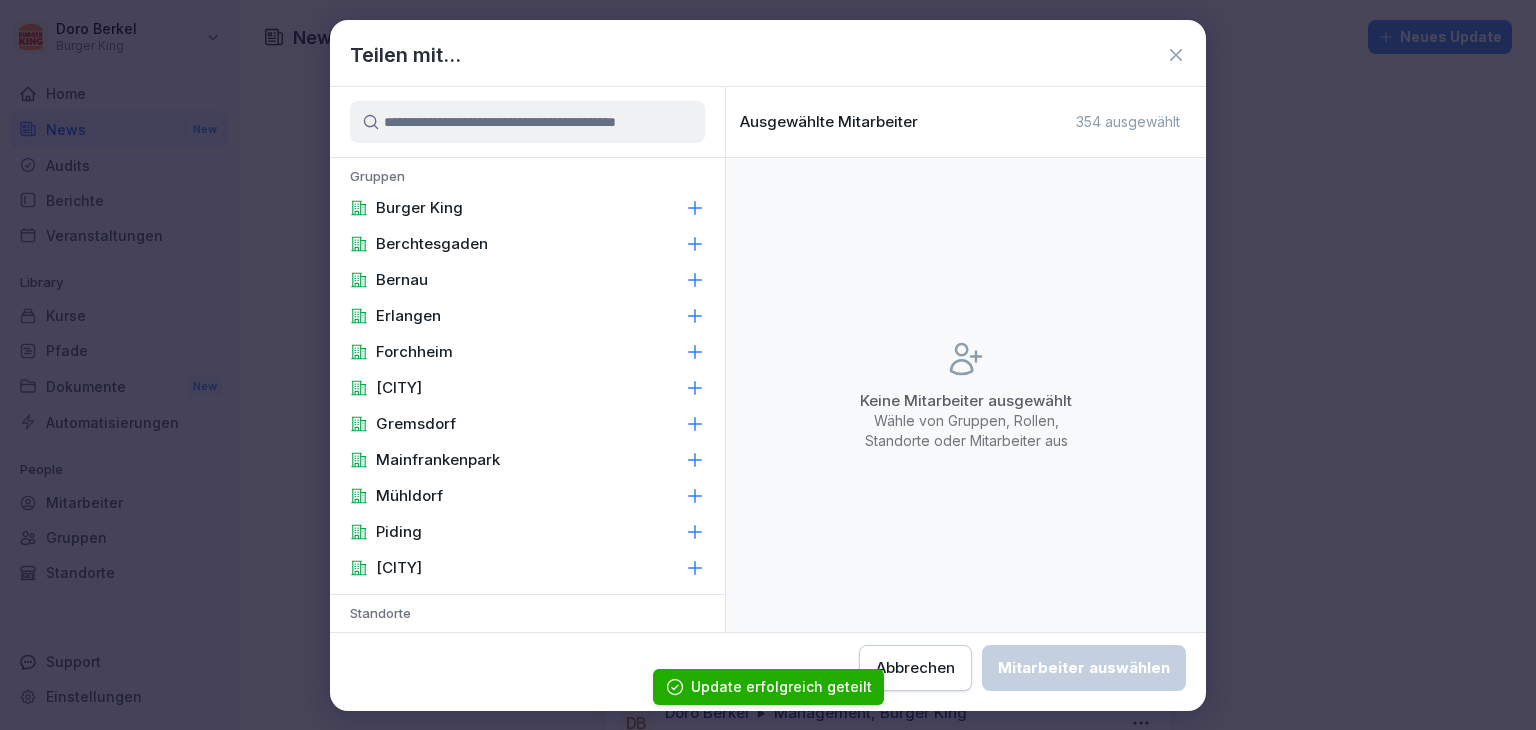 click on "Burger King" at bounding box center (419, 208) 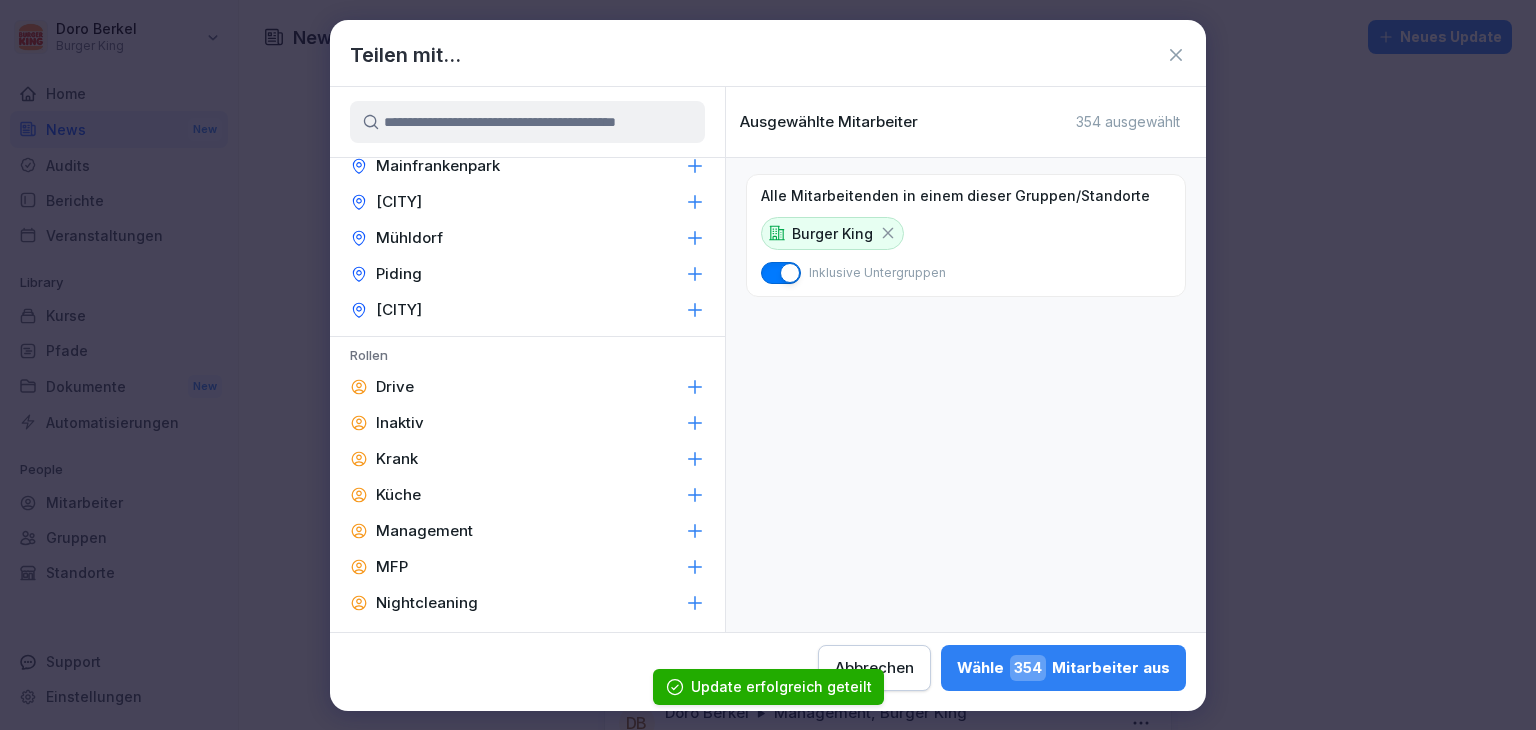 scroll, scrollTop: 847, scrollLeft: 0, axis: vertical 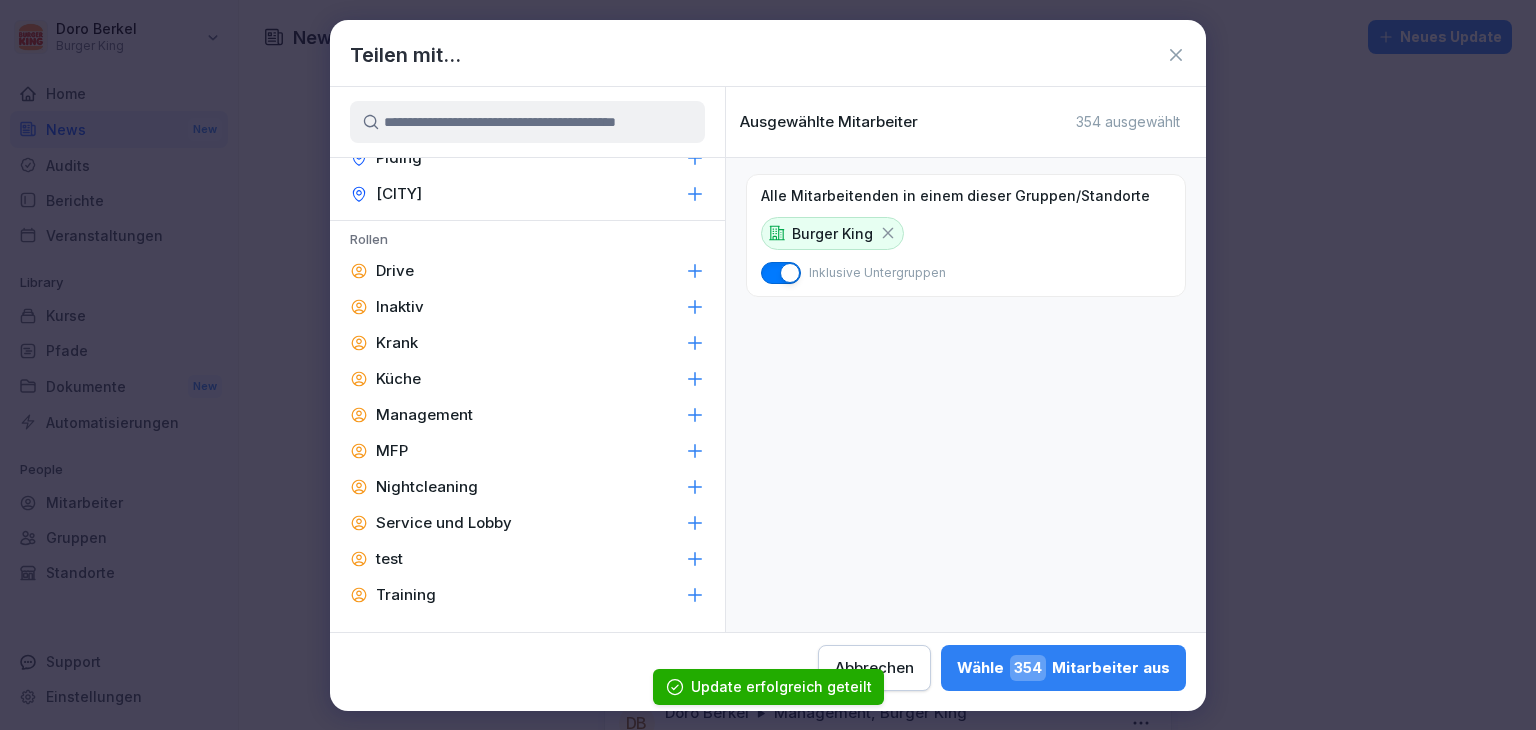 click on "Management" at bounding box center [527, 415] 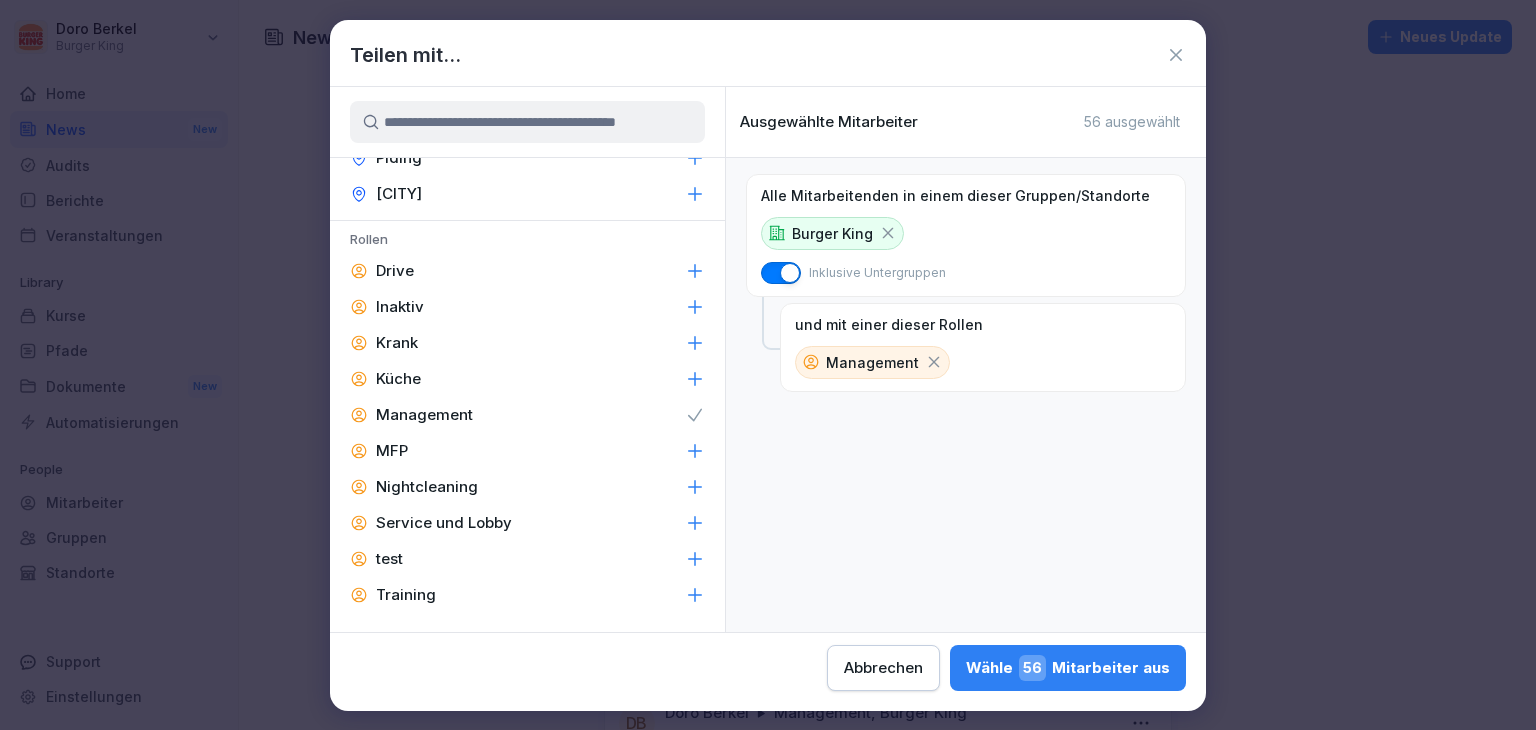 drag, startPoint x: 1066, startPoint y: 667, endPoint x: 1004, endPoint y: 670, distance: 62.072536 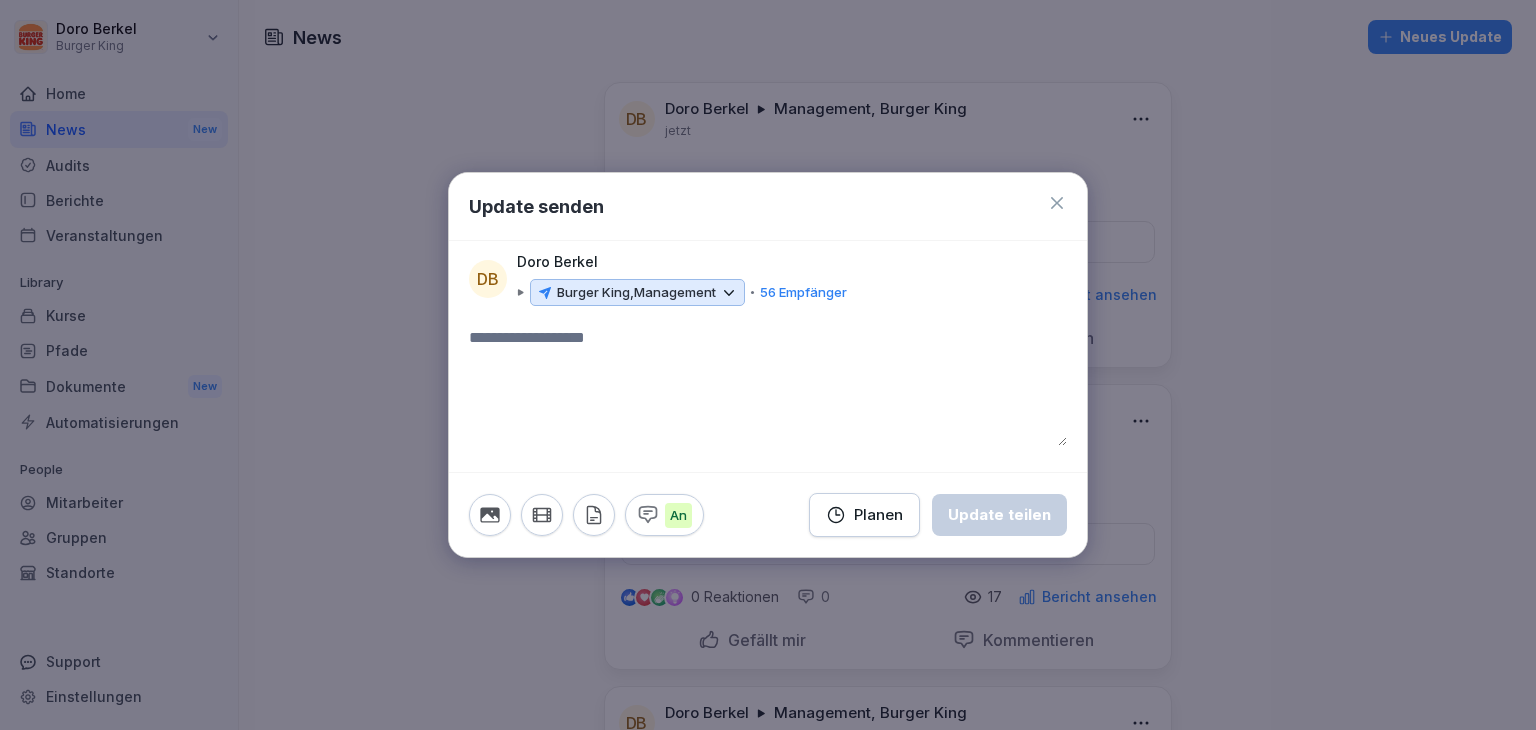 click 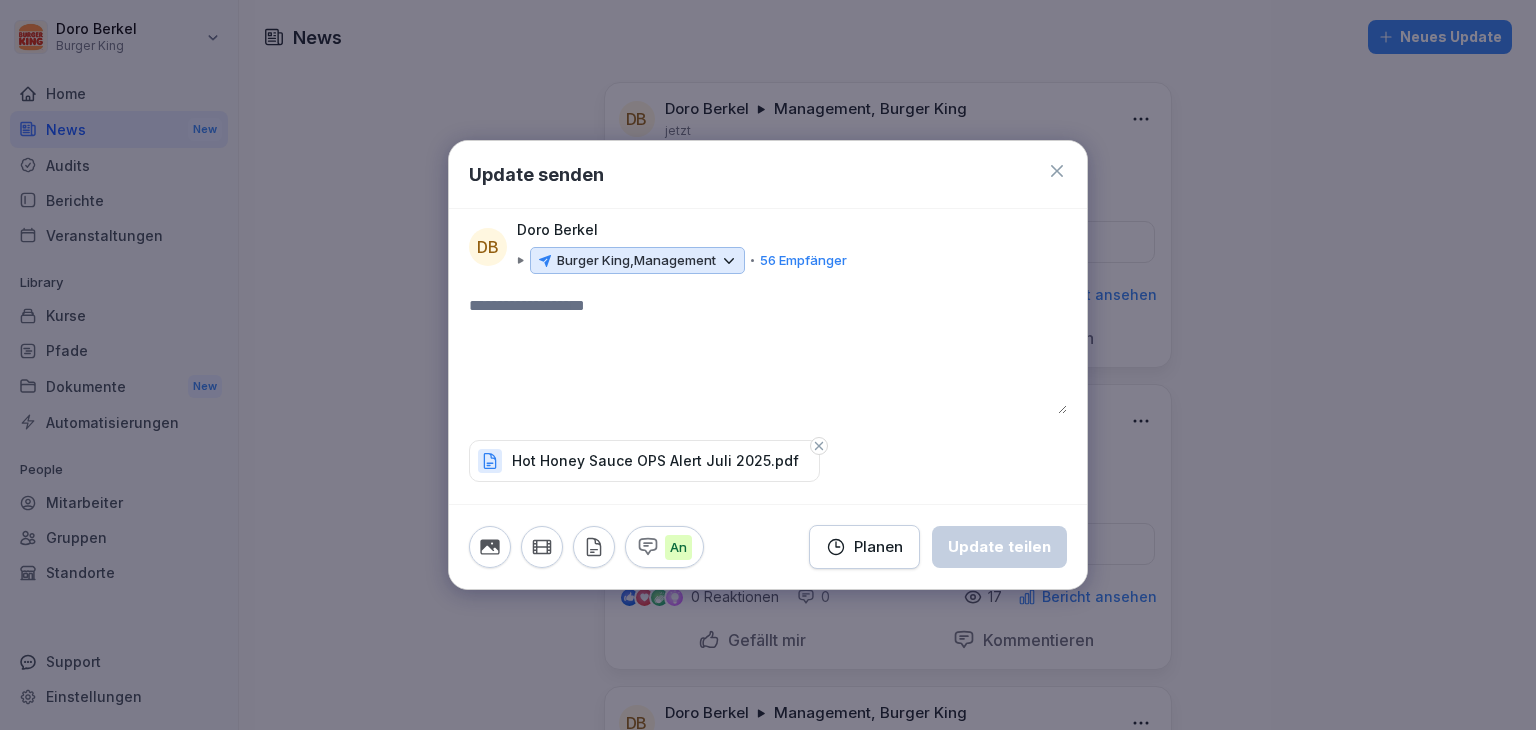 click at bounding box center [768, 354] 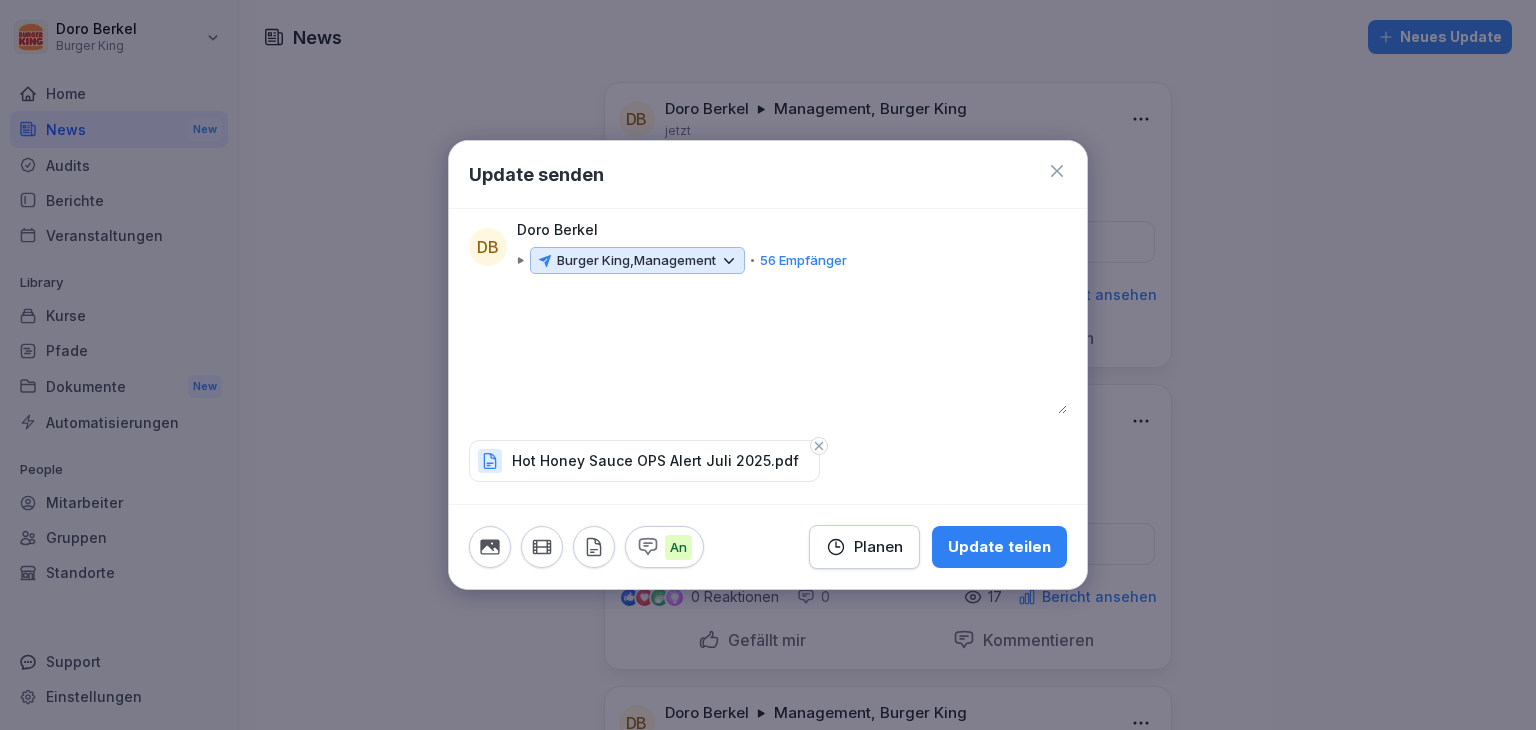 type 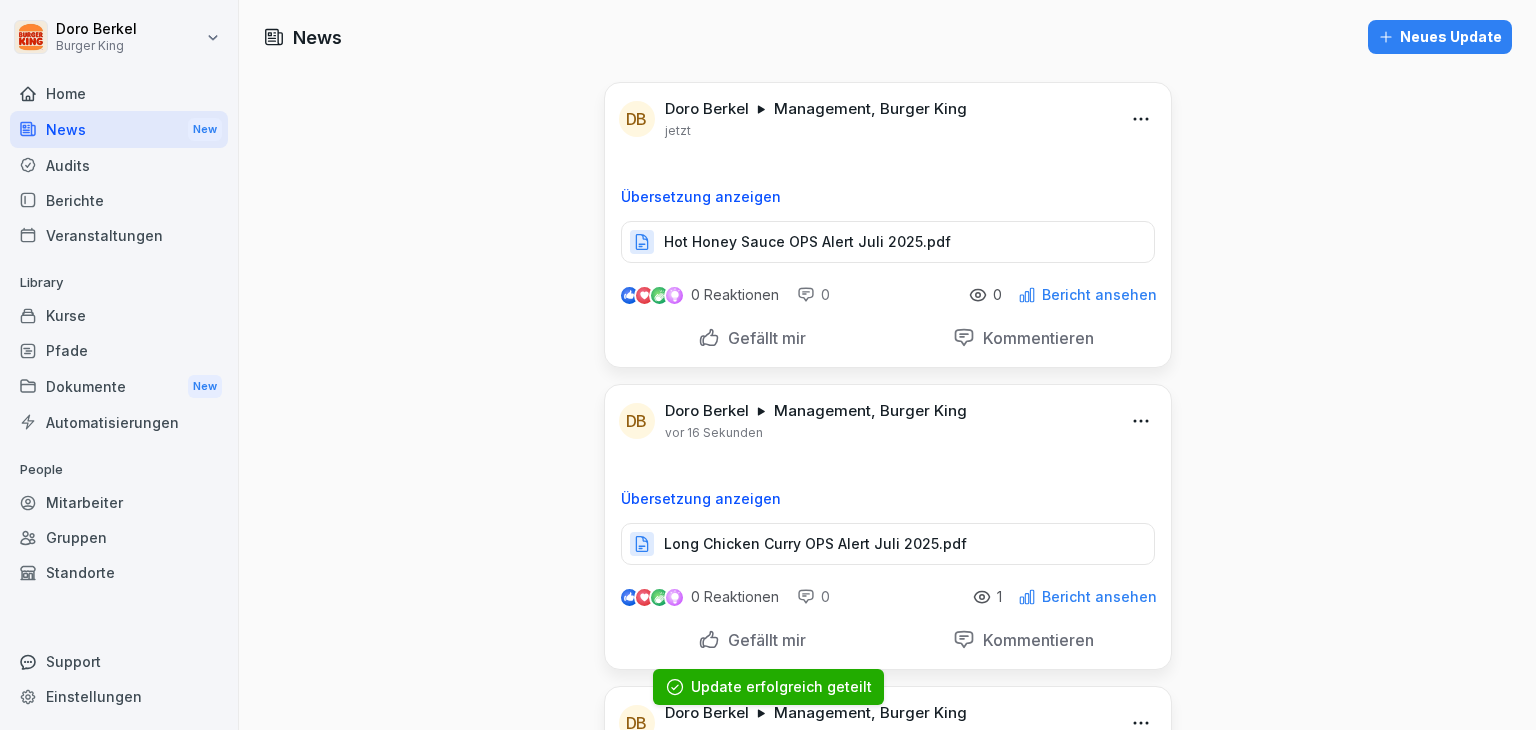 click on "Neues Update" at bounding box center [1440, 37] 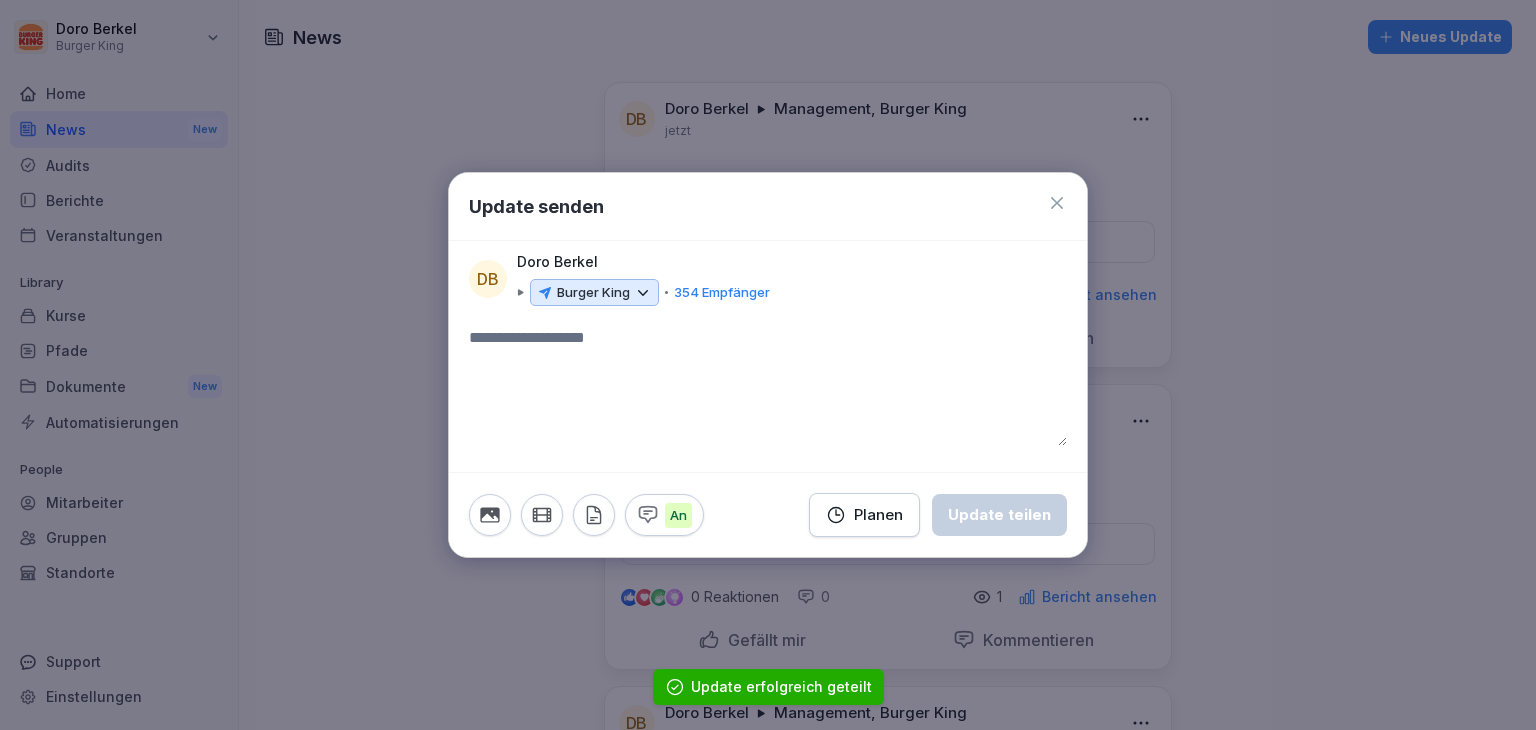 click 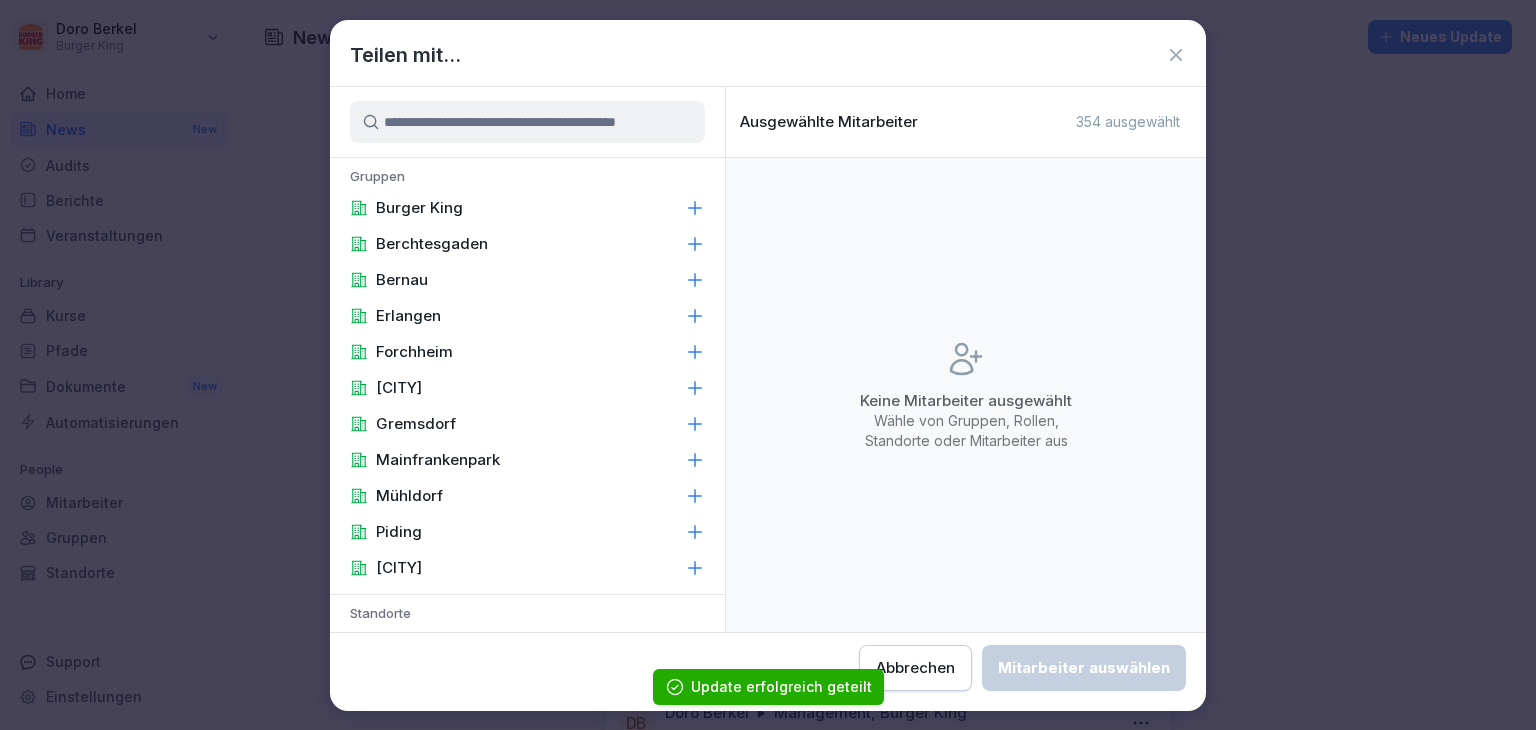 click on "Burger King" at bounding box center (527, 208) 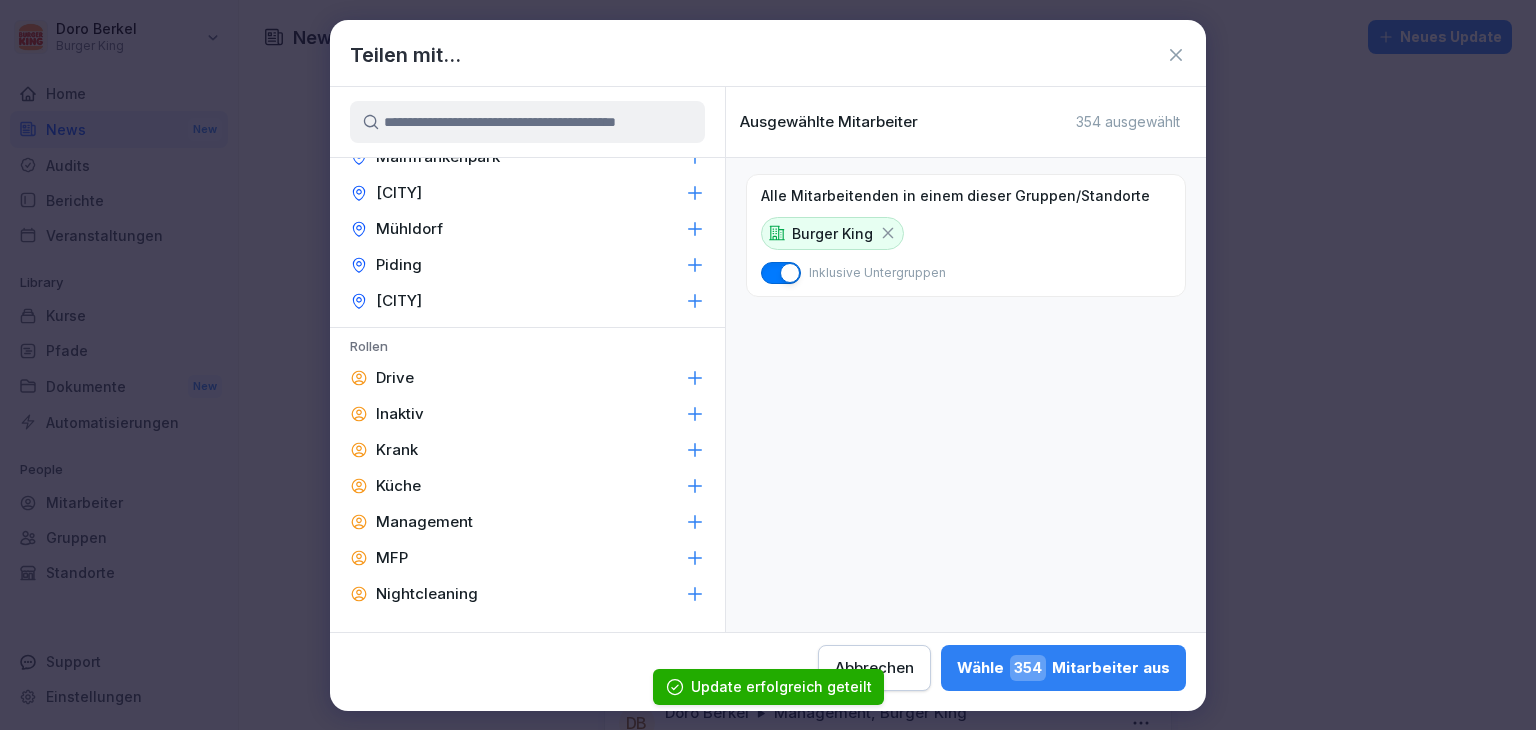 scroll, scrollTop: 847, scrollLeft: 0, axis: vertical 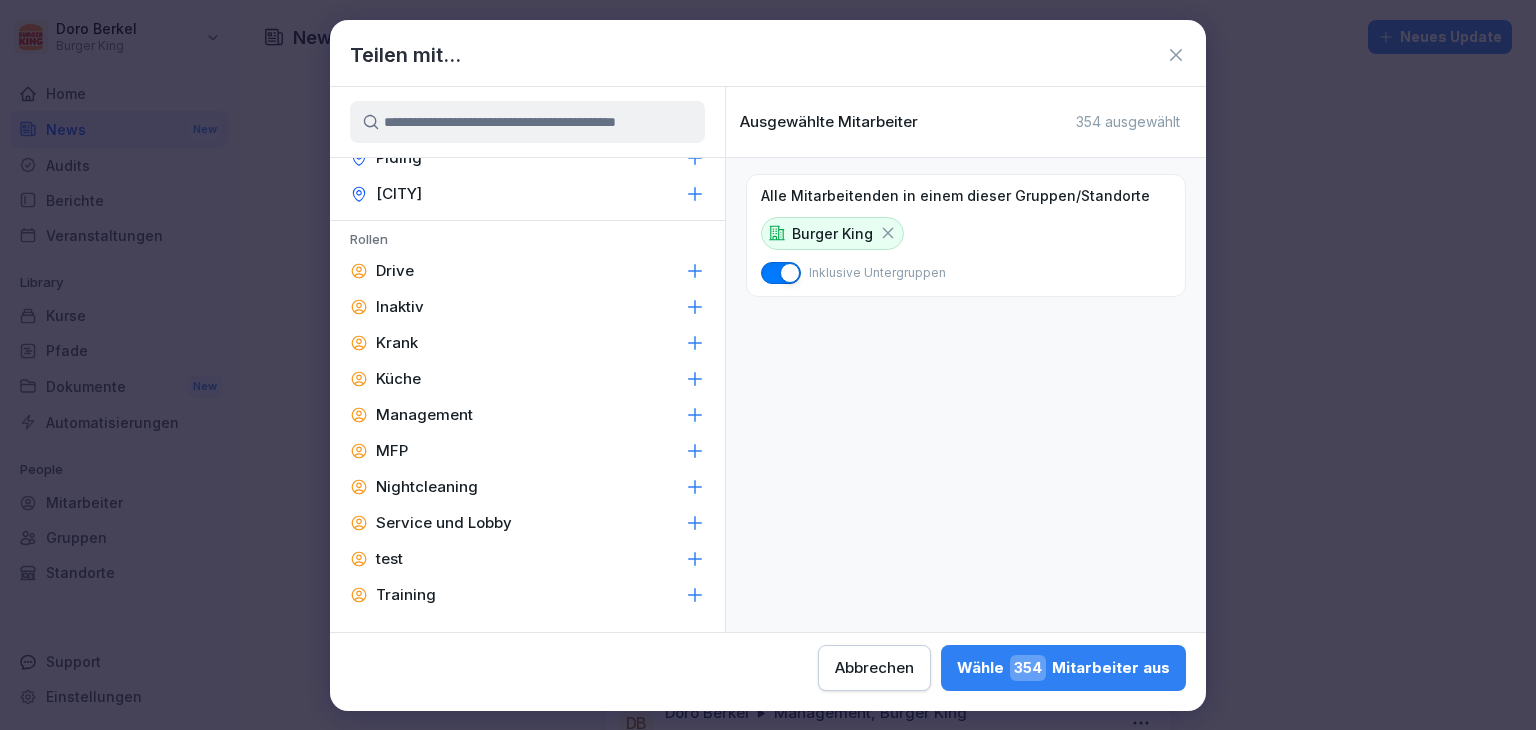 click on "Management" at bounding box center [527, 415] 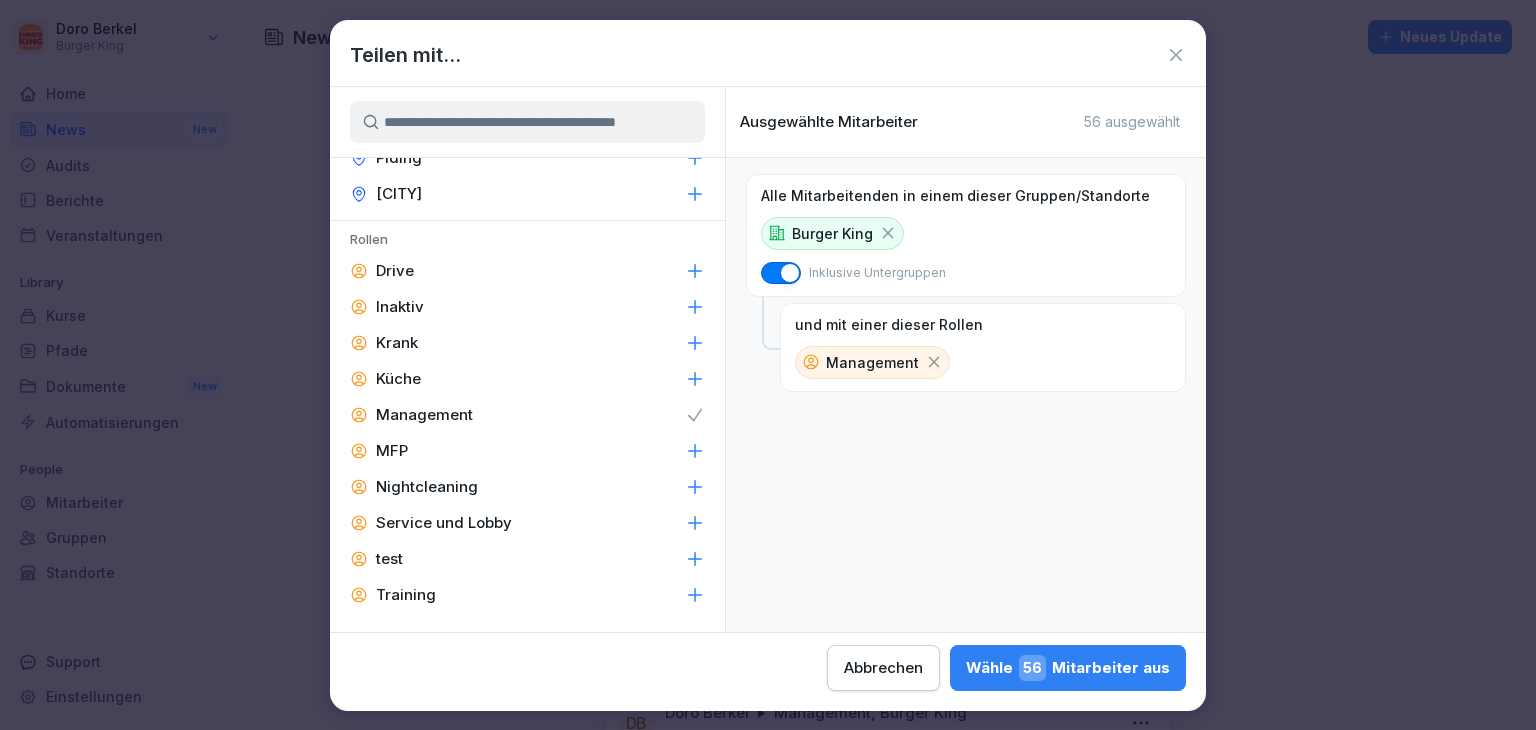 click on "Wähle 56 Mitarbeiter aus" at bounding box center (1068, 668) 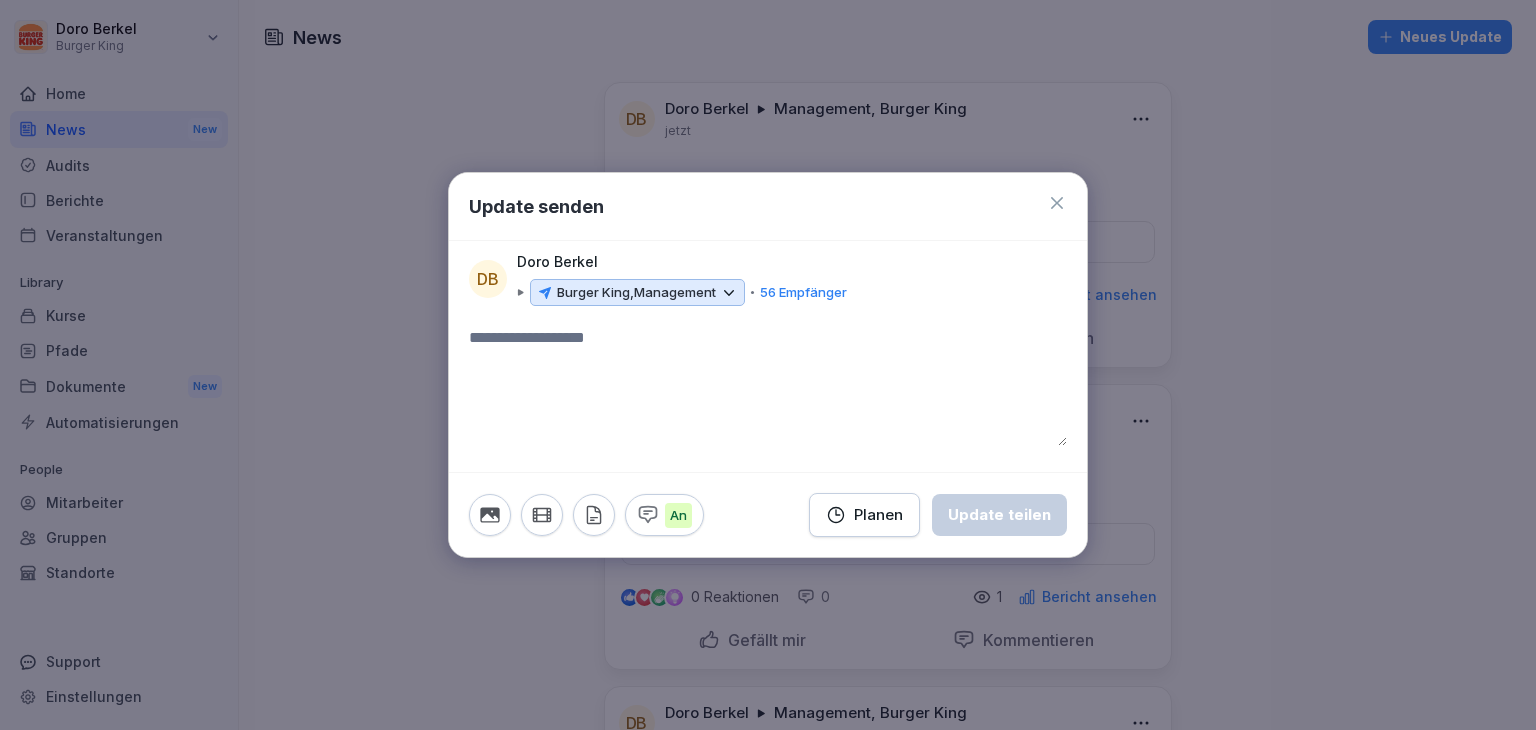 click 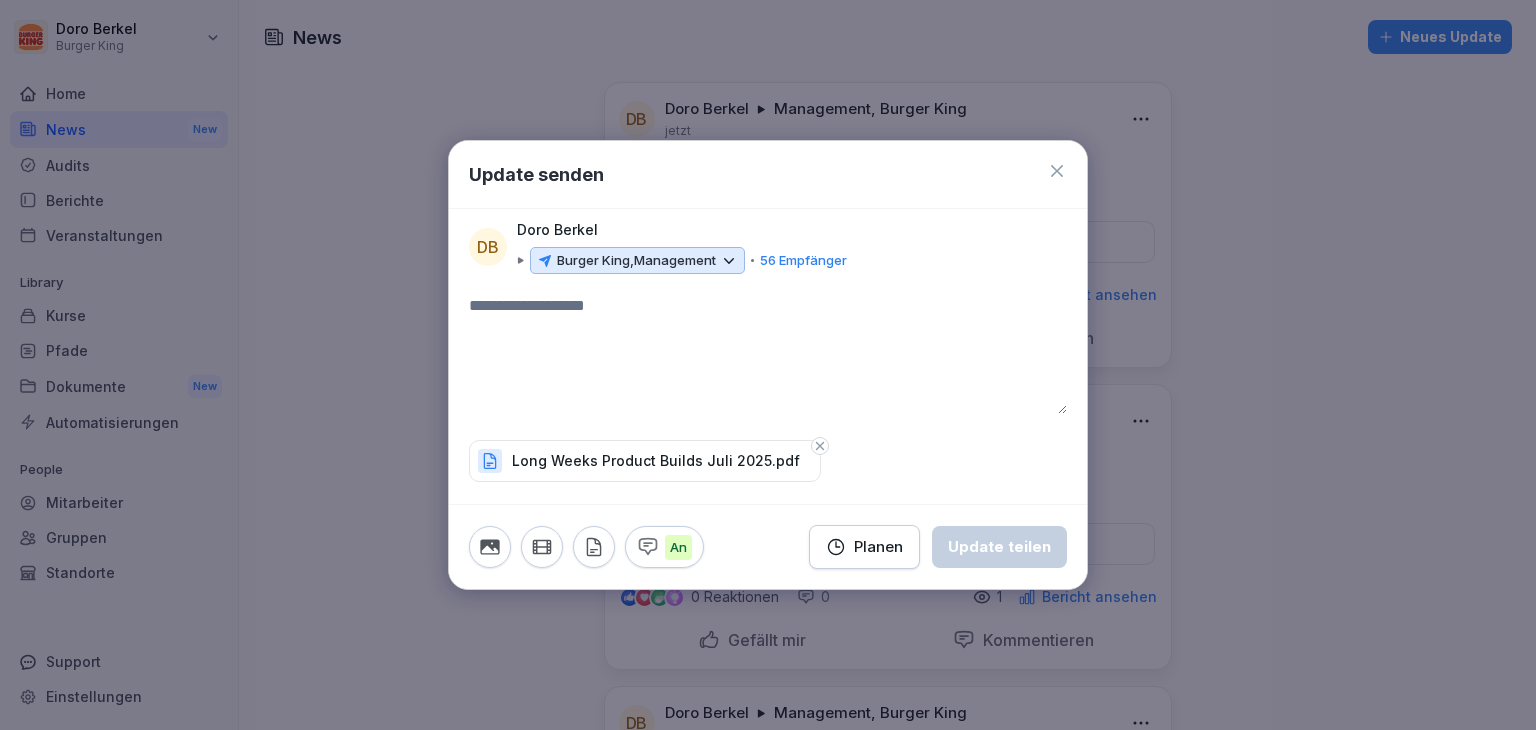 click at bounding box center (768, 354) 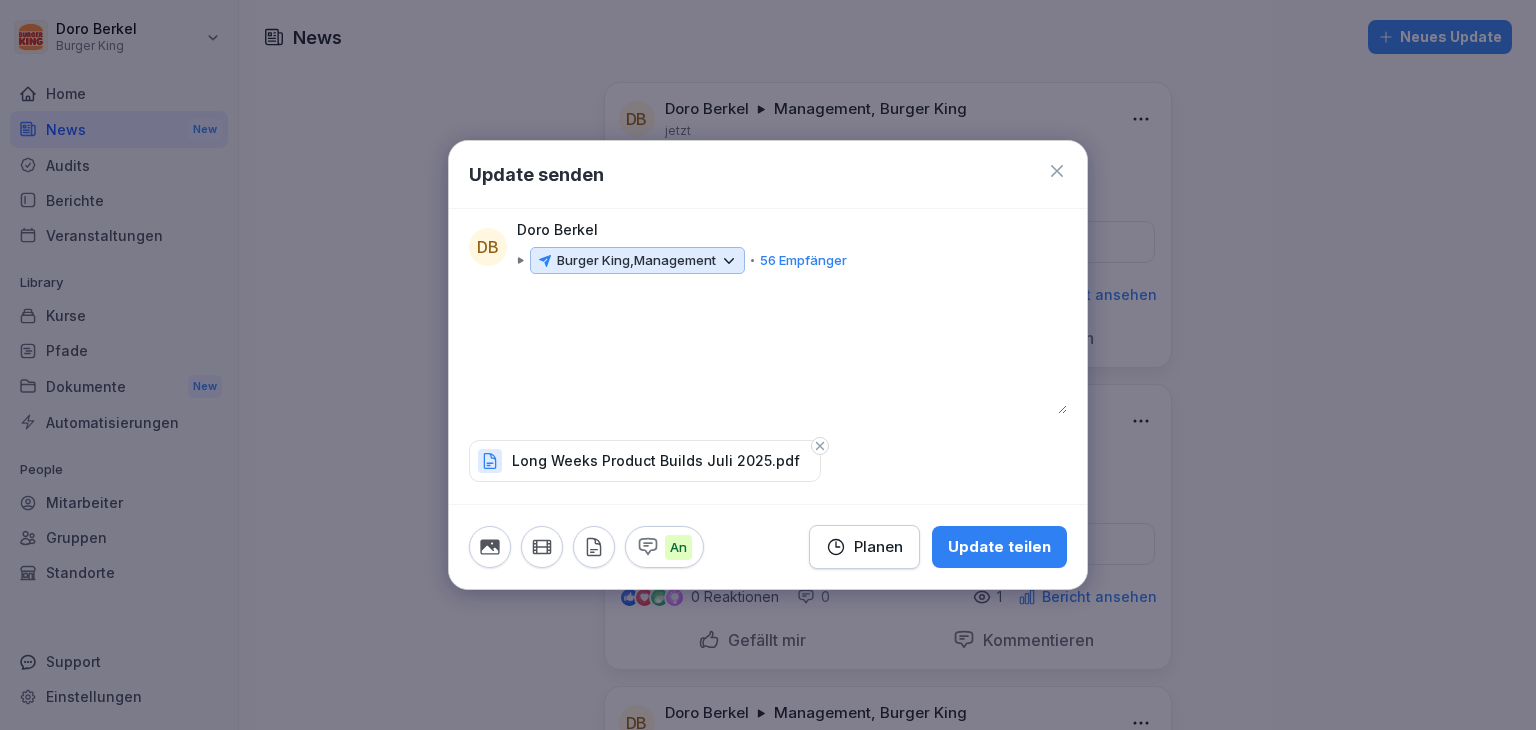 type 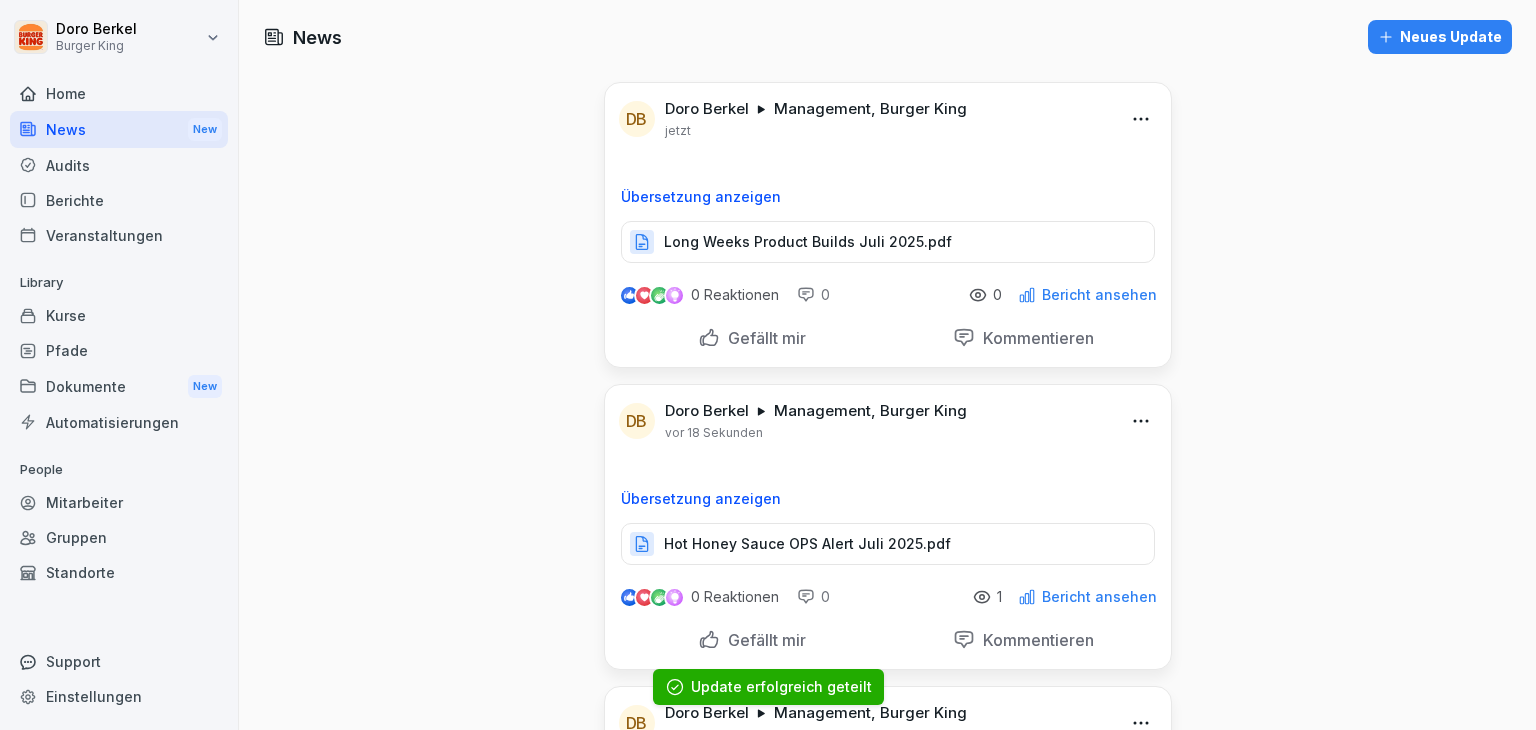 click on "Neues Update" at bounding box center (1440, 37) 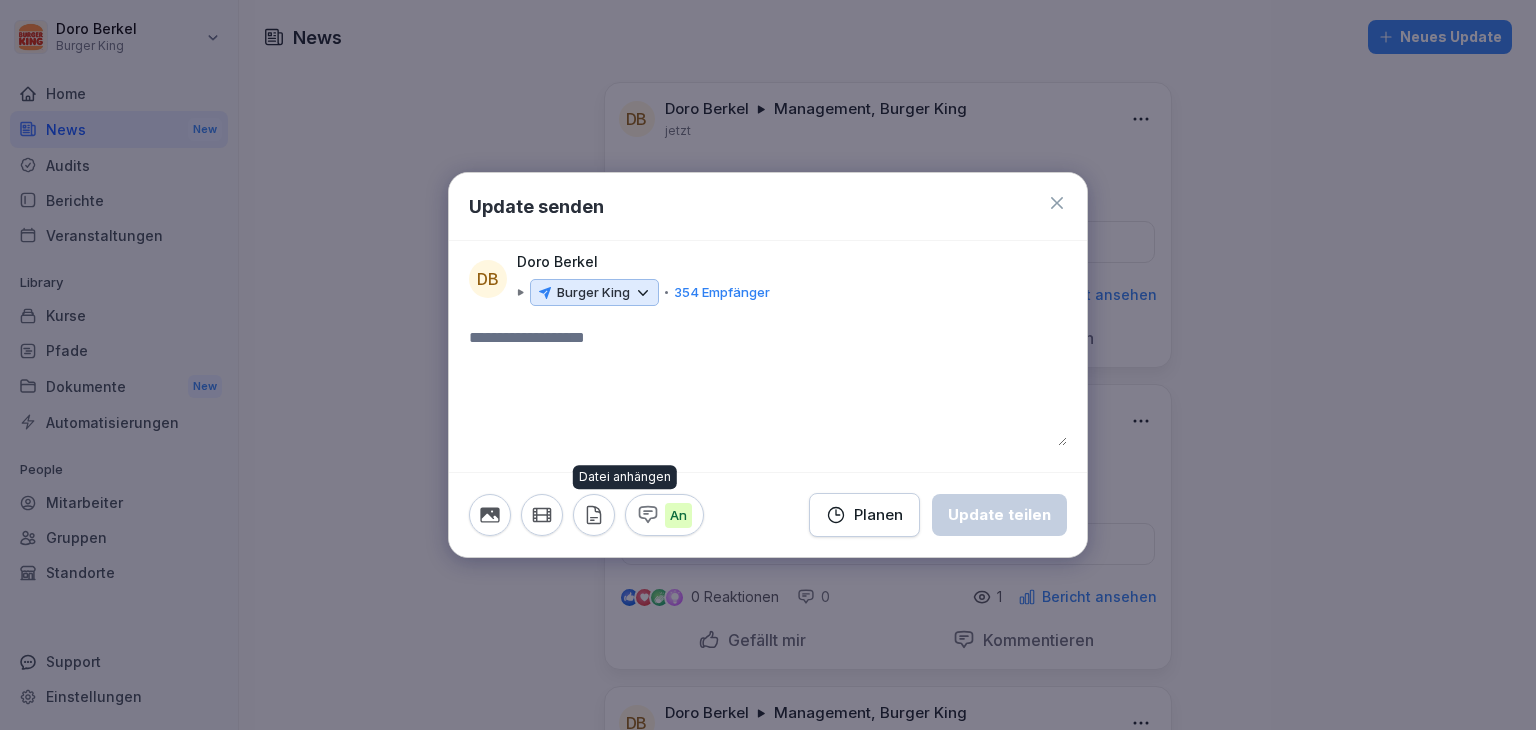 click 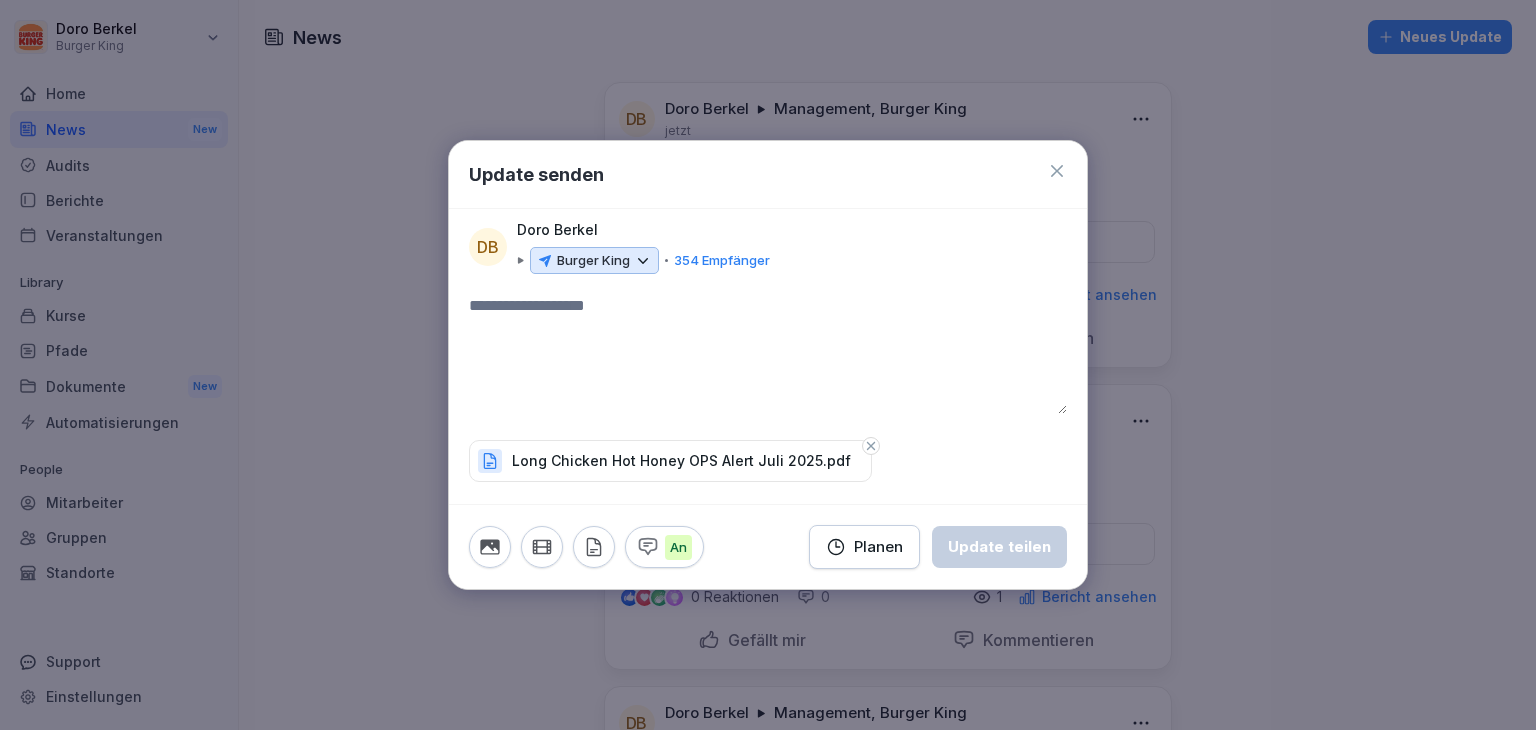 click at bounding box center [768, 354] 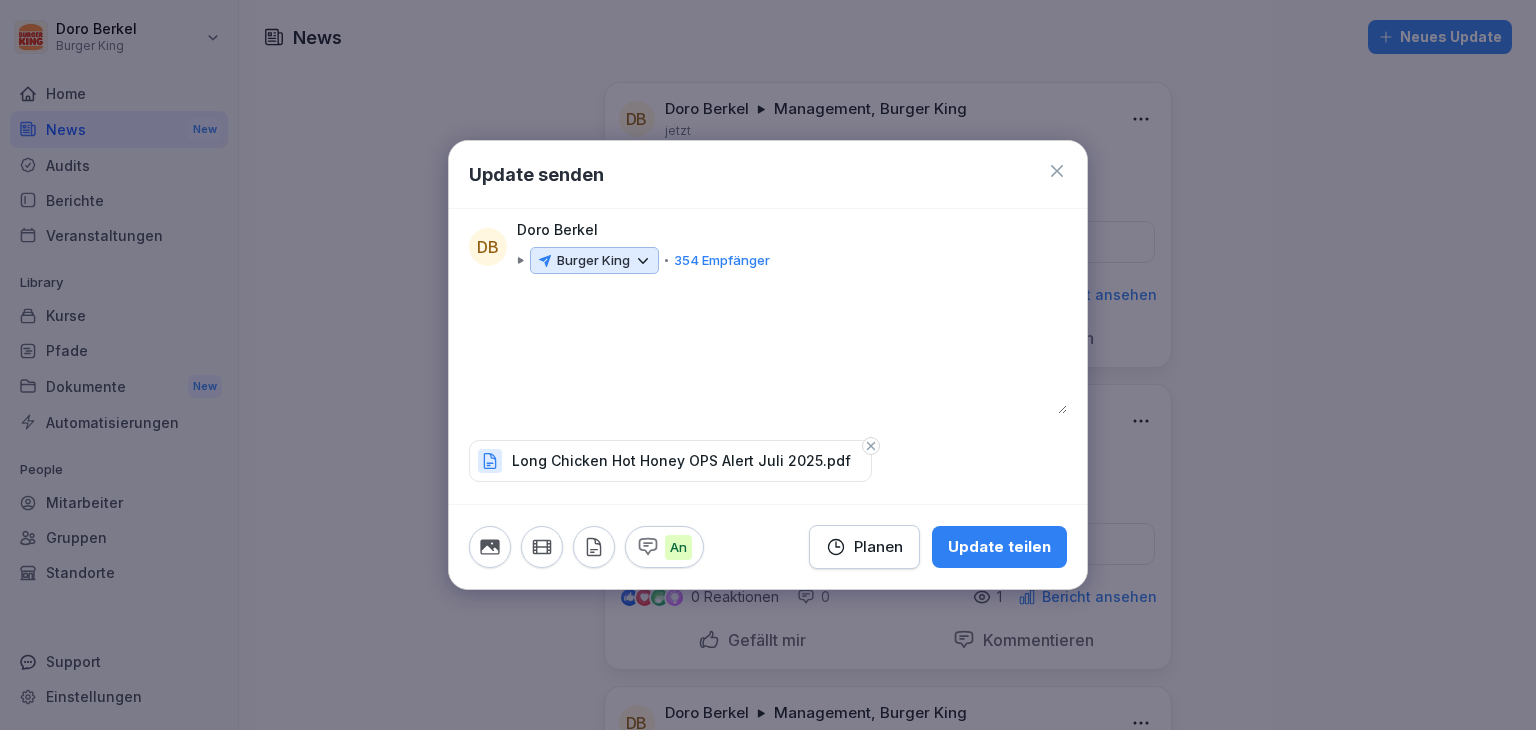 type 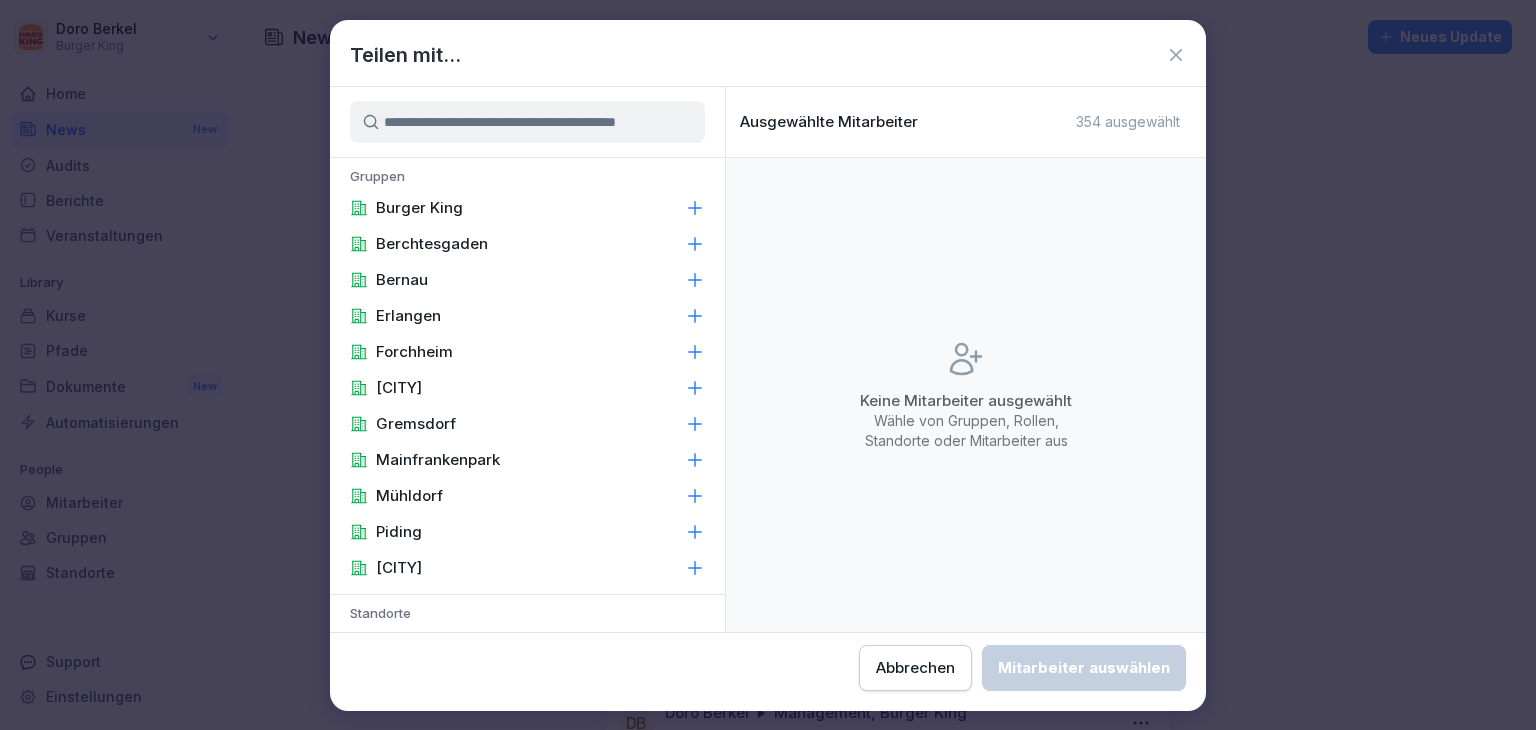 click on "Burger King" at bounding box center [419, 208] 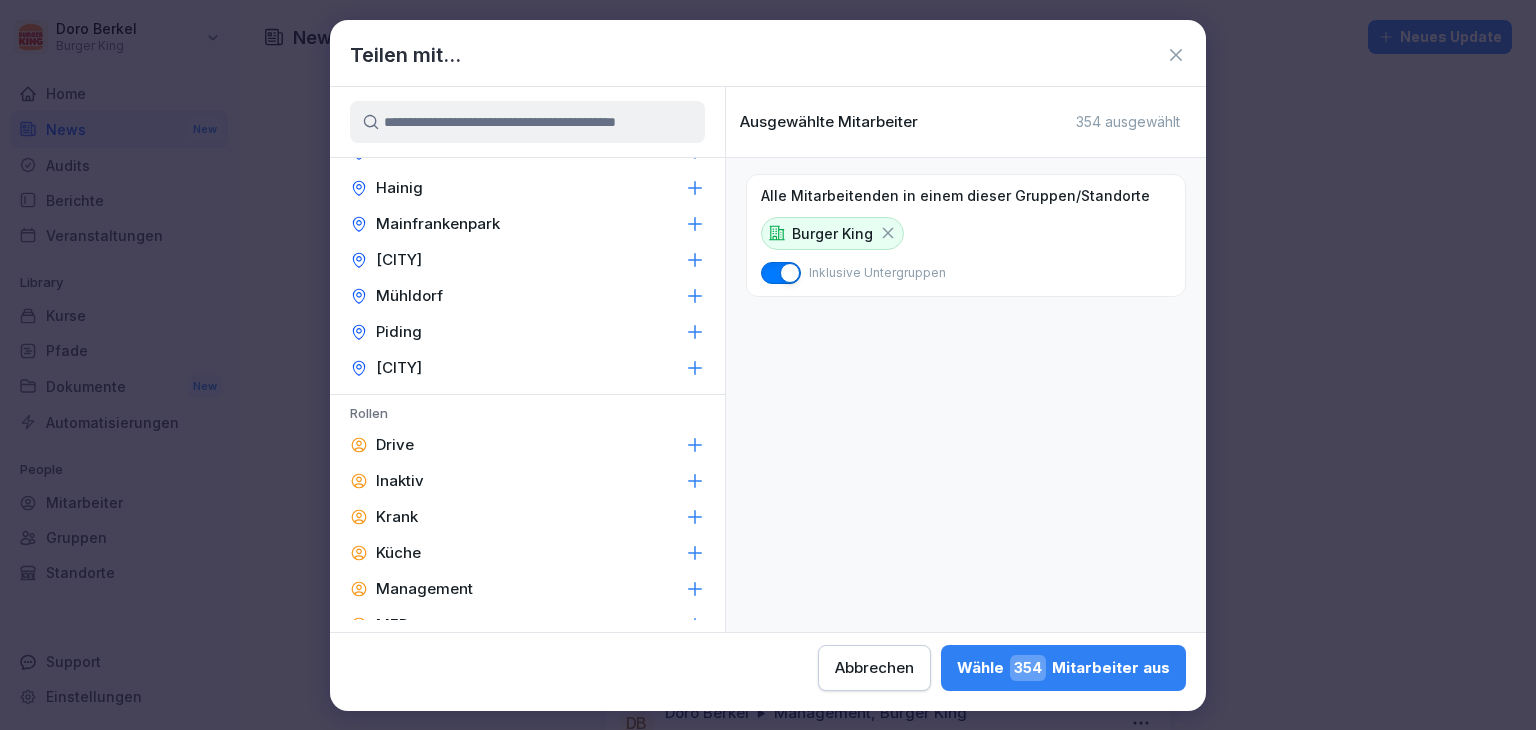 scroll, scrollTop: 847, scrollLeft: 0, axis: vertical 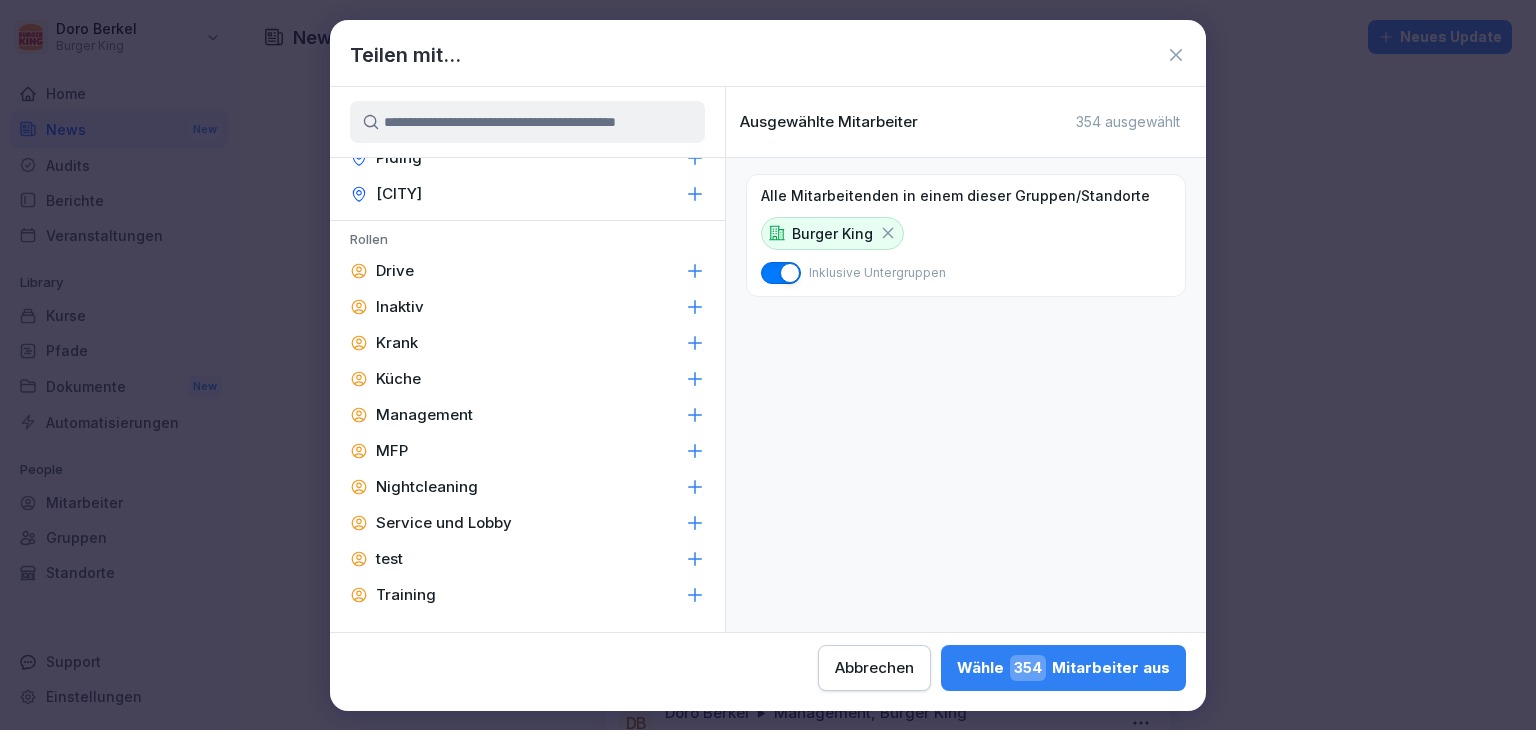 click on "Management" at bounding box center (527, 415) 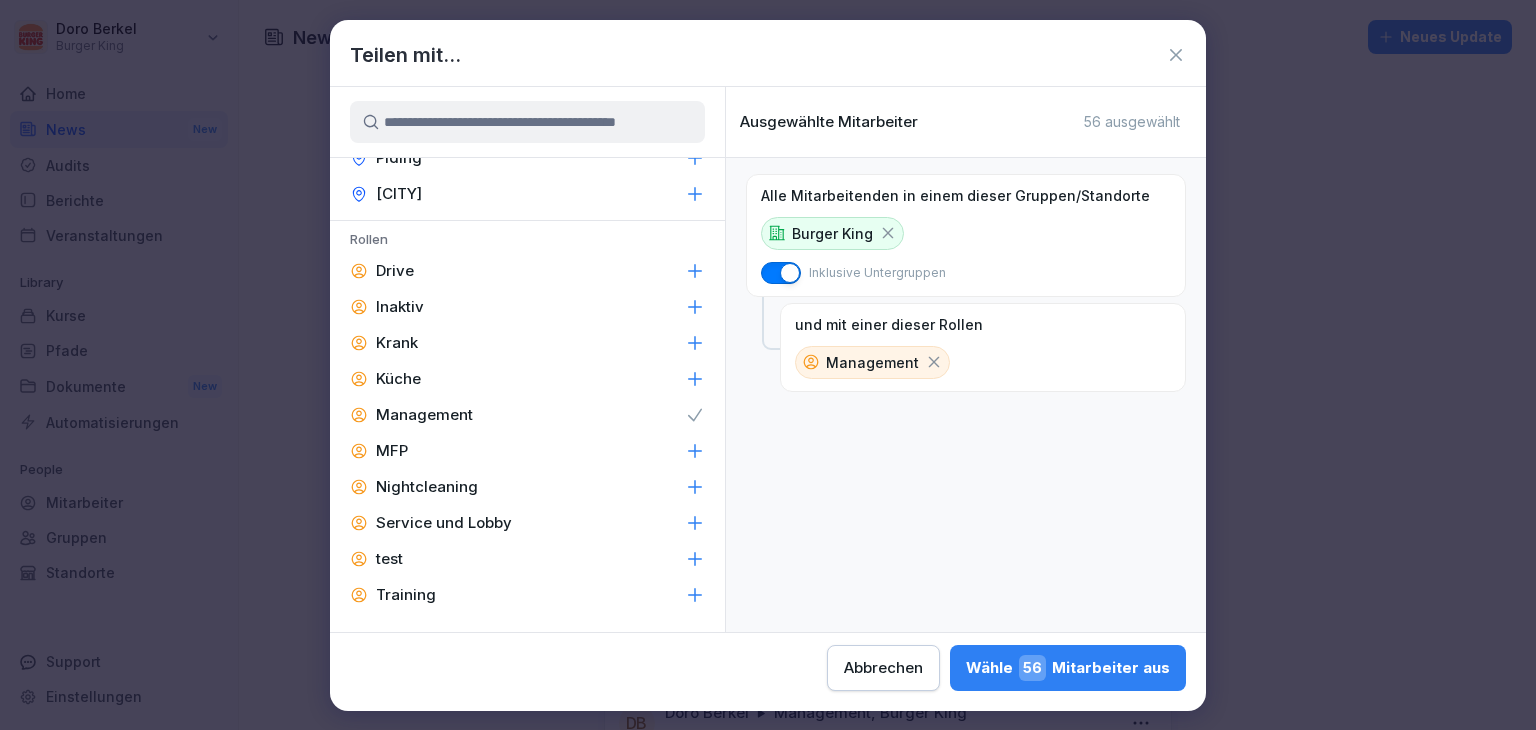 click on "Wähle 56 Mitarbeiter aus" at bounding box center (1068, 668) 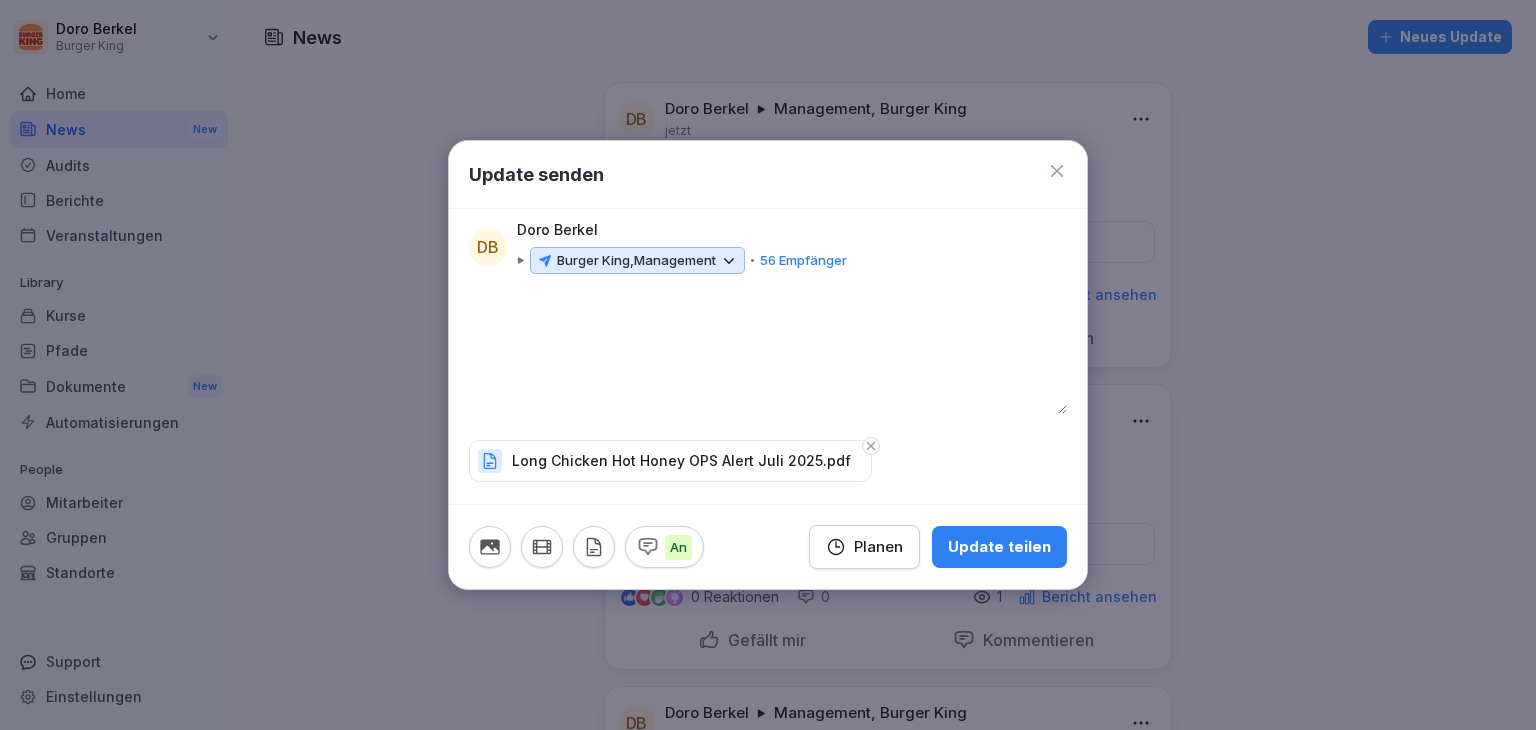 click on "Update teilen" at bounding box center [999, 547] 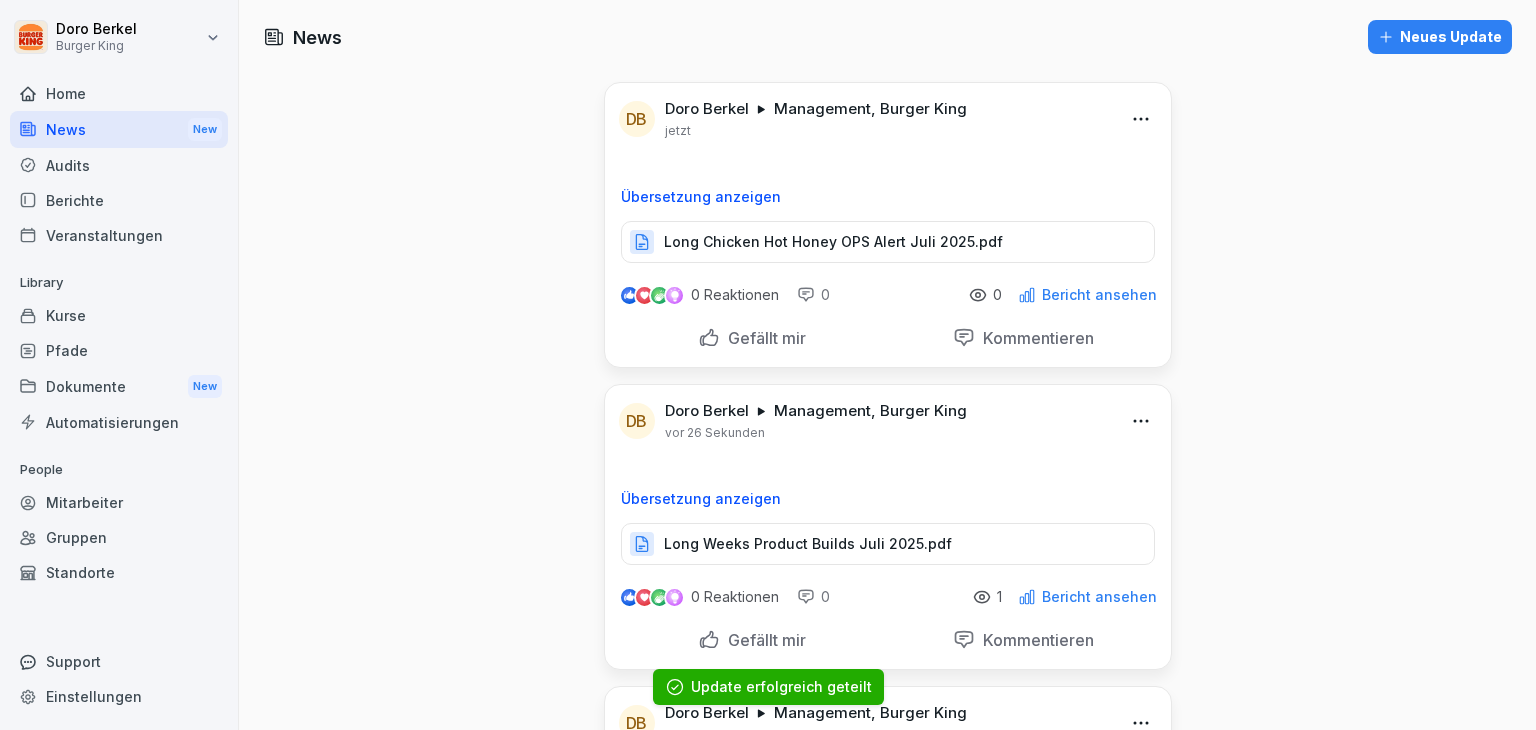 click on "Neues Update" at bounding box center [1440, 37] 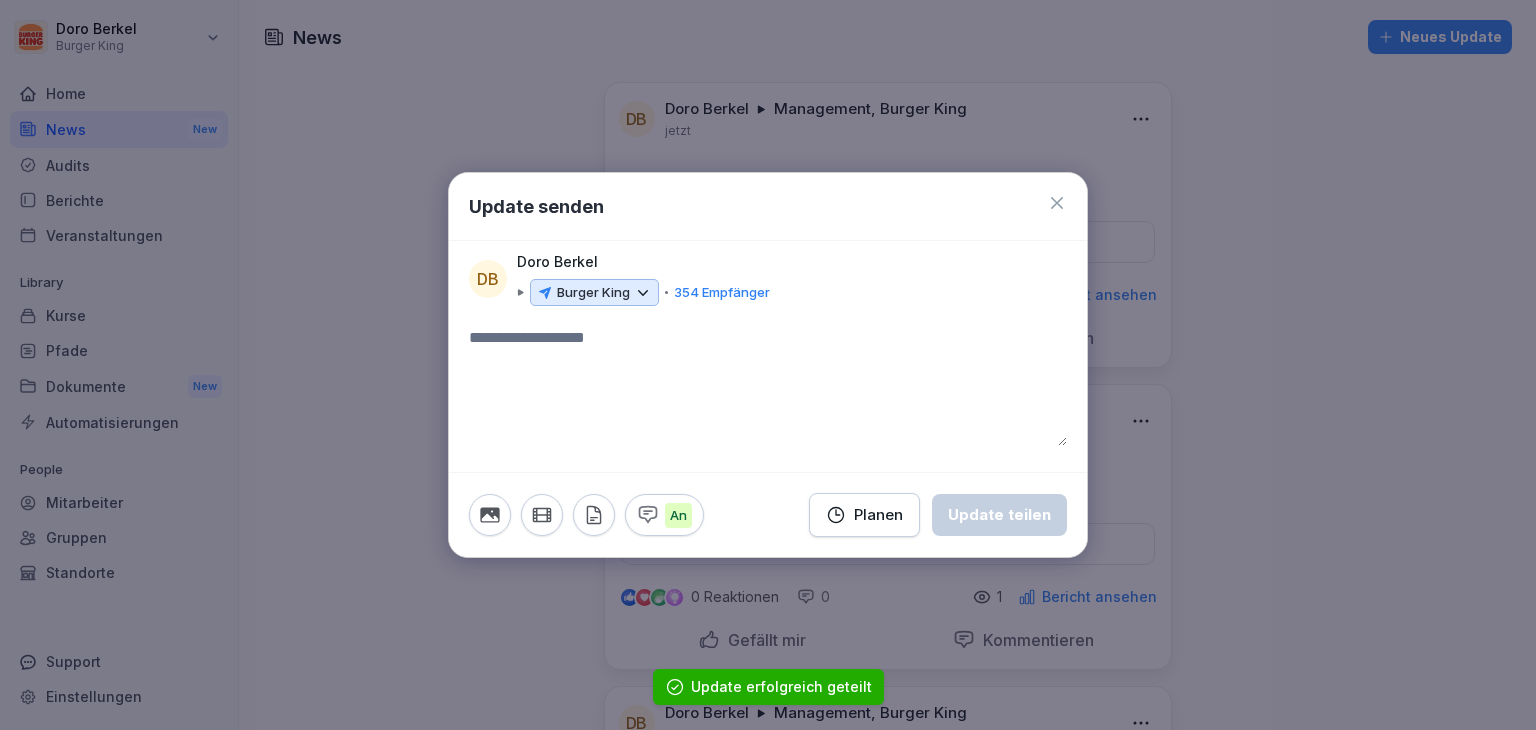 click on "Burger King" at bounding box center [593, 293] 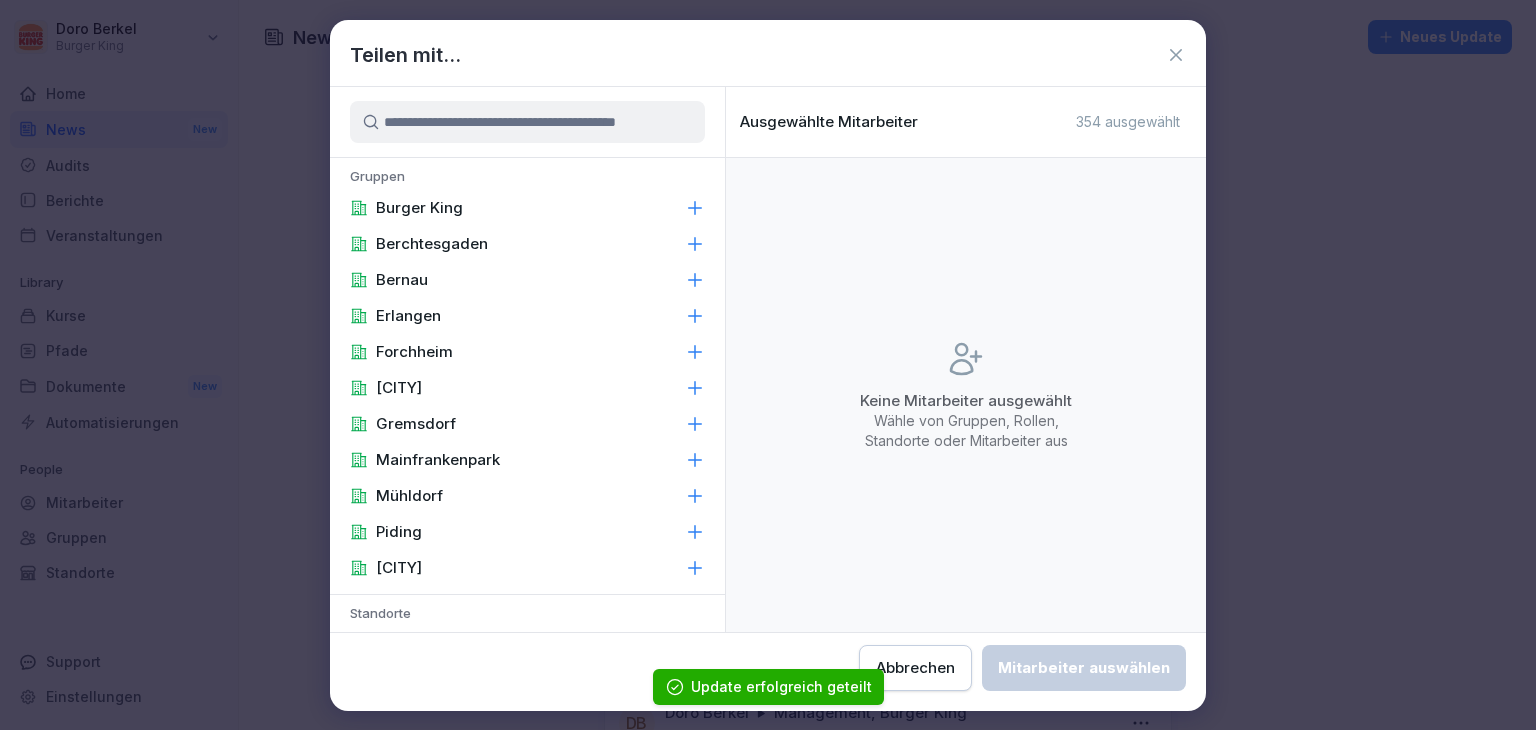 click on "Burger King" at bounding box center (527, 208) 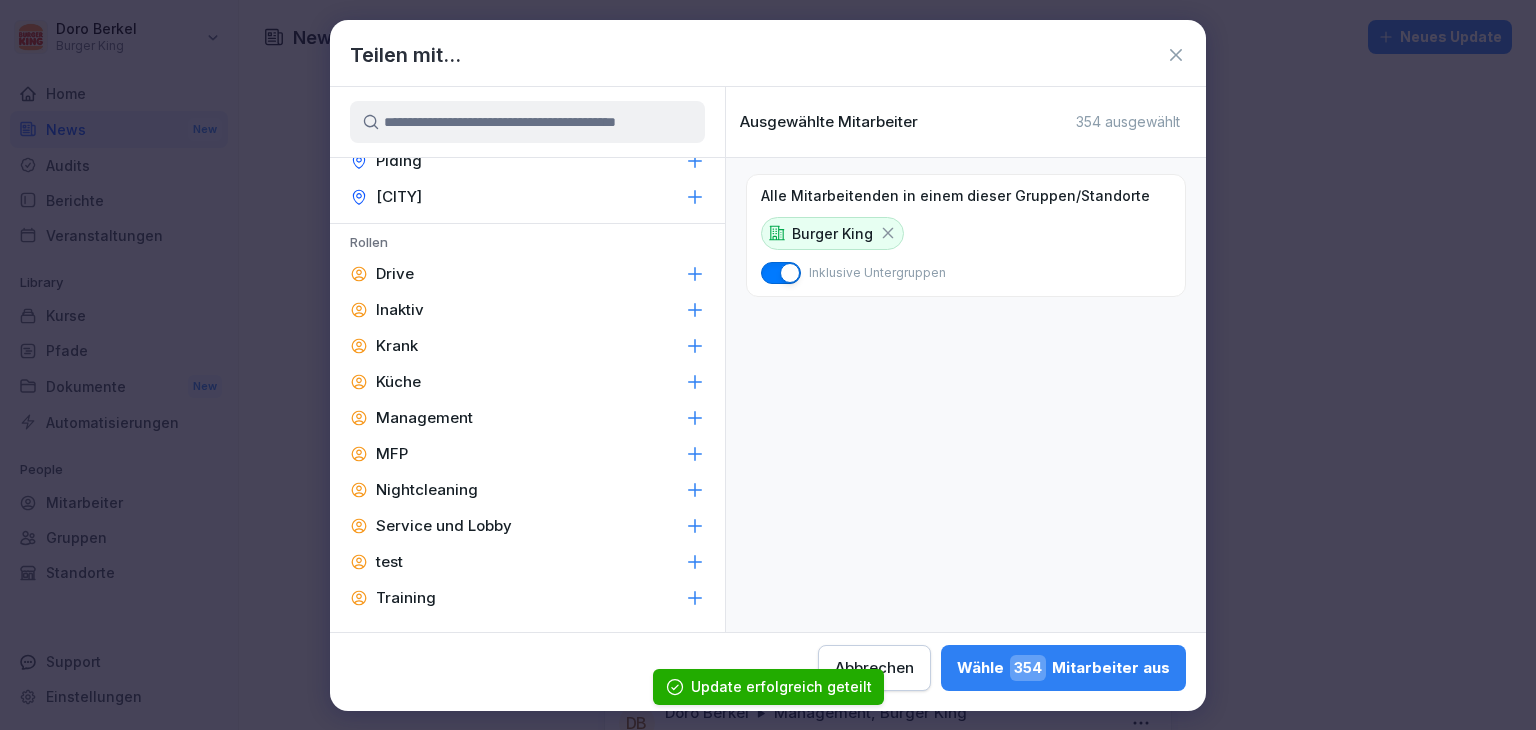 scroll, scrollTop: 847, scrollLeft: 0, axis: vertical 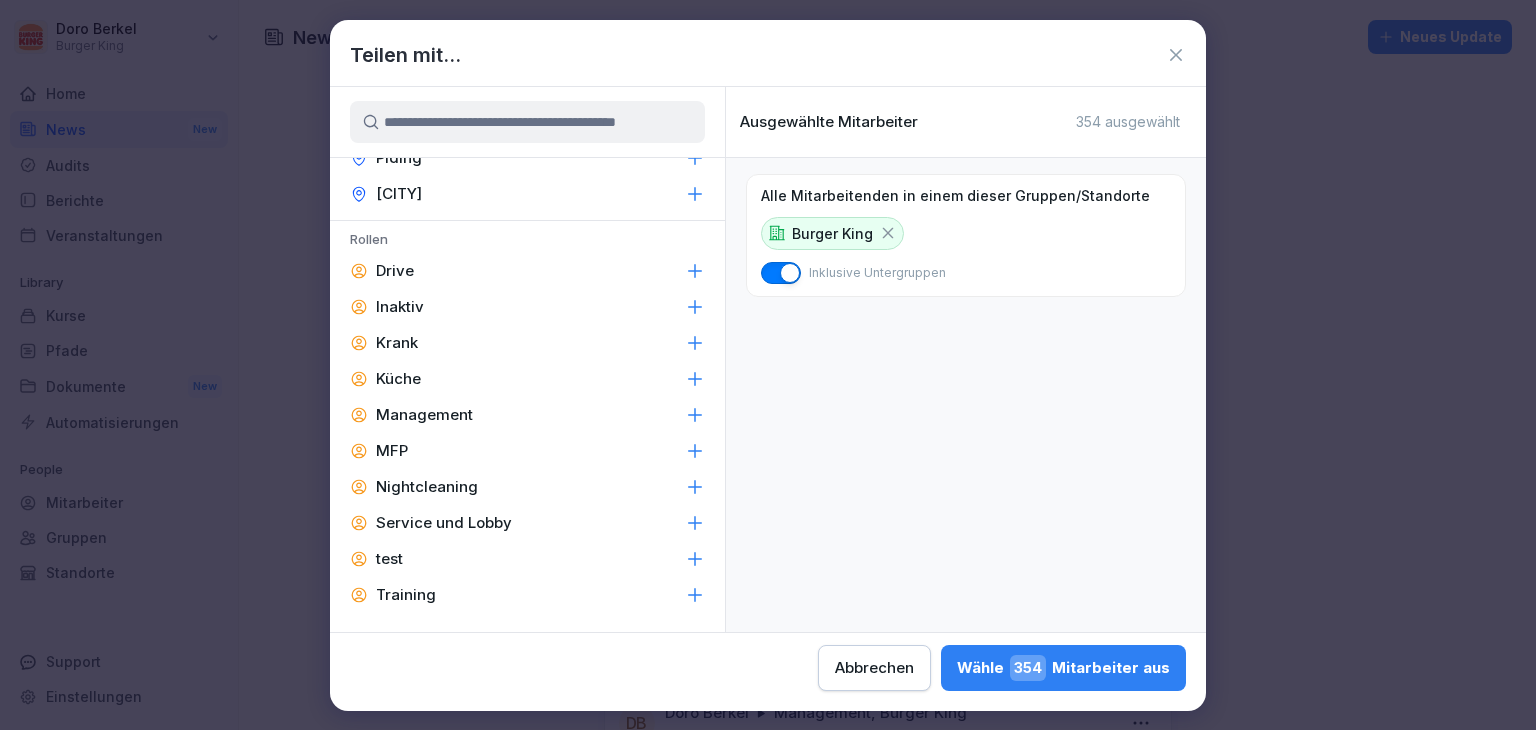 click on "Management" at bounding box center [424, 415] 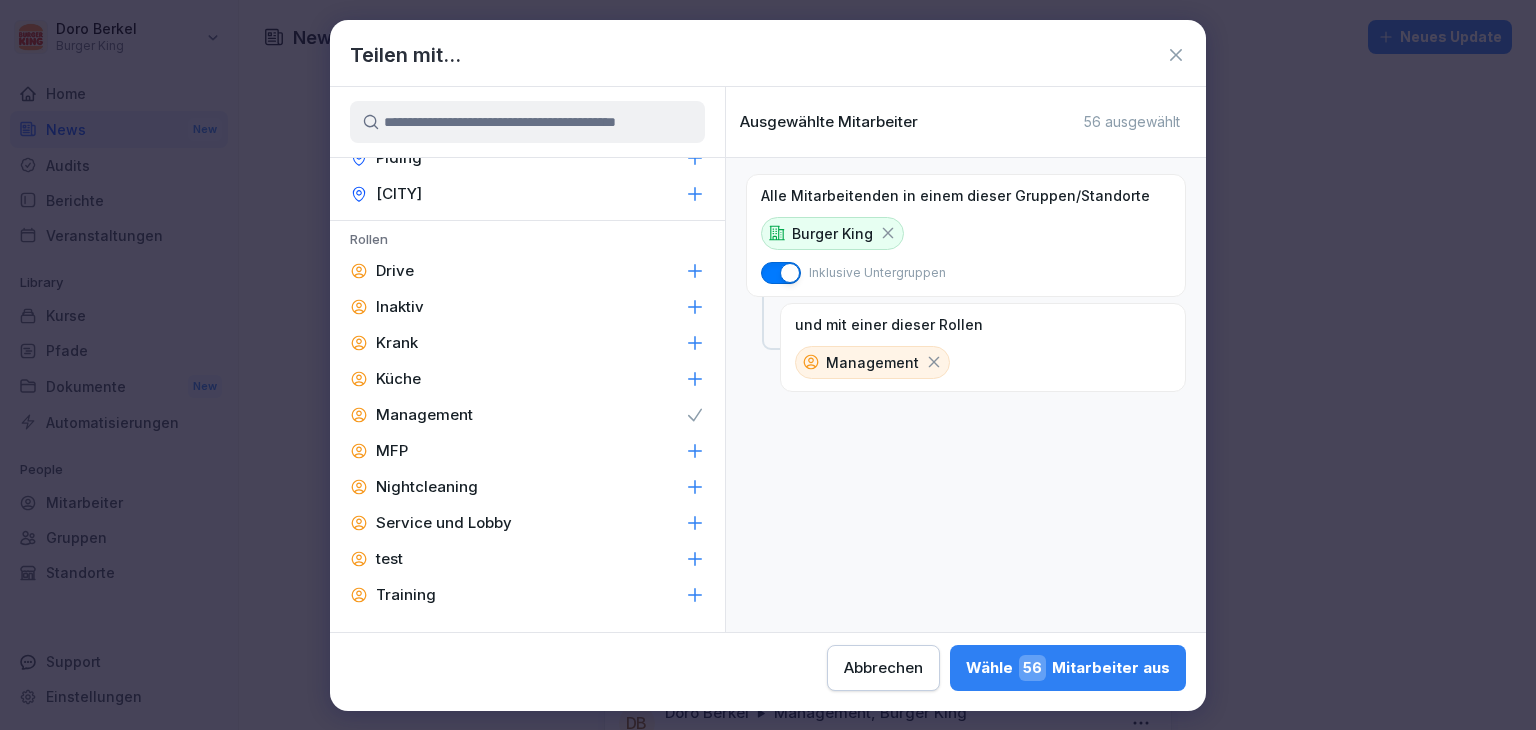 click on "Wähle 56 Mitarbeiter aus" at bounding box center (1068, 668) 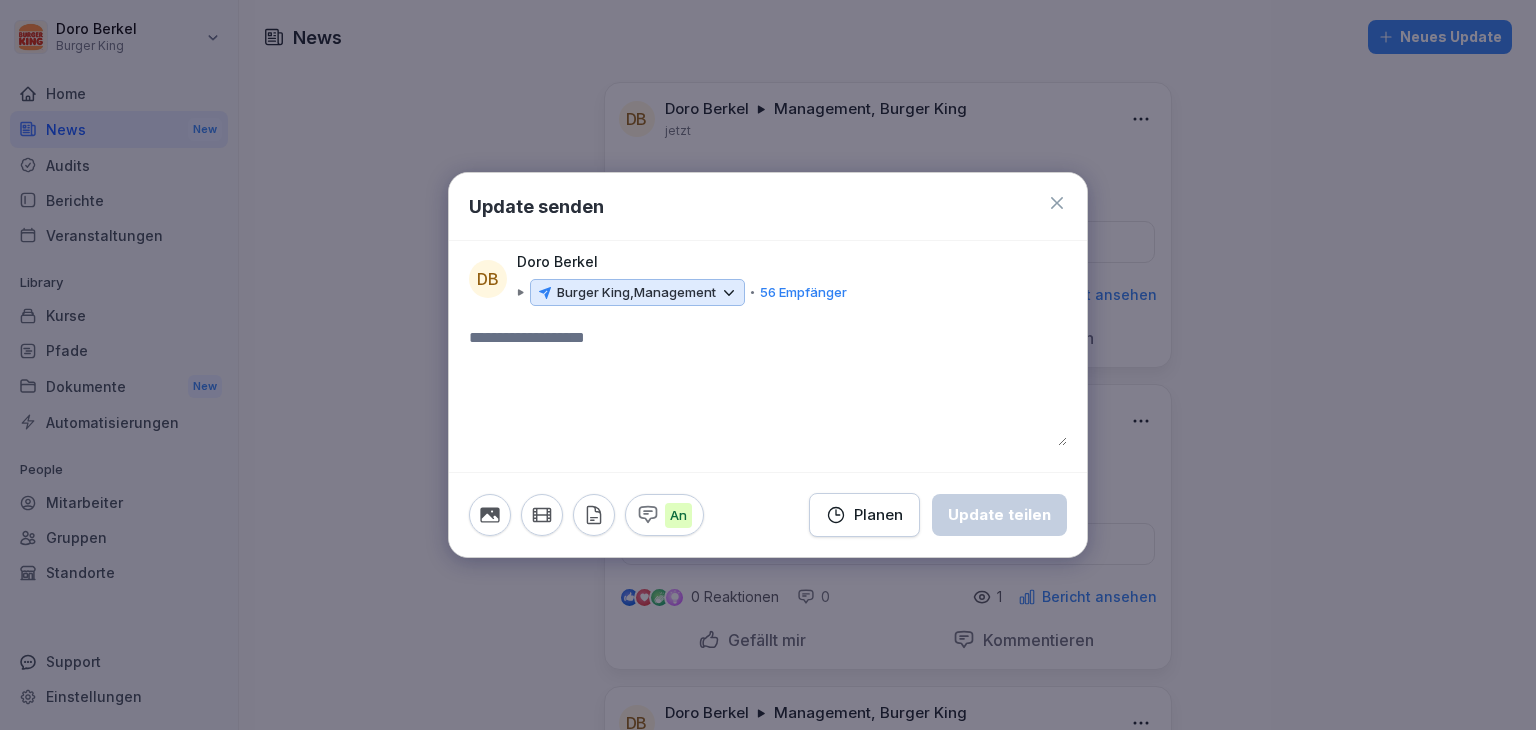click 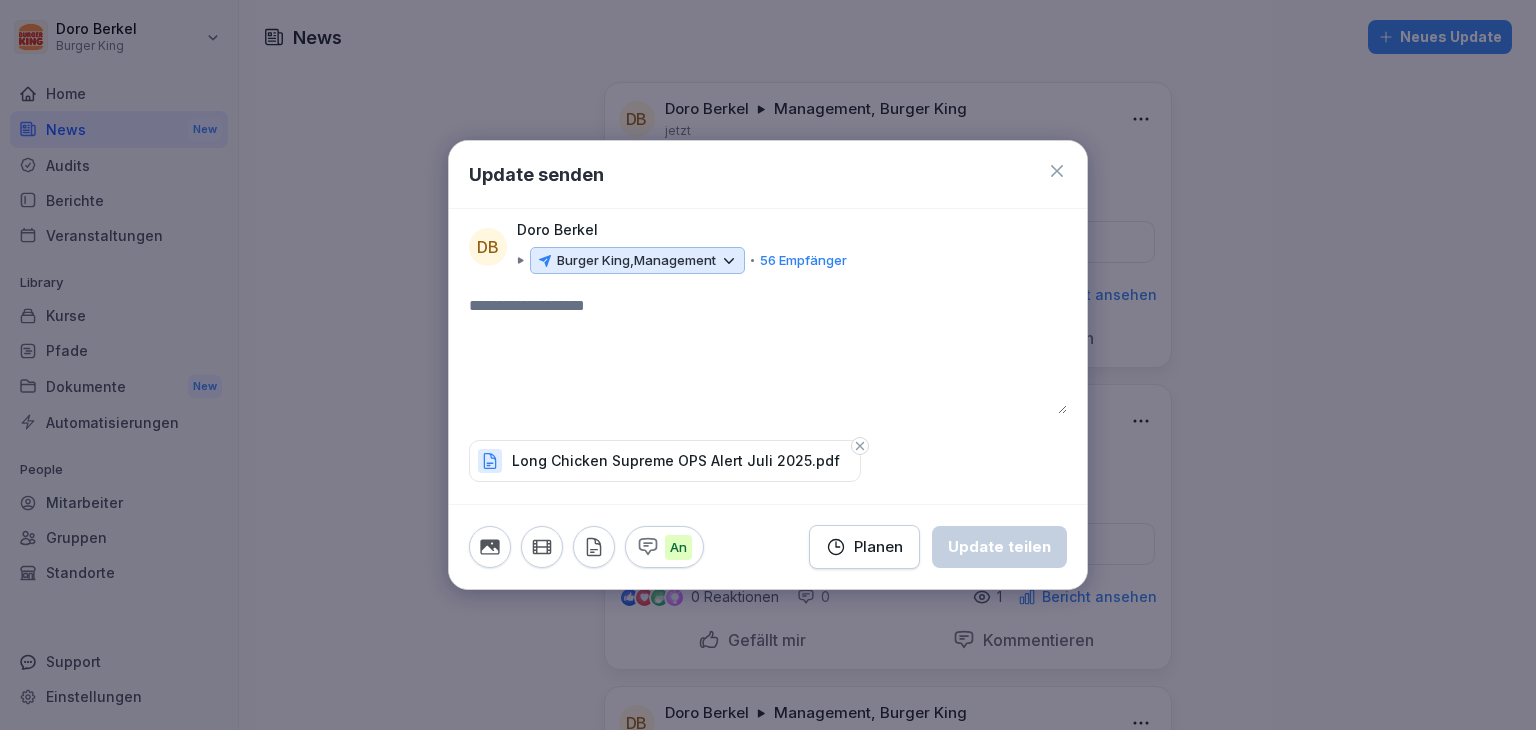 click at bounding box center (768, 354) 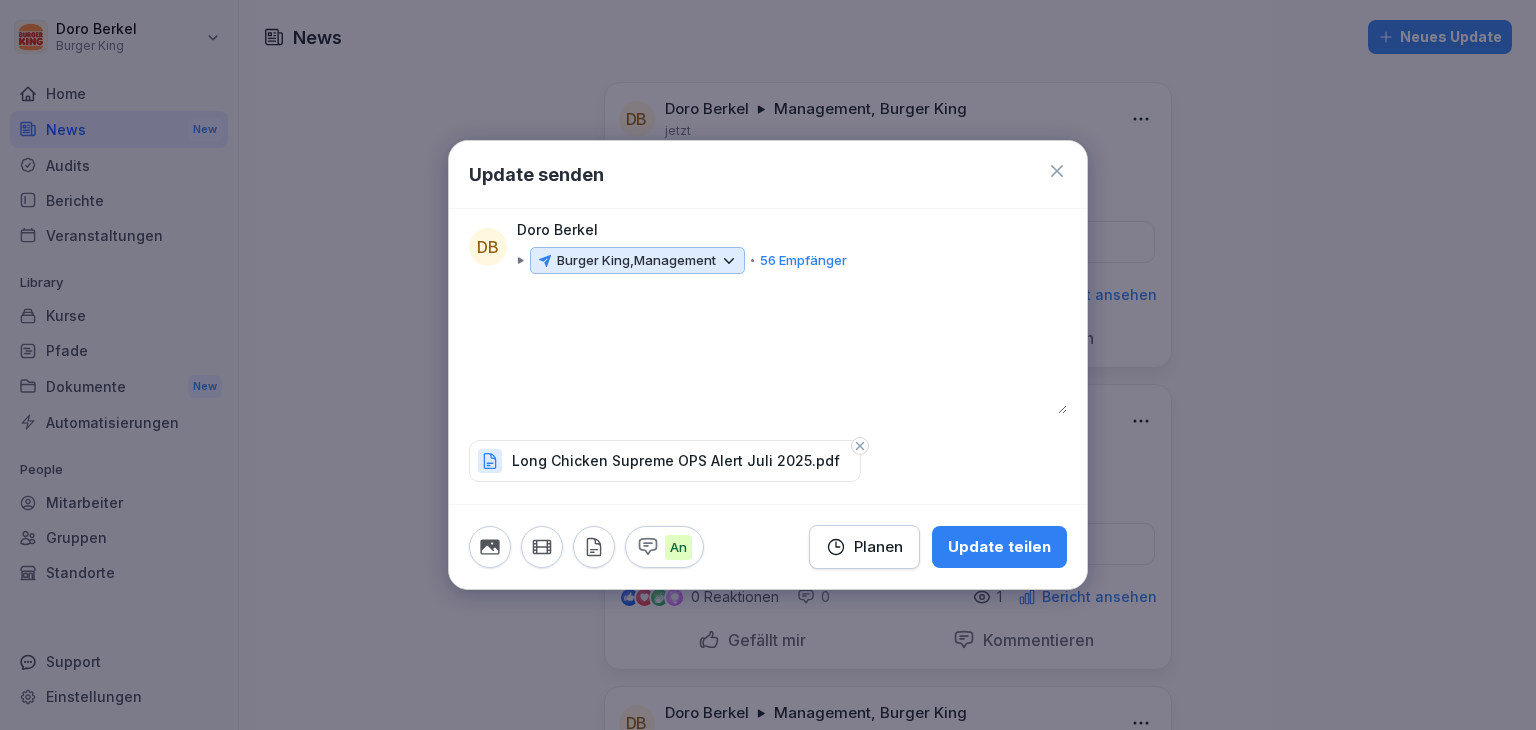 type 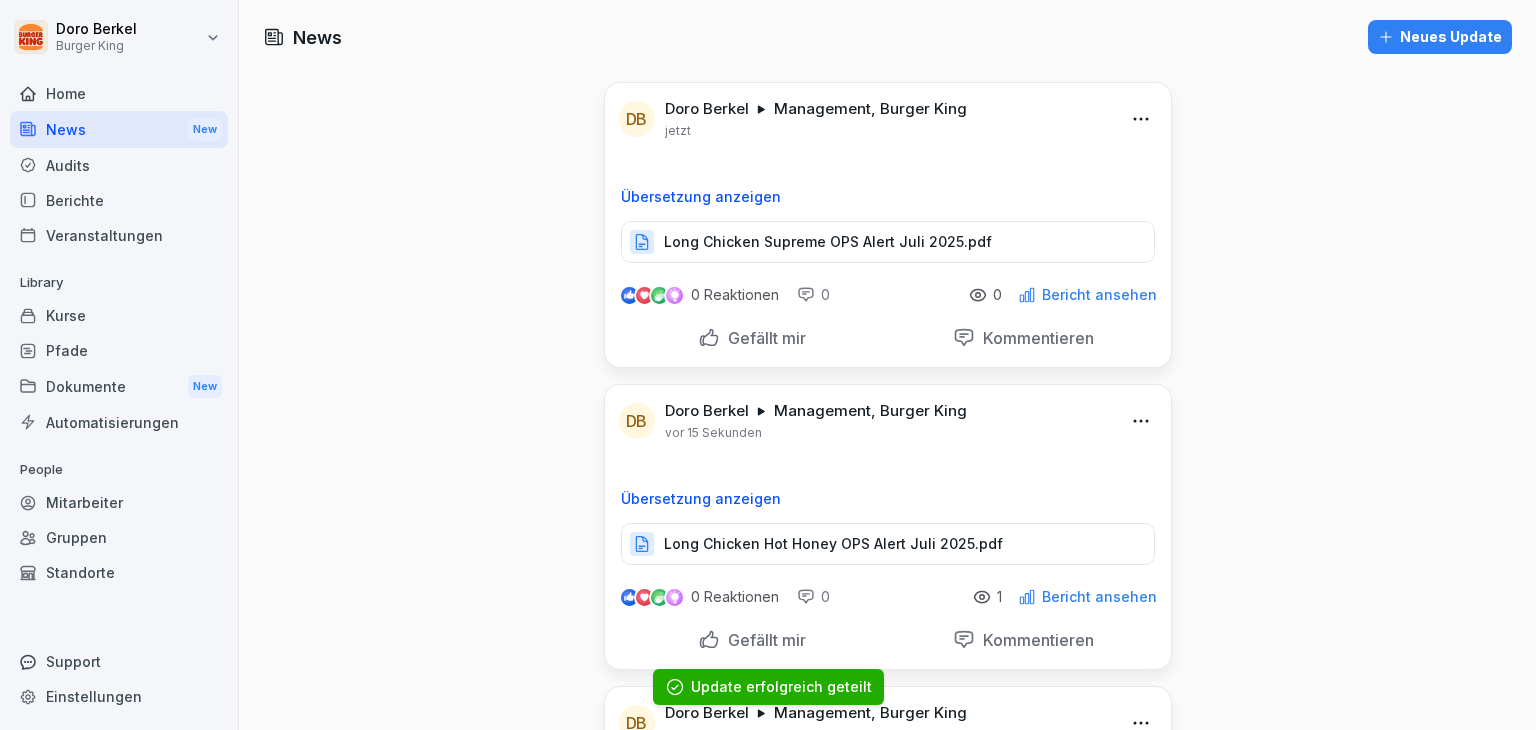 click on "Neues Update" at bounding box center (1440, 37) 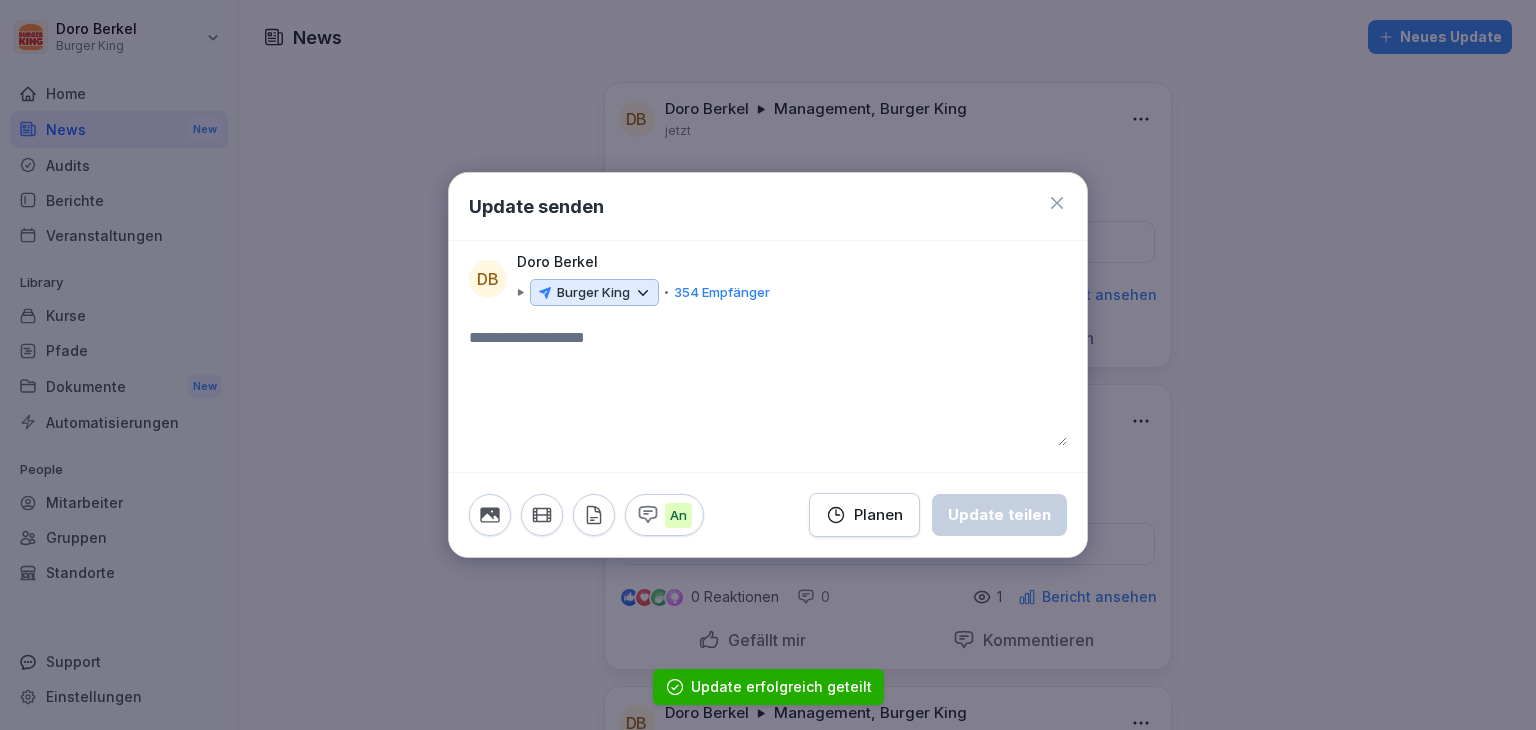 click on "Burger King" at bounding box center [593, 293] 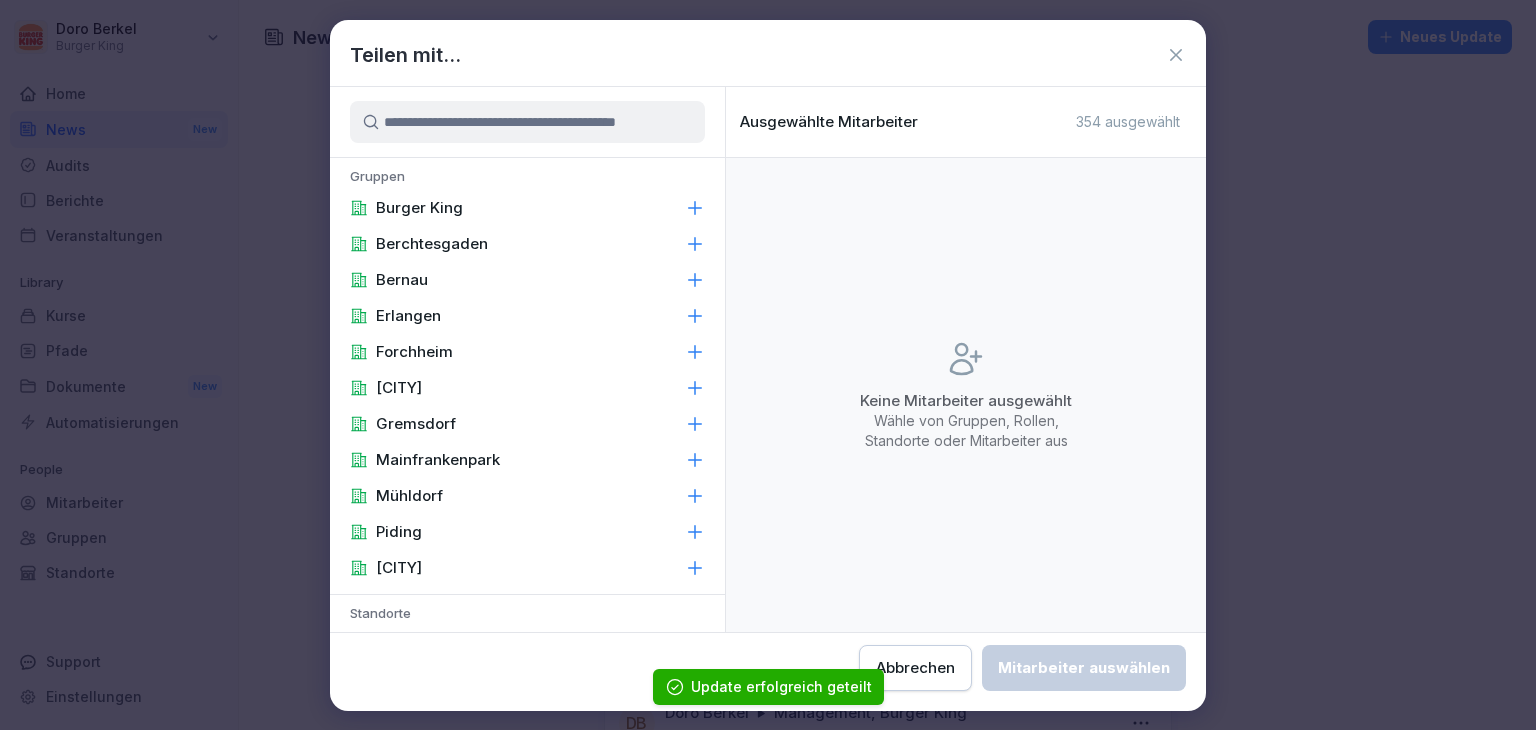 click on "Burger King" at bounding box center (527, 208) 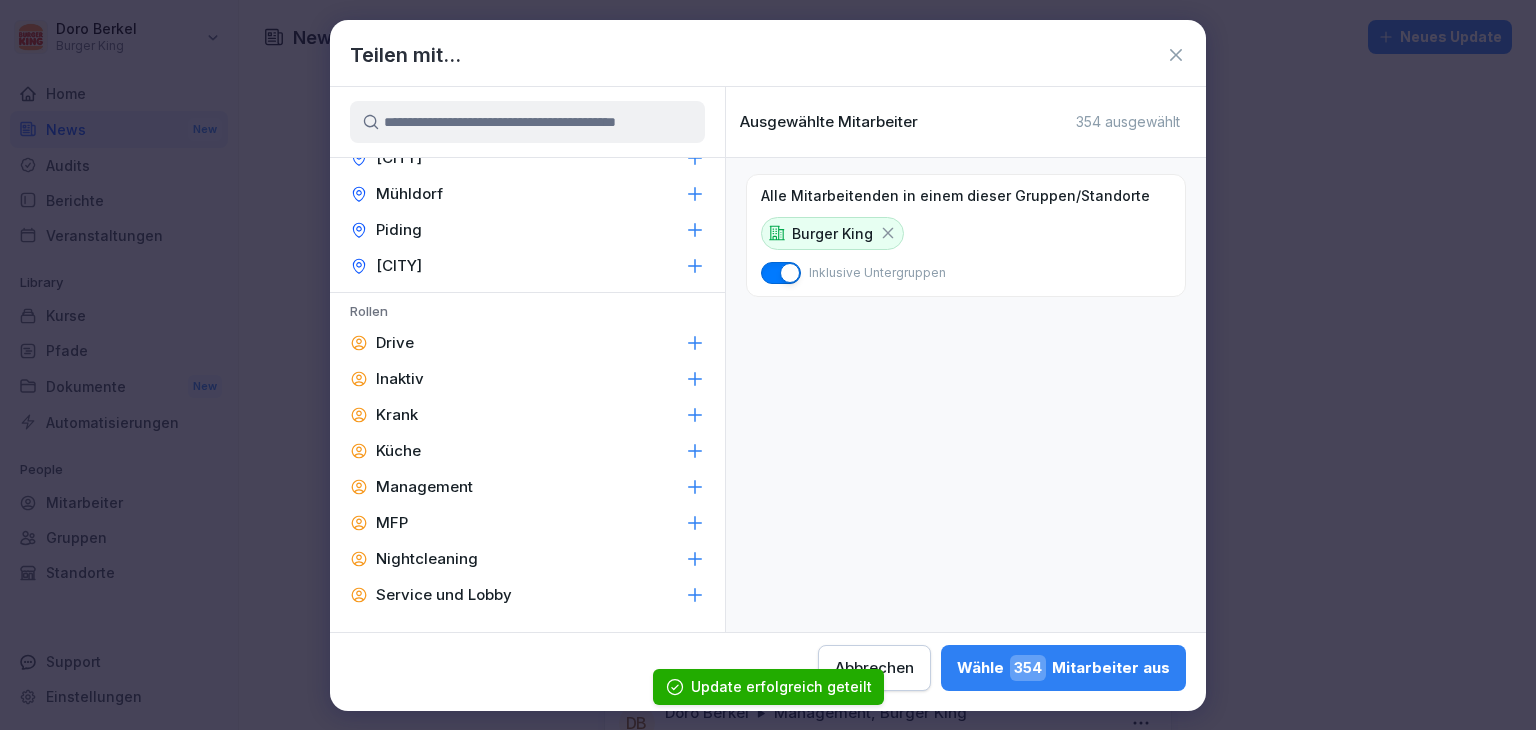 scroll, scrollTop: 847, scrollLeft: 0, axis: vertical 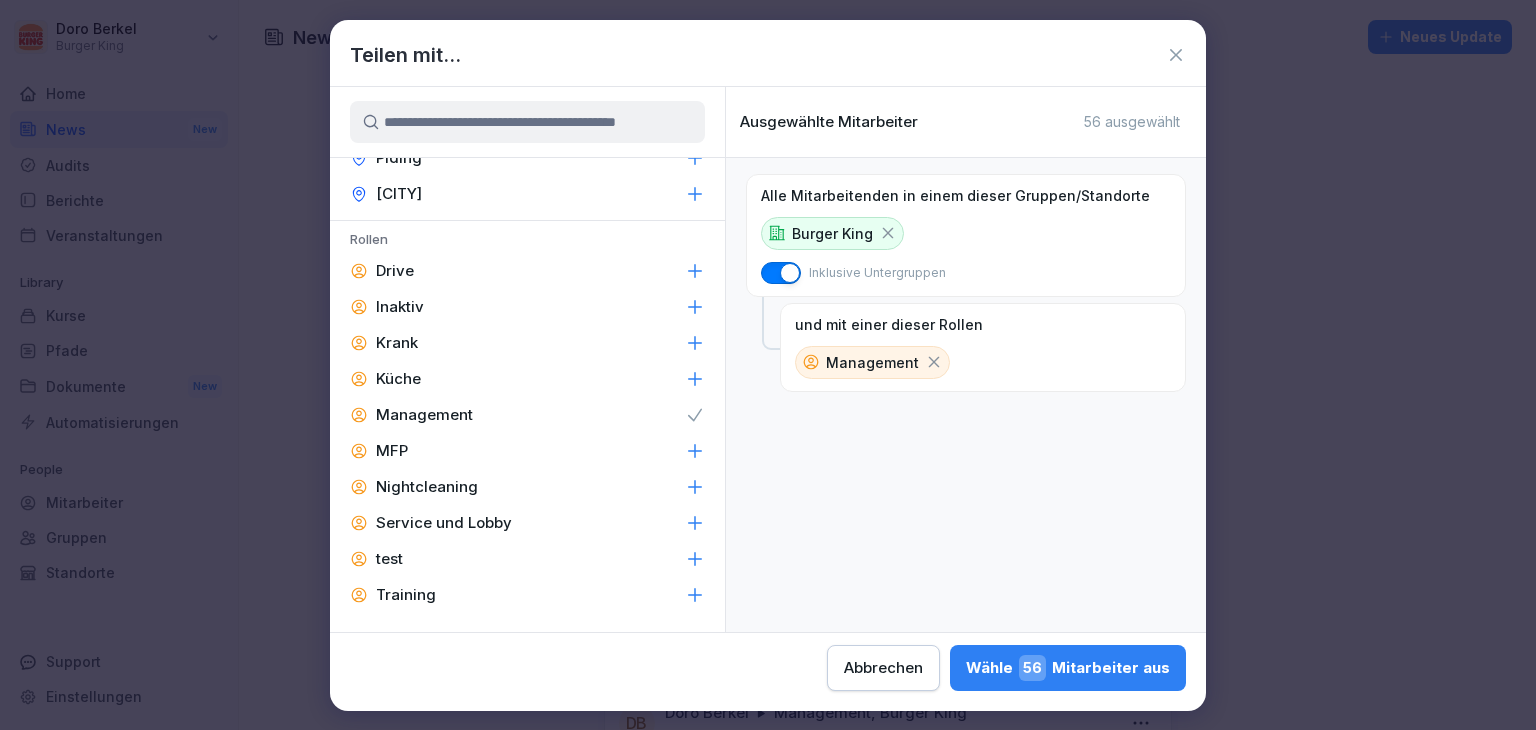 click on "Wähle 56 Mitarbeiter aus" at bounding box center [1068, 668] 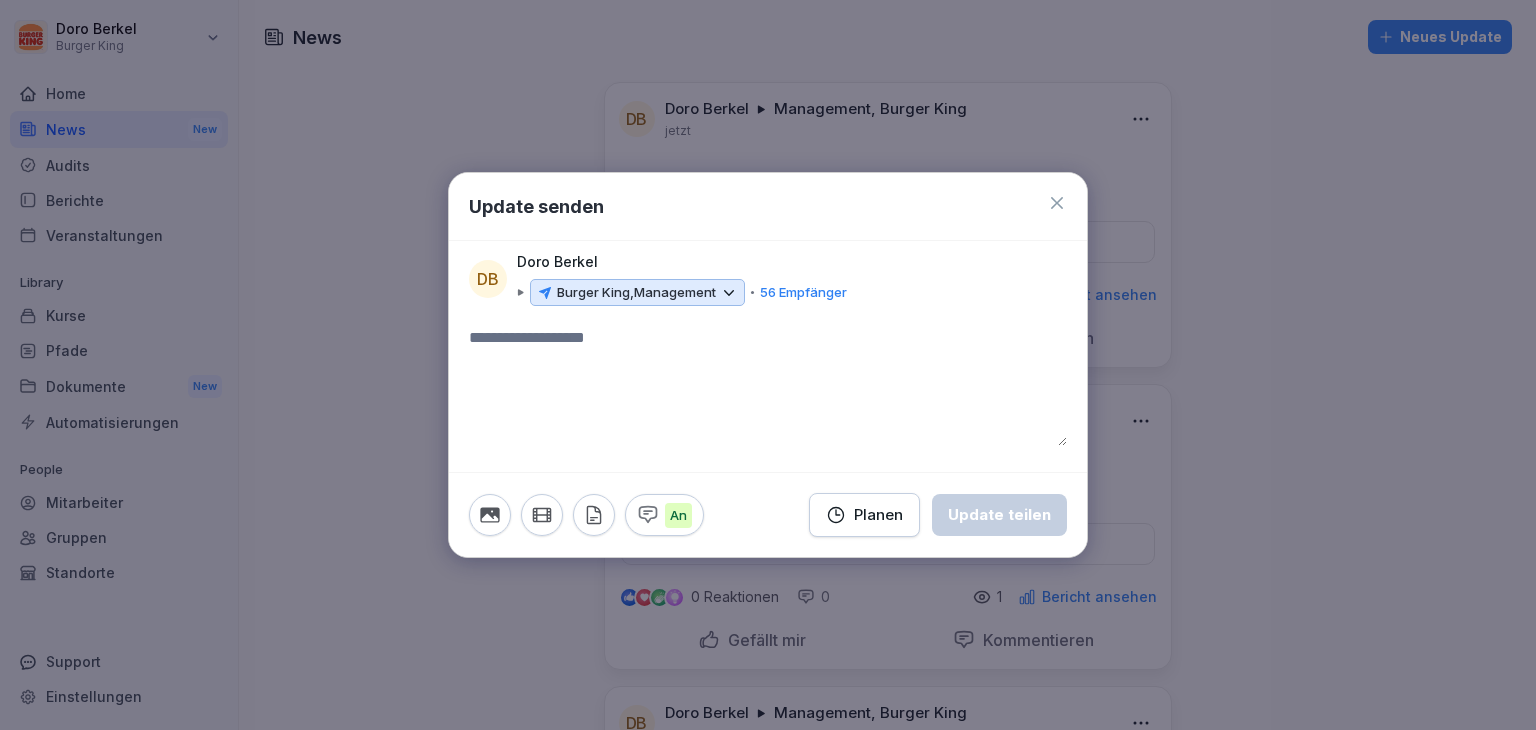 click at bounding box center [594, 515] 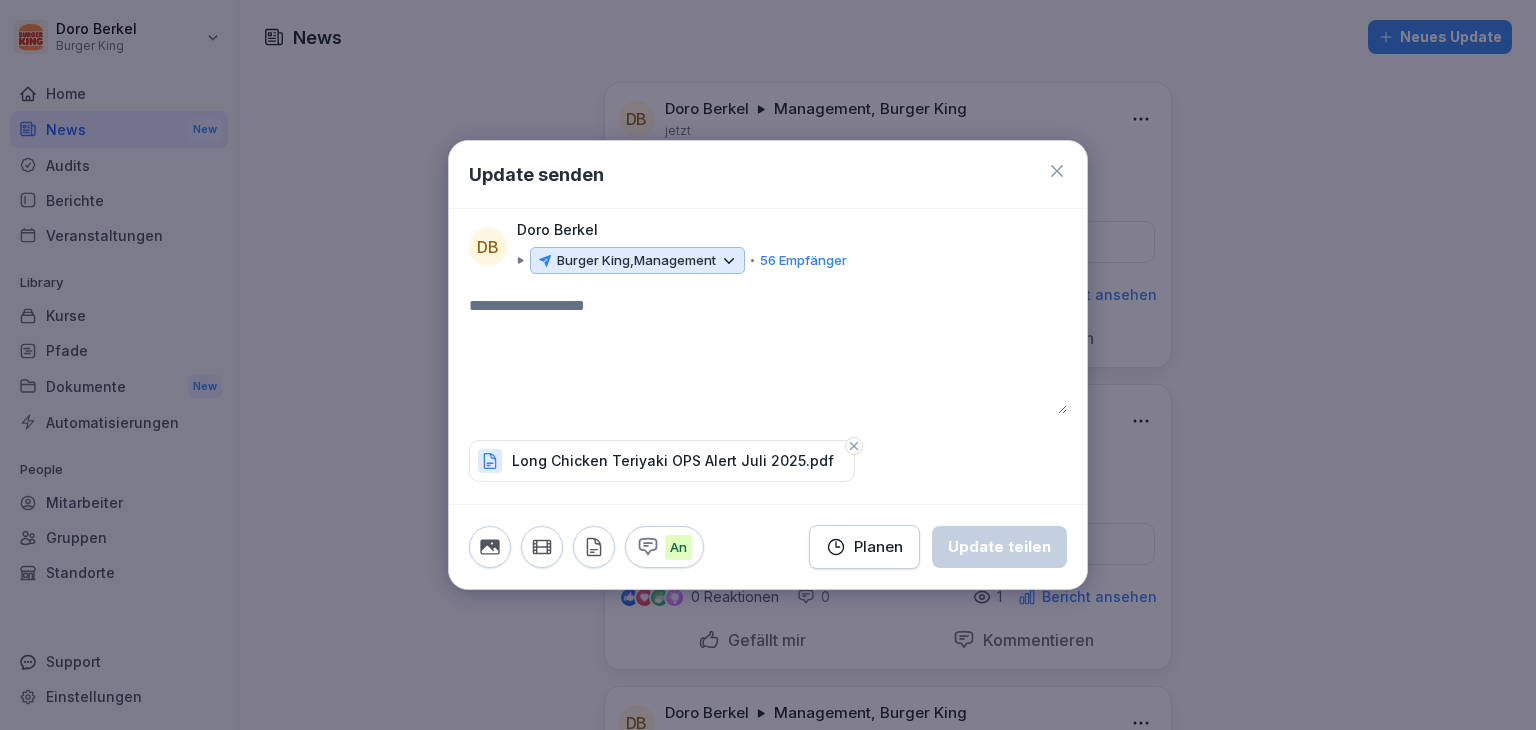 click at bounding box center (768, 354) 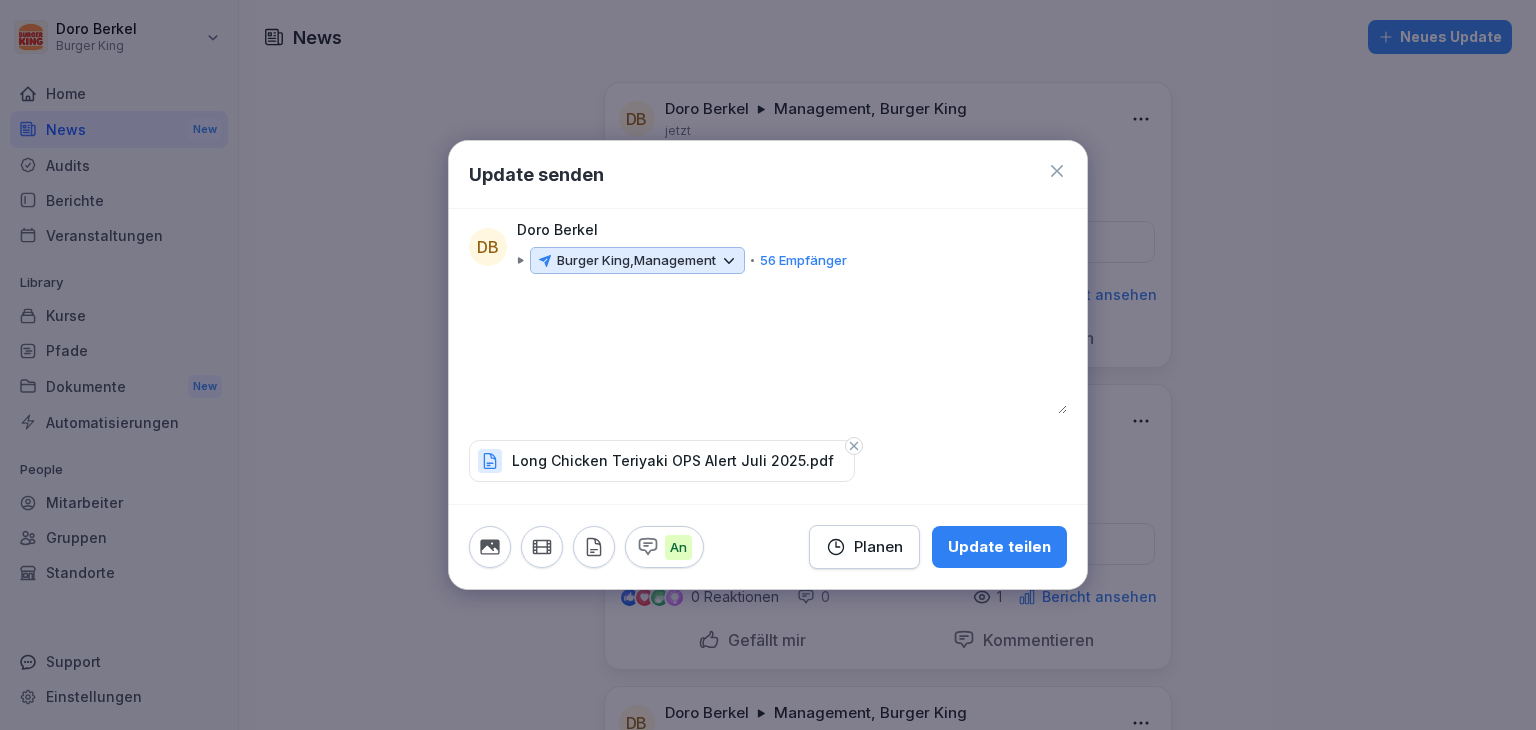 type 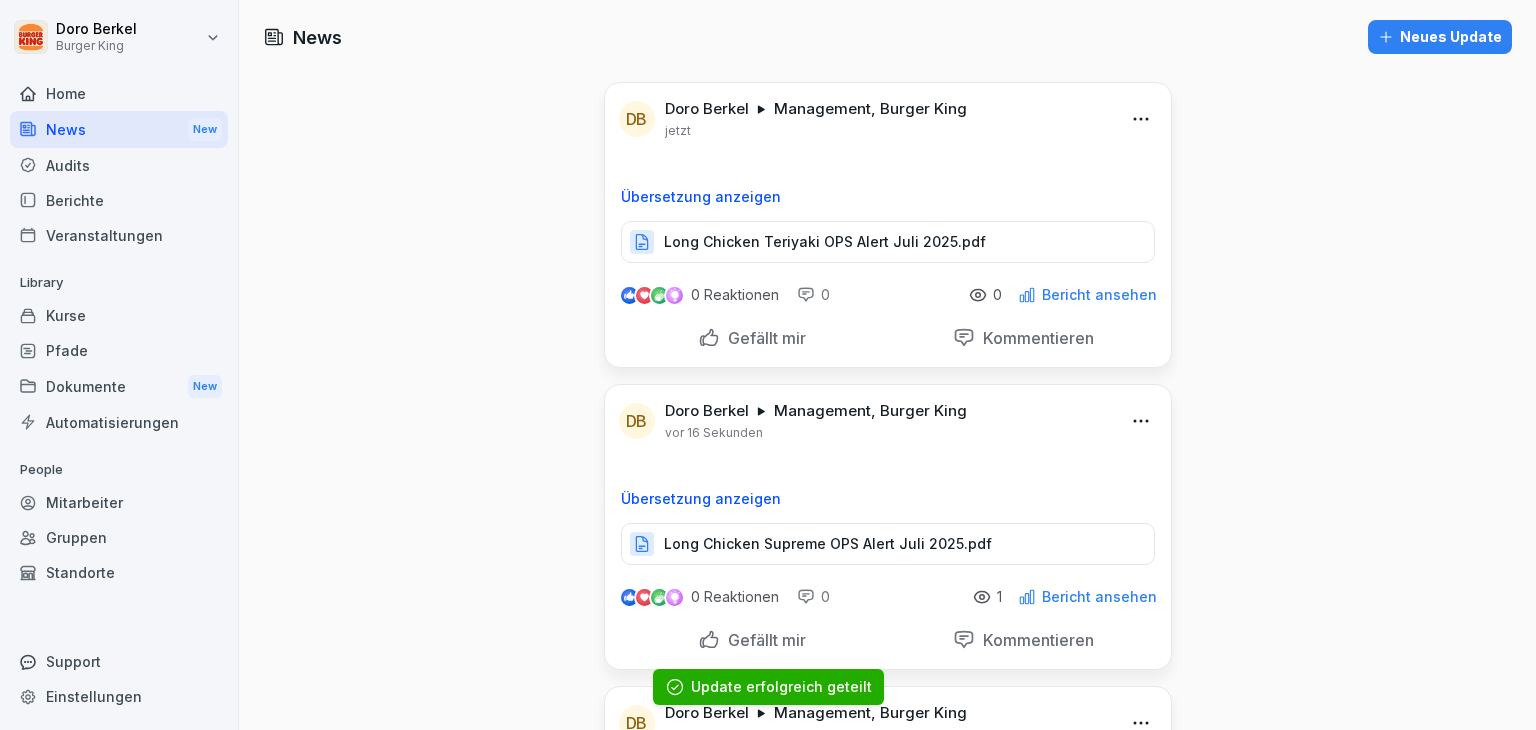 click on "Neues Update" at bounding box center (1440, 37) 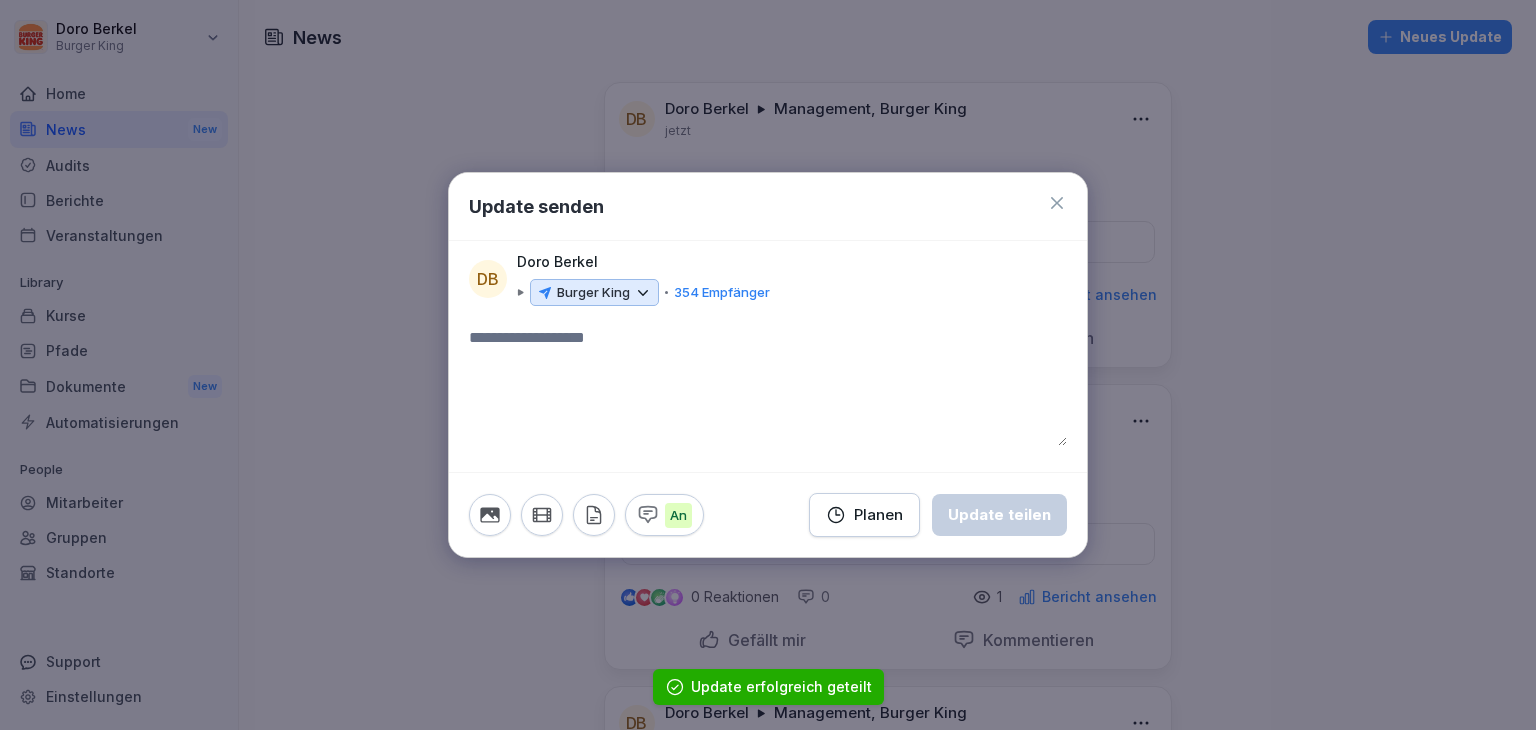 click 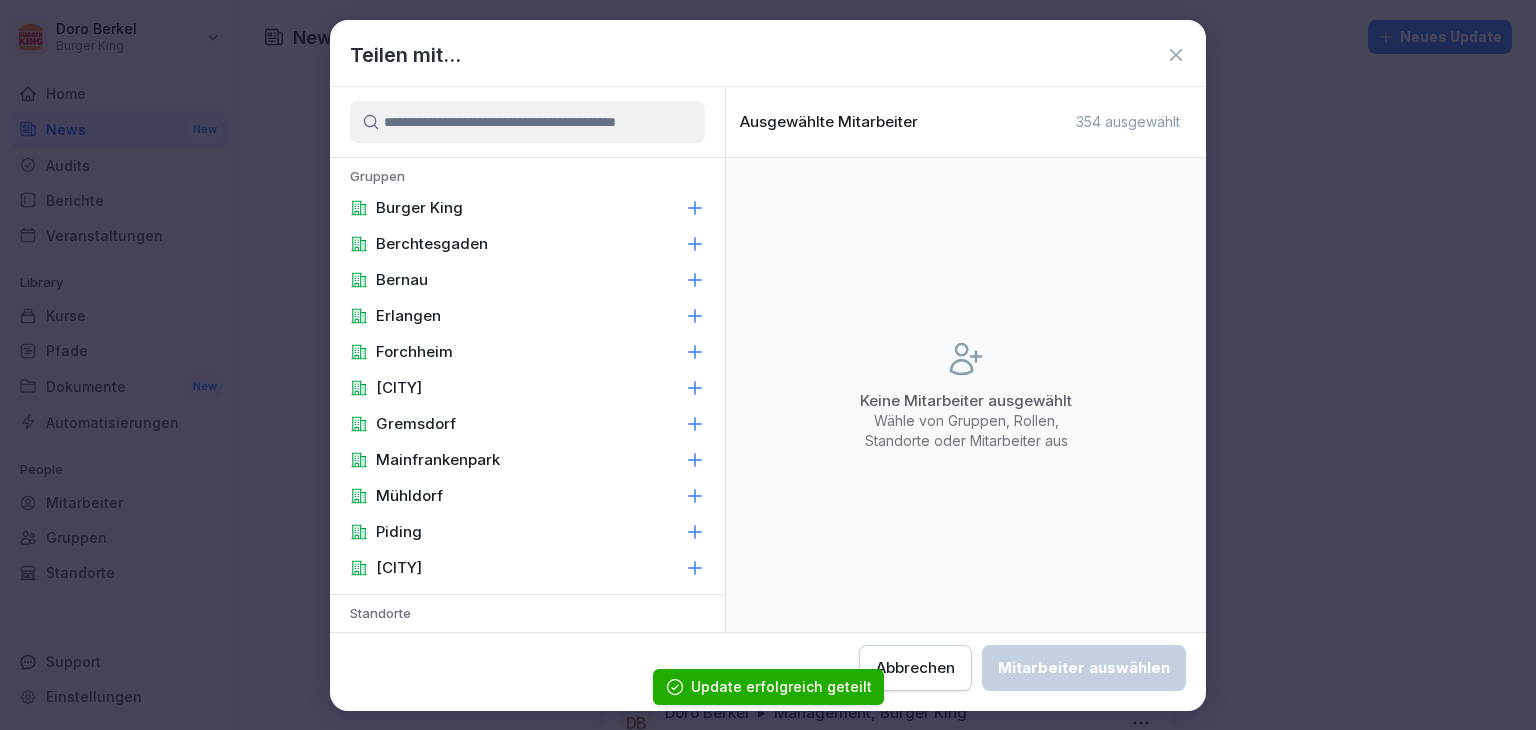 click on "Burger King" at bounding box center (419, 208) 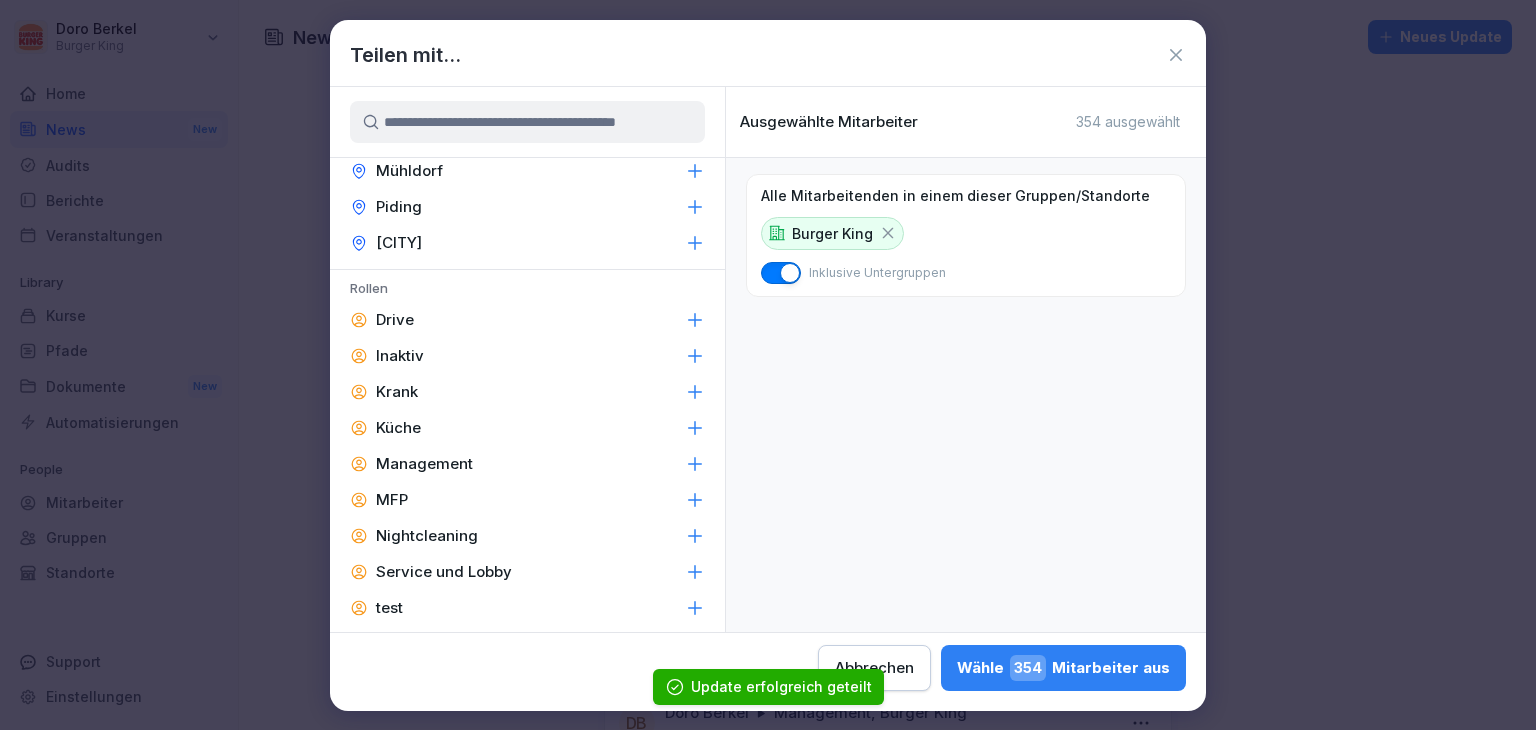 scroll, scrollTop: 847, scrollLeft: 0, axis: vertical 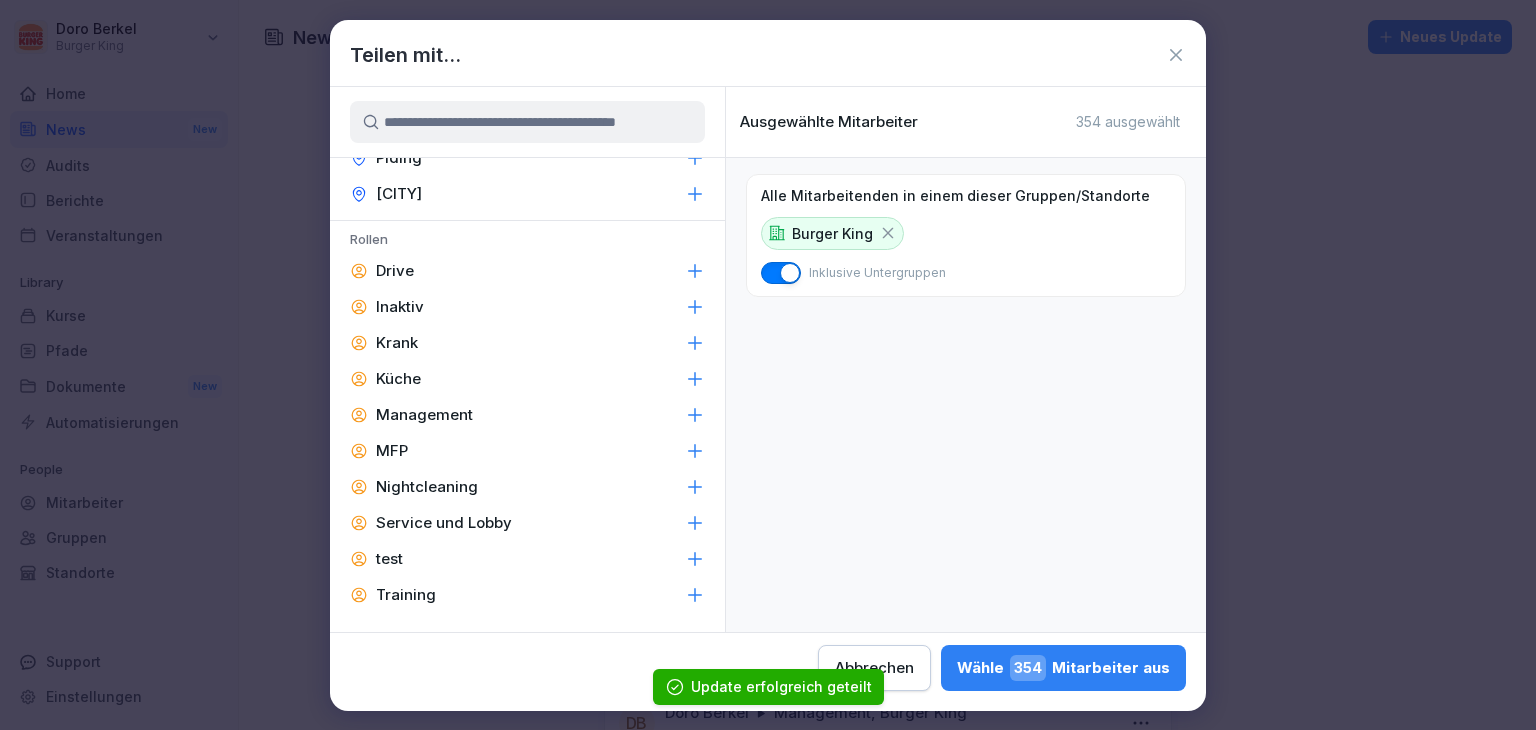 click on "Management" at bounding box center (424, 415) 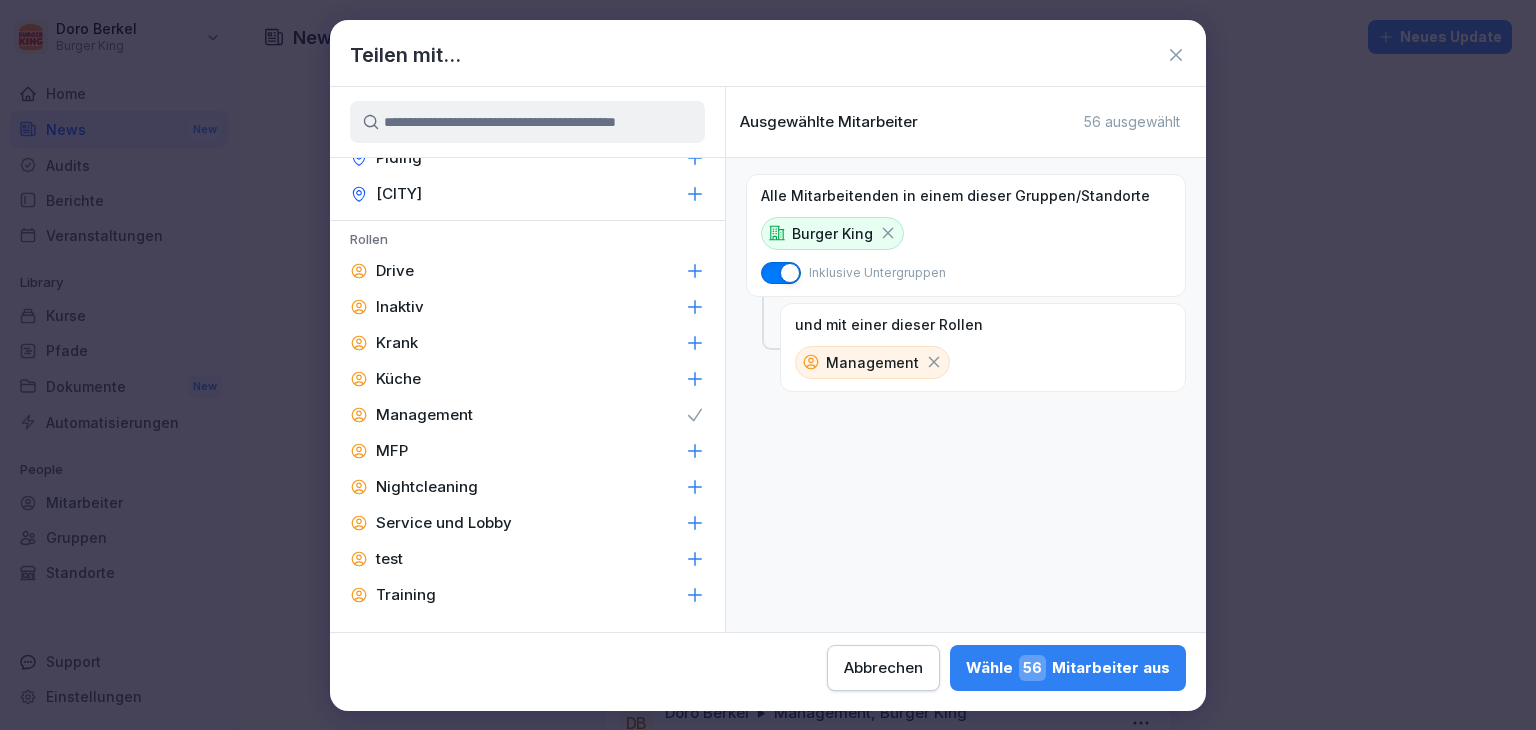 drag, startPoint x: 1105, startPoint y: 667, endPoint x: 1082, endPoint y: 660, distance: 24.04163 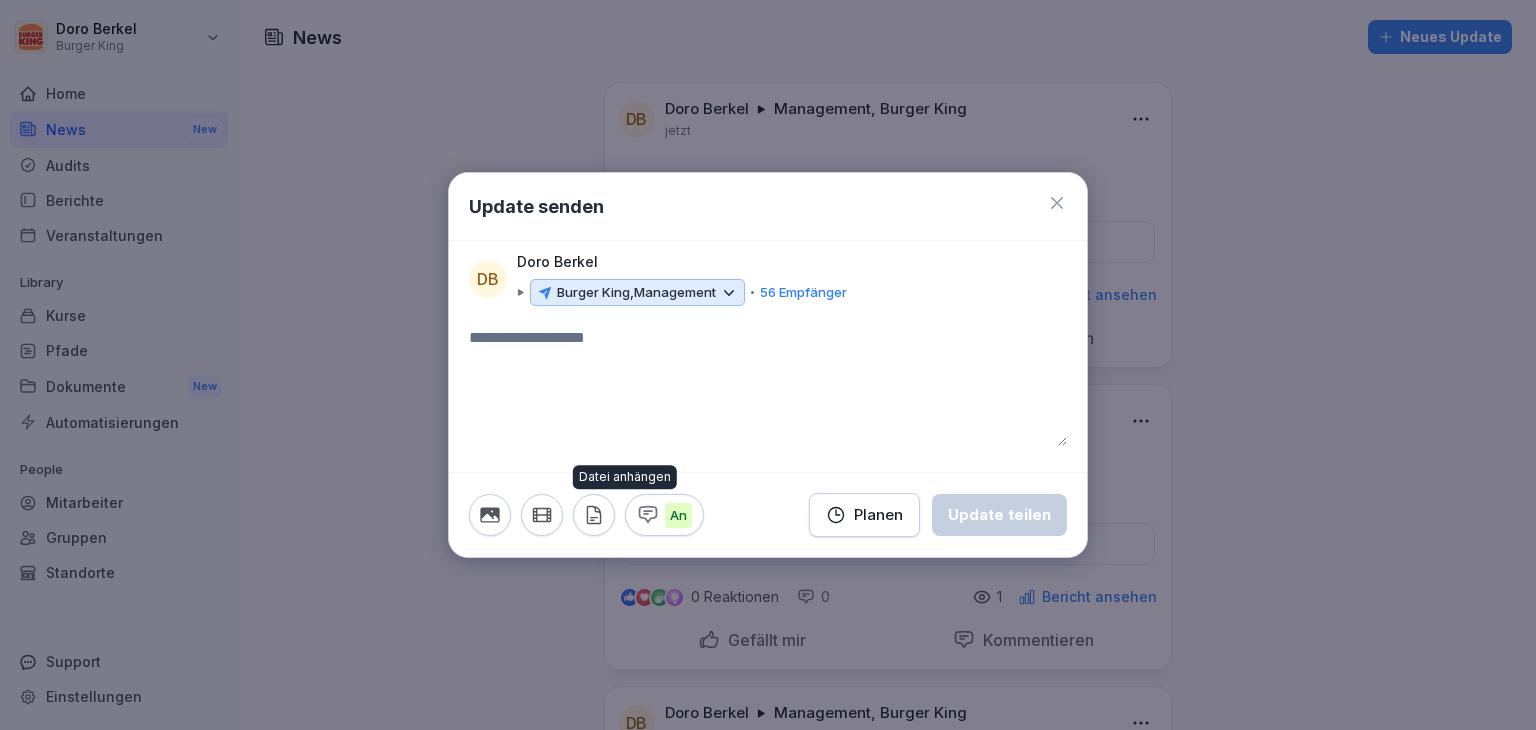 click 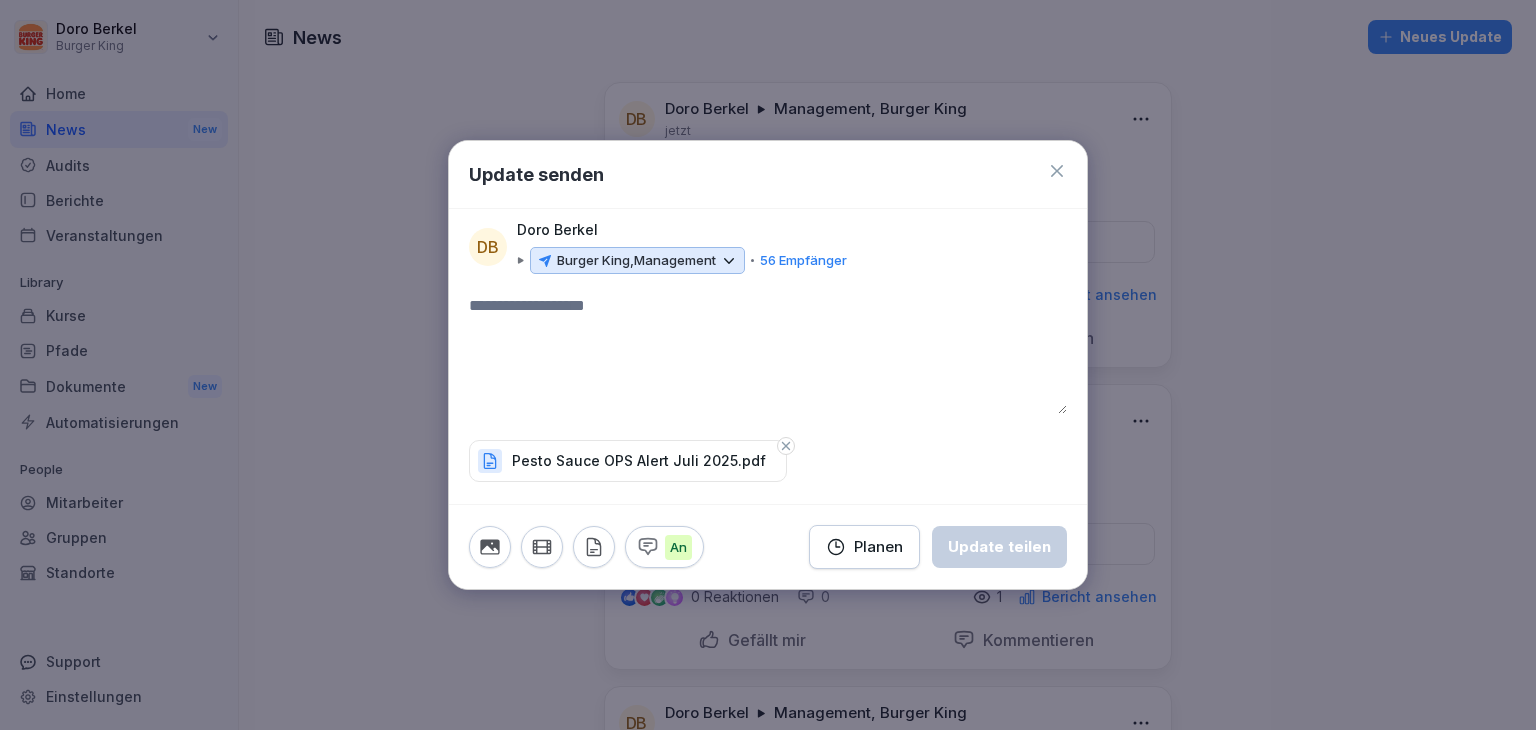 click at bounding box center [768, 354] 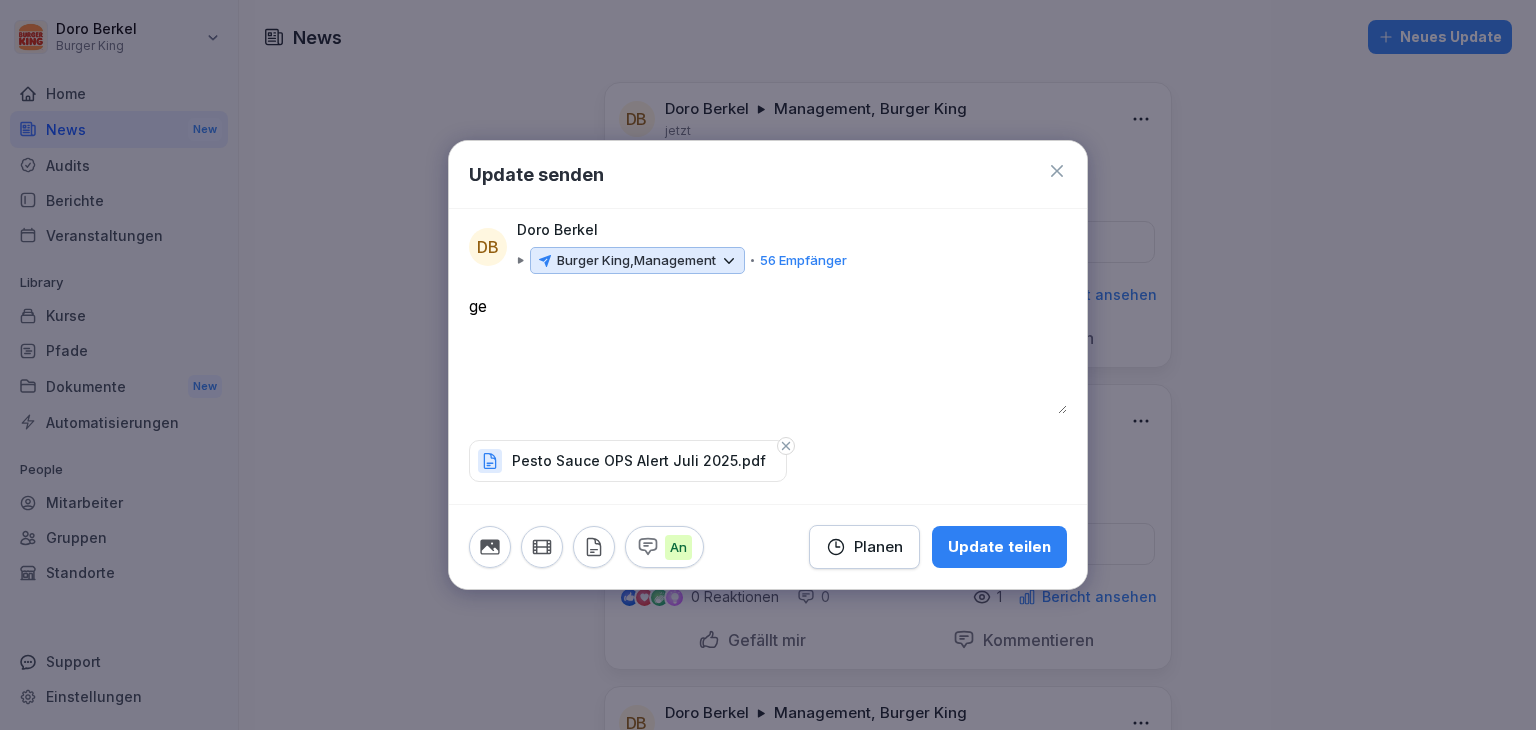 type on "*" 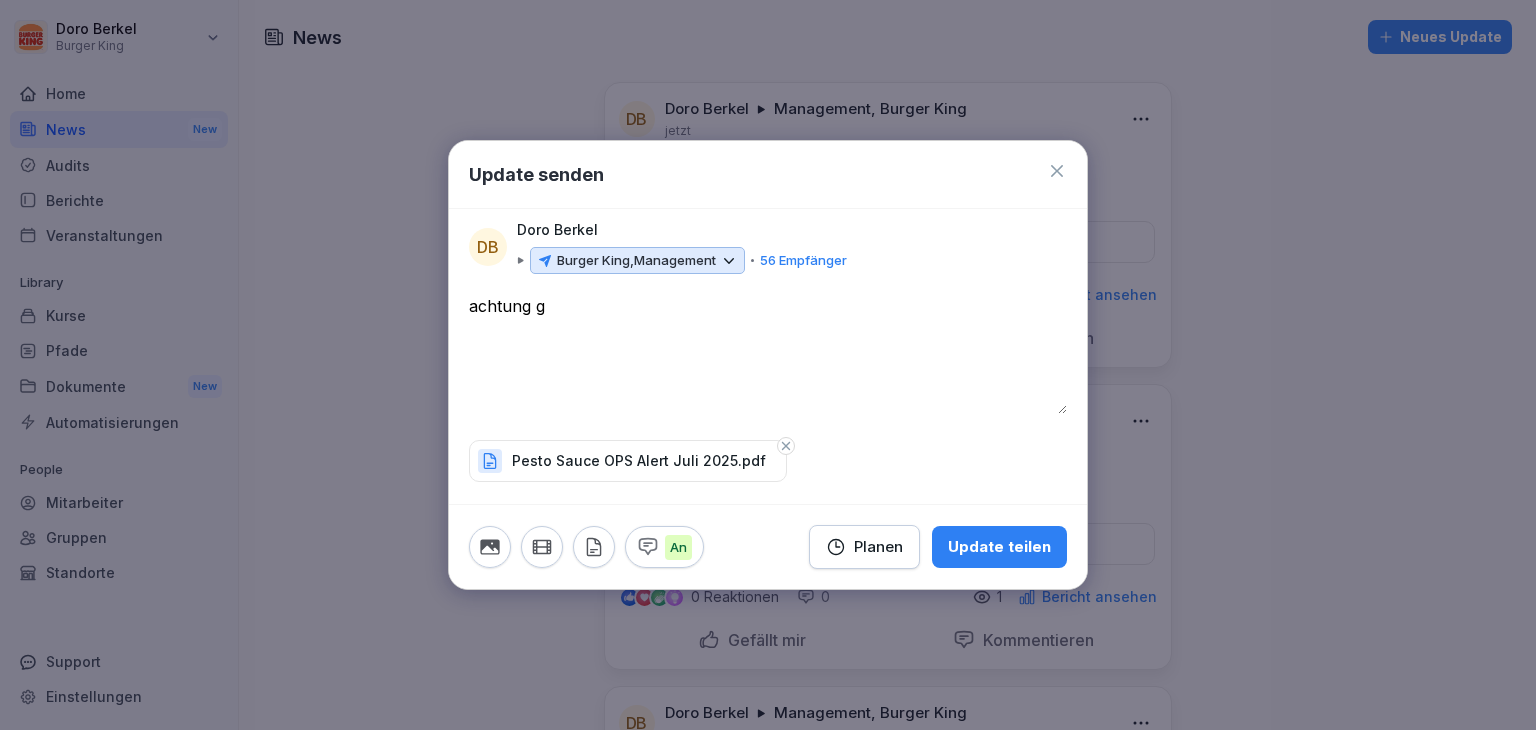 type on "*" 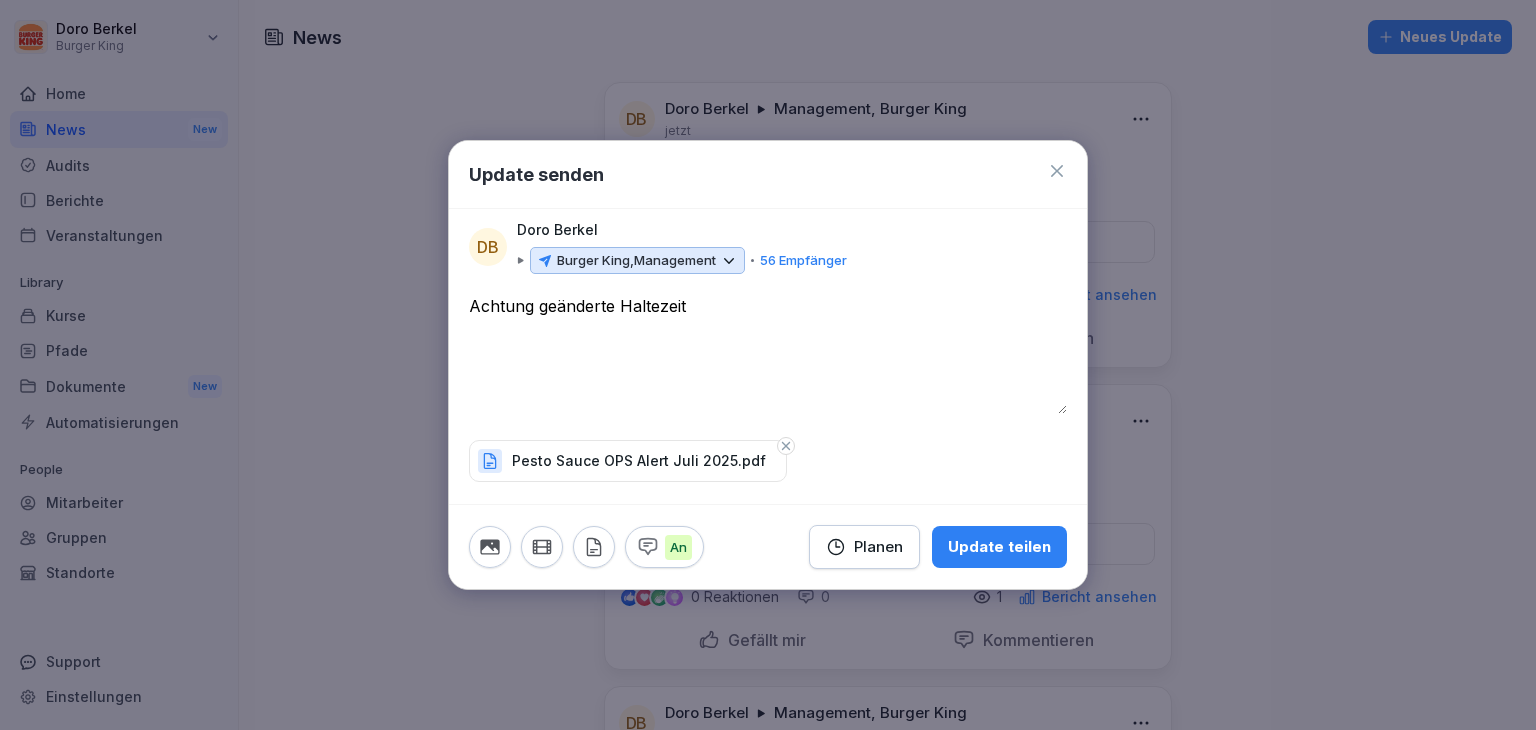 type on "**********" 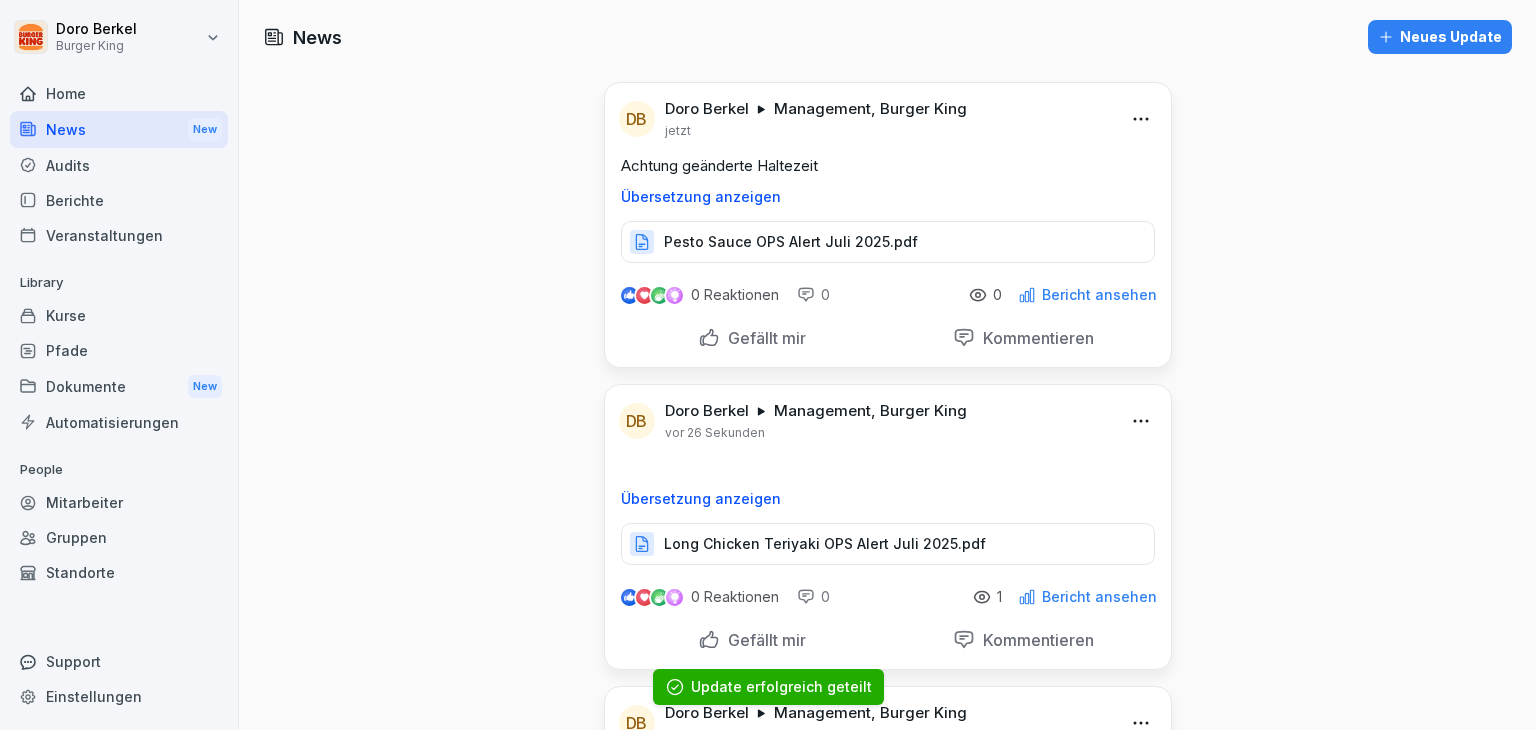 click on "Neues Update" at bounding box center (1440, 37) 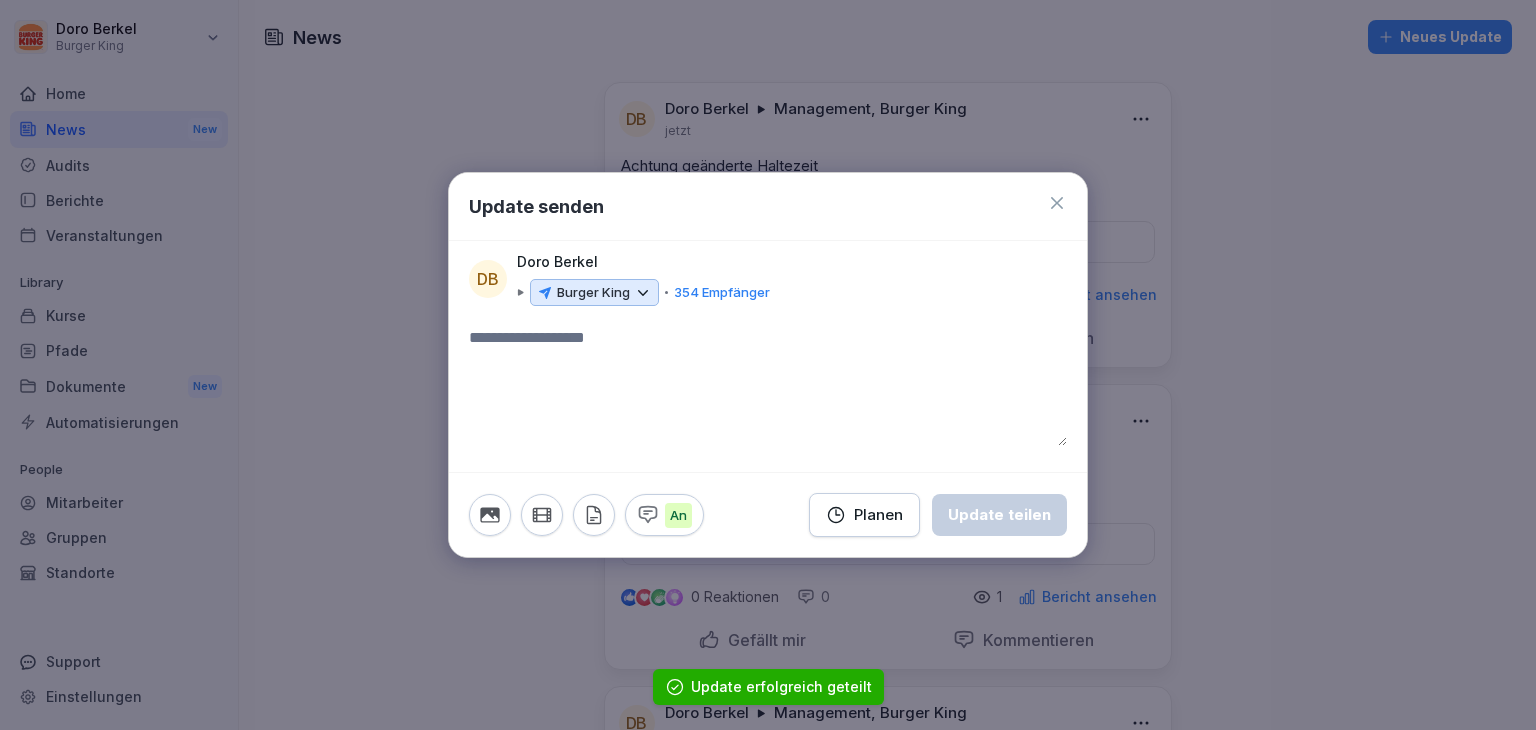 click on "Burger King" at bounding box center [593, 293] 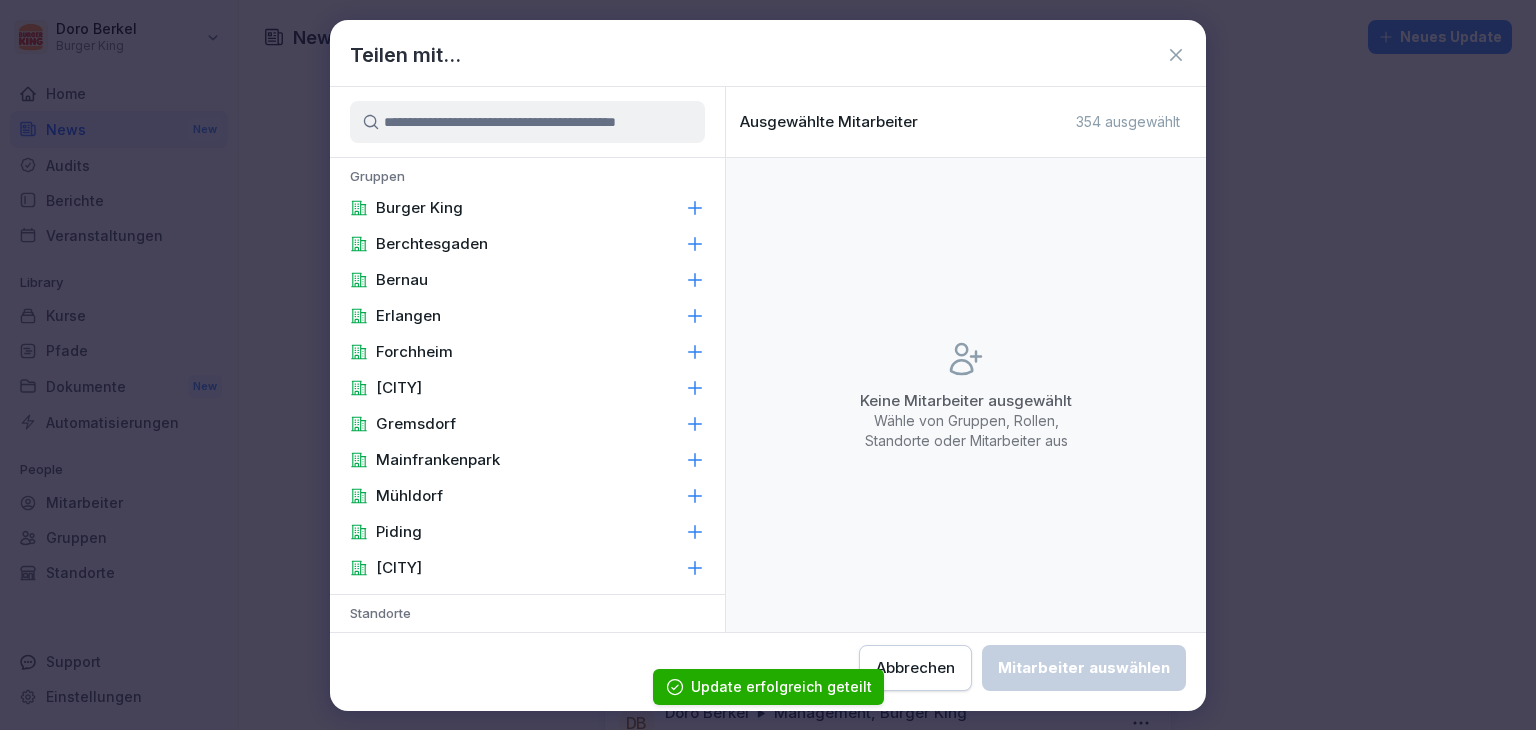 click on "Burger King" at bounding box center (527, 208) 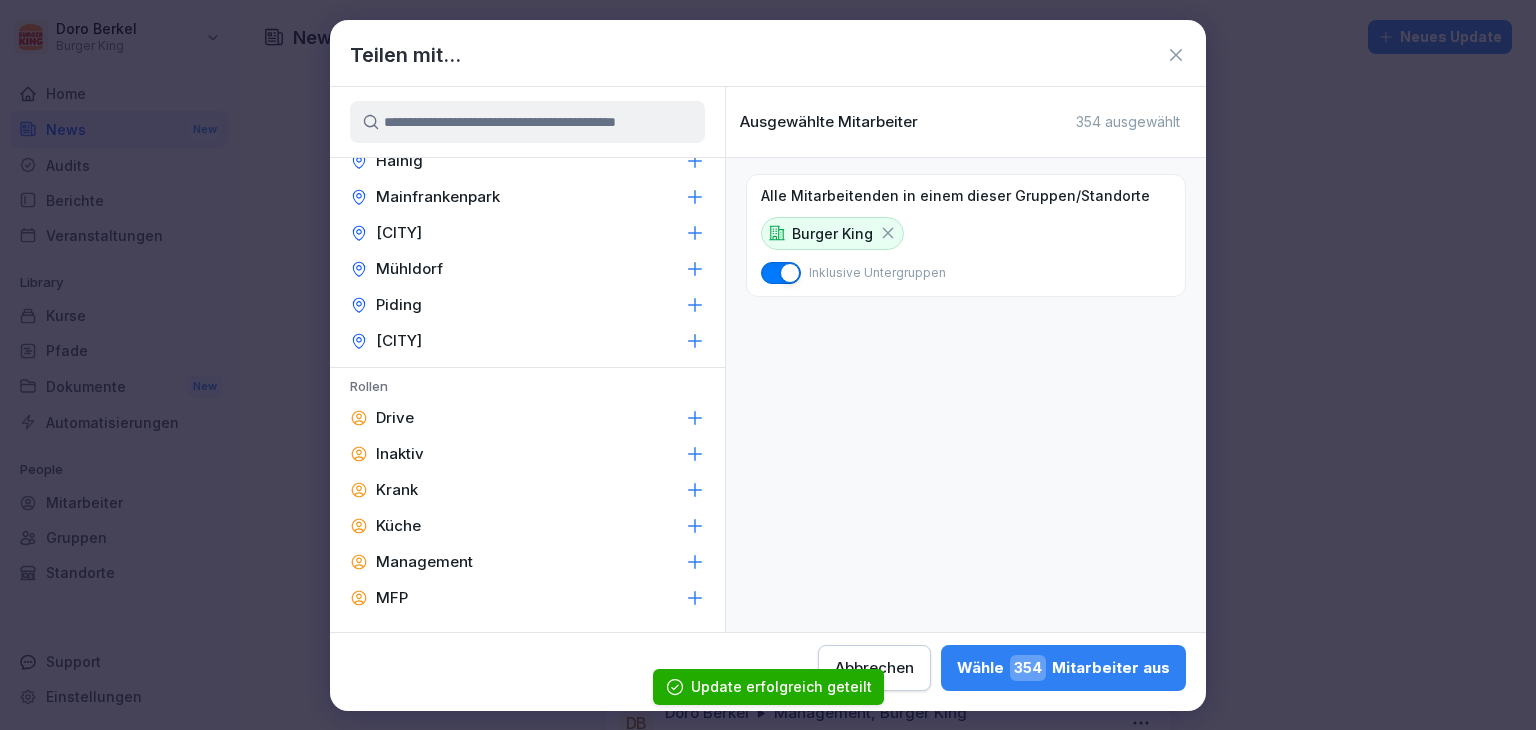 scroll, scrollTop: 847, scrollLeft: 0, axis: vertical 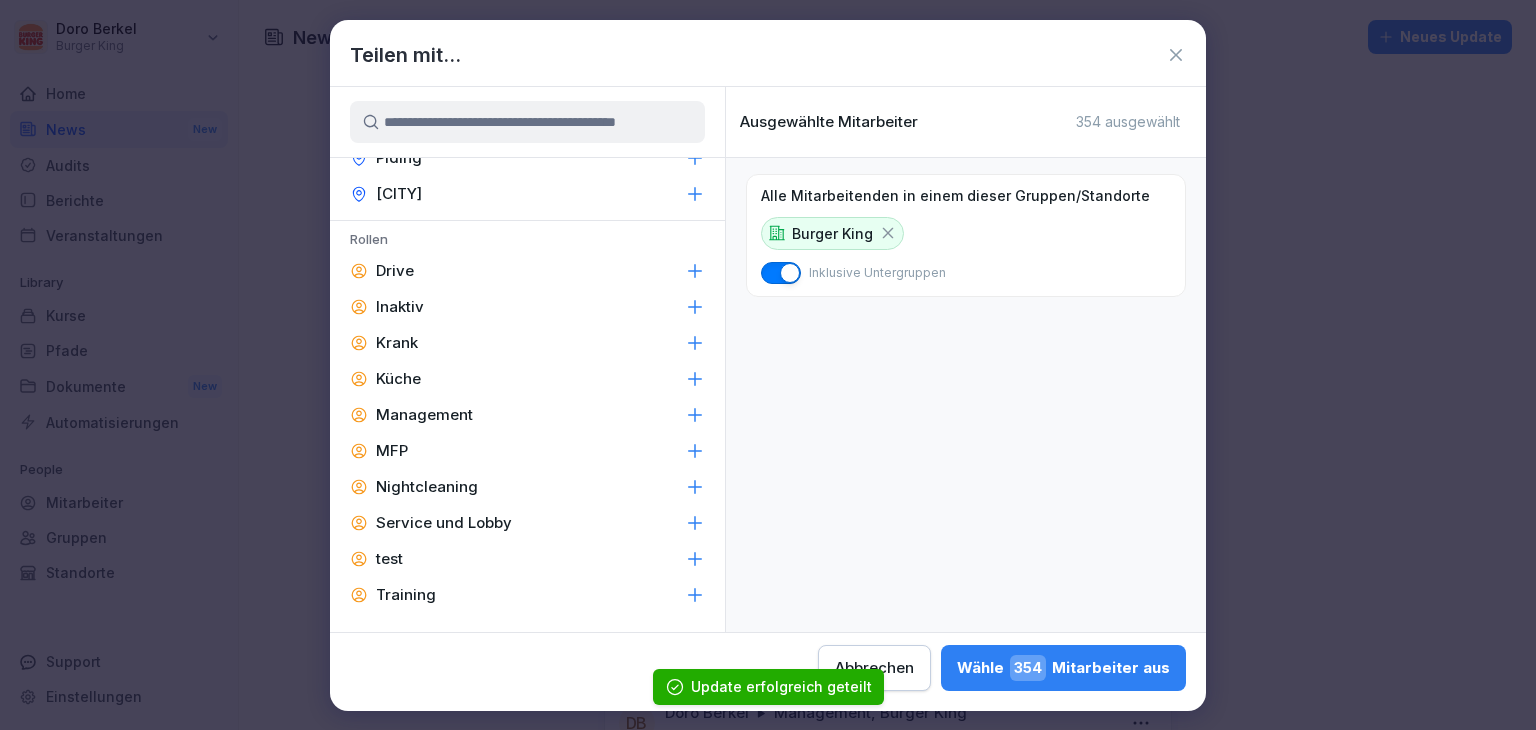 click on "Management" at bounding box center (424, 415) 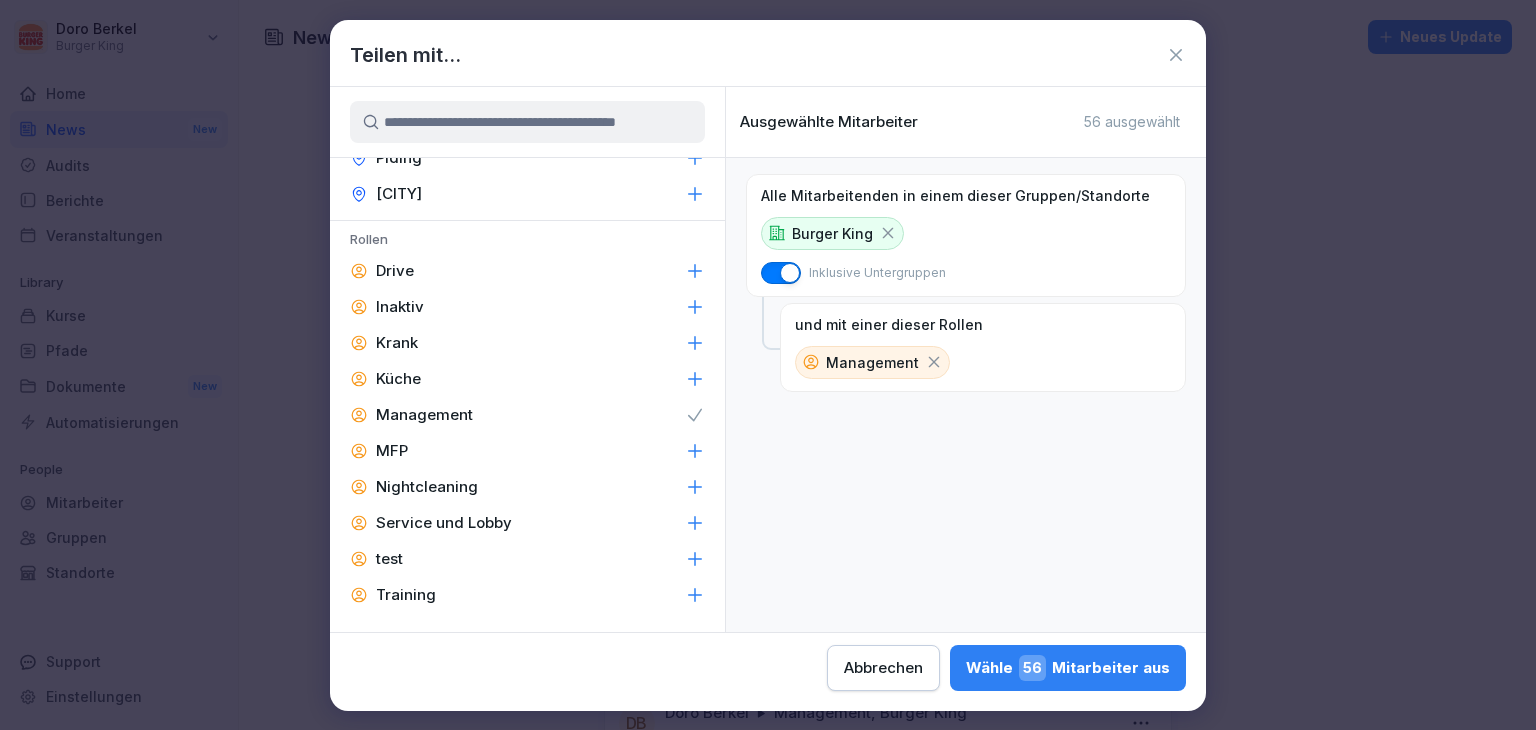 click on "Wähle 56 Mitarbeiter aus" at bounding box center (1068, 668) 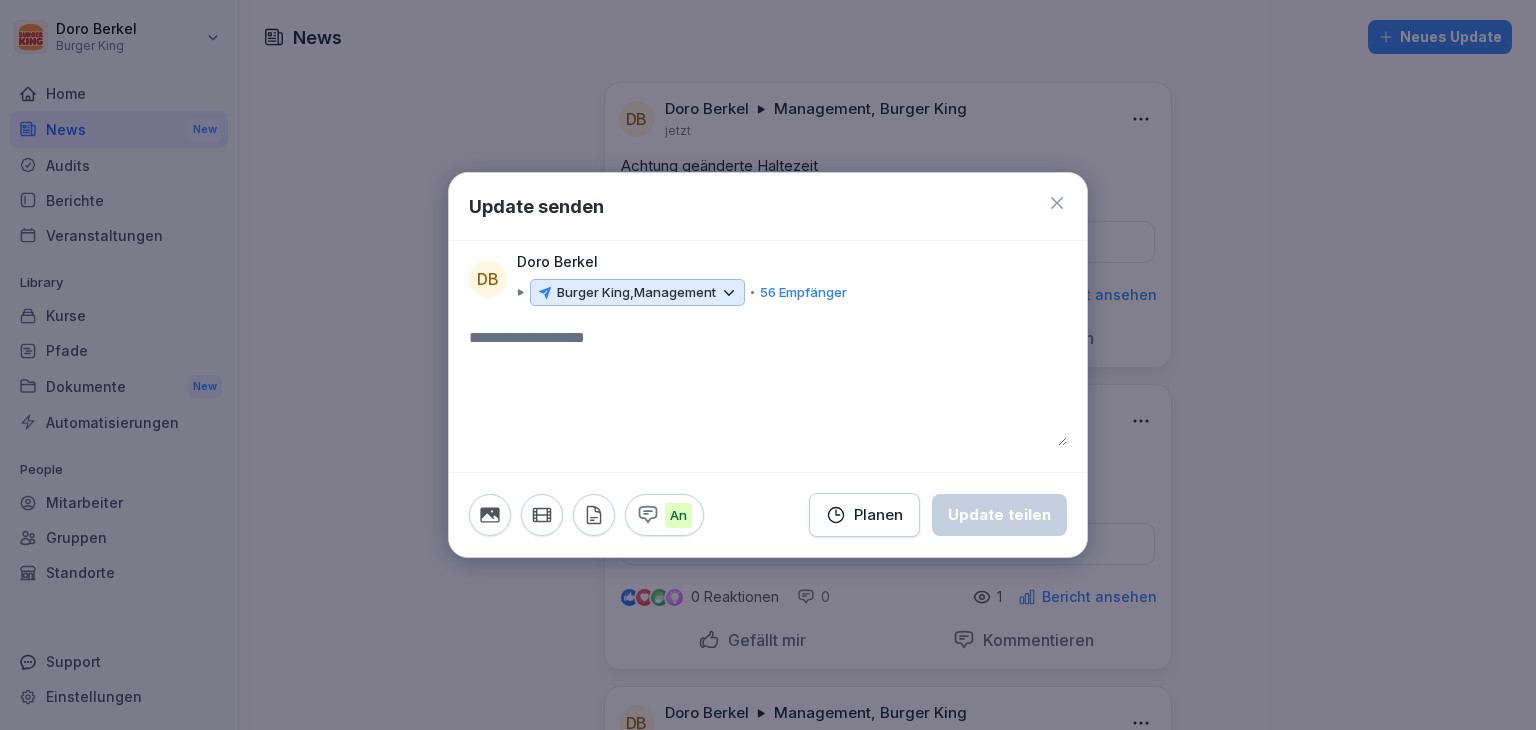 click 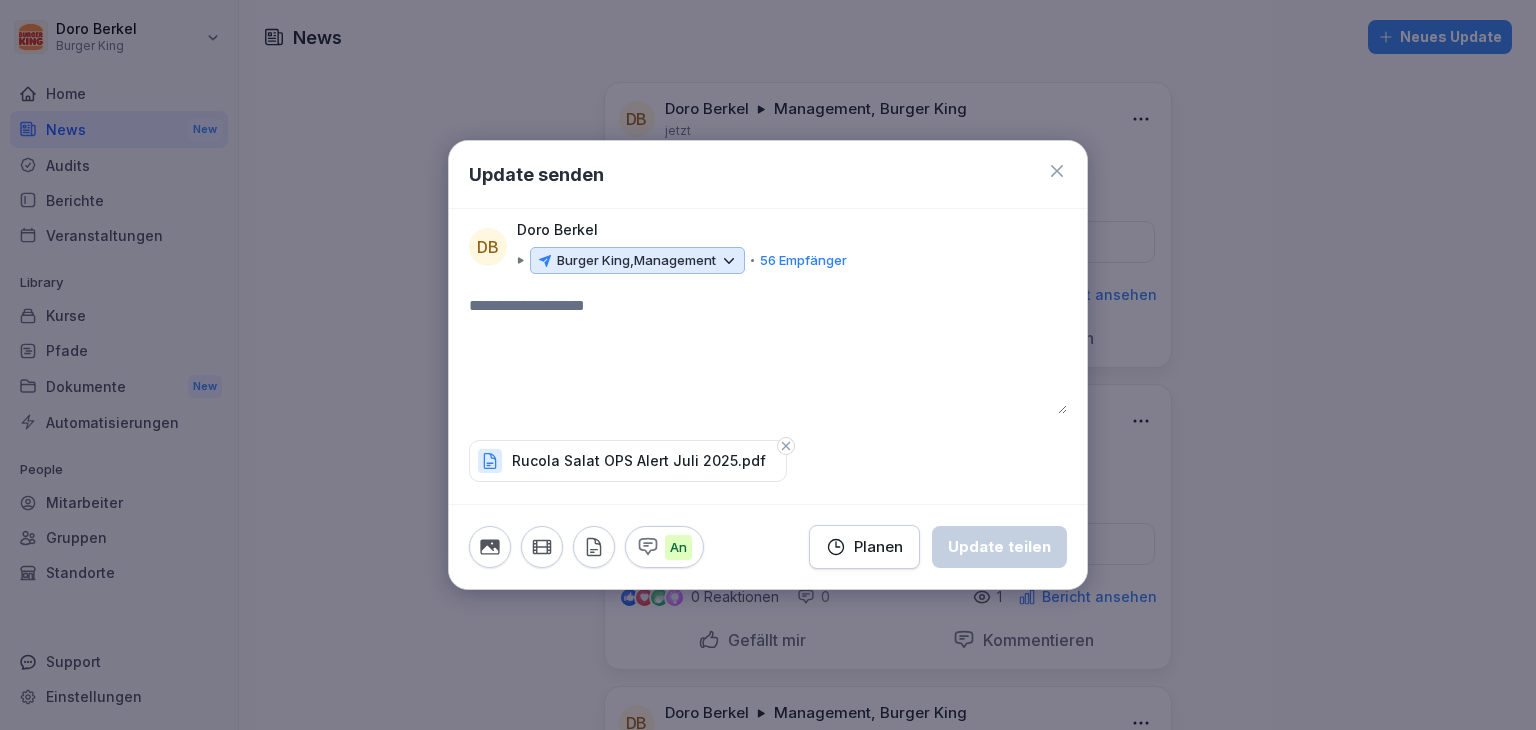 click at bounding box center [768, 354] 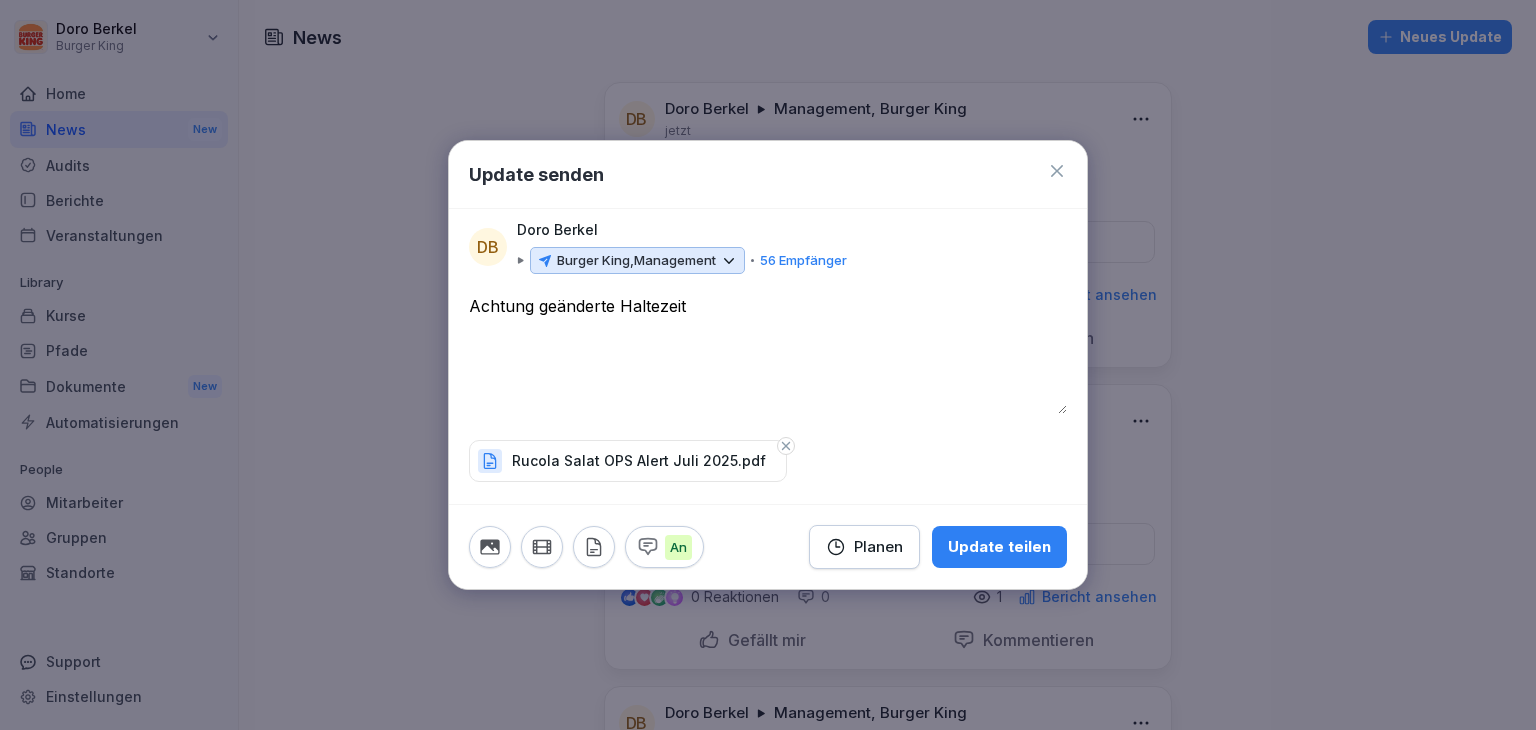 type on "**********" 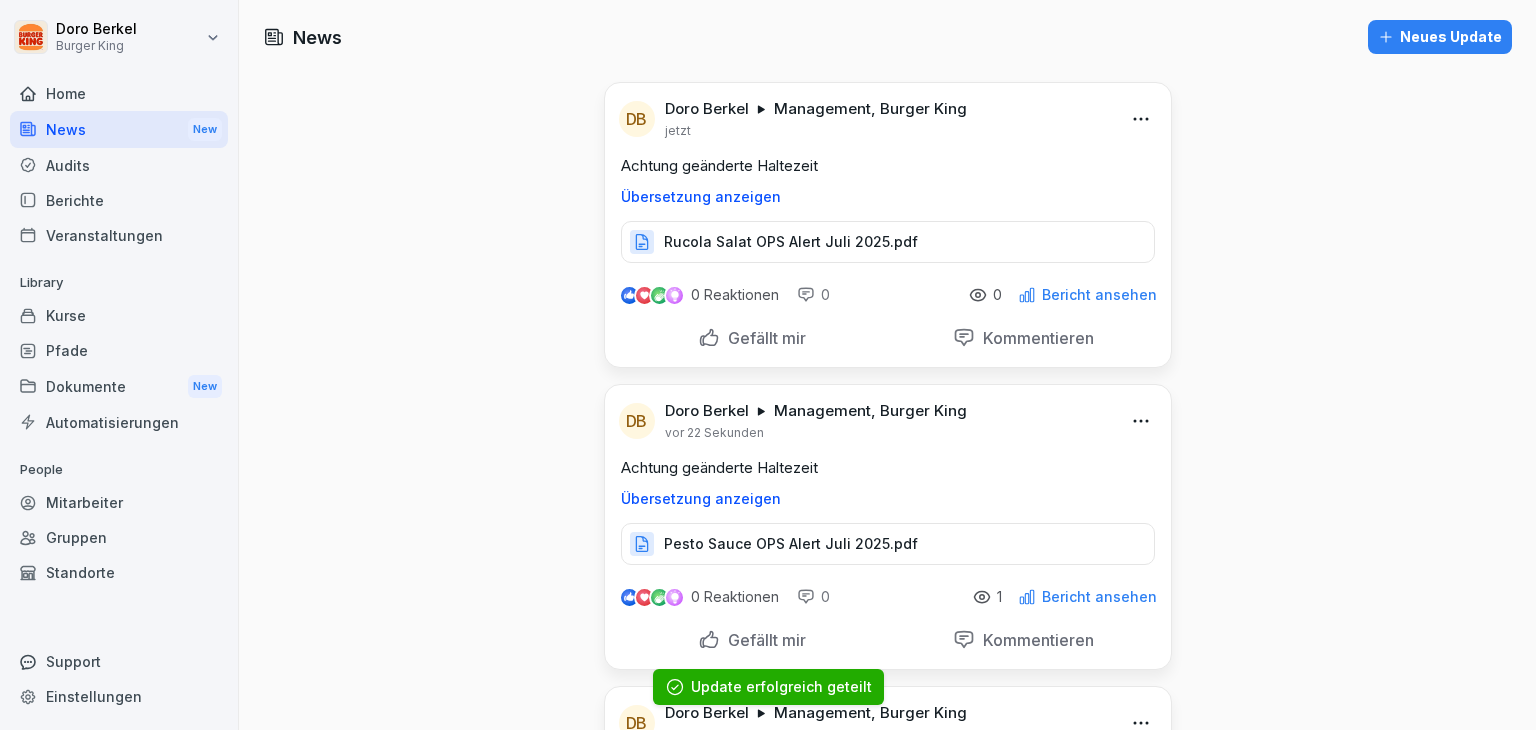 click on "Doro   Berkel Burger King Home News New Audits Berichte Veranstaltungen Library Kurse Pfade Dokumente New Automatisierungen People Mitarbeiter Gruppen Standorte Support Einstellungen News Neues Update DB Doro Berkel Management, Burger King jetzt Achtung geänderte Haltezeit Übersetzung anzeigen Rucola Salat OPS Alert Juli 2025.pdf 0 Reaktionen 0 0 Bericht ansehen Gefällt mir Kommentieren DB Doro Berkel Management, Burger King vor 22 Sekunden Achtung geänderte Haltezeit Übersetzung anzeigen Pesto Sauce OPS Alert Juli 2025.pdf 0 Reaktionen 0 1 Bericht ansehen Gefällt mir Kommentieren DB Doro Berkel Management, Burger King vor 48 Sekunden   Übersetzung anzeigen Long Chicken Teriyaki OPS Alert Juli 2025.pdf 0 Reaktionen 0 1 Bericht ansehen Gefällt mir Kommentieren DB Doro Berkel Management, Burger King vor 1 Minute   Übersetzung anzeigen Long Chicken Supreme OPS Alert Juli 2025.pdf 0 Reaktionen 0 1 Bericht ansehen Gefällt mir Kommentieren DB Doro Berkel Management, Burger King vor 1 Minute   0 Reaktionen" at bounding box center [768, 365] 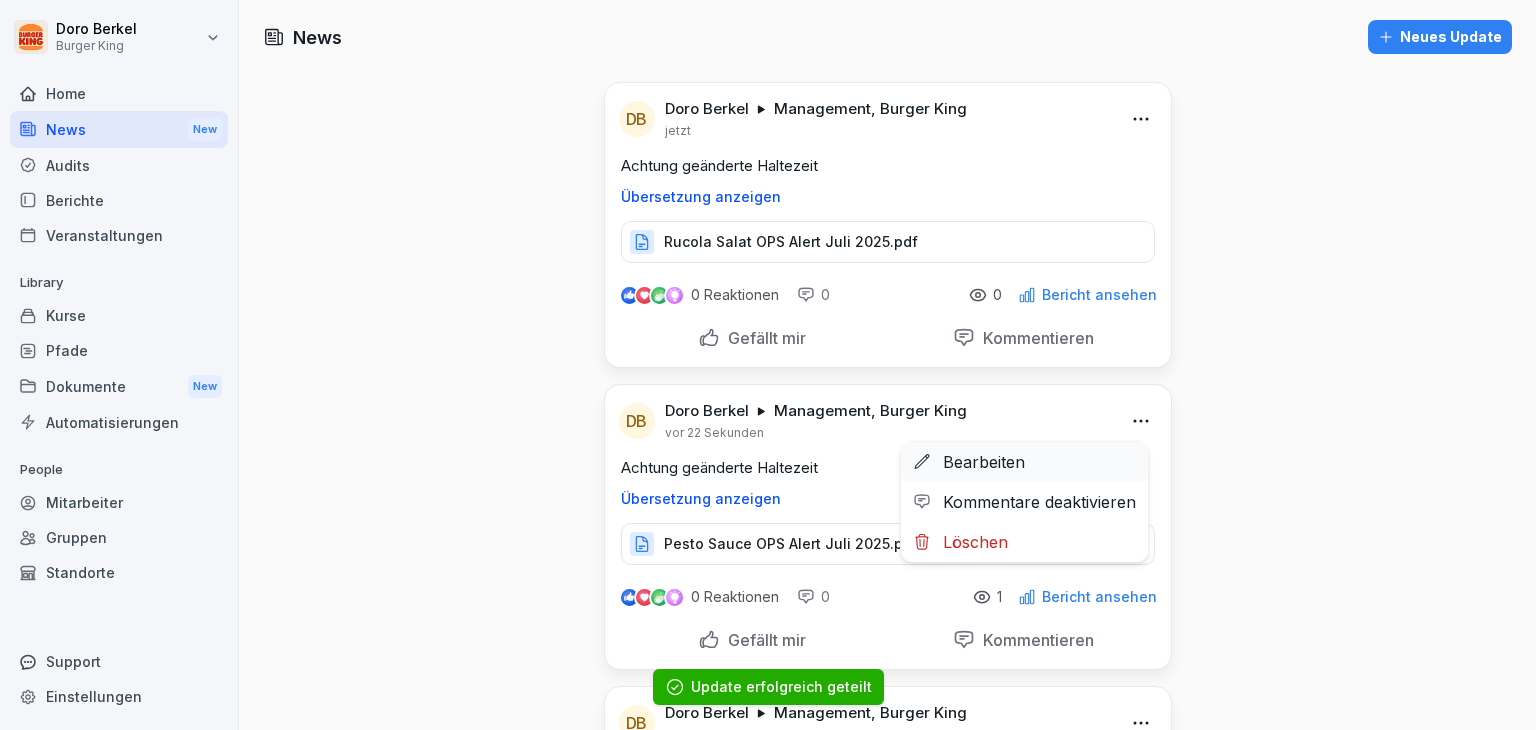 click on "Bearbeiten" at bounding box center (1024, 462) 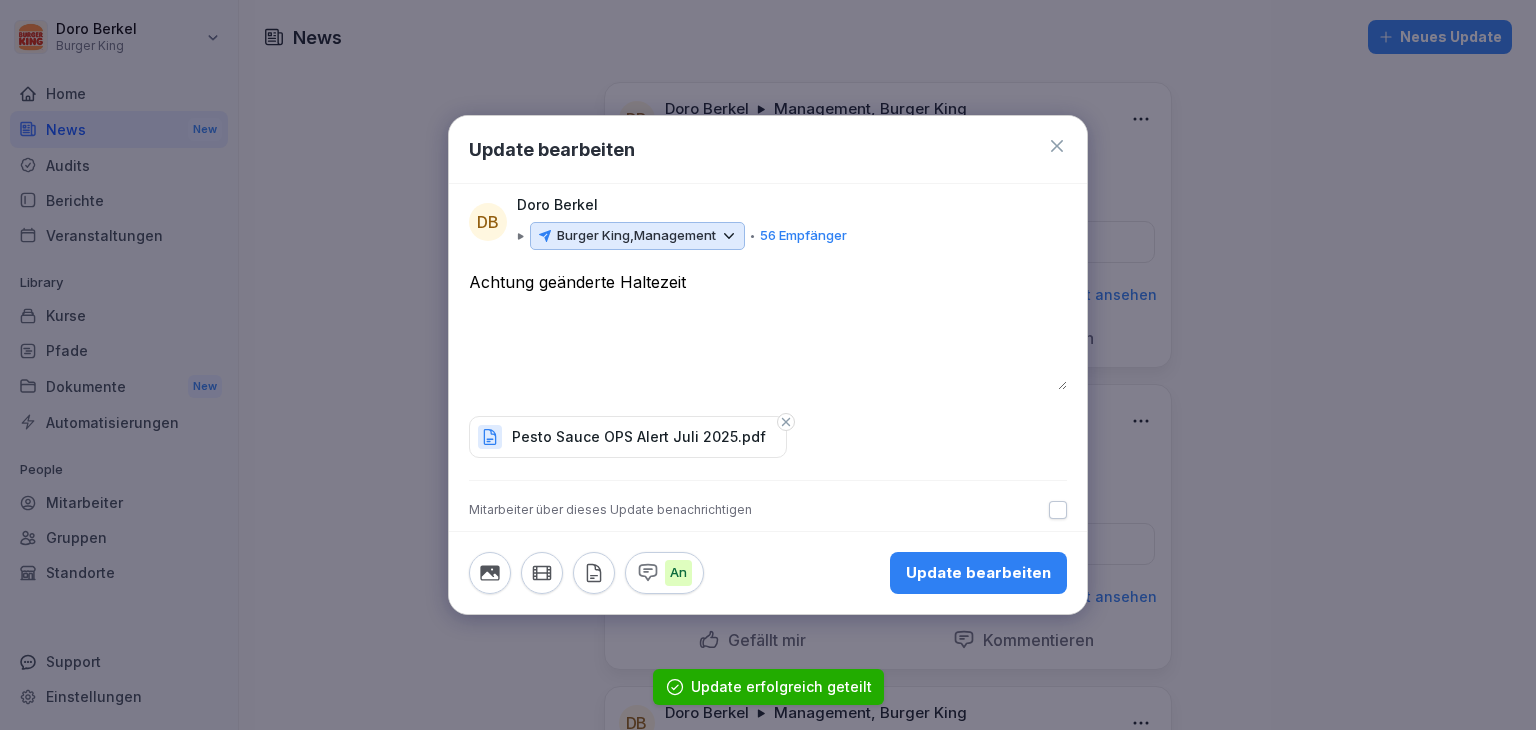 drag, startPoint x: 796, startPoint y: 272, endPoint x: 393, endPoint y: 273, distance: 403.00125 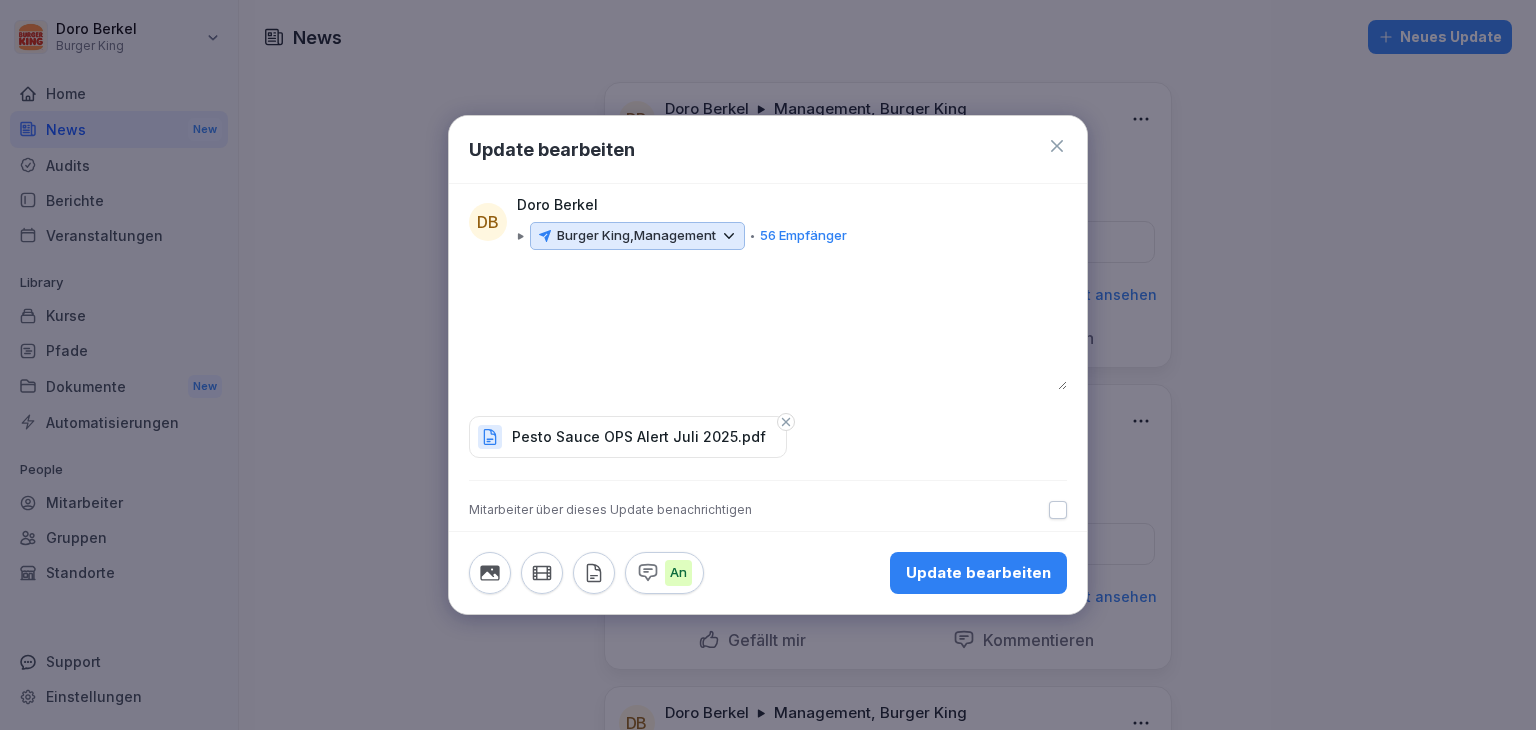 type 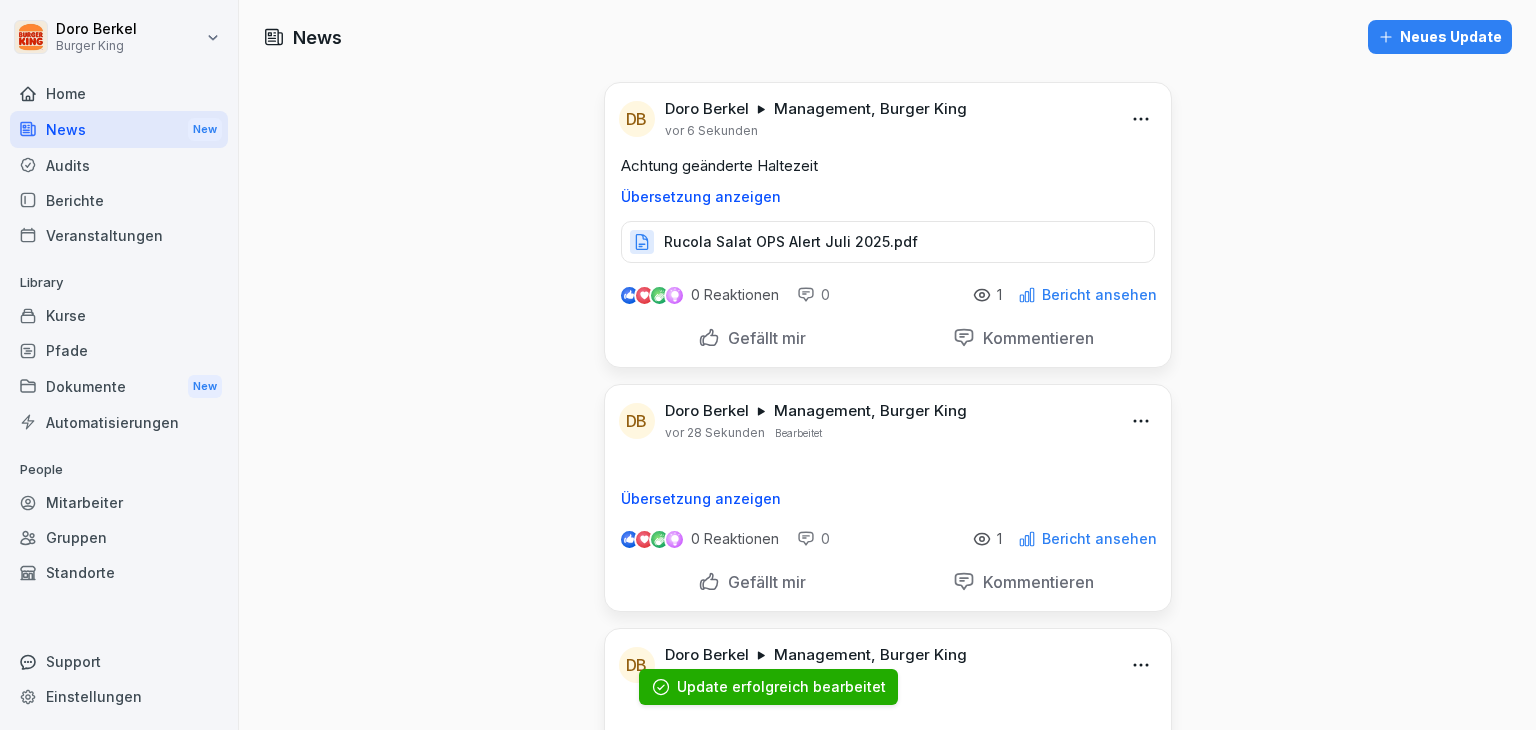 click on "Neues Update" at bounding box center [1440, 37] 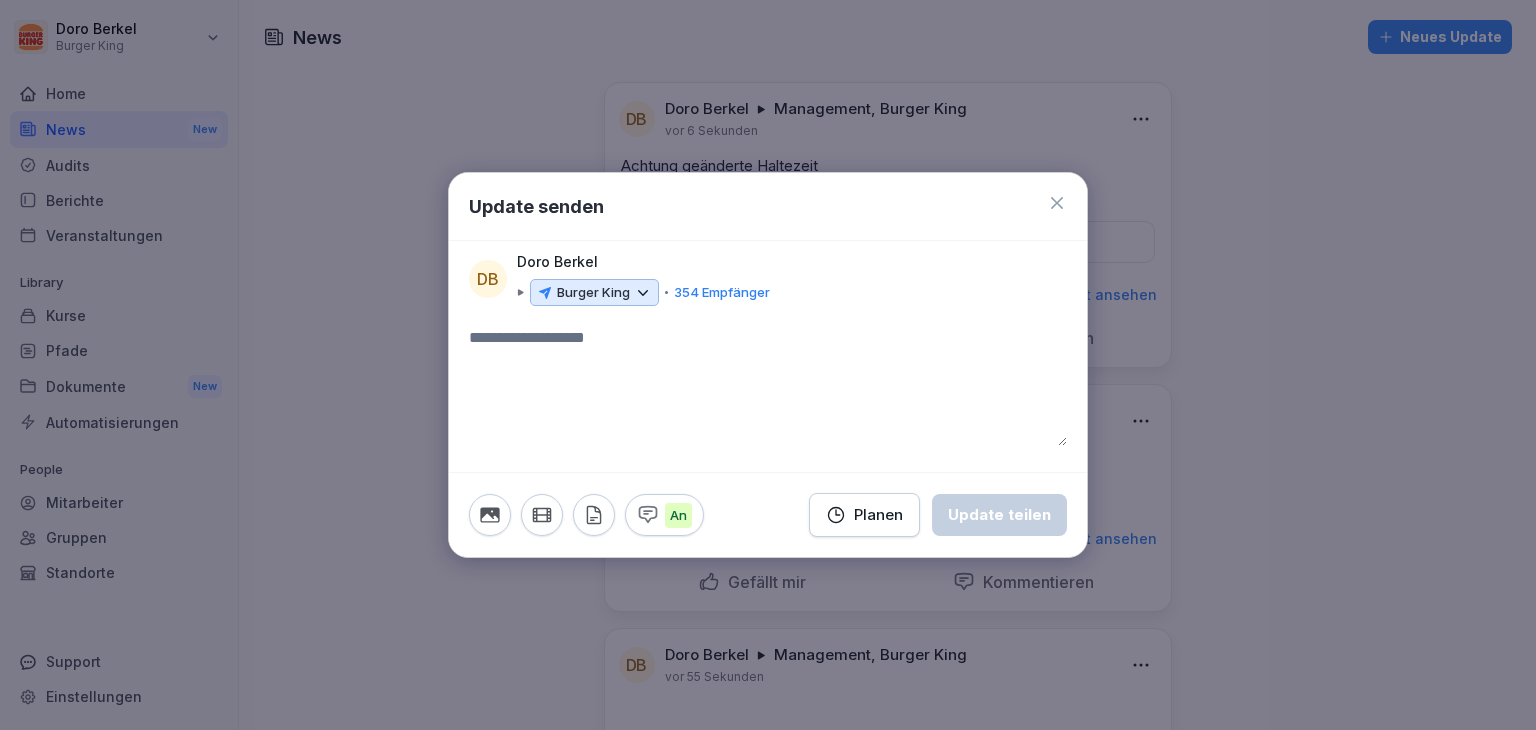 click 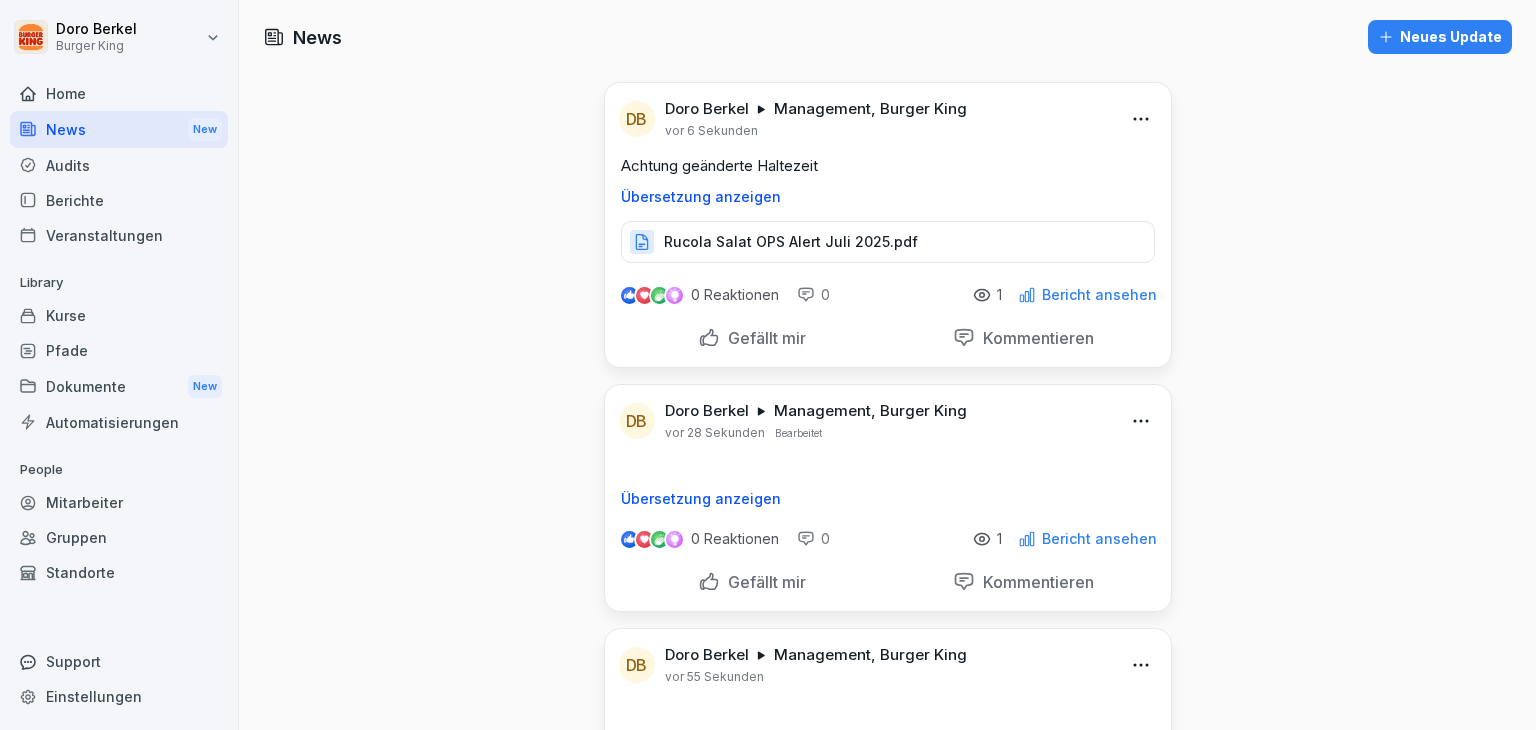 click on "Dokumente New" at bounding box center (119, 386) 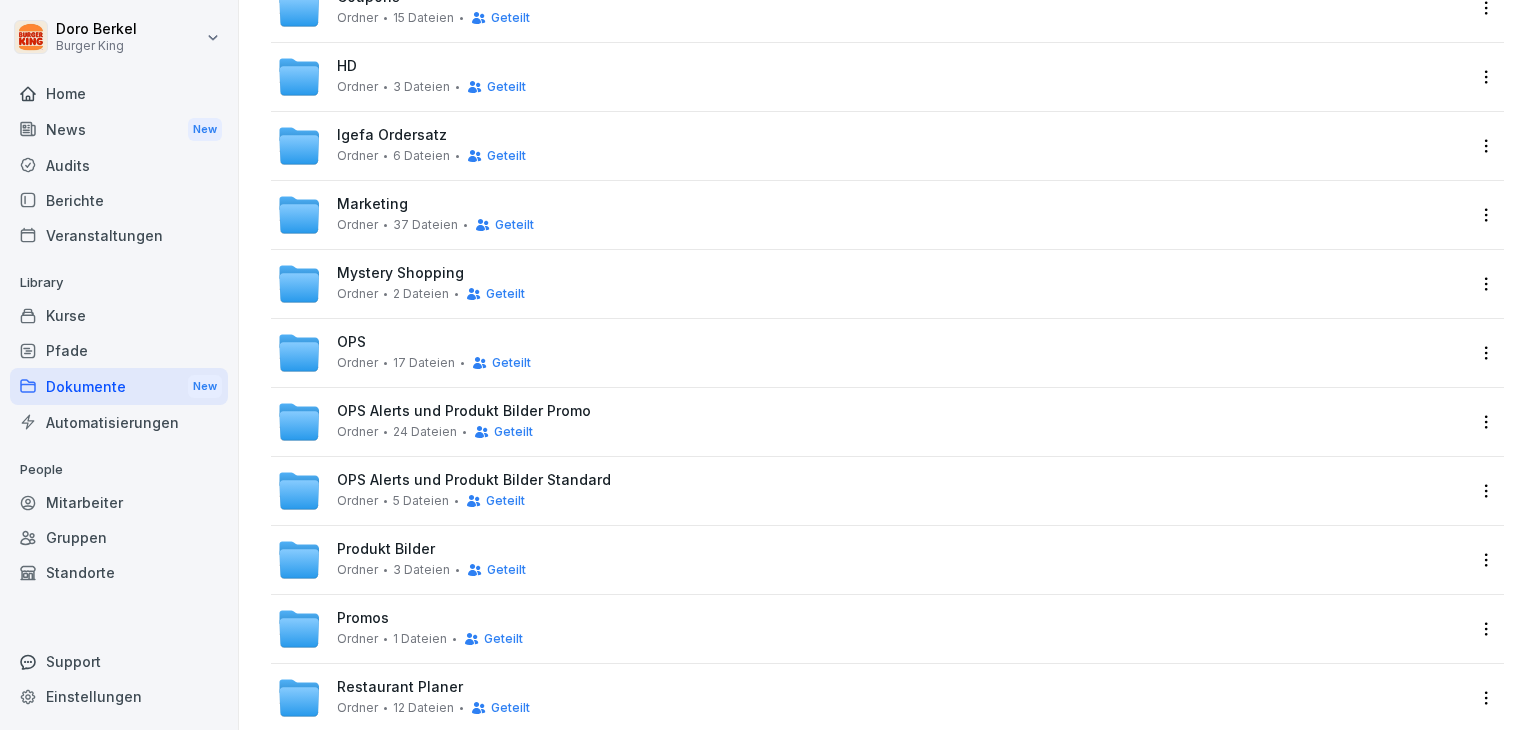 scroll, scrollTop: 300, scrollLeft: 0, axis: vertical 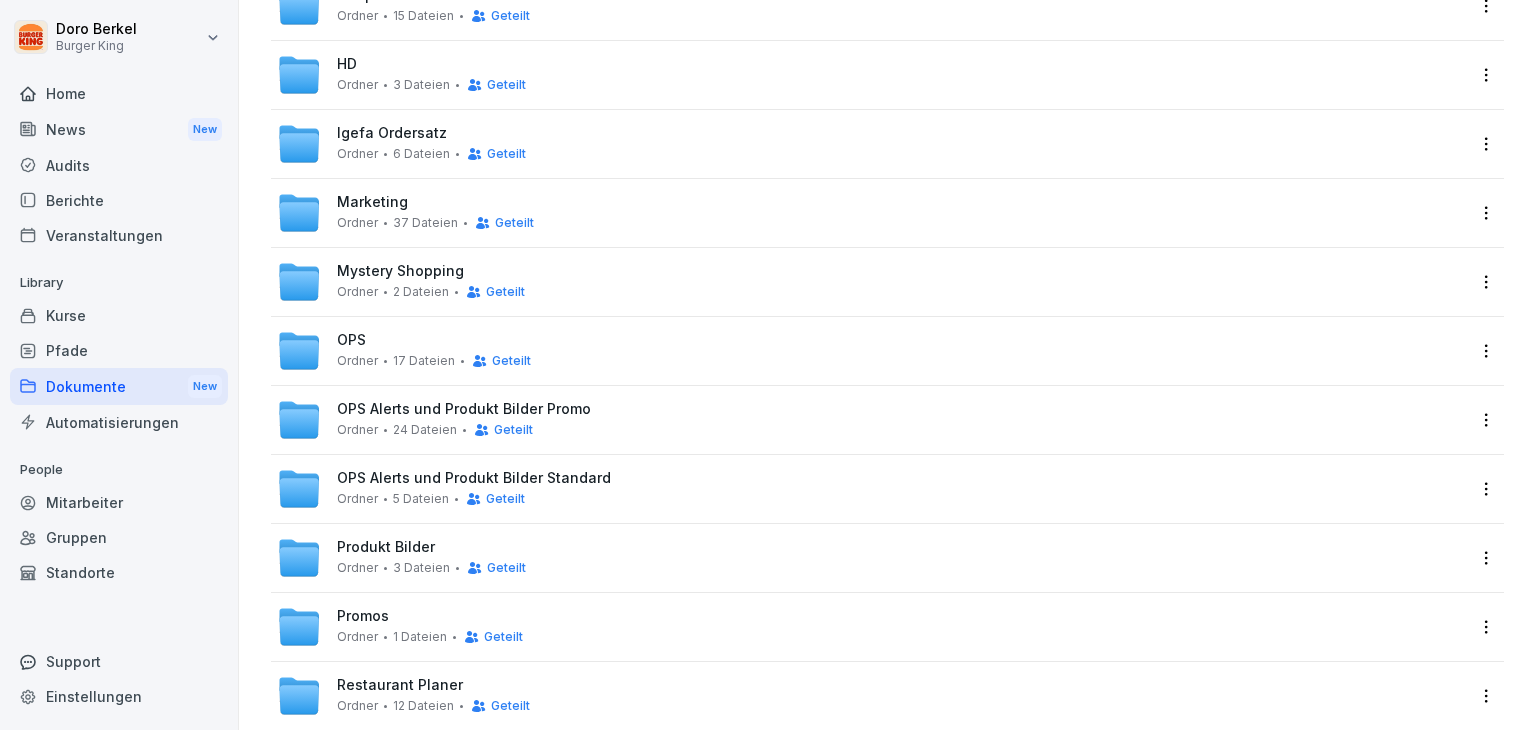 click on "OPS Alerts und Produkt Bilder Promo Ordner 24 Dateien Geteilt" at bounding box center [464, 419] 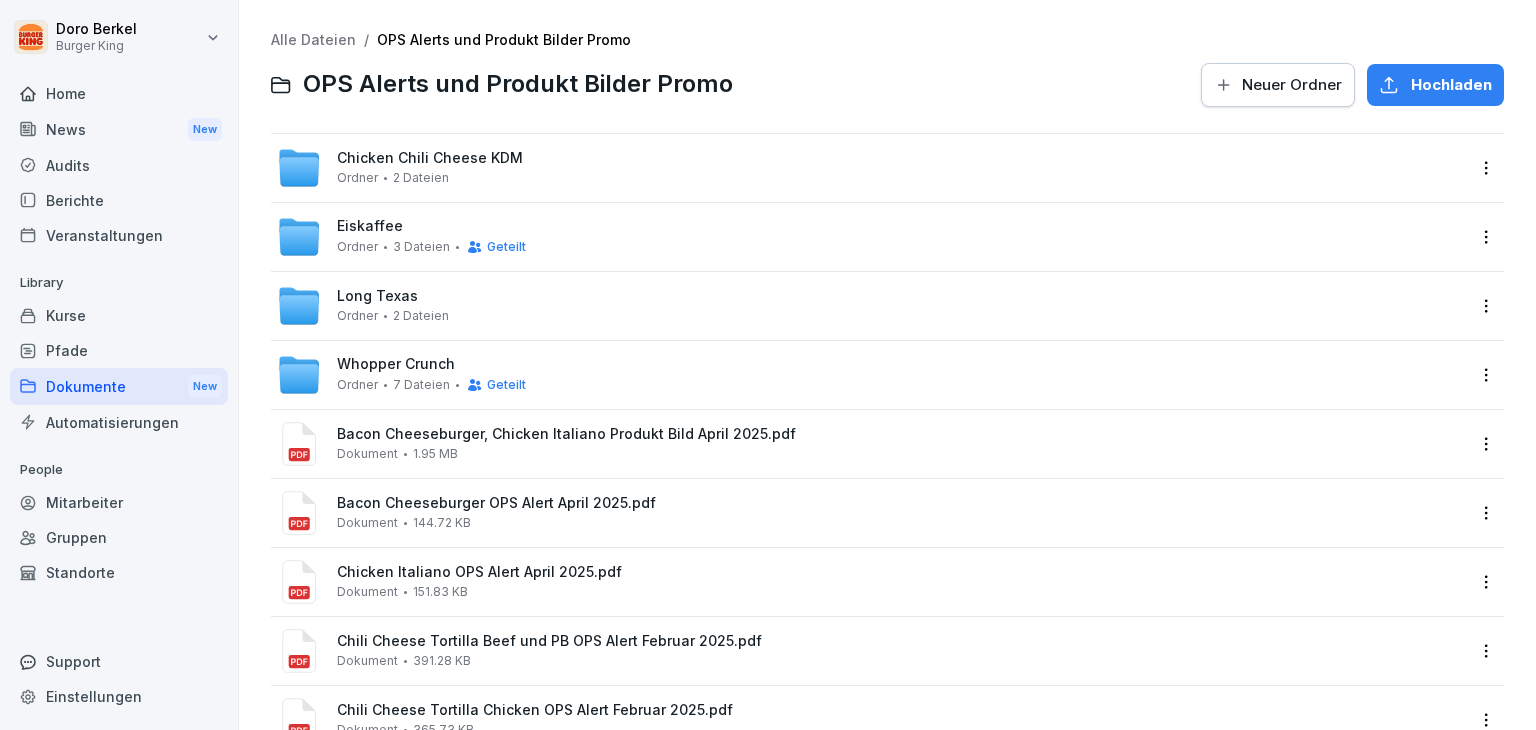 click on "Neuer Ordner" at bounding box center (1292, 85) 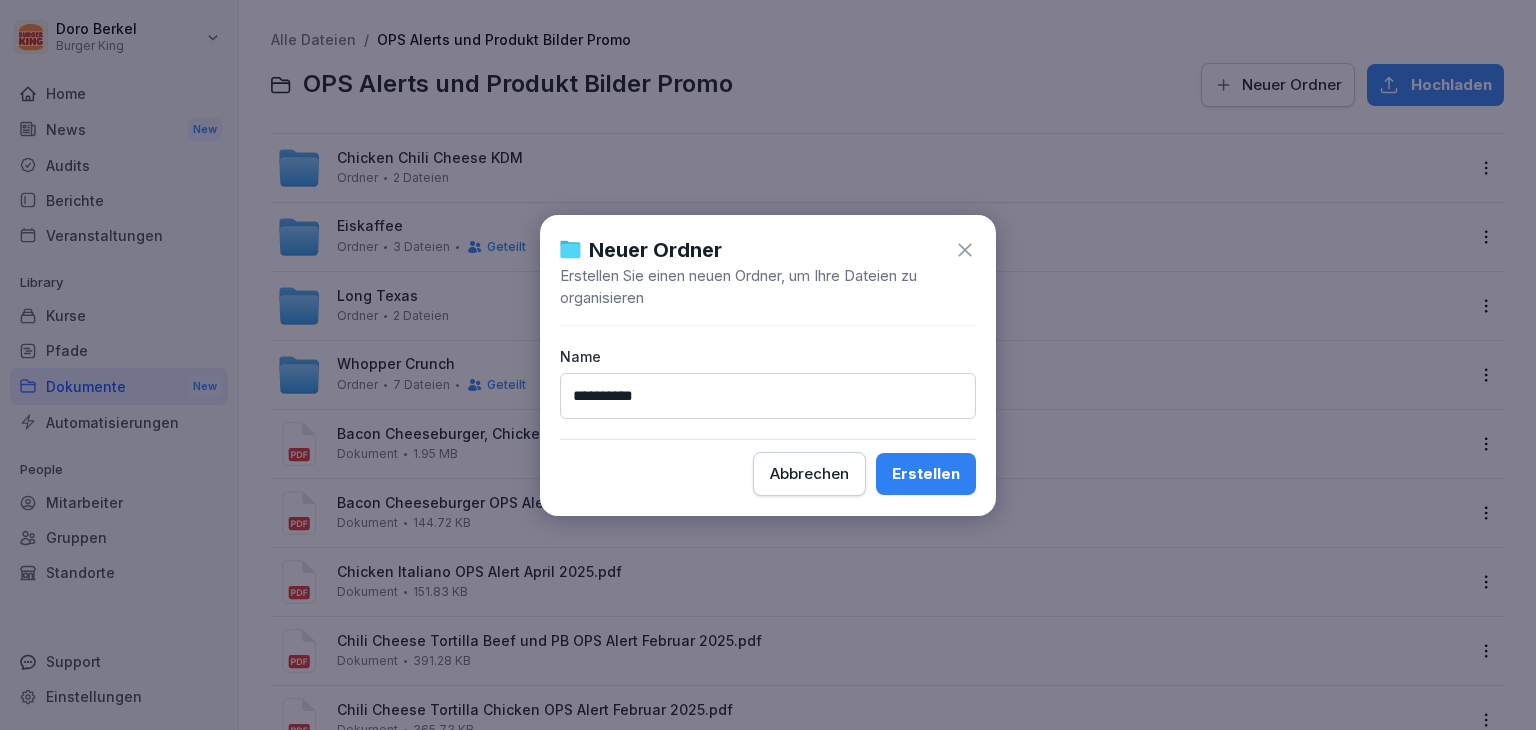 type on "**********" 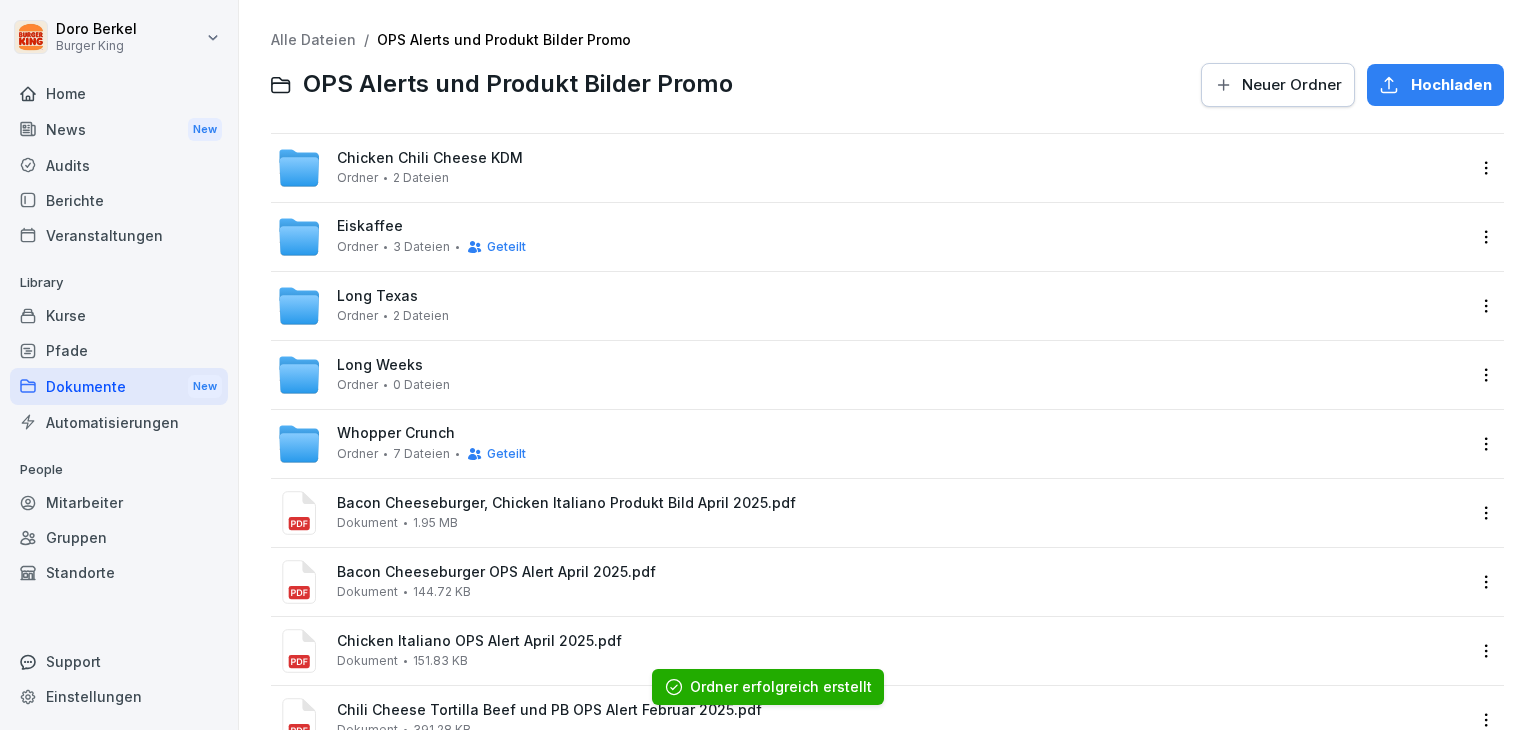 click on "Long Weeks Ordner 0 Dateien" at bounding box center [871, 375] 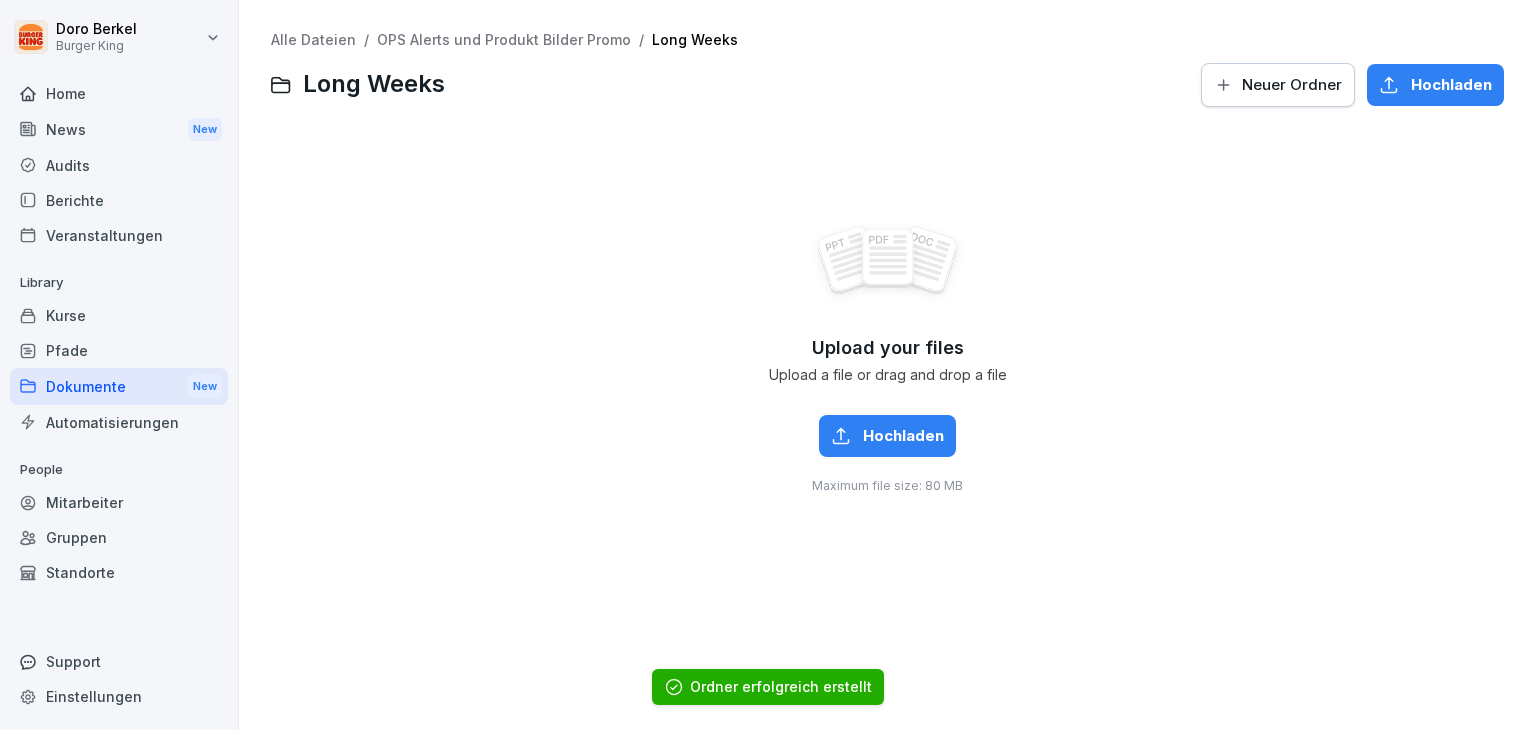click on "Hochladen" at bounding box center (1451, 85) 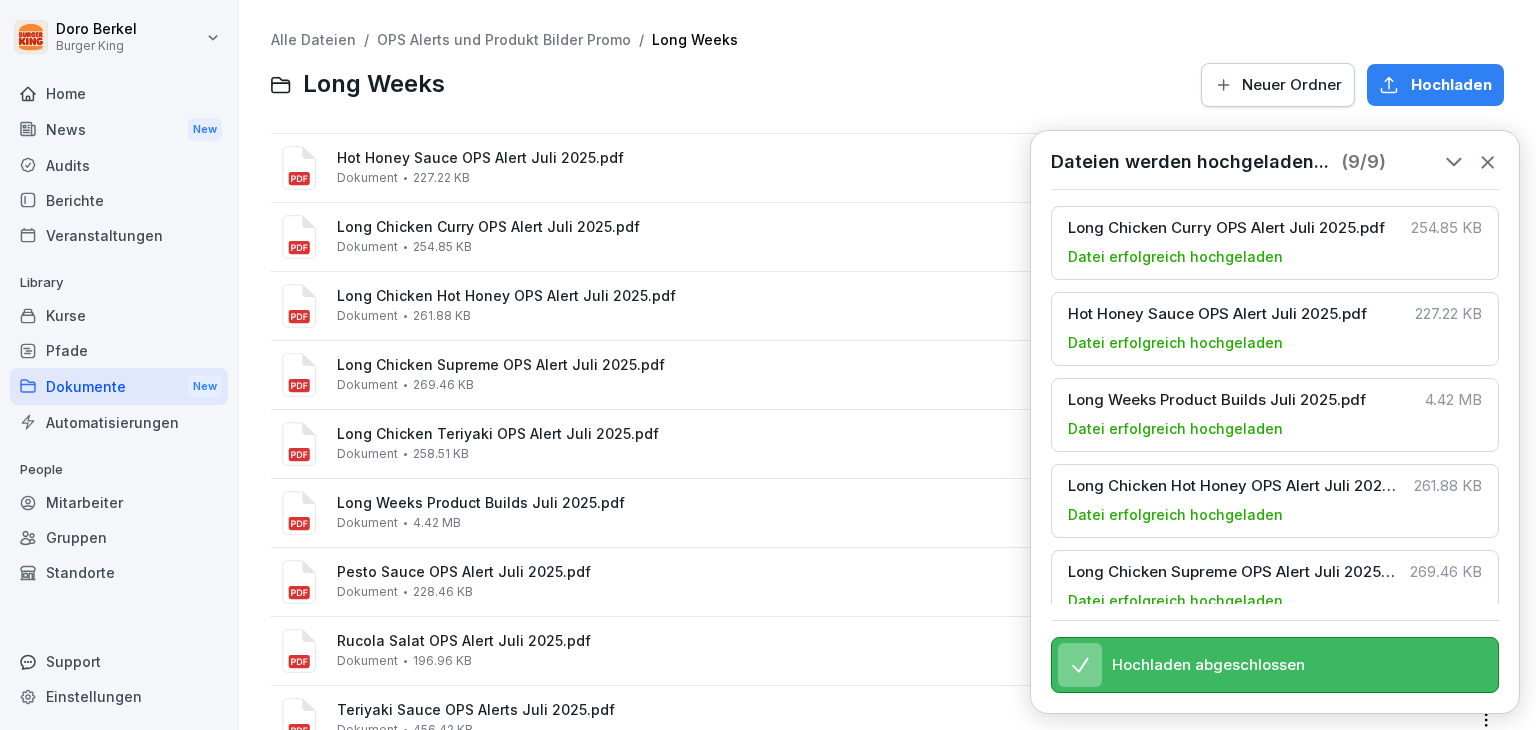 click on "News New" at bounding box center (119, 129) 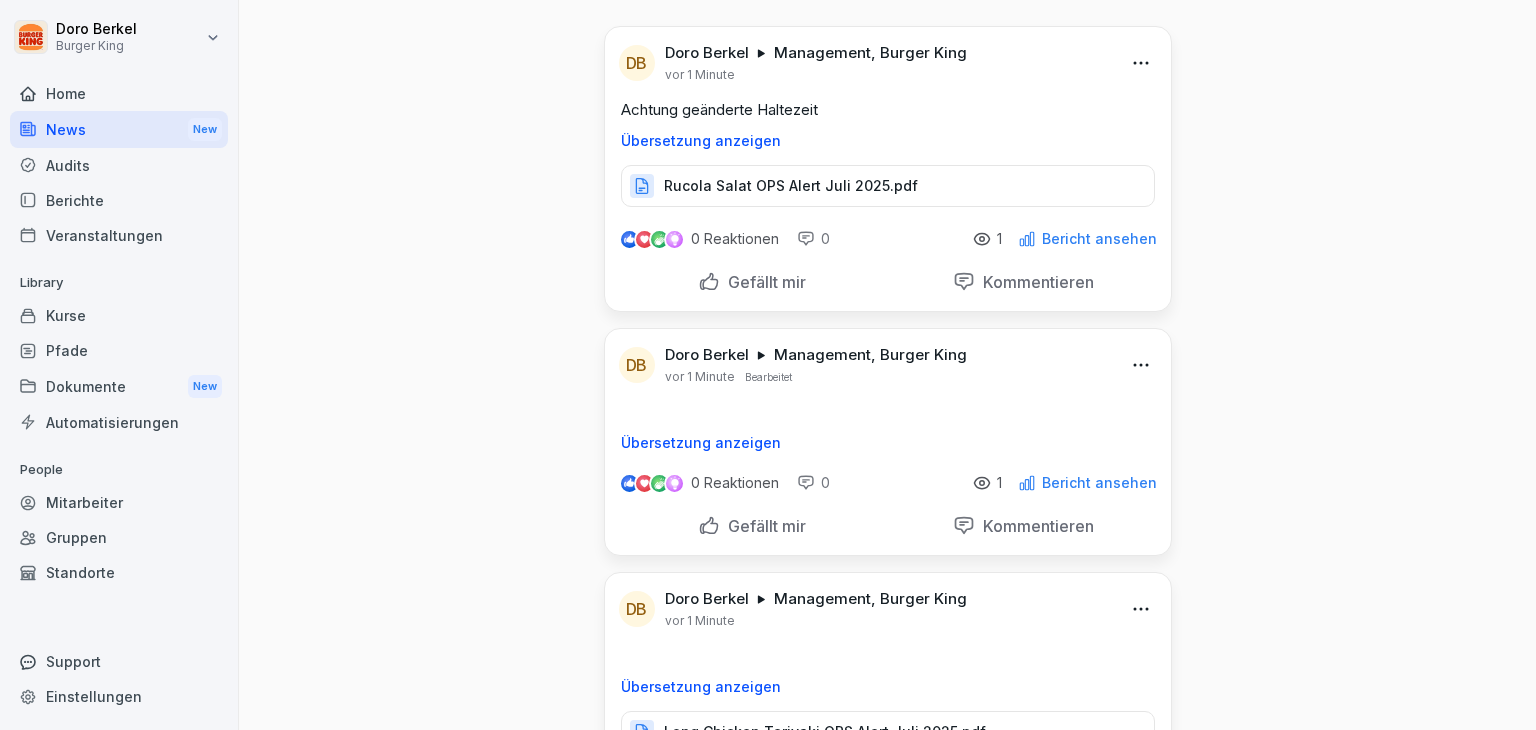 scroll, scrollTop: 100, scrollLeft: 0, axis: vertical 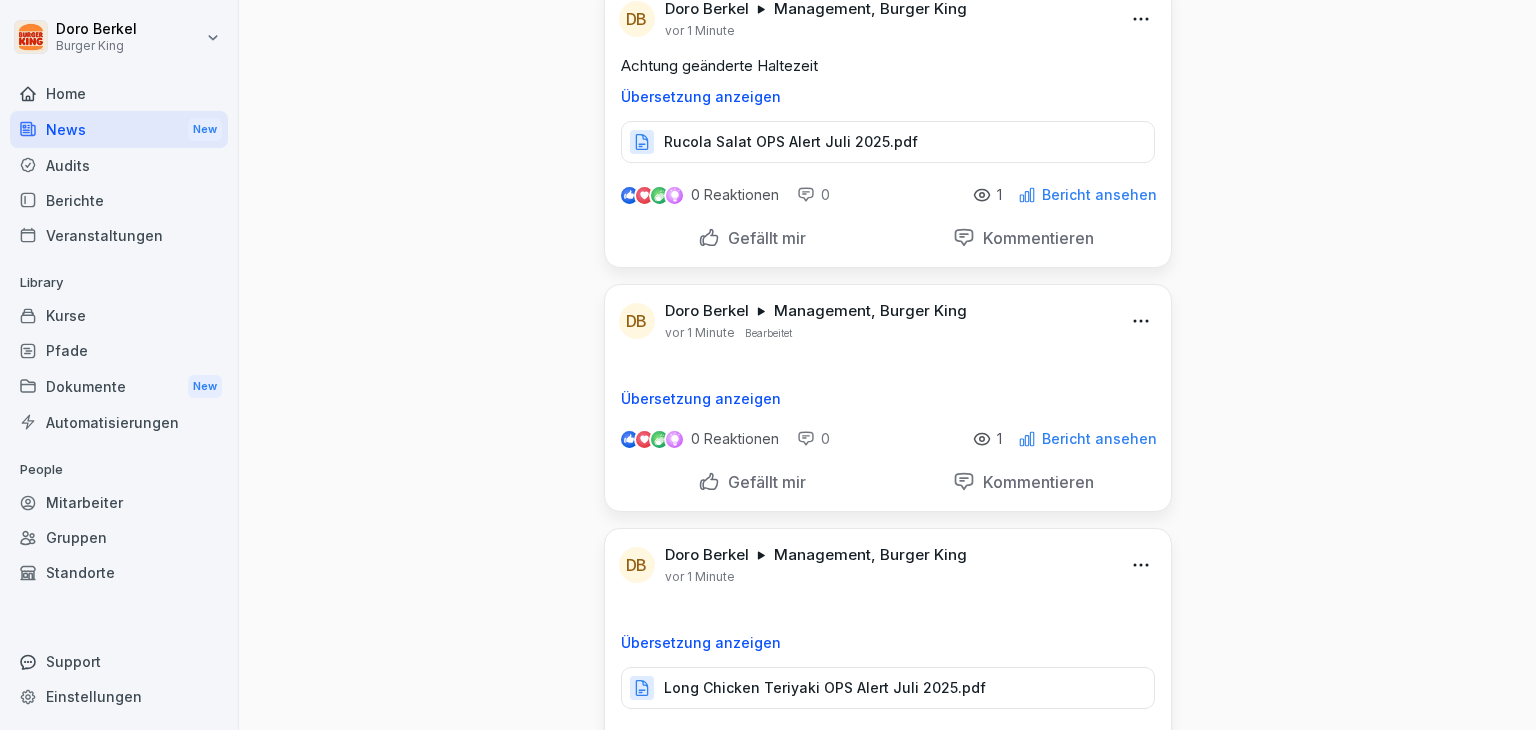 click on "Doro   Berkel Burger King Home News New Audits Berichte Veranstaltungen Library Kurse Pfade Dokumente New Automatisierungen People Mitarbeiter Gruppen Standorte Support Einstellungen News Neues Update DB Doro Berkel Management, Burger King vor 1 Minute Achtung geänderte Haltezeit Übersetzung anzeigen Rucola Salat OPS Alert Juli 2025.pdf 0 Reaktionen 0 1 Bericht ansehen Gefällt mir Kommentieren DB Doro Berkel Management, Burger King vor 1 Minute Bearbeitet   Übersetzung anzeigen 0 Reaktionen 0 1 Bericht ansehen Gefällt mir Kommentieren DB Doro Berkel Management, Burger King vor 1 Minute   Übersetzung anzeigen Long Chicken Teriyaki OPS Alert Juli 2025.pdf 0 Reaktionen 0 1 Bericht ansehen Gefällt mir Kommentieren DB Doro Berkel Management, Burger King vor 2 Minuten   Übersetzung anzeigen Long Chicken Supreme OPS Alert Juli 2025.pdf 0 Reaktionen 0 1 Bericht ansehen Gefällt mir Kommentieren DB Doro Berkel Management, Burger King vor 2 Minuten   Übersetzung anzeigen 0 Reaktionen 0 1 Bericht ansehen DB   0" at bounding box center (768, 365) 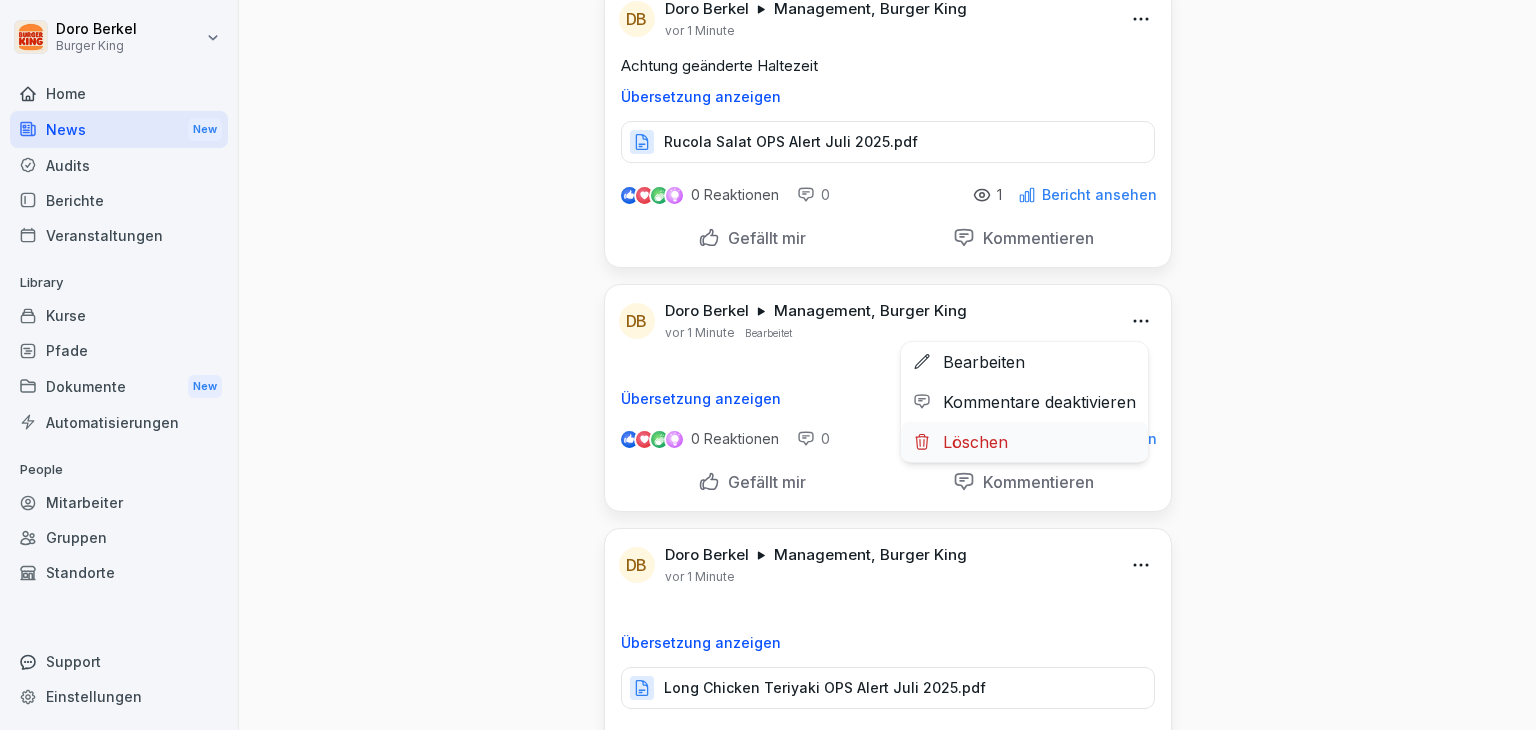 click on "Löschen" at bounding box center [1024, 442] 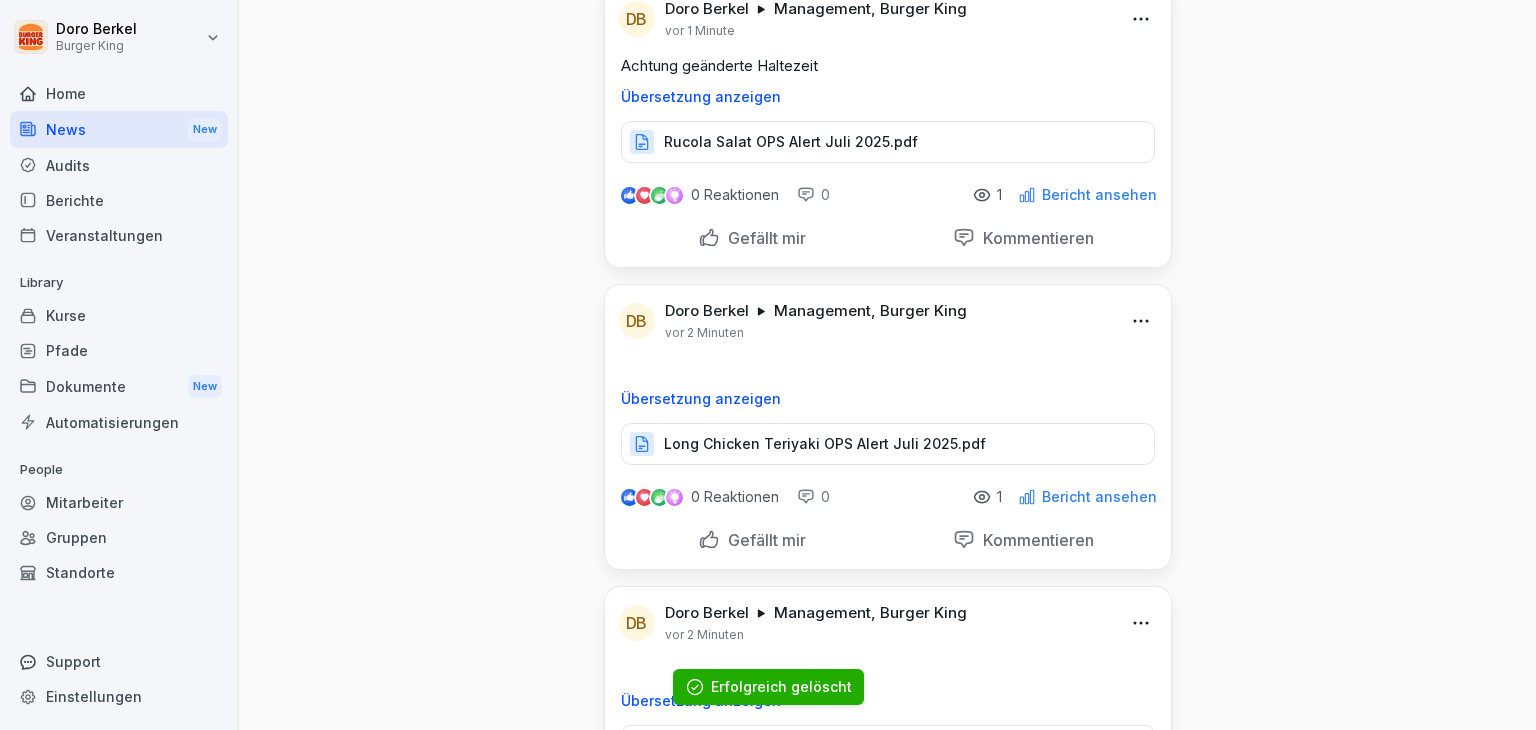 scroll, scrollTop: 0, scrollLeft: 0, axis: both 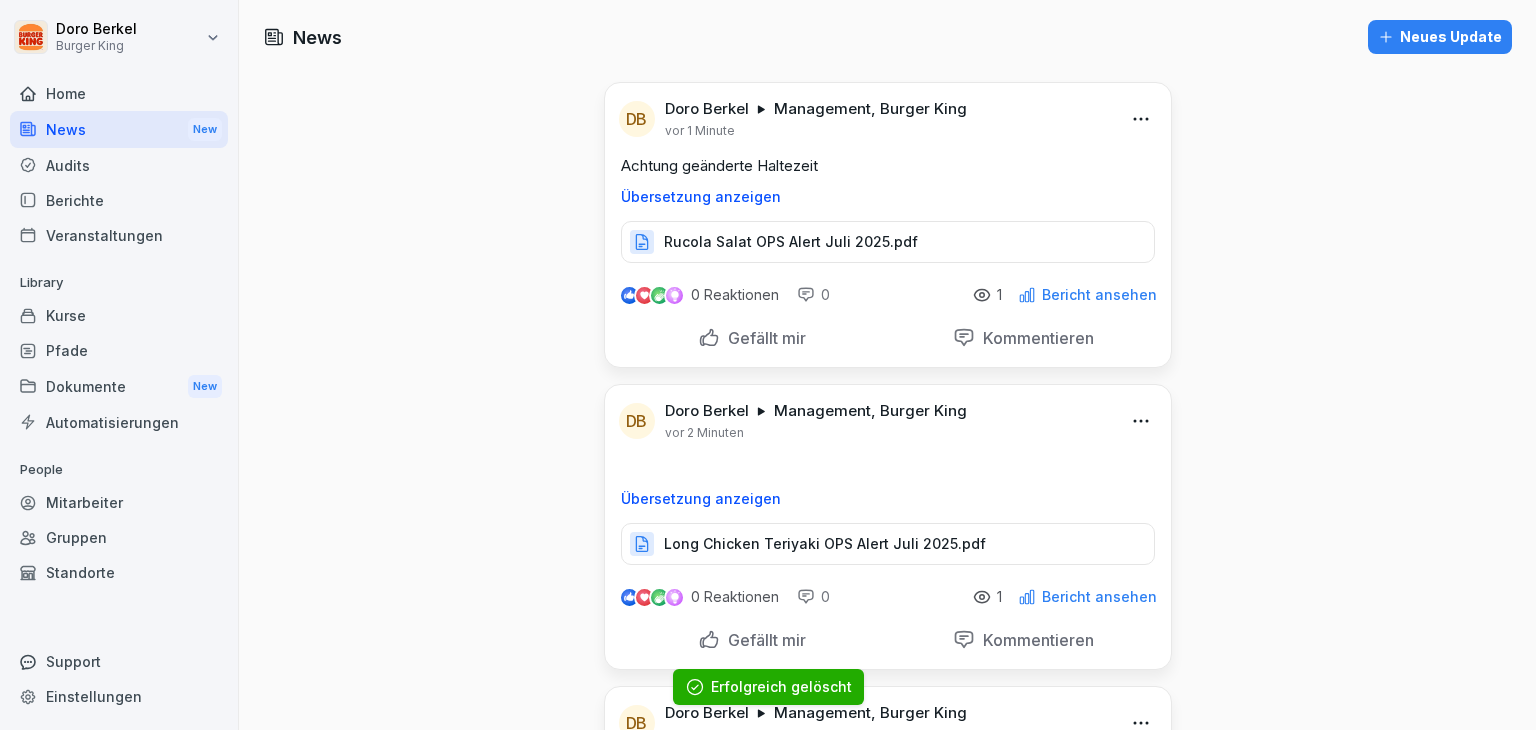 click on "Neues Update" at bounding box center [1440, 37] 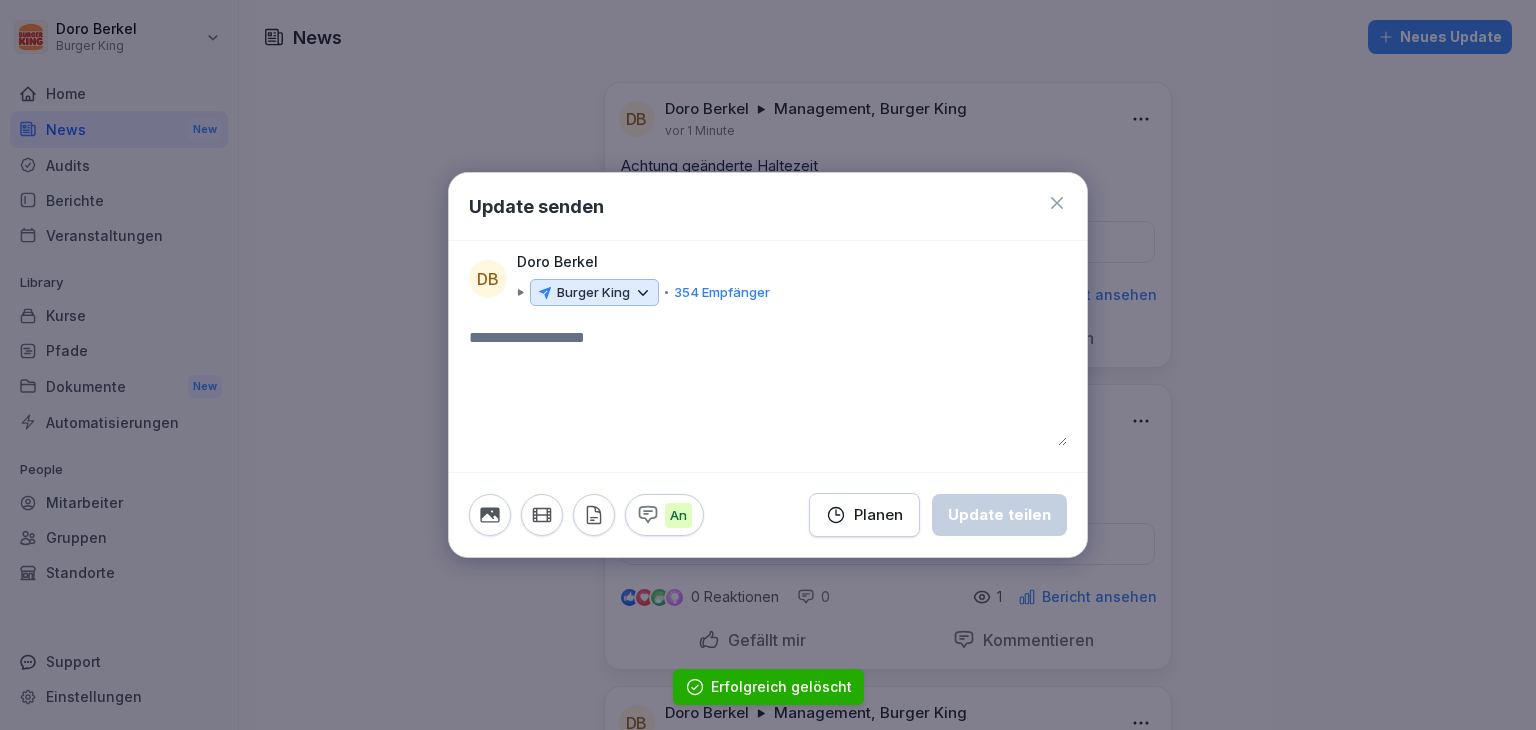 click on "Burger King" at bounding box center [593, 293] 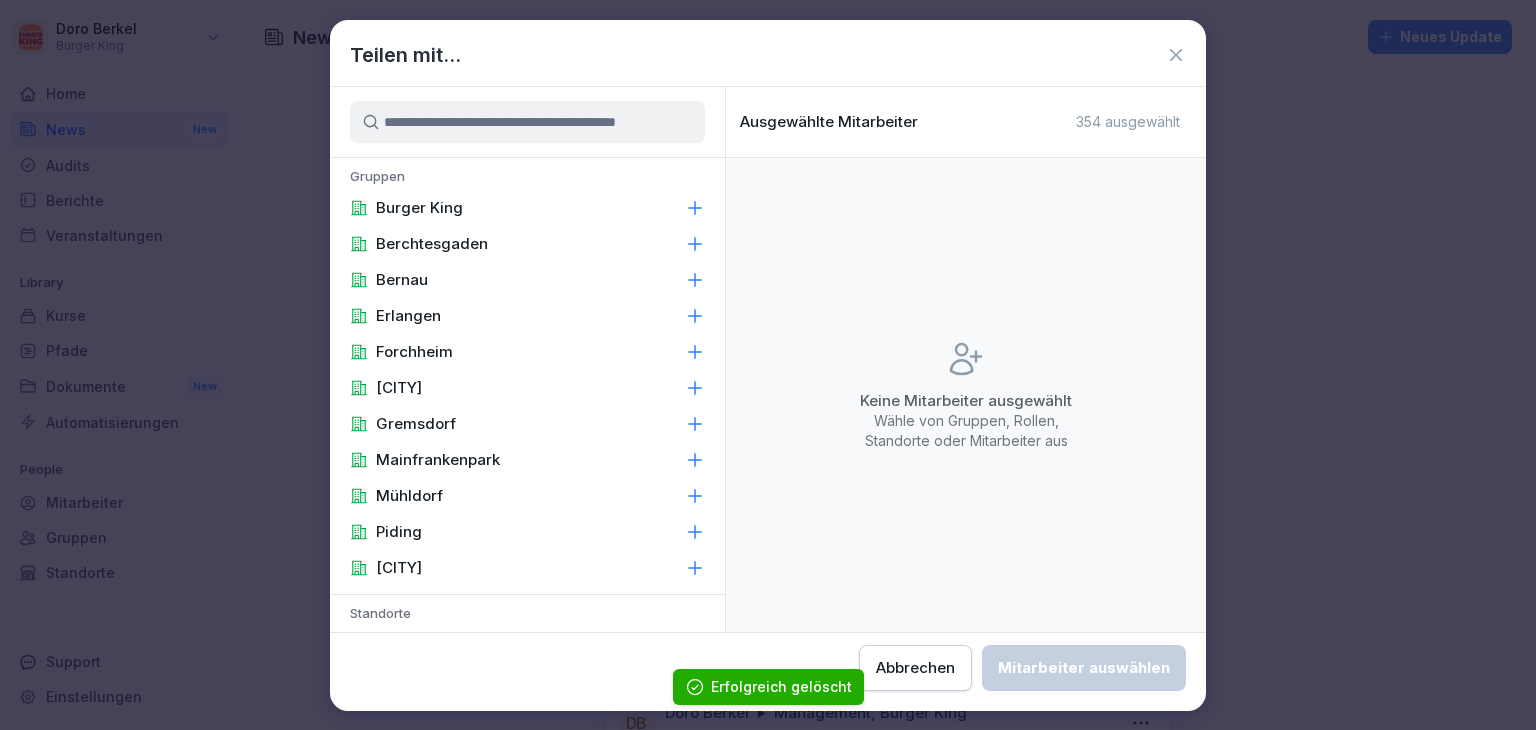 click on "Burger King" at bounding box center [527, 208] 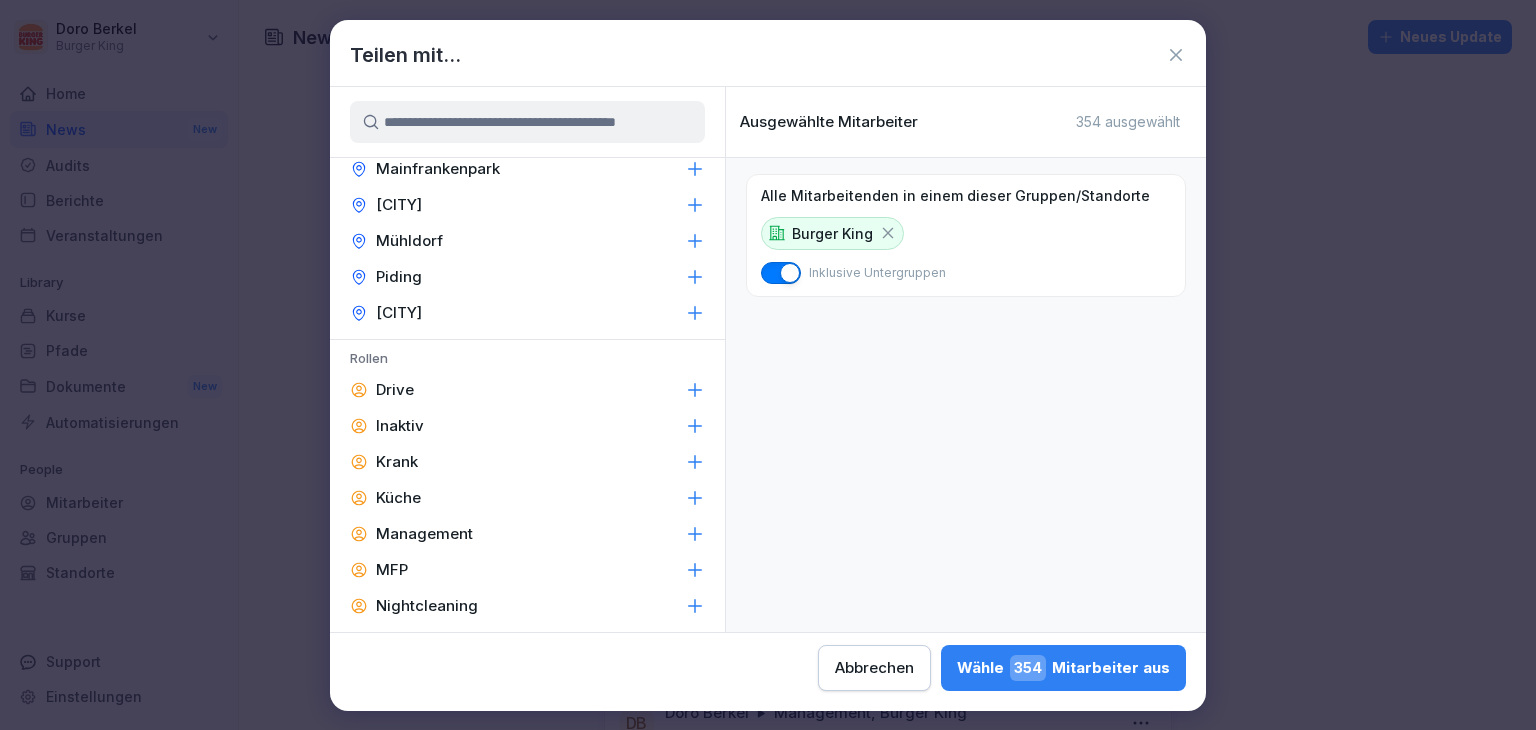 scroll, scrollTop: 847, scrollLeft: 0, axis: vertical 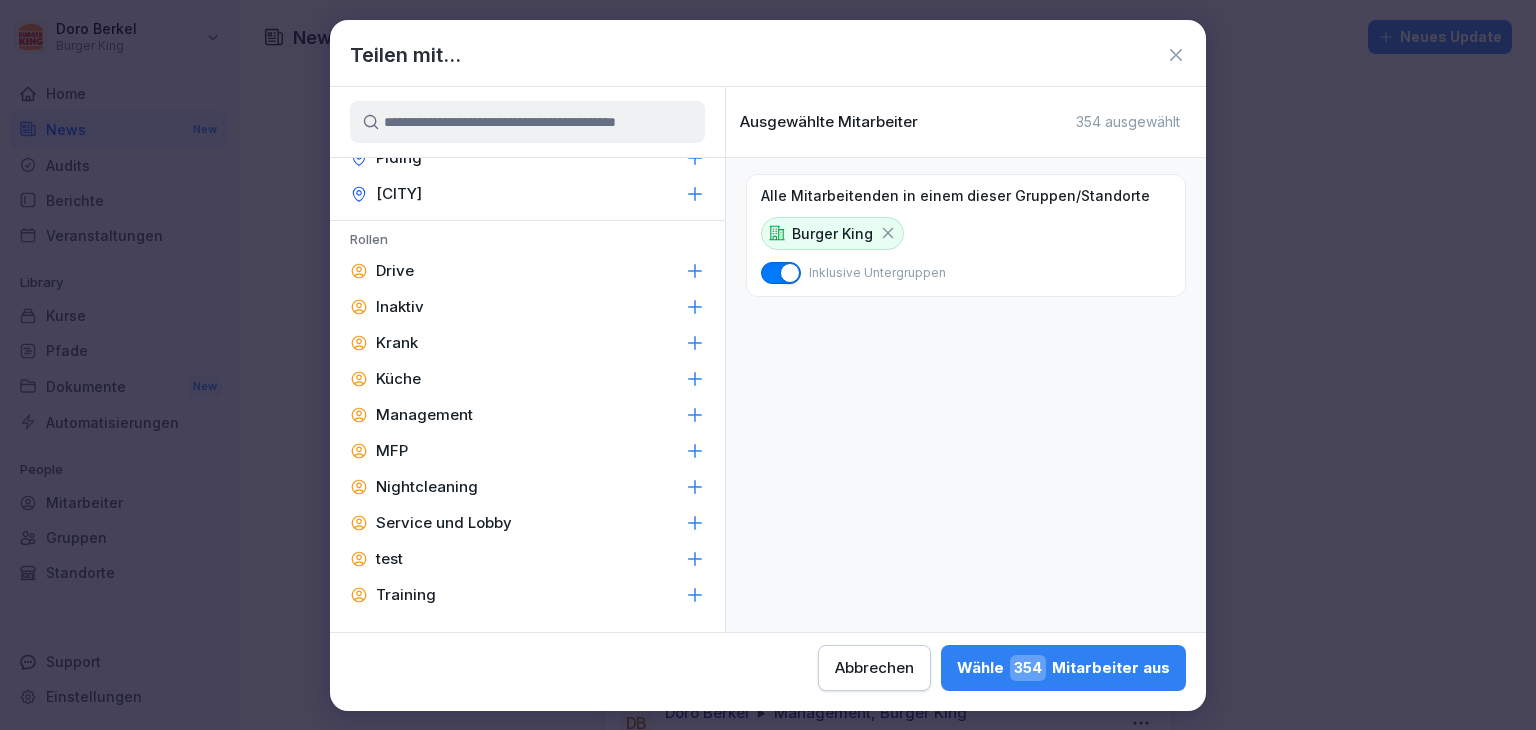 click on "Management" at bounding box center [424, 415] 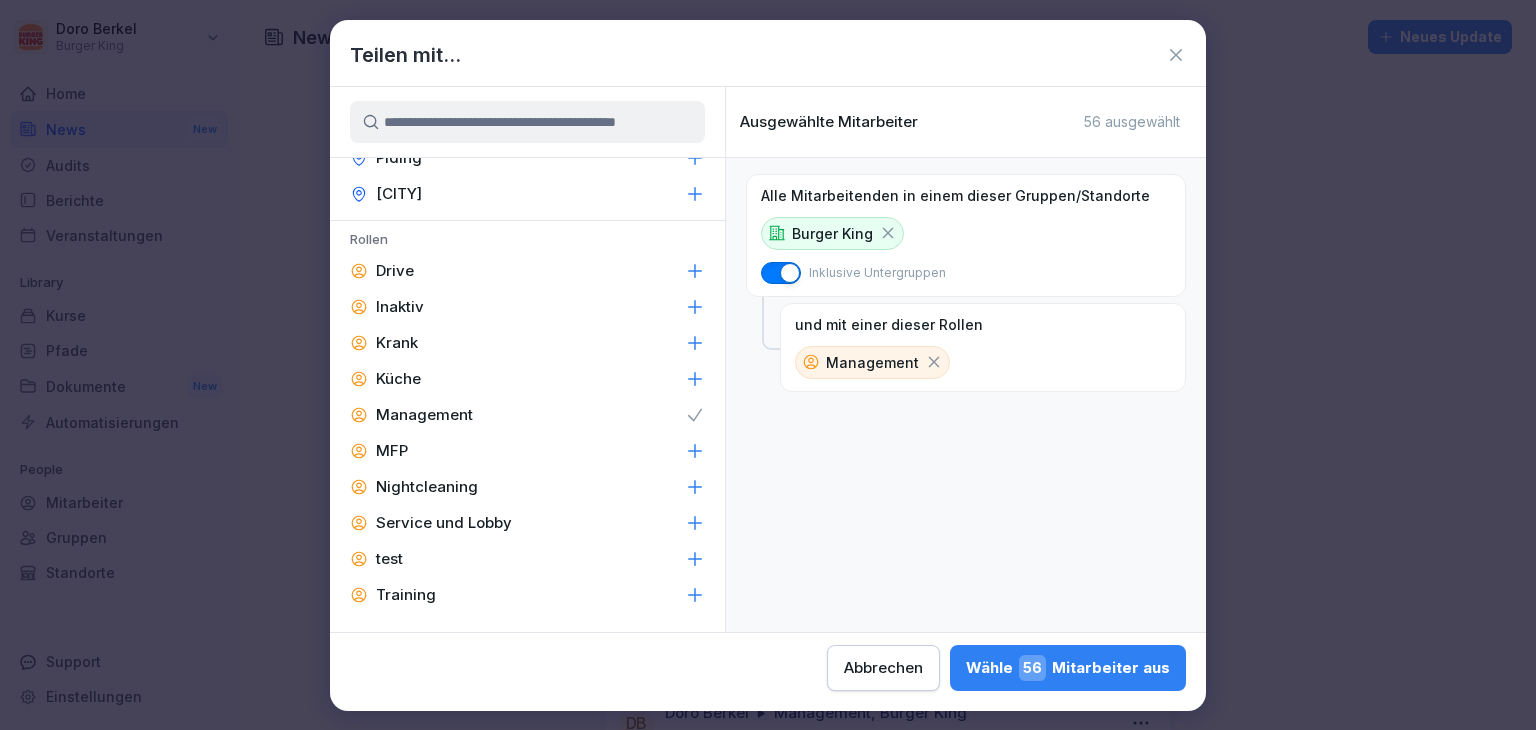 click on "Wähle 56 Mitarbeiter aus" at bounding box center [1068, 668] 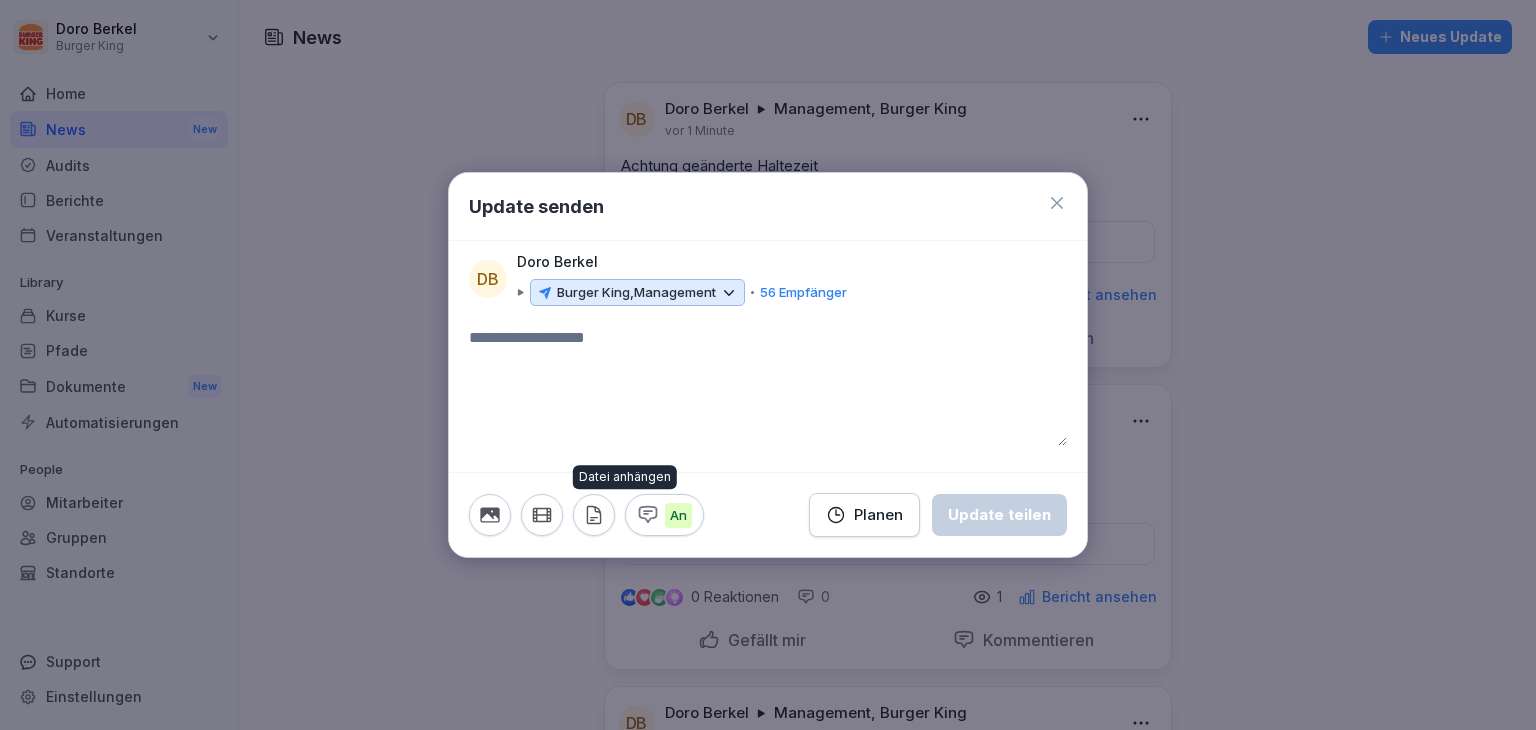 click 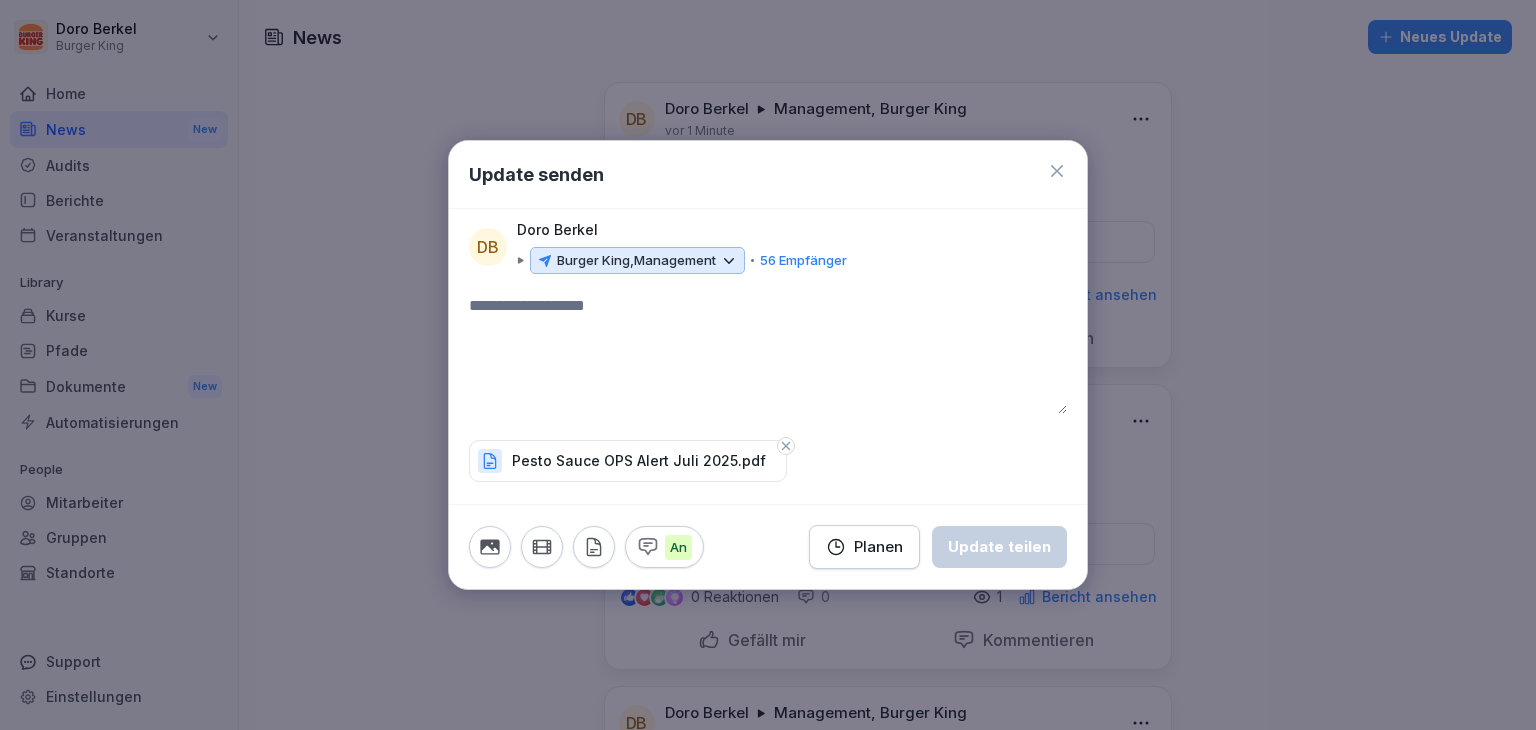 click at bounding box center [768, 354] 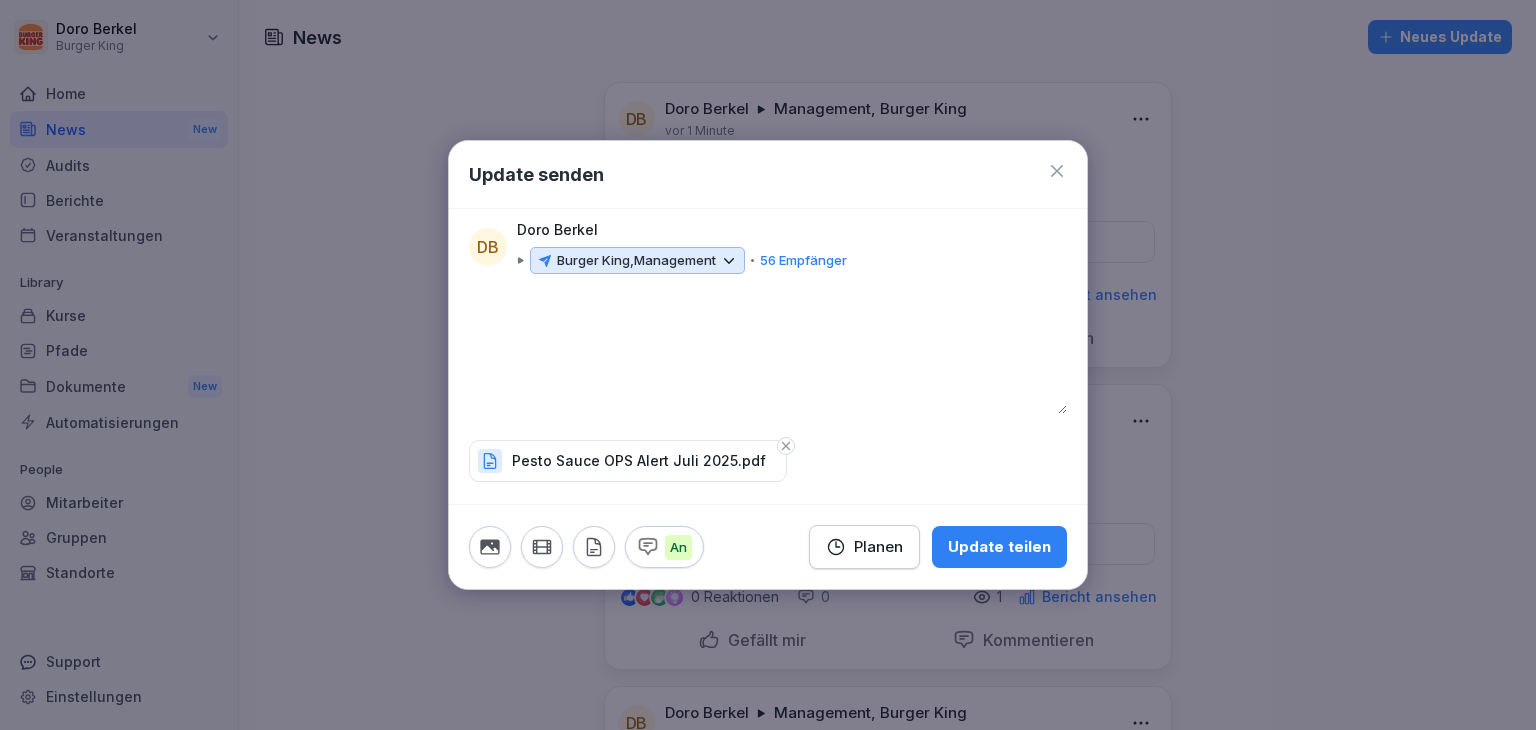 type 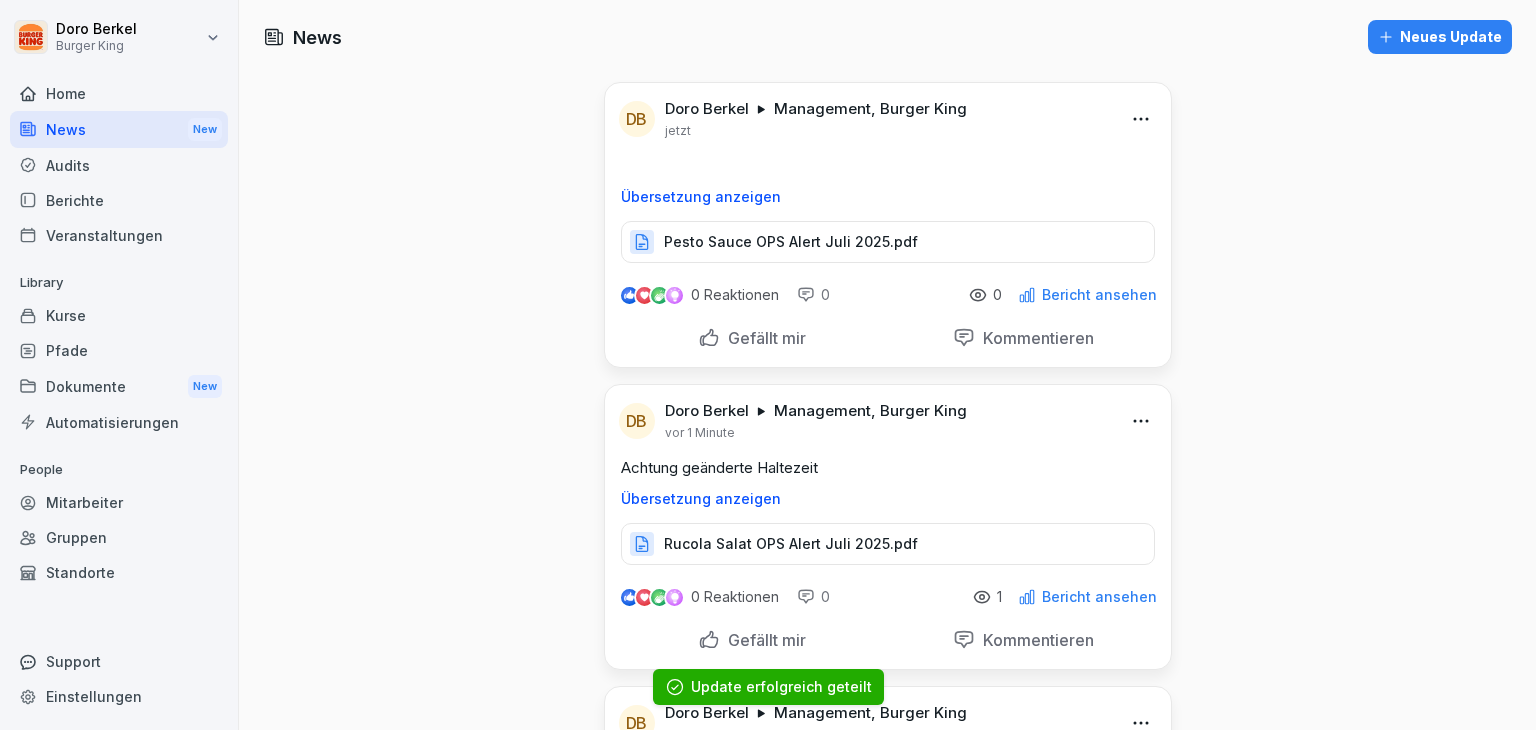 click on "Neues Update" at bounding box center [1440, 37] 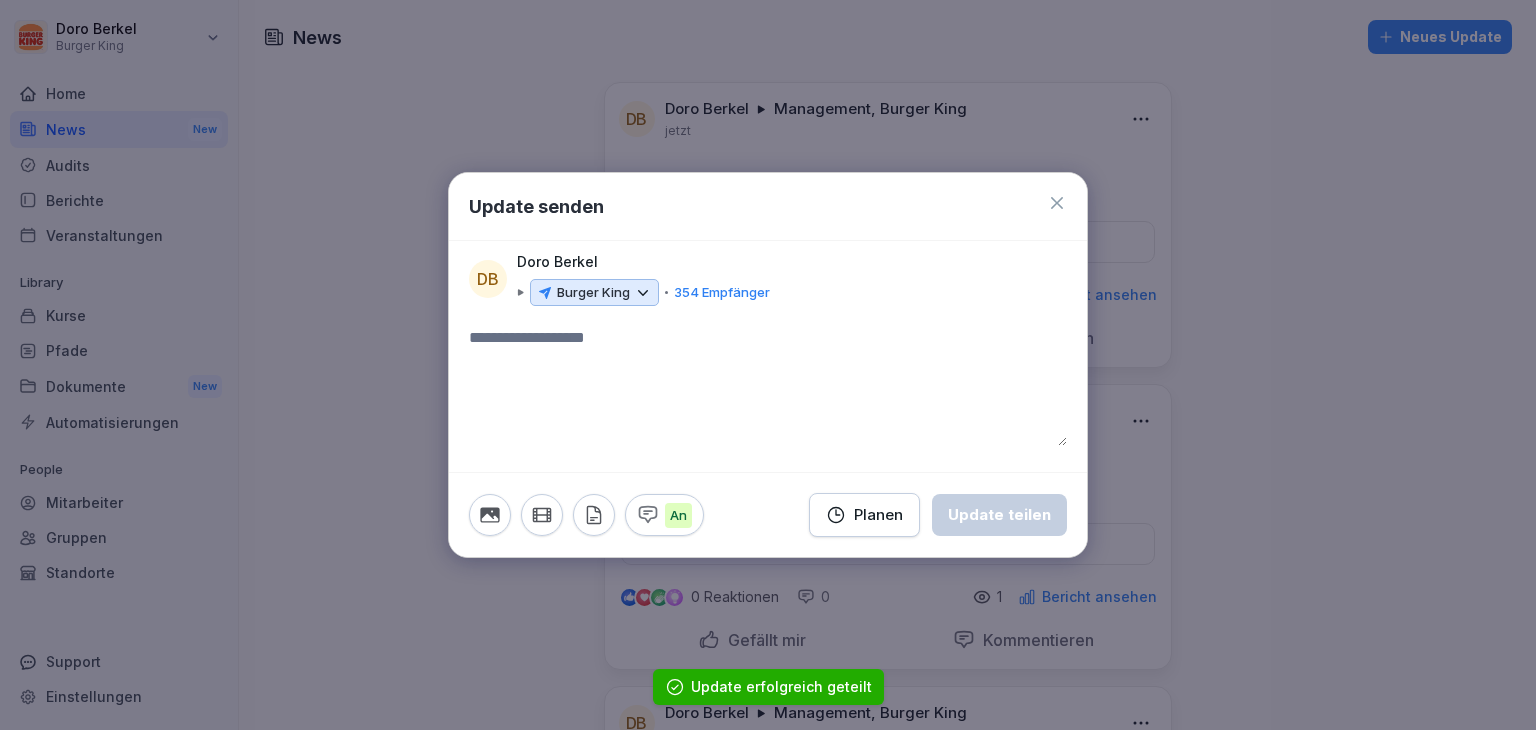 click 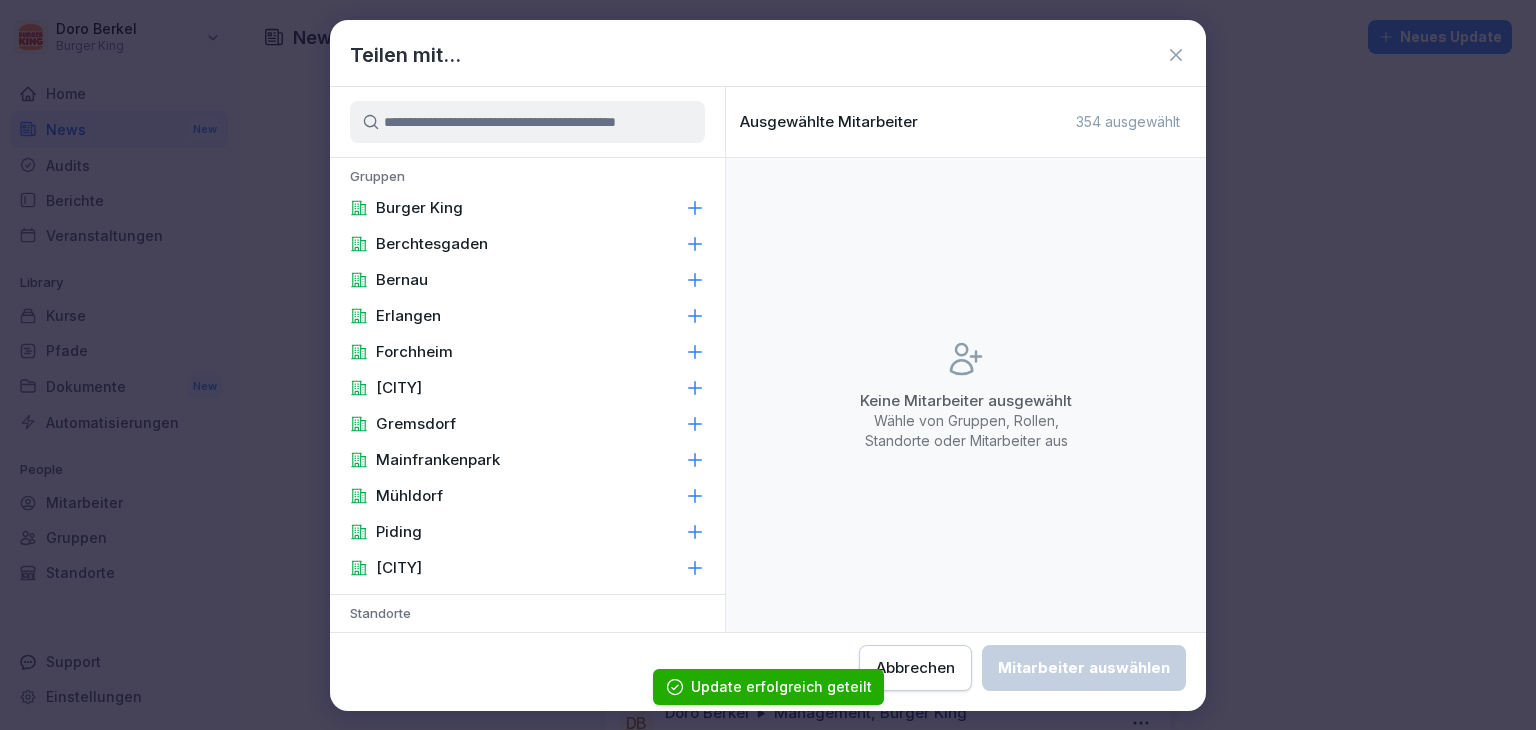 click on "Berchtesgaden" at bounding box center (432, 244) 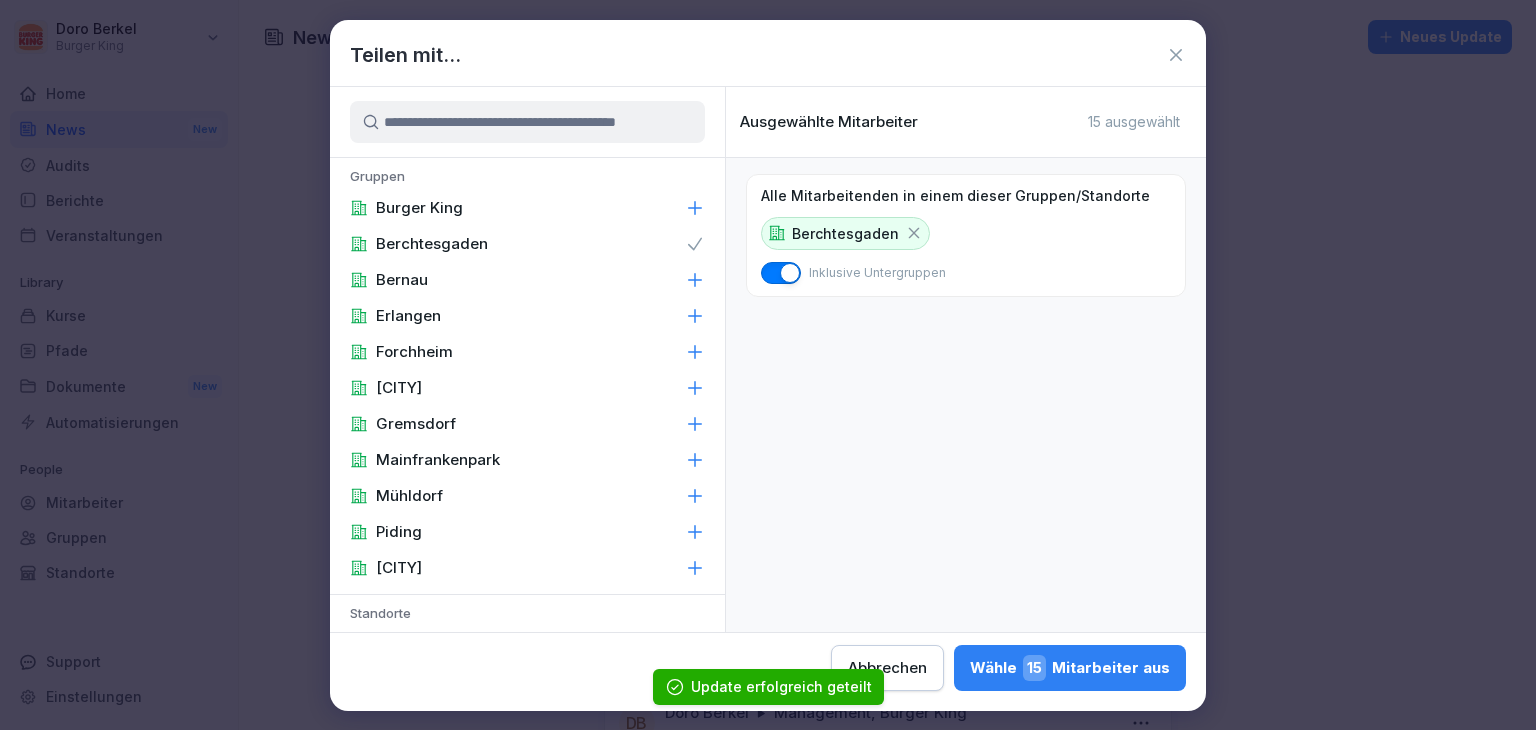 click on "Burger King" at bounding box center [419, 208] 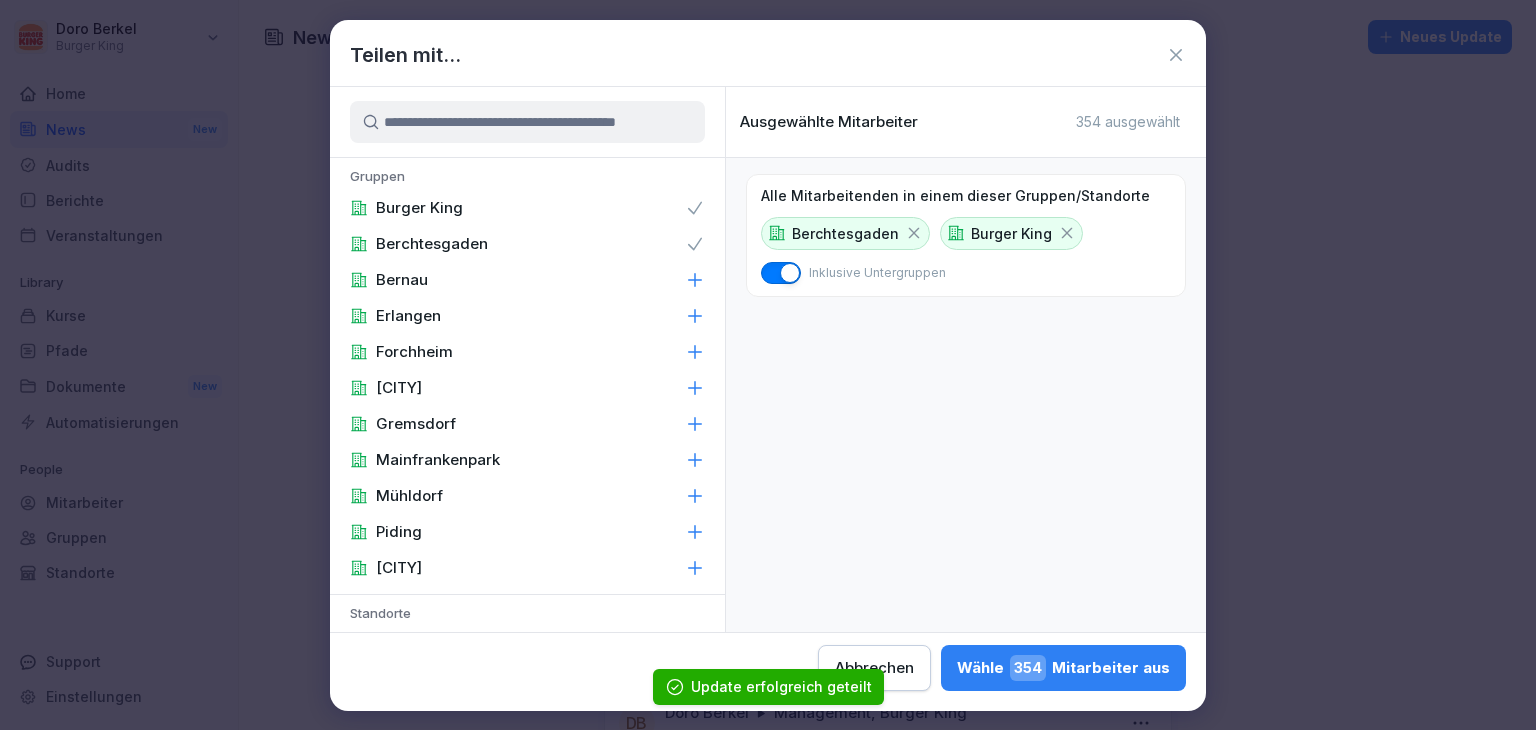click on "Berchtesgaden" at bounding box center [527, 244] 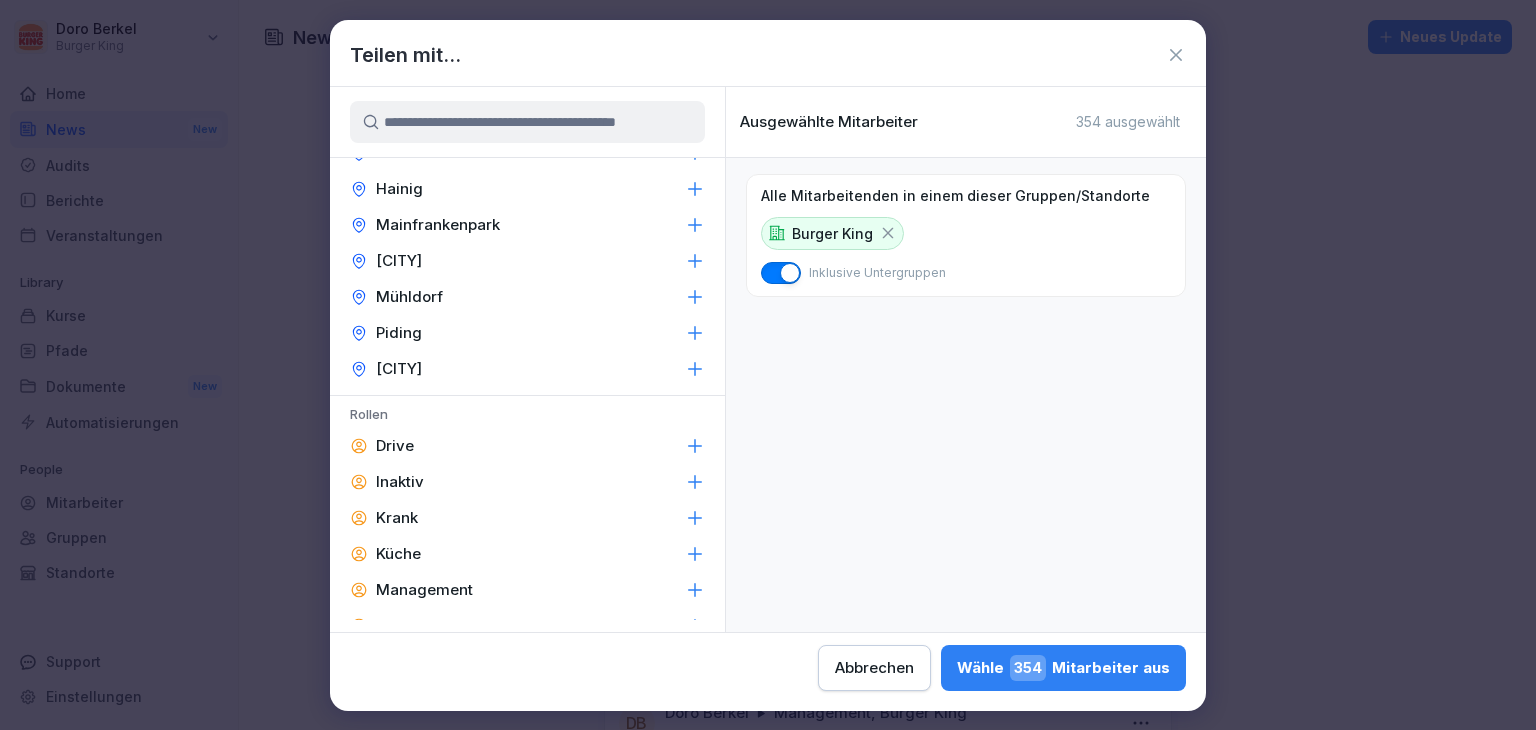 scroll, scrollTop: 800, scrollLeft: 0, axis: vertical 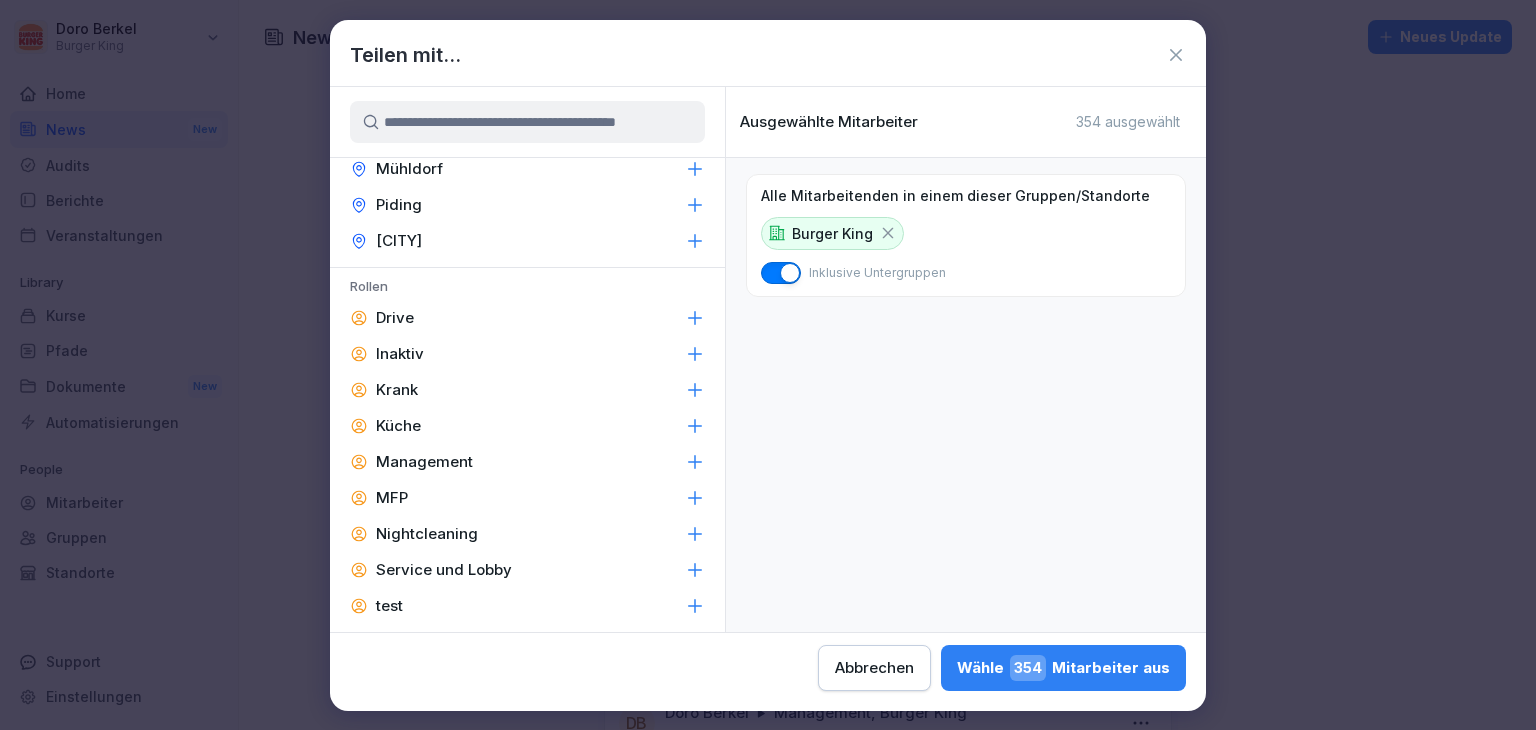 click on "Management" at bounding box center (424, 462) 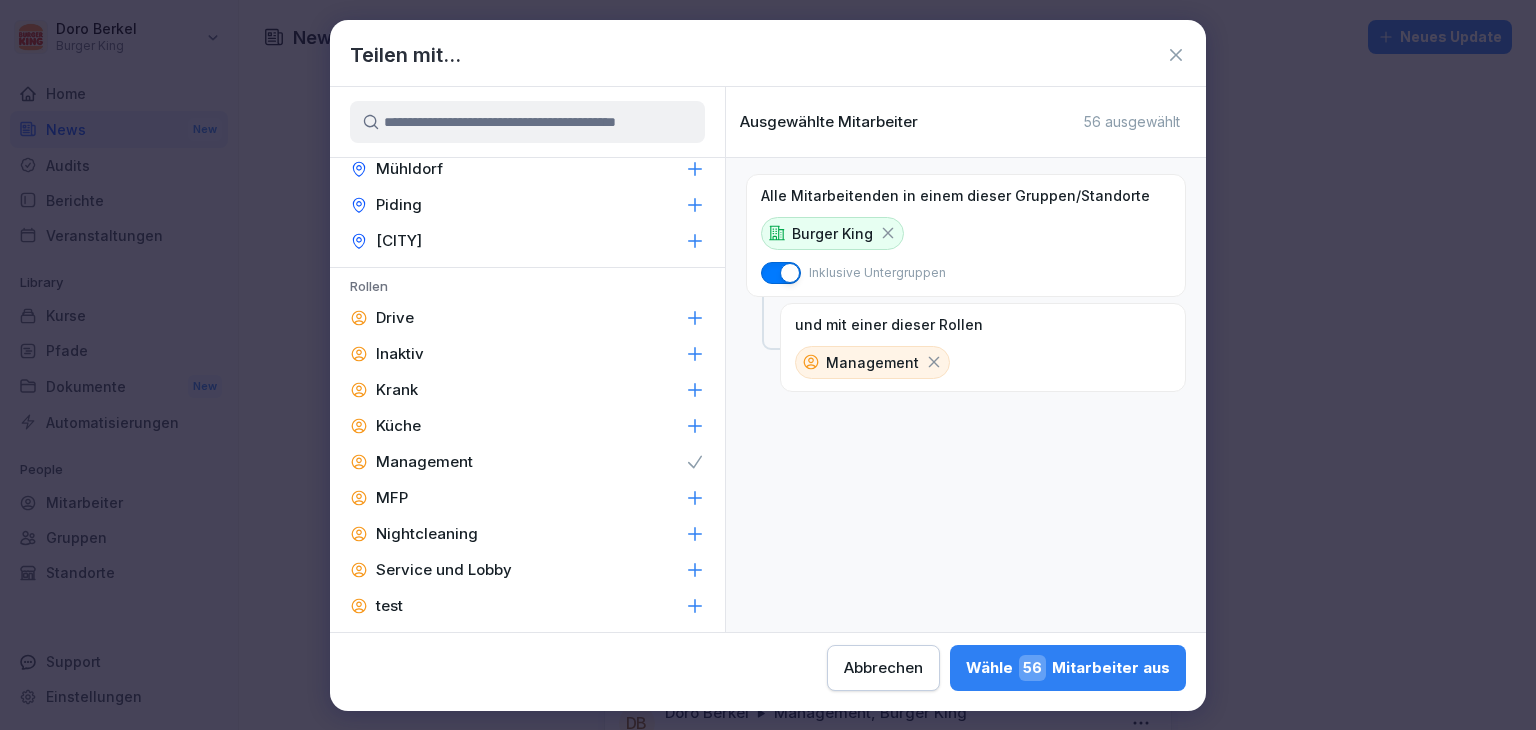 click on "56" at bounding box center [1032, 668] 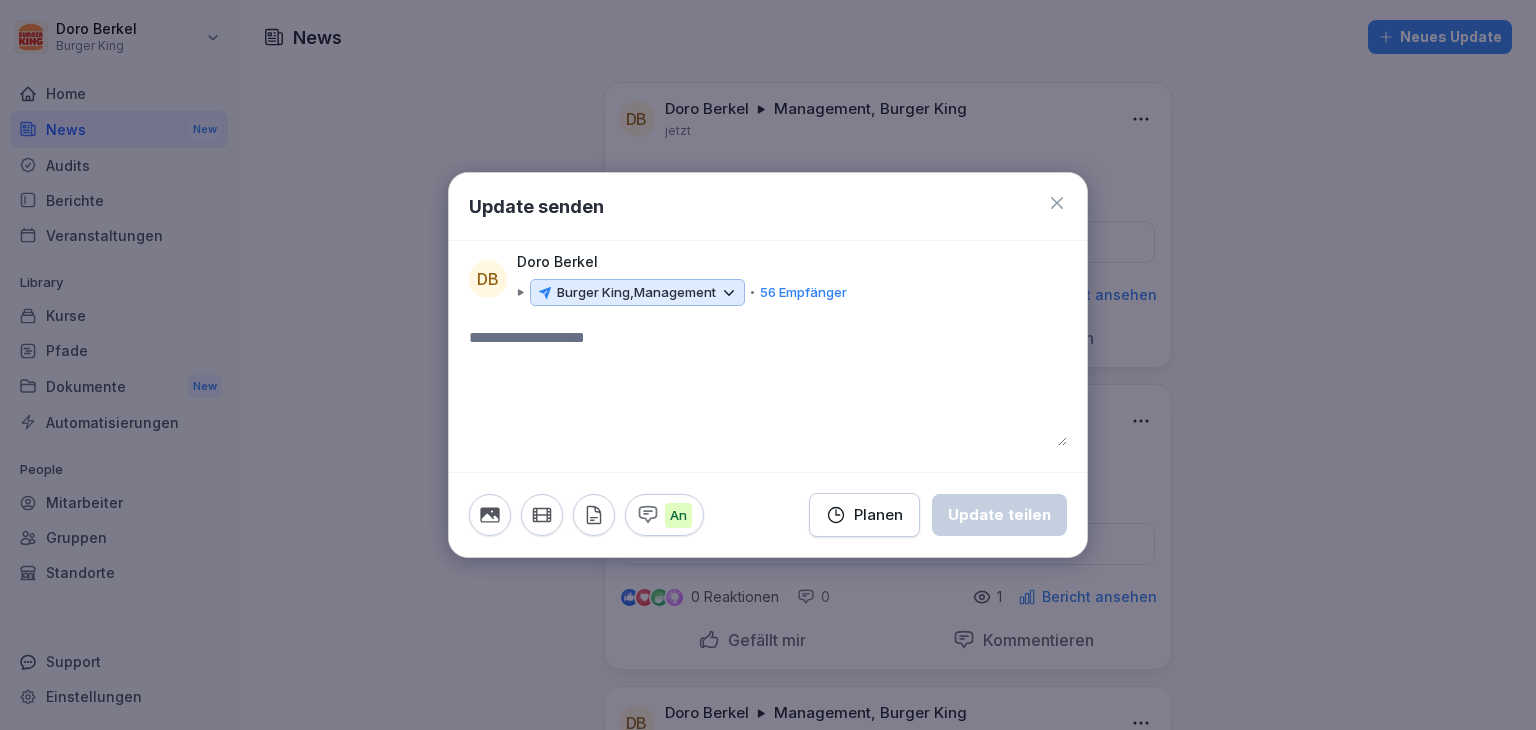 click 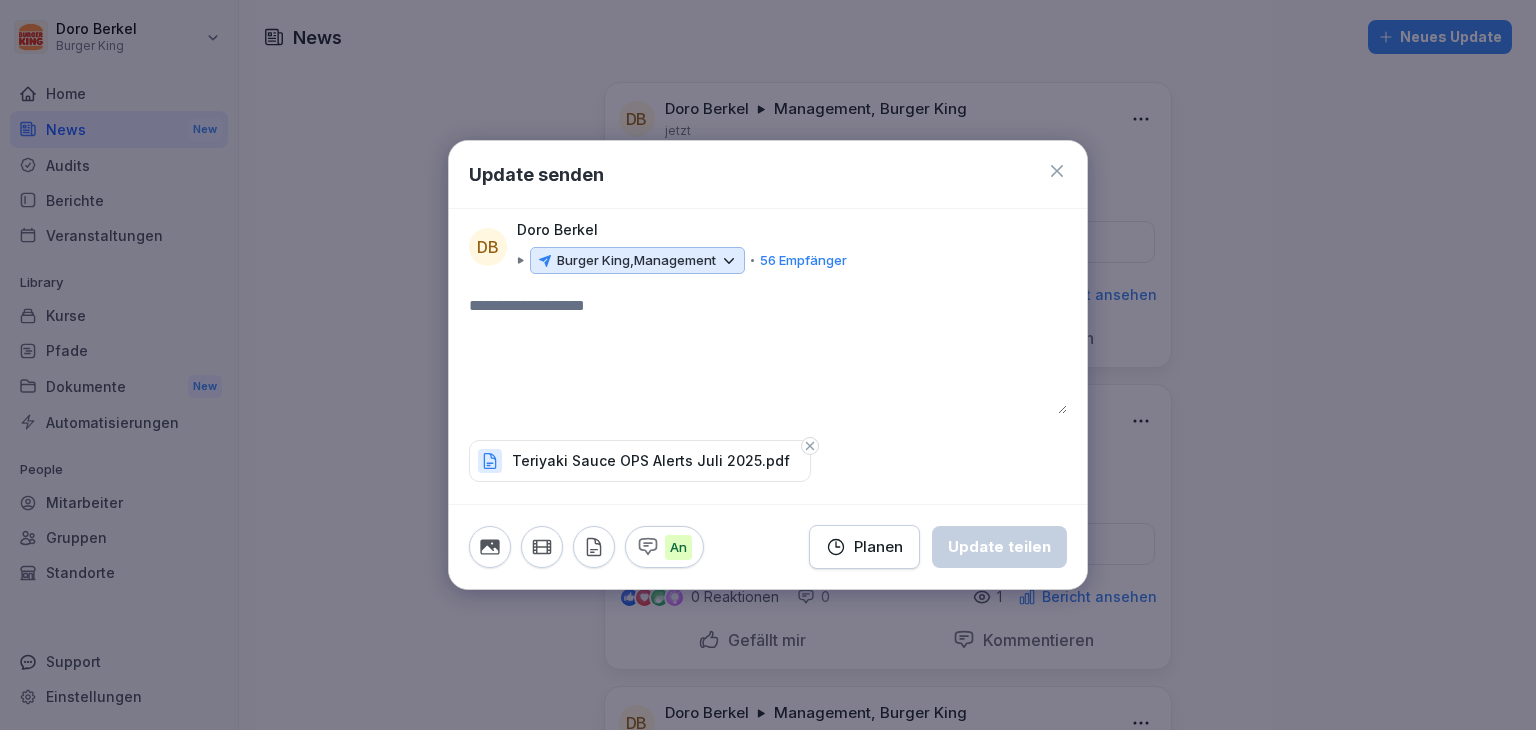 click at bounding box center [768, 354] 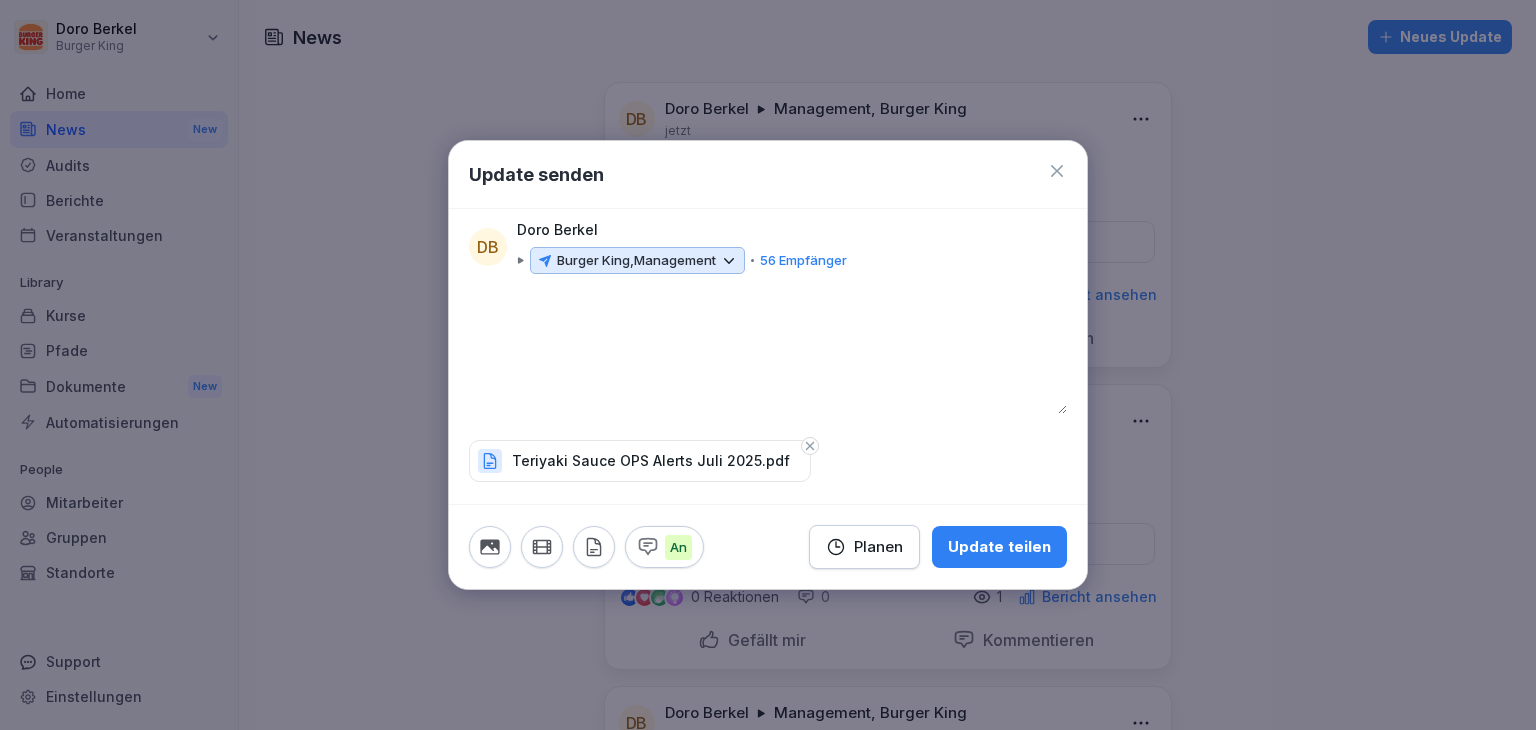 type 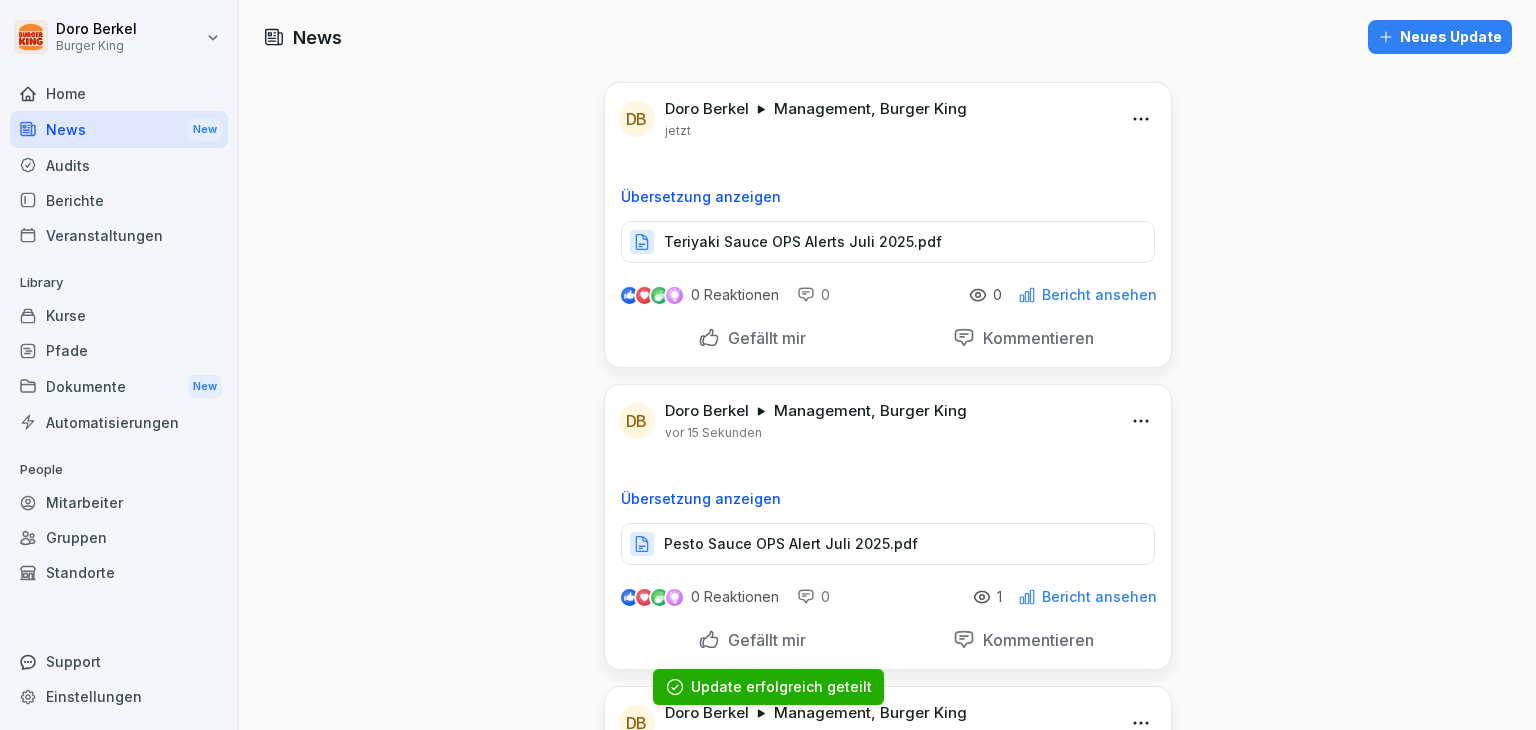 click on "Neues Update" at bounding box center [1440, 37] 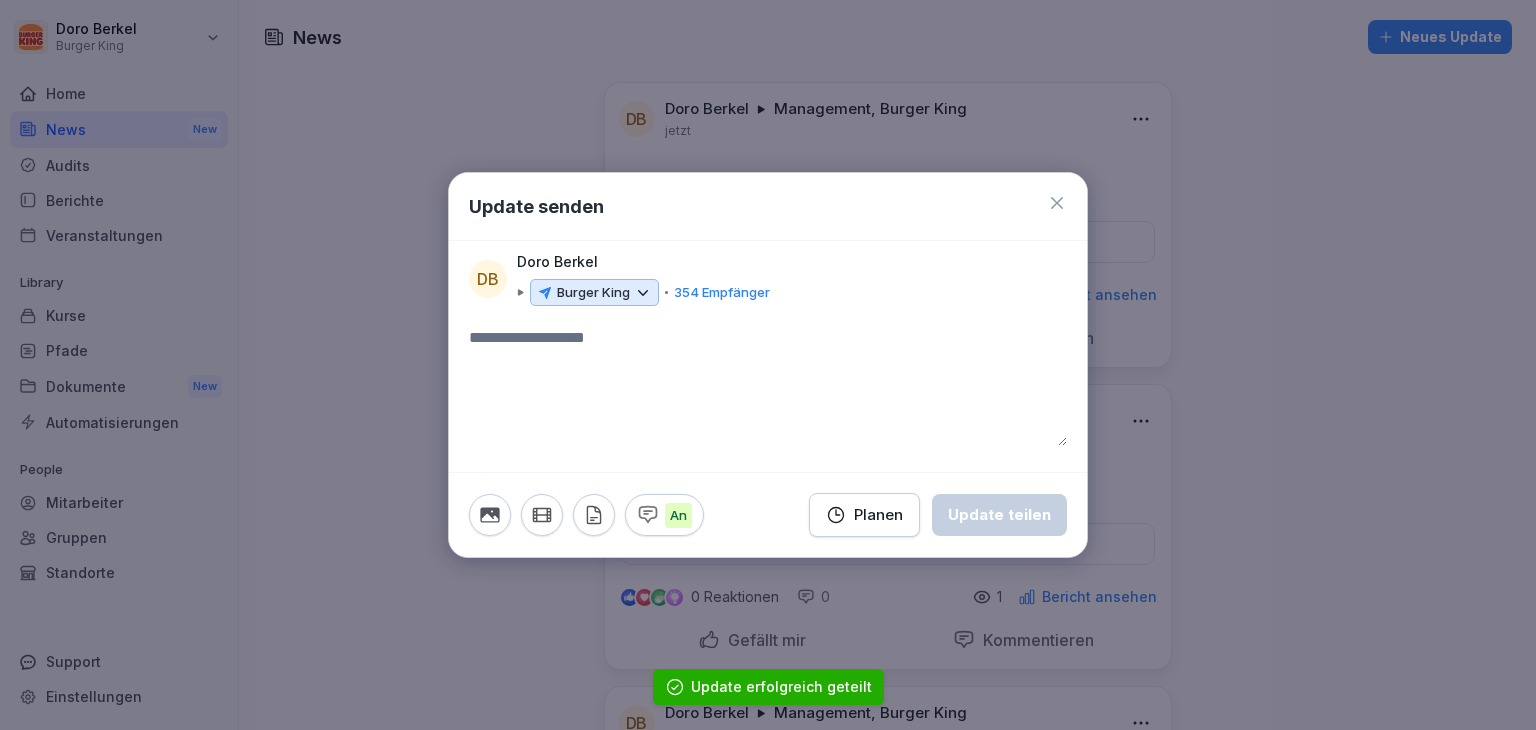 click 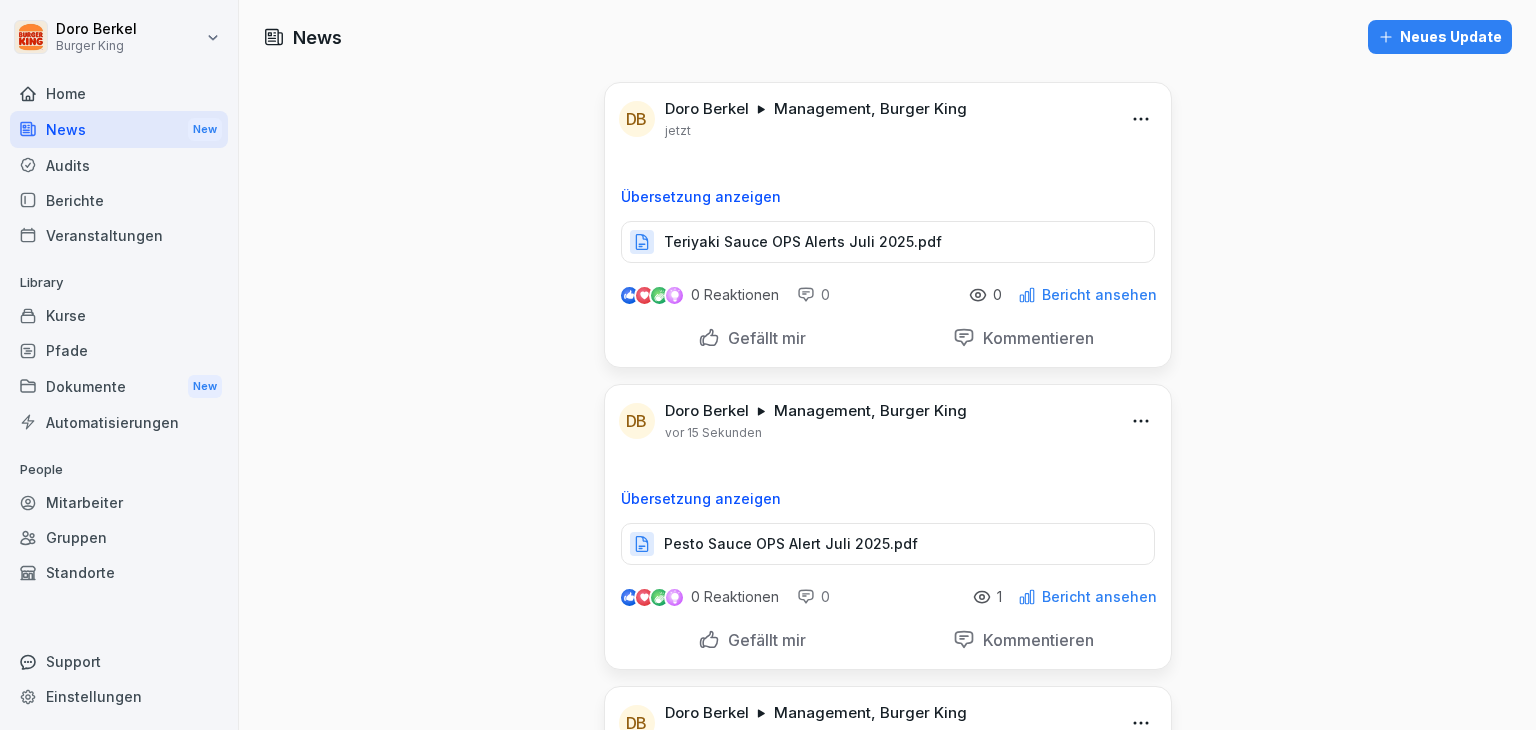 click on "Neues Update" at bounding box center [1440, 37] 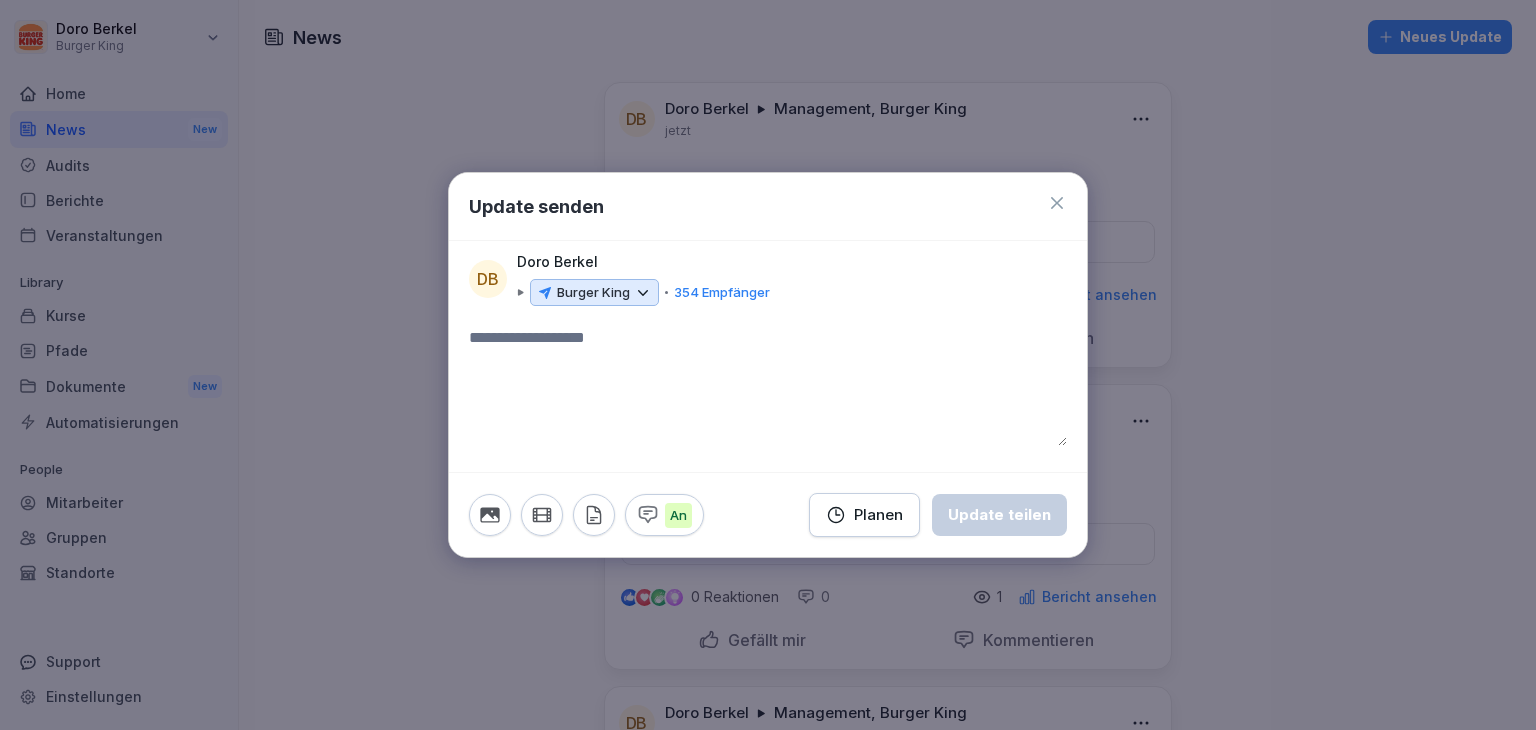 click on "Burger King" at bounding box center (593, 293) 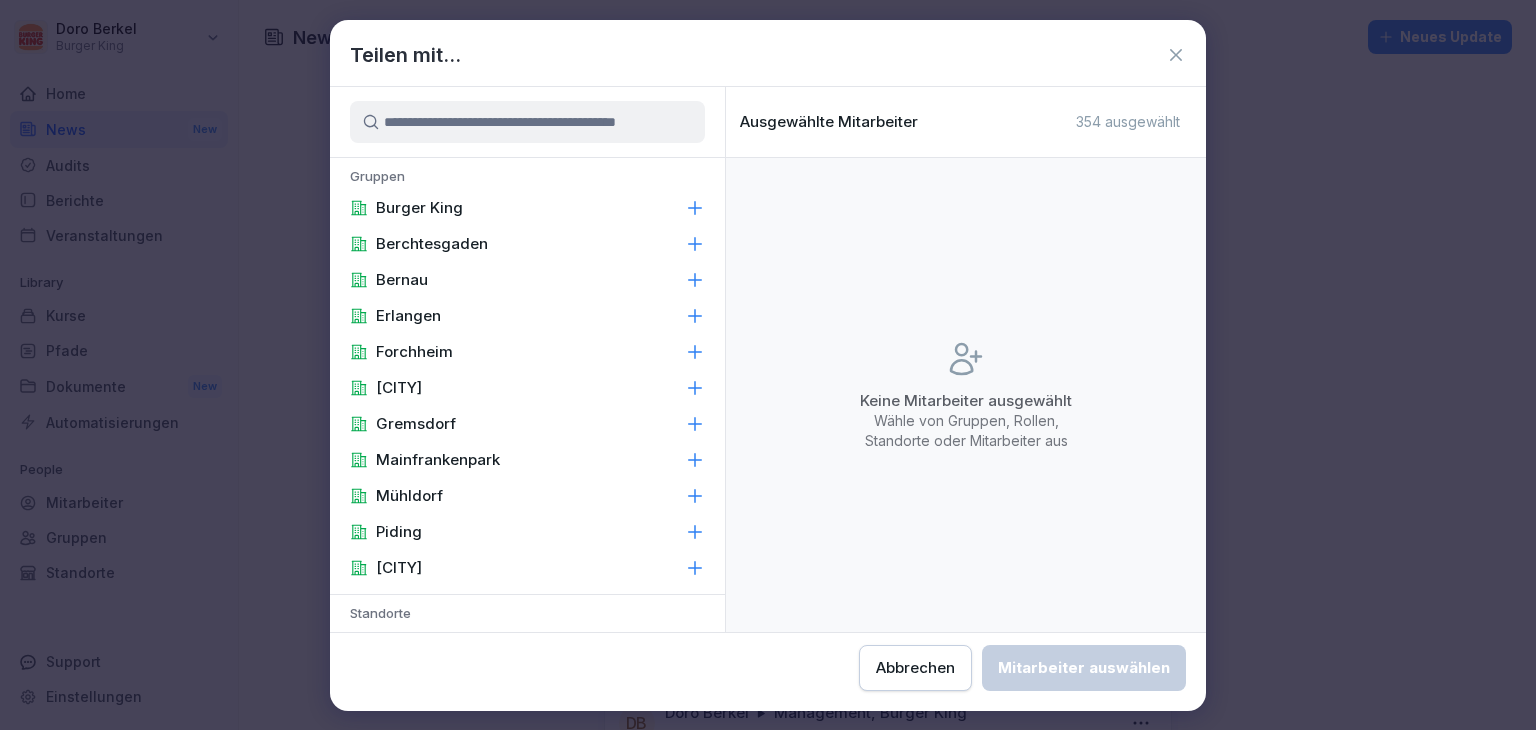 click on "Burger King" at bounding box center [527, 208] 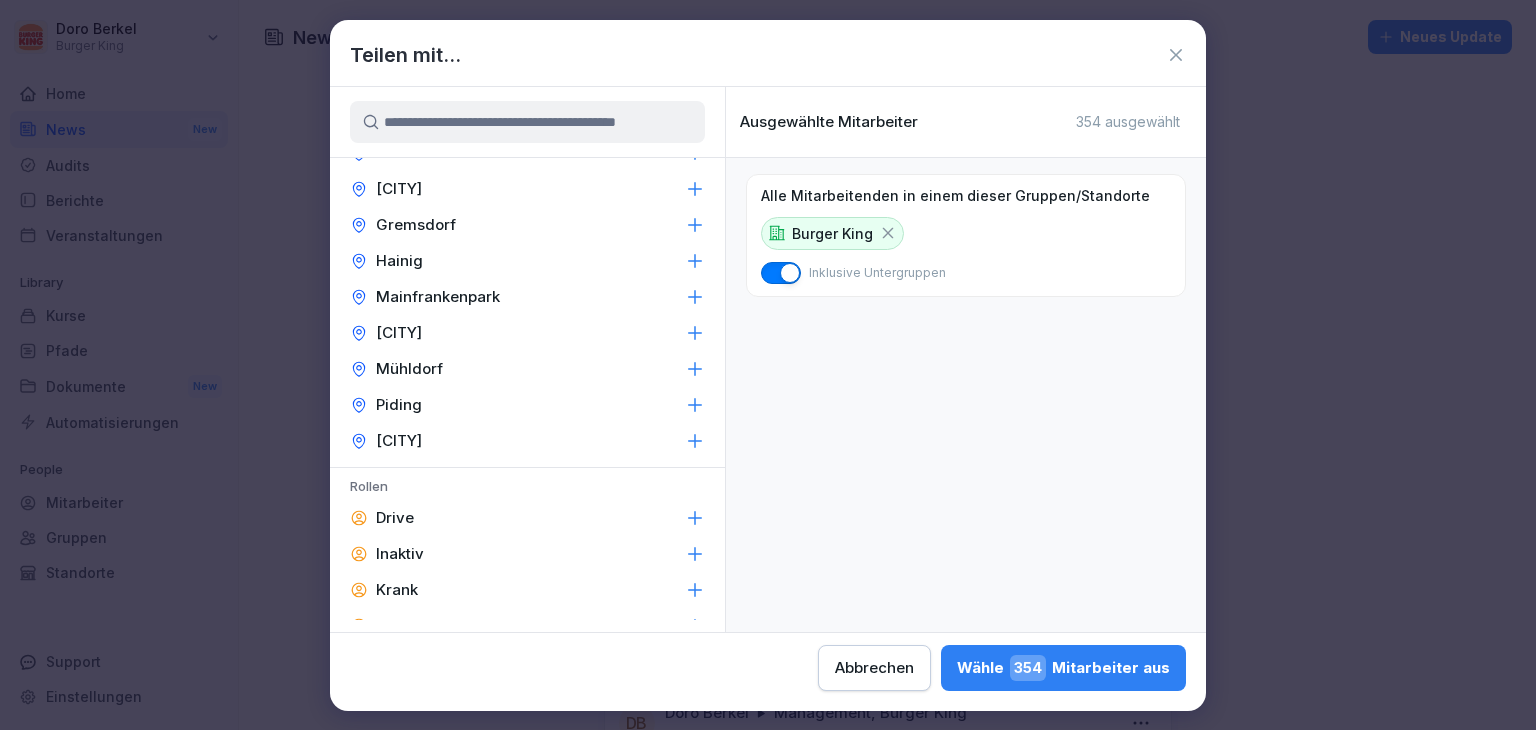 scroll, scrollTop: 847, scrollLeft: 0, axis: vertical 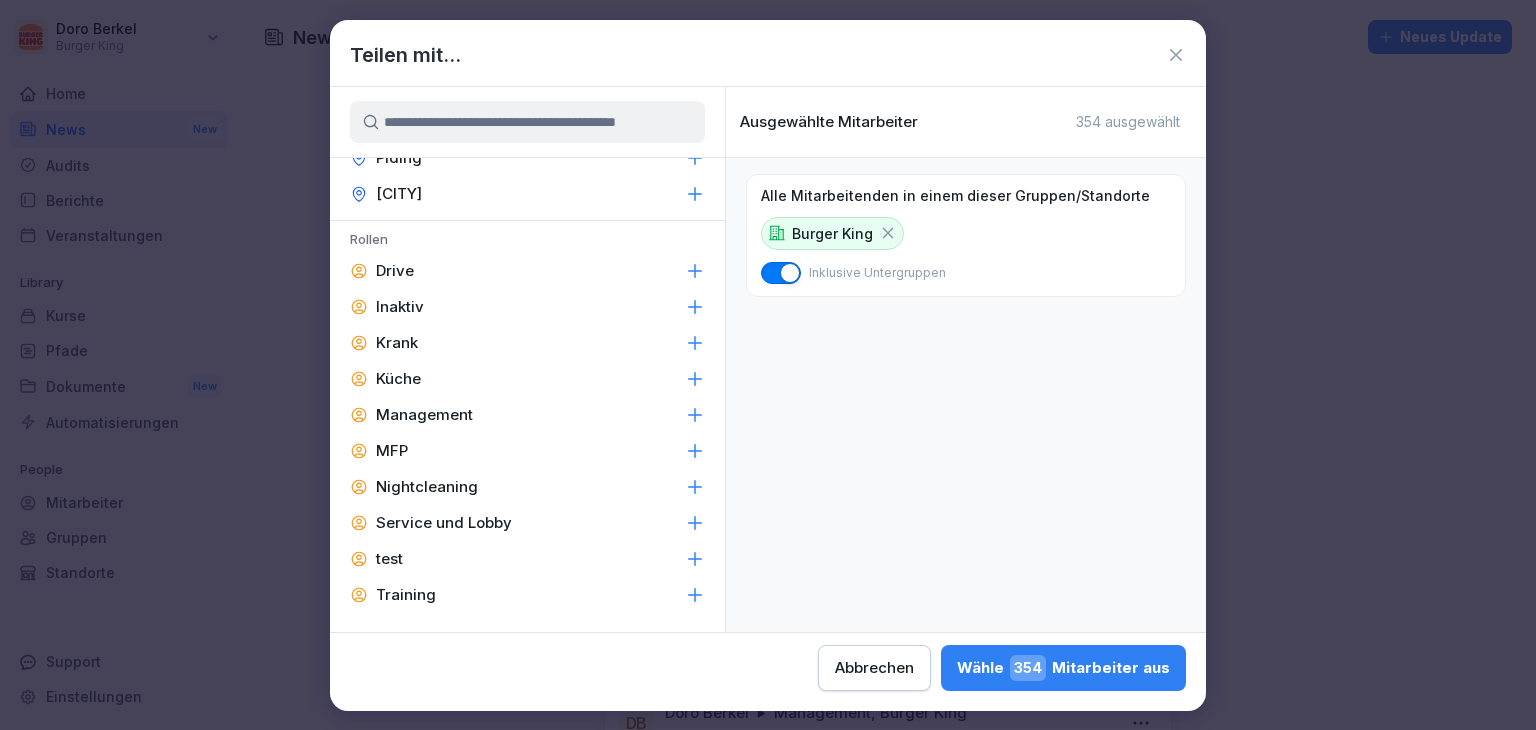 click on "Küche" at bounding box center (527, 379) 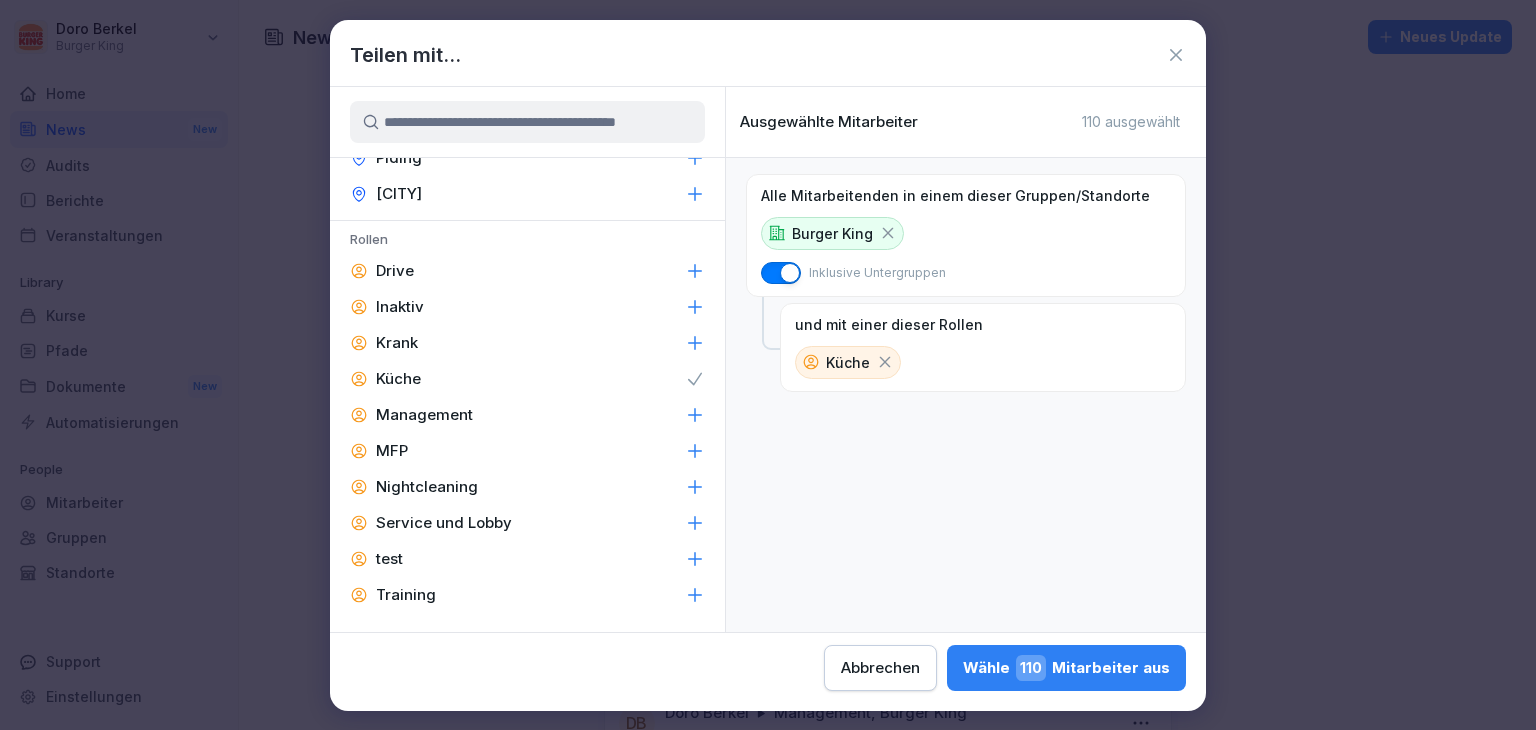 click on "Management" at bounding box center [527, 415] 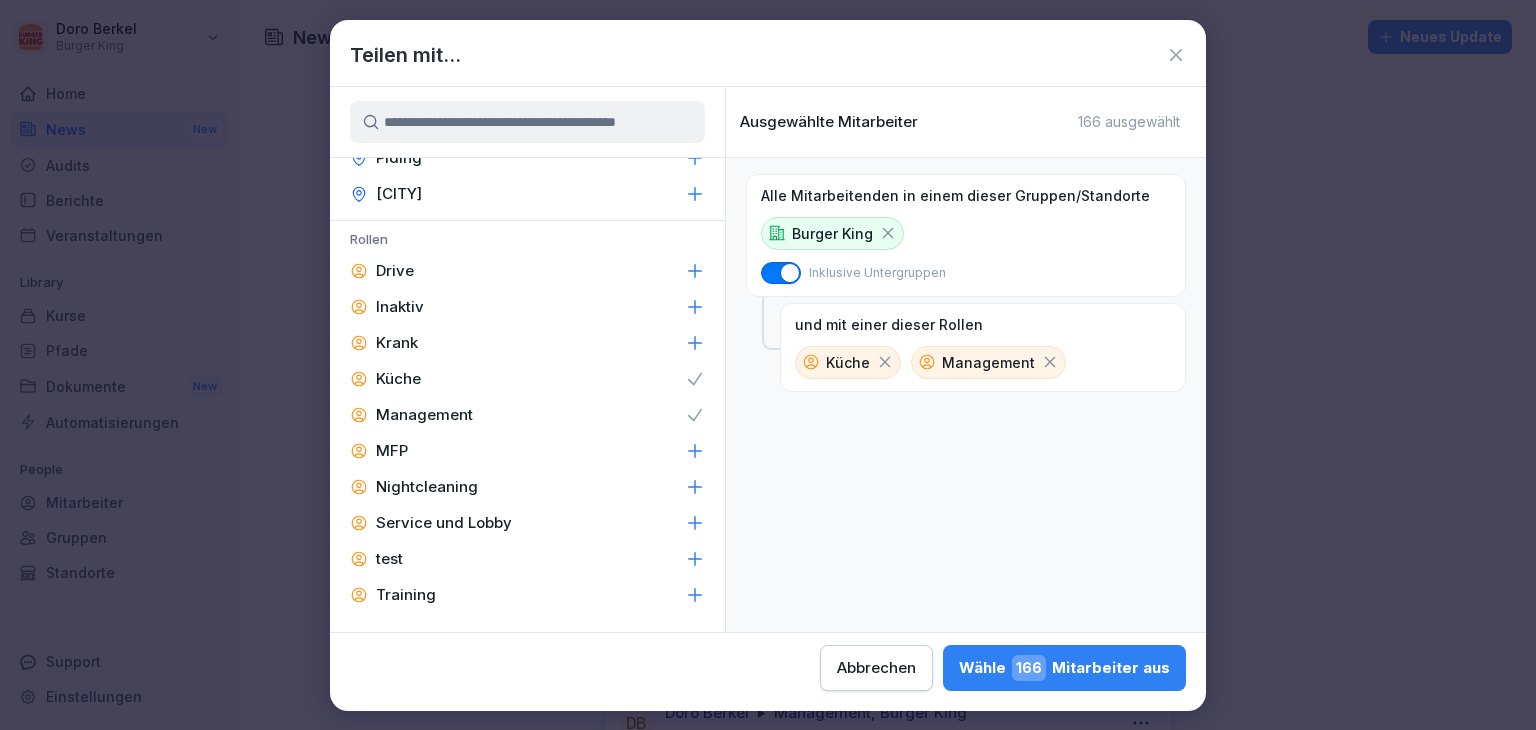 click on "Küche" at bounding box center (527, 379) 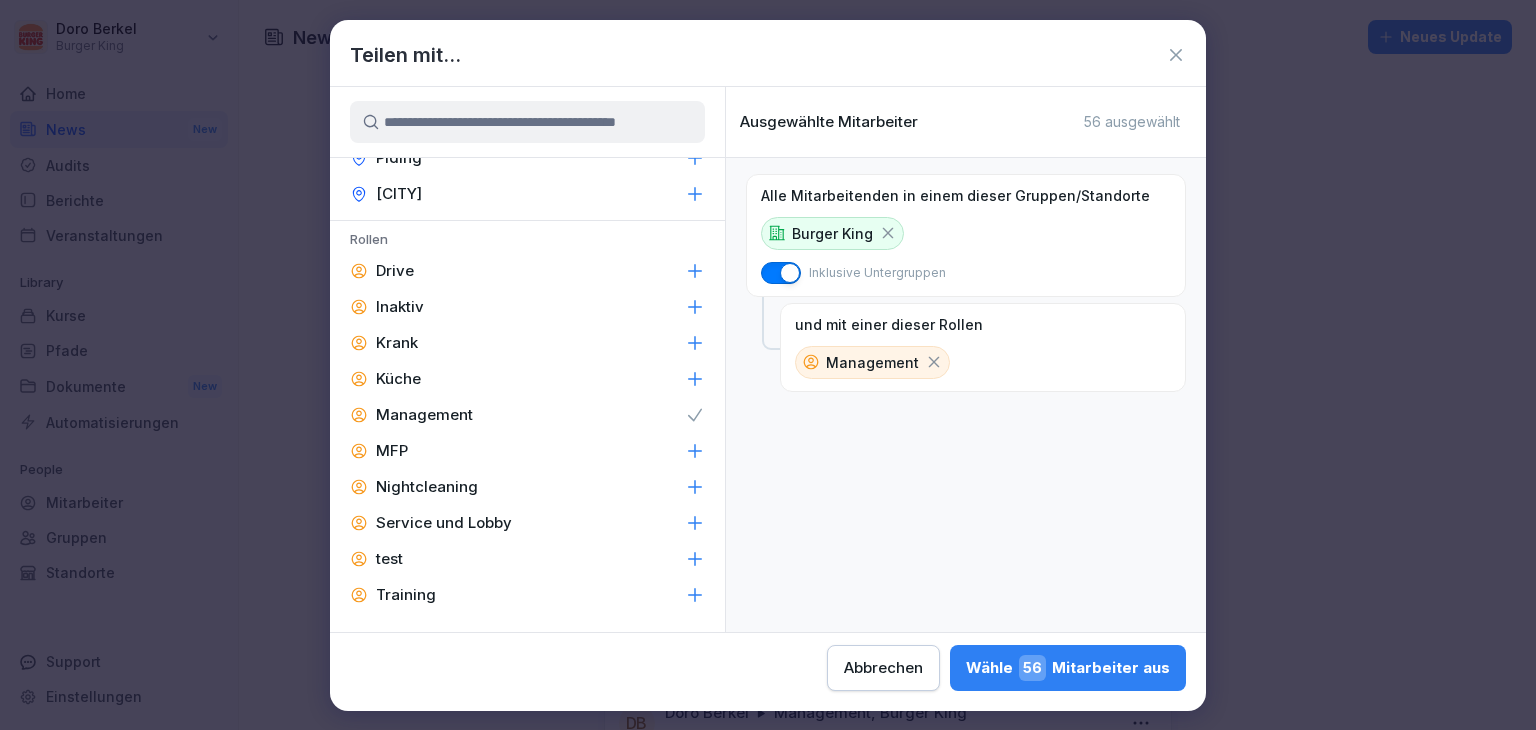 click on "Wähle 56 Mitarbeiter aus" at bounding box center [1068, 668] 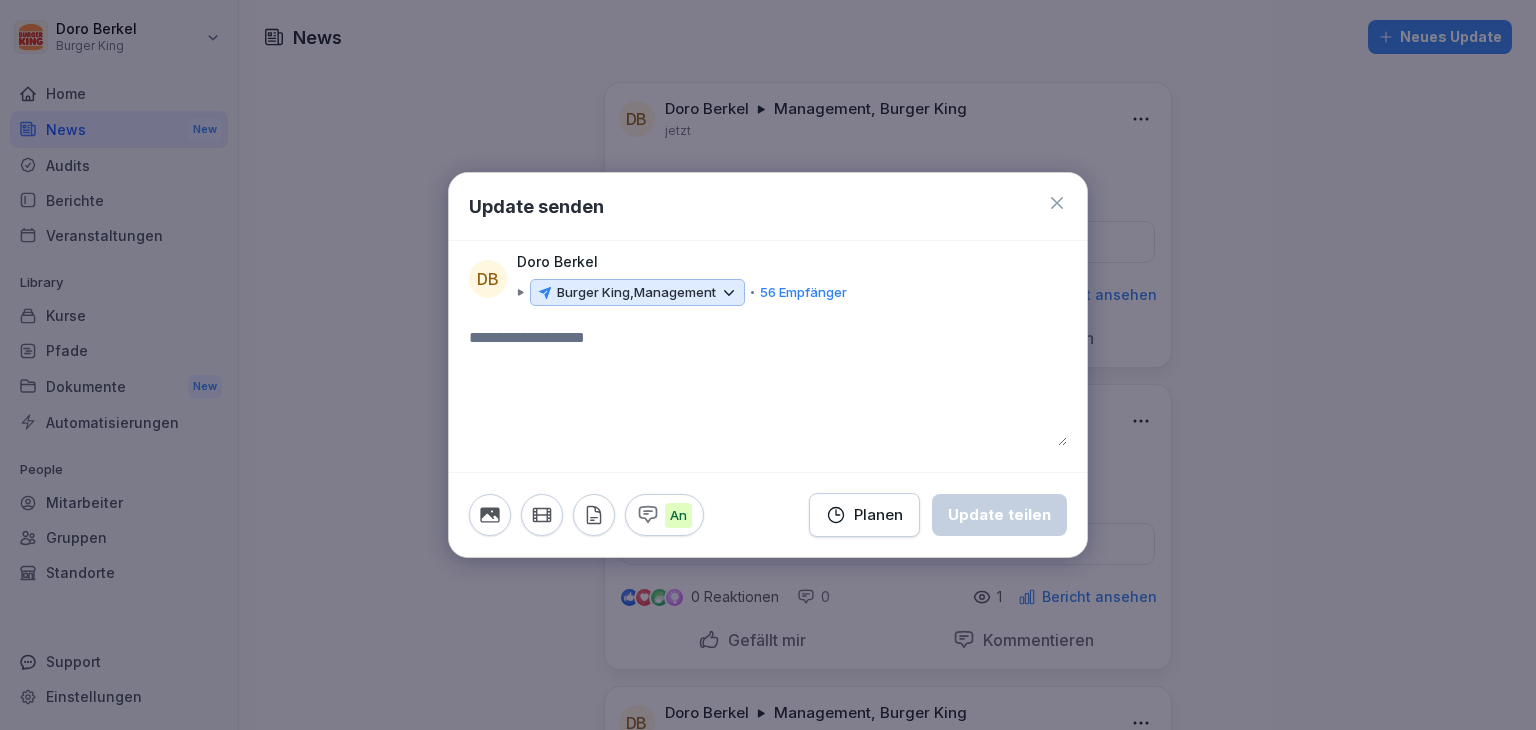 click at bounding box center [594, 515] 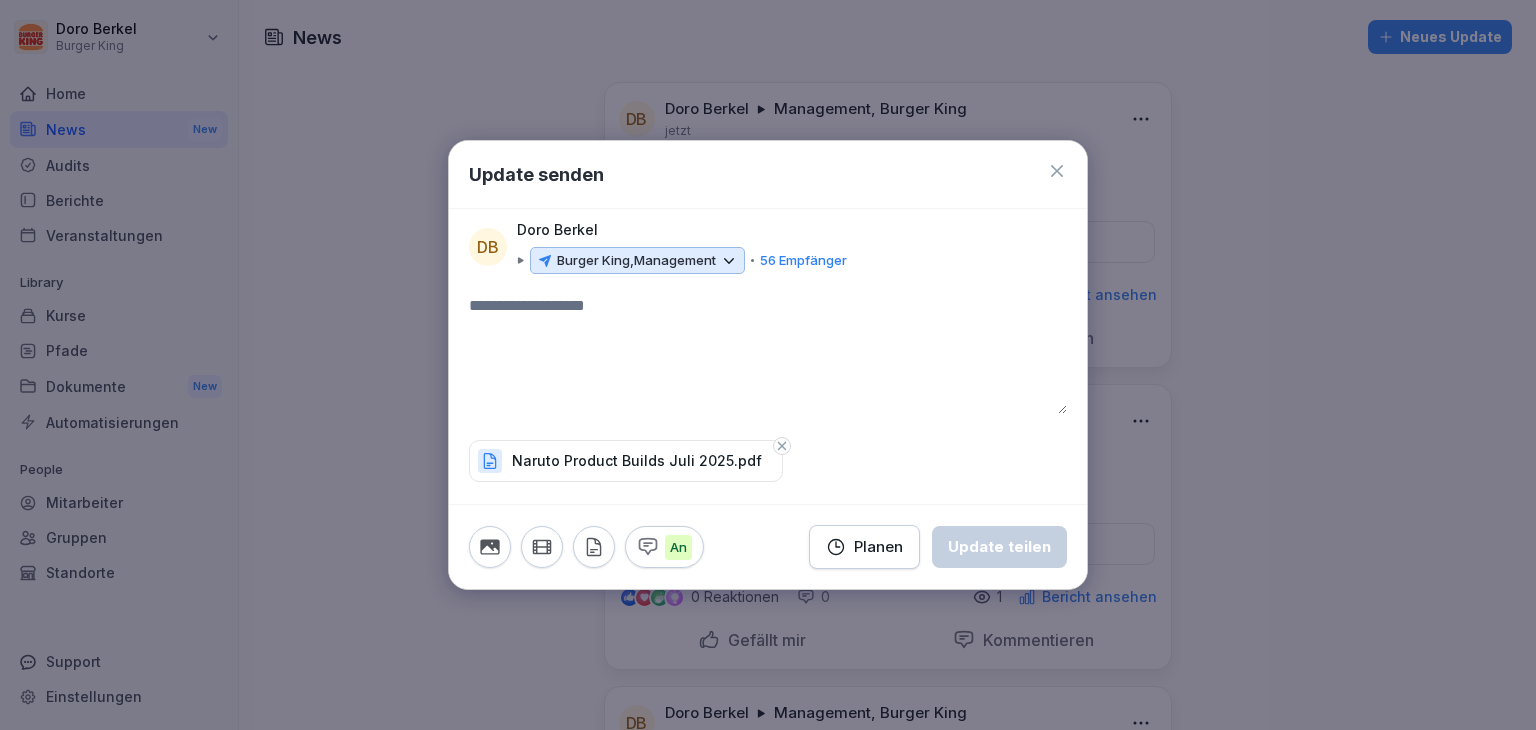 click at bounding box center (768, 354) 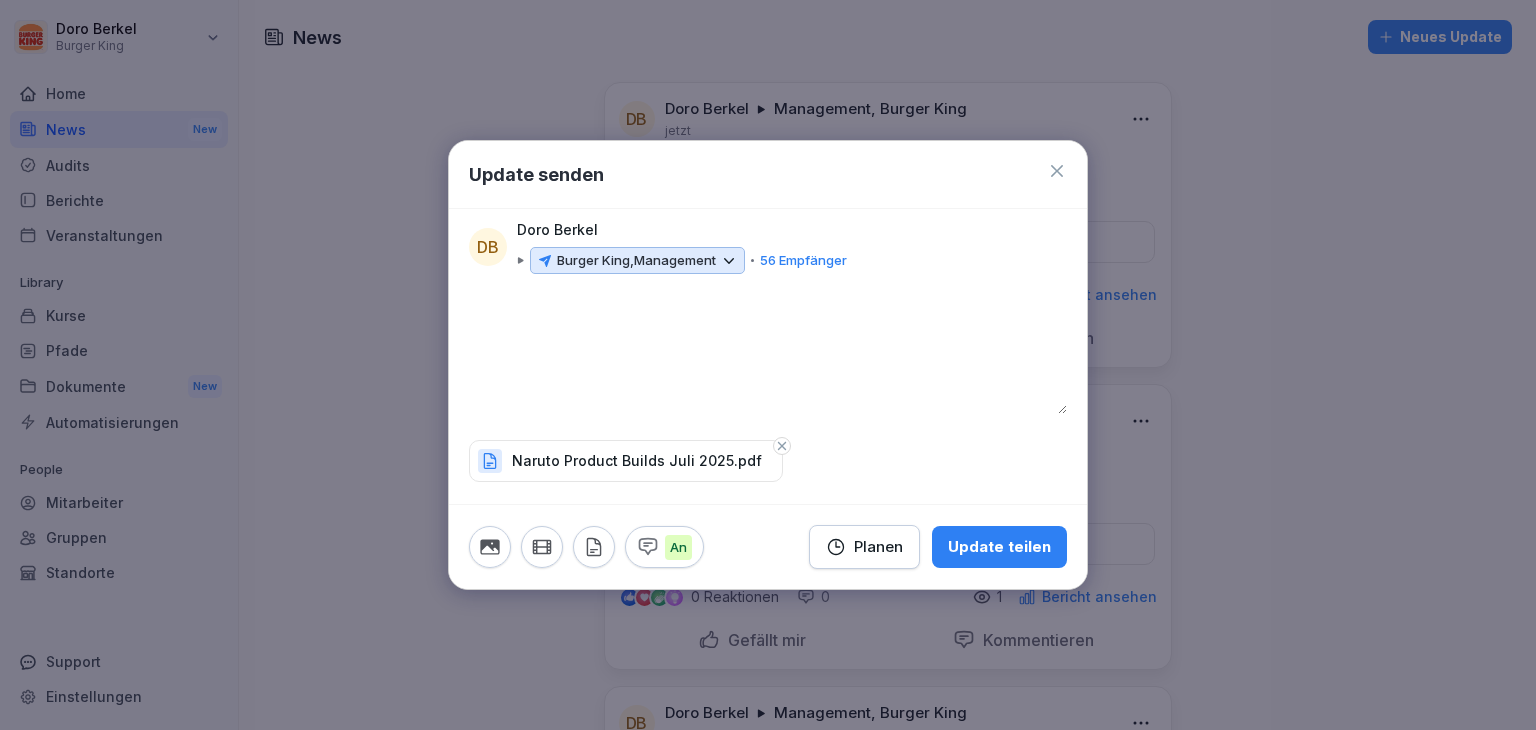 type 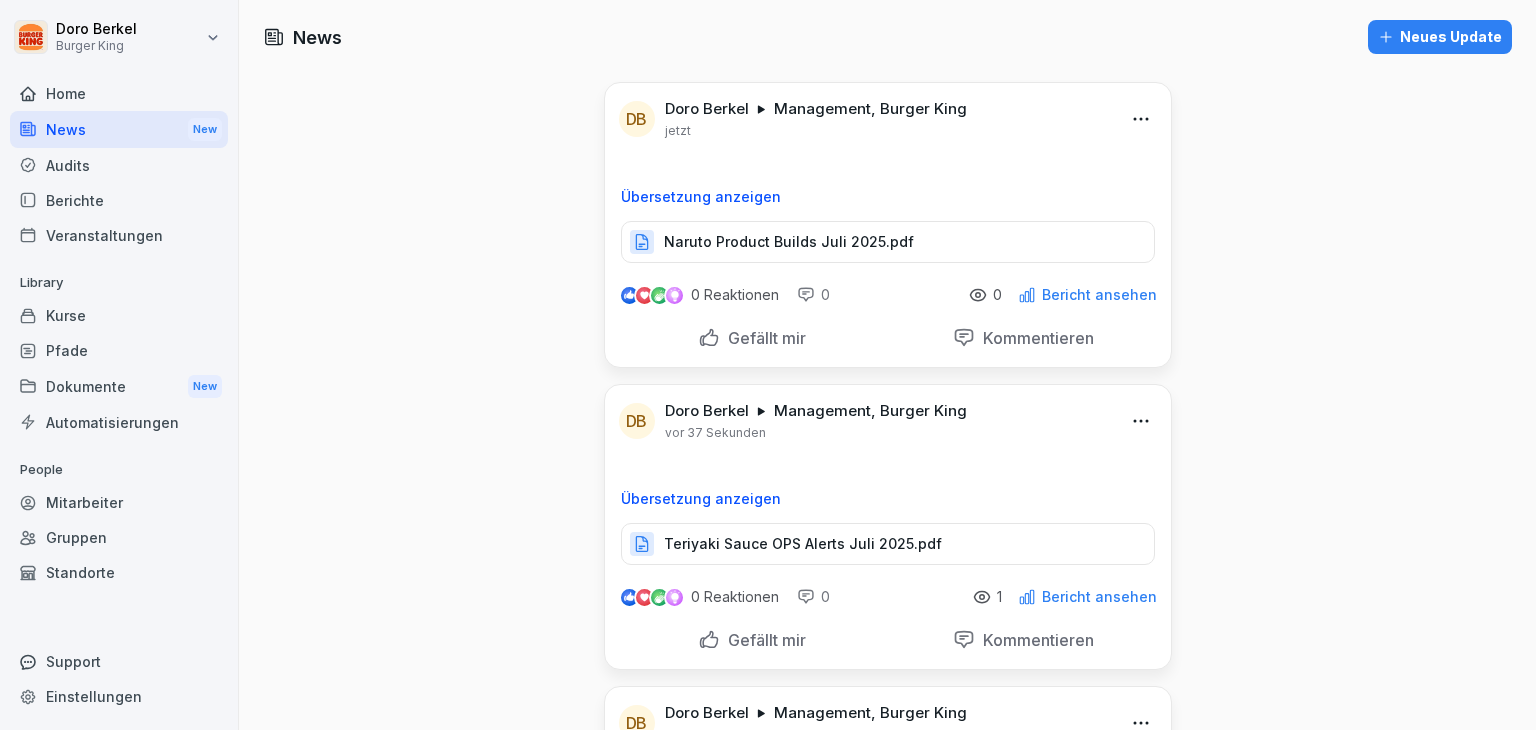 click on "Neues Update" at bounding box center [1440, 37] 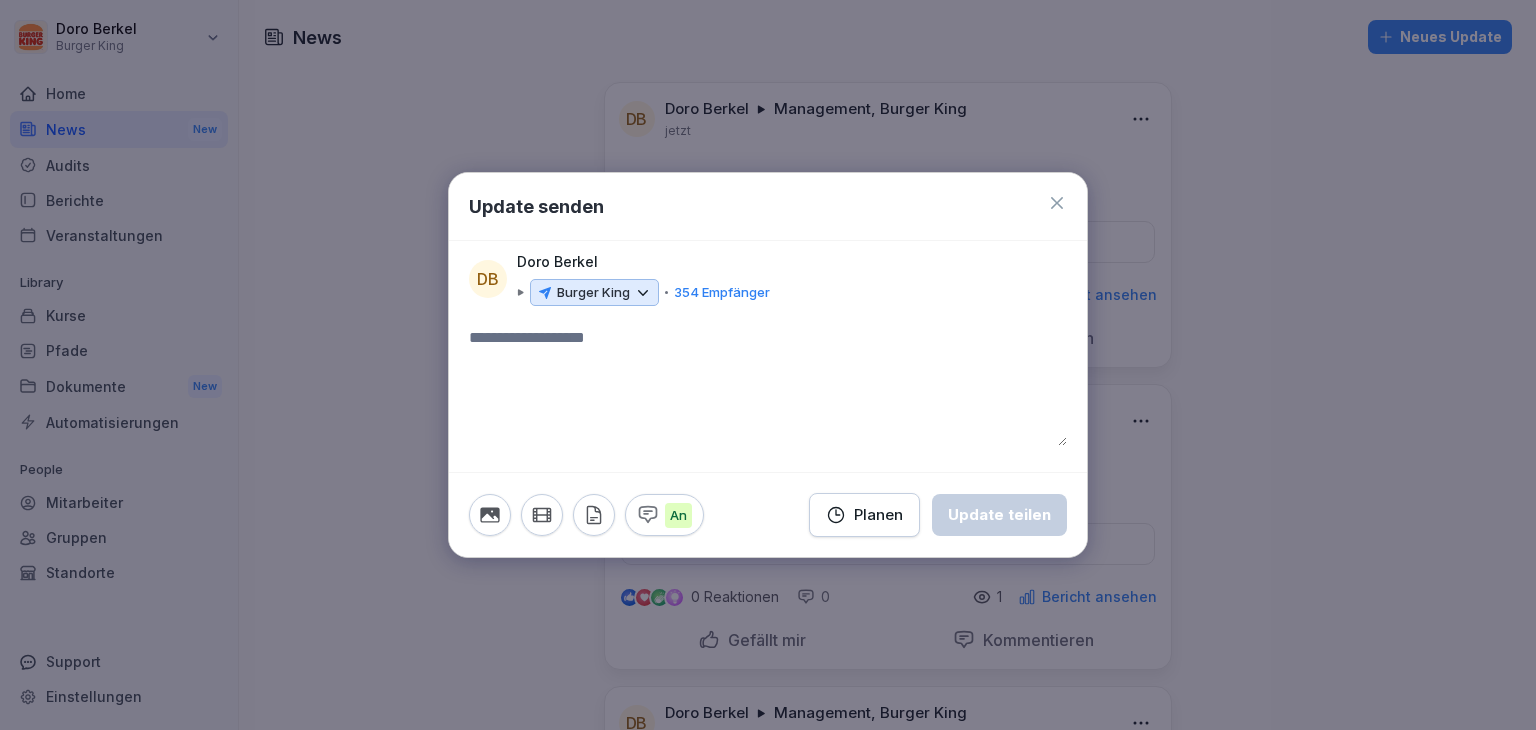 click on "Burger King" at bounding box center (593, 293) 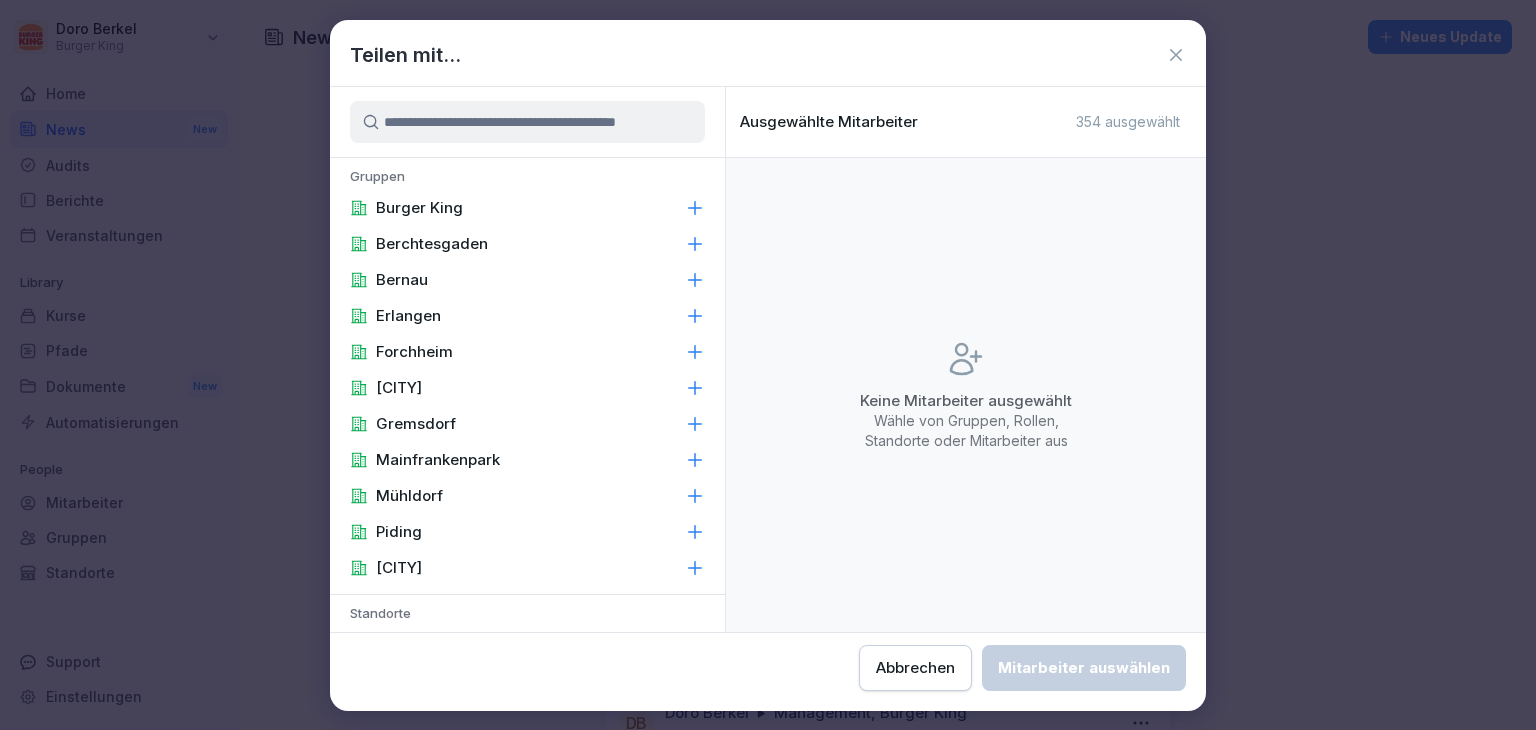click on "Burger King" at bounding box center (527, 208) 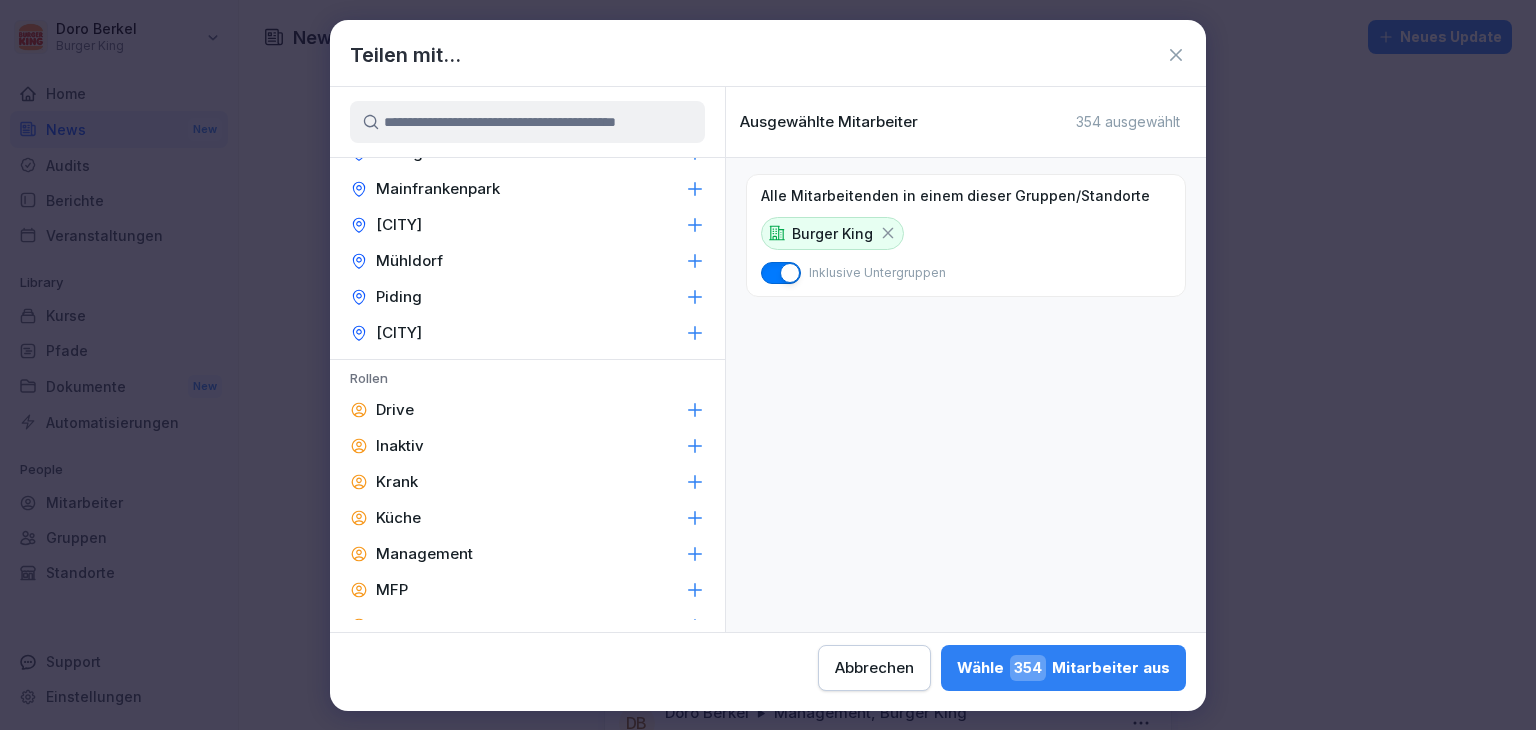 scroll, scrollTop: 800, scrollLeft: 0, axis: vertical 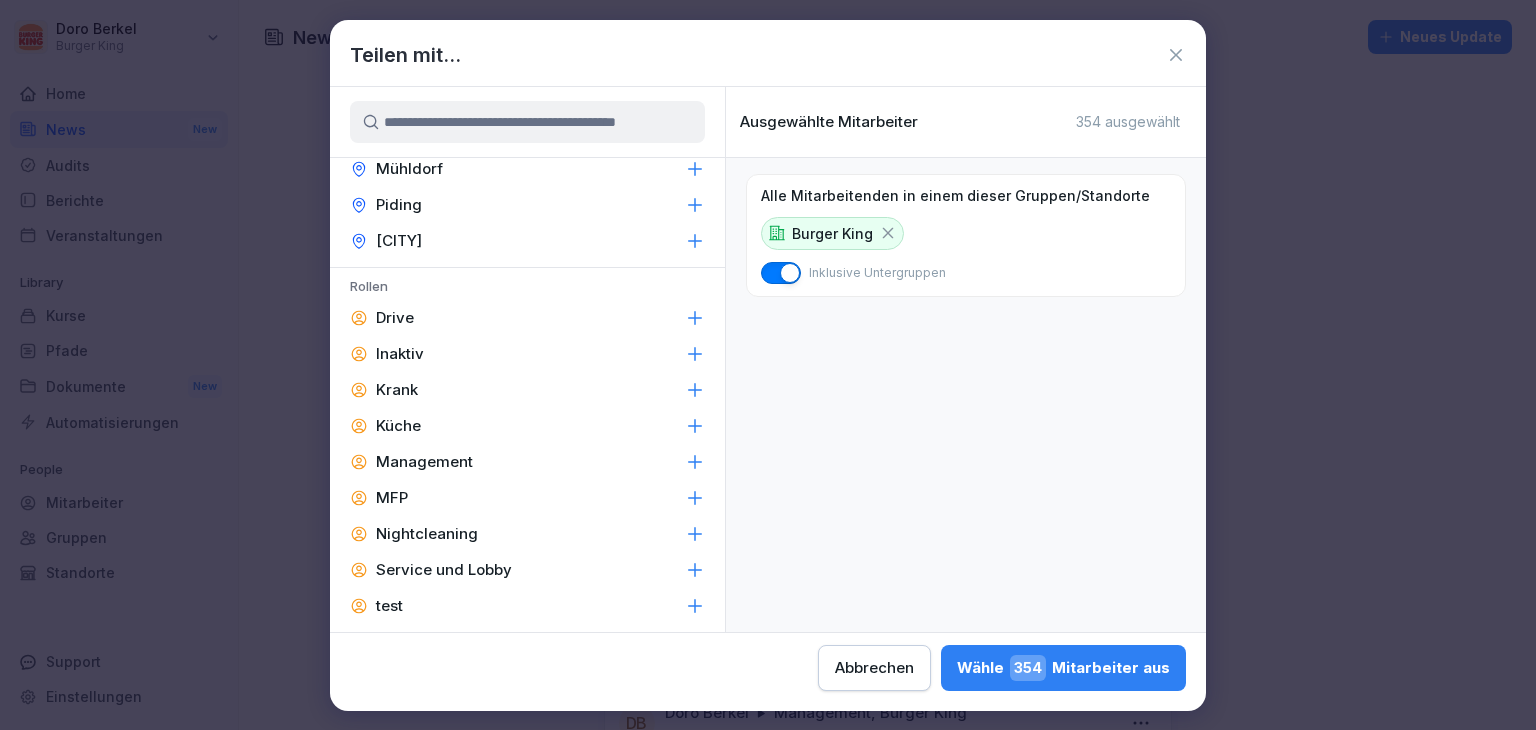click on "Management" at bounding box center [424, 462] 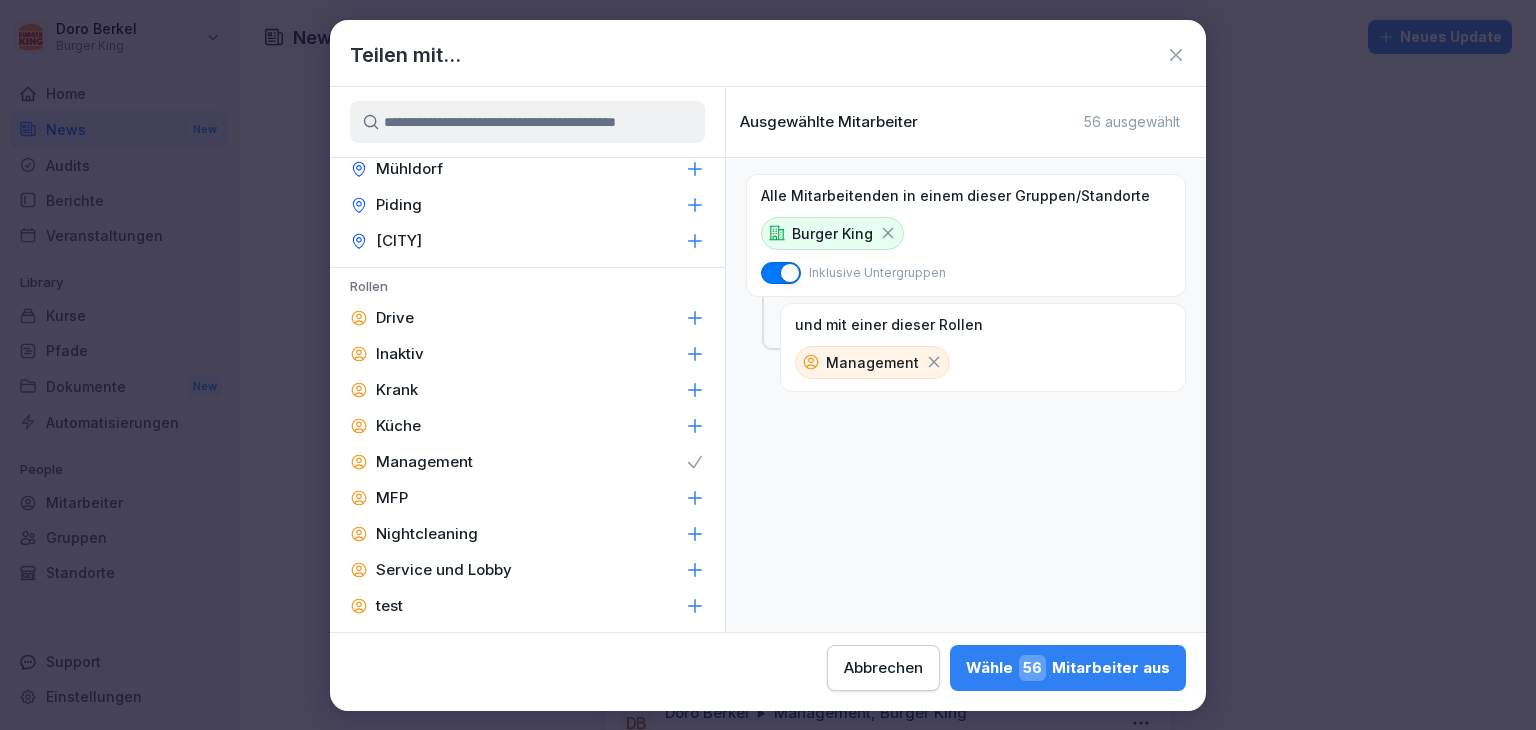 click on "Wähle 56 Mitarbeiter aus" at bounding box center (1068, 668) 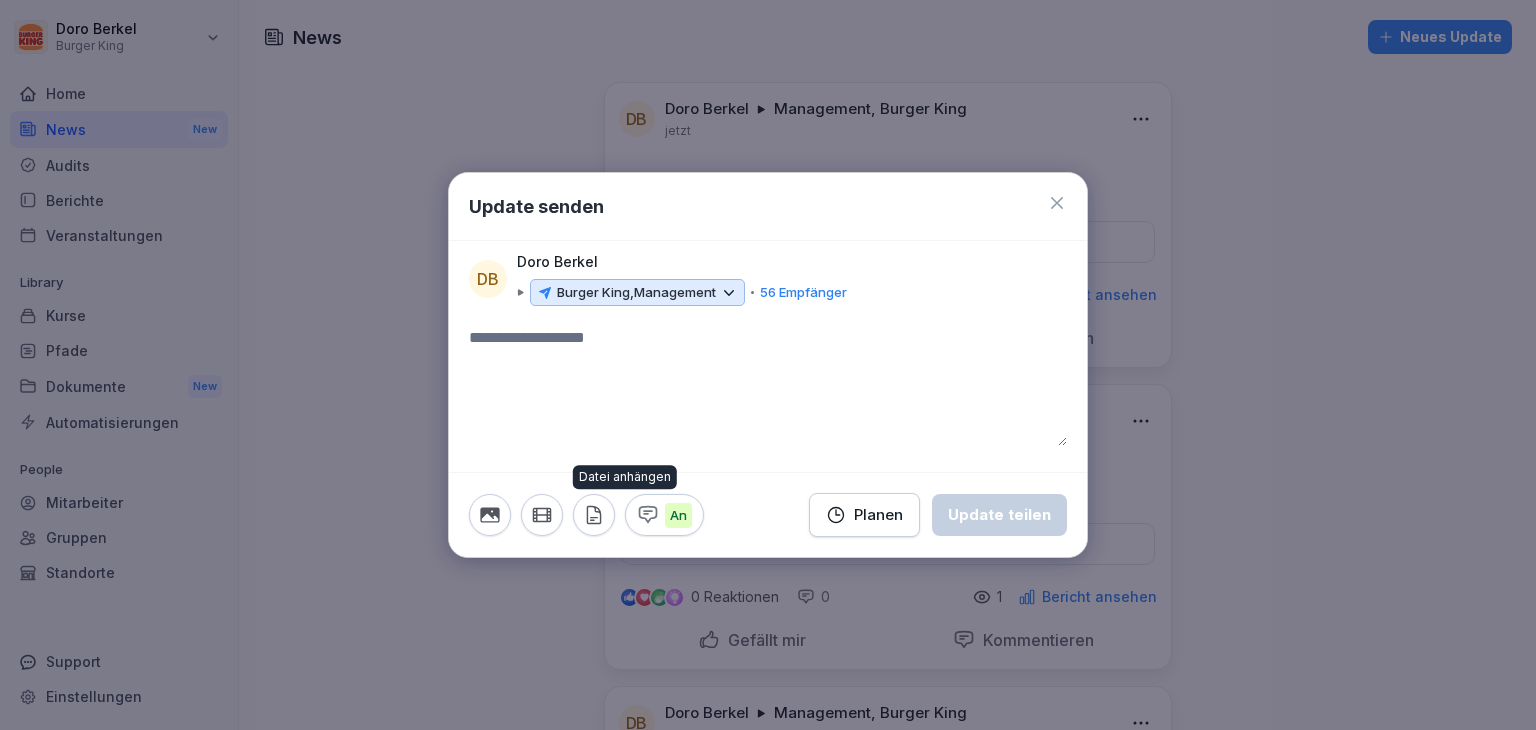 click 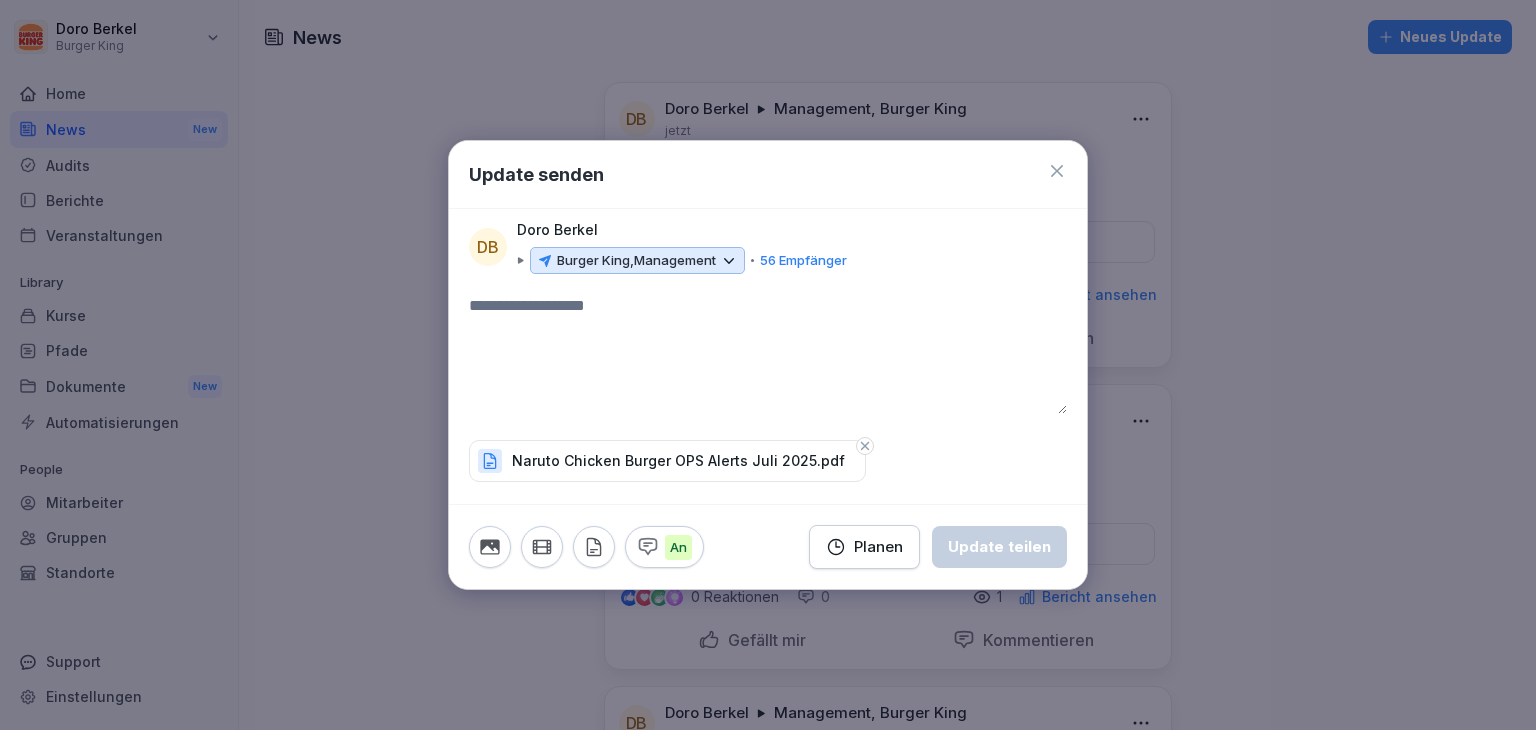 click at bounding box center (768, 354) 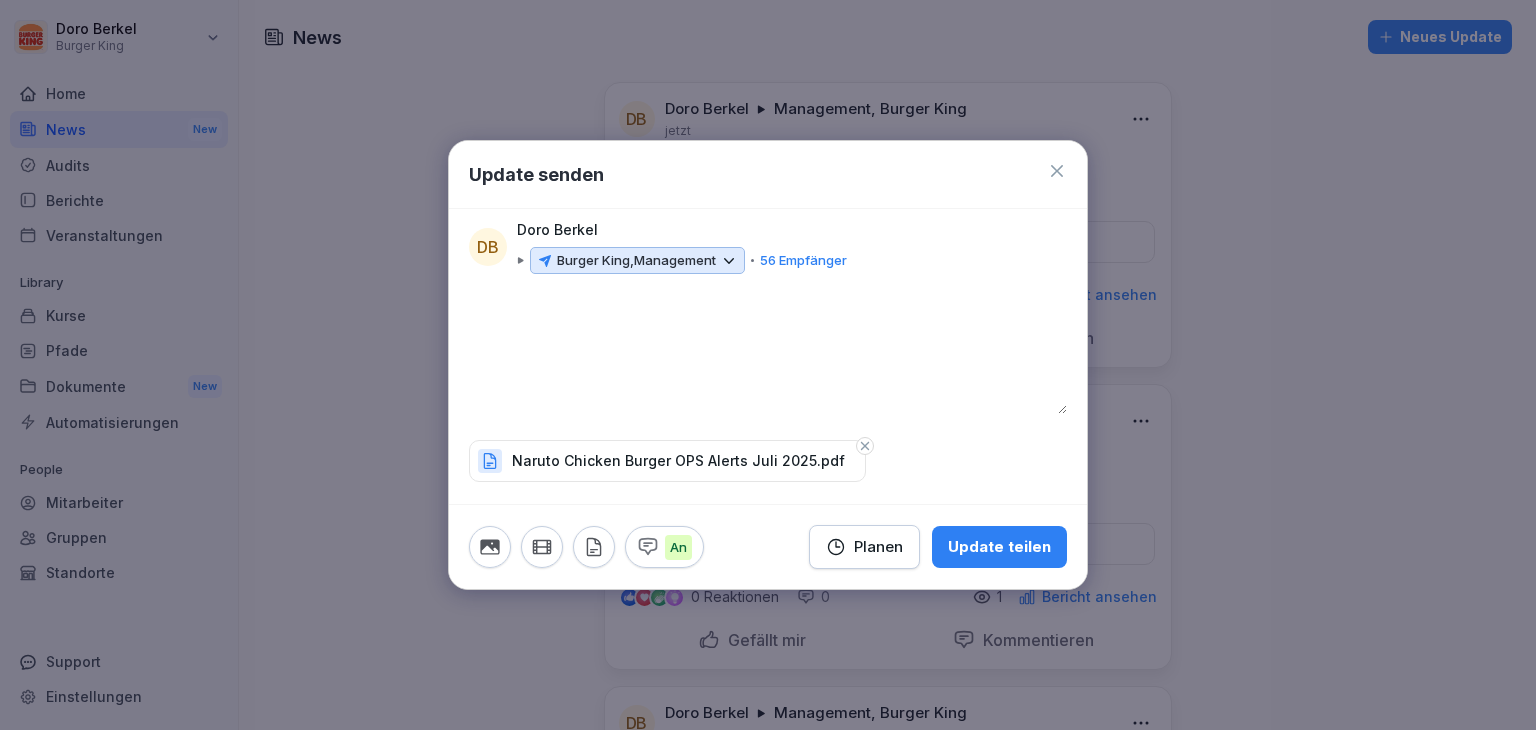 type 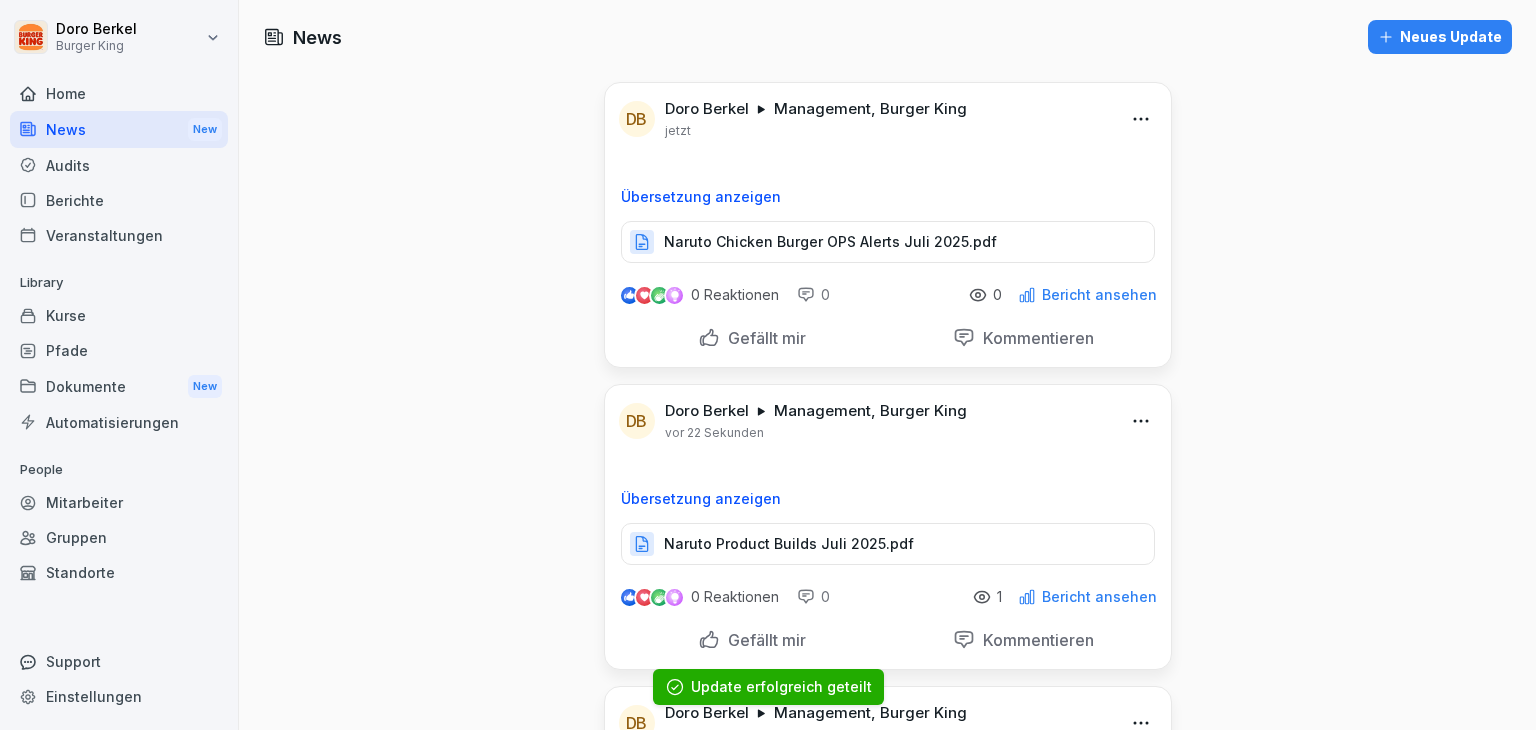 click on "Neues Update" at bounding box center (1440, 37) 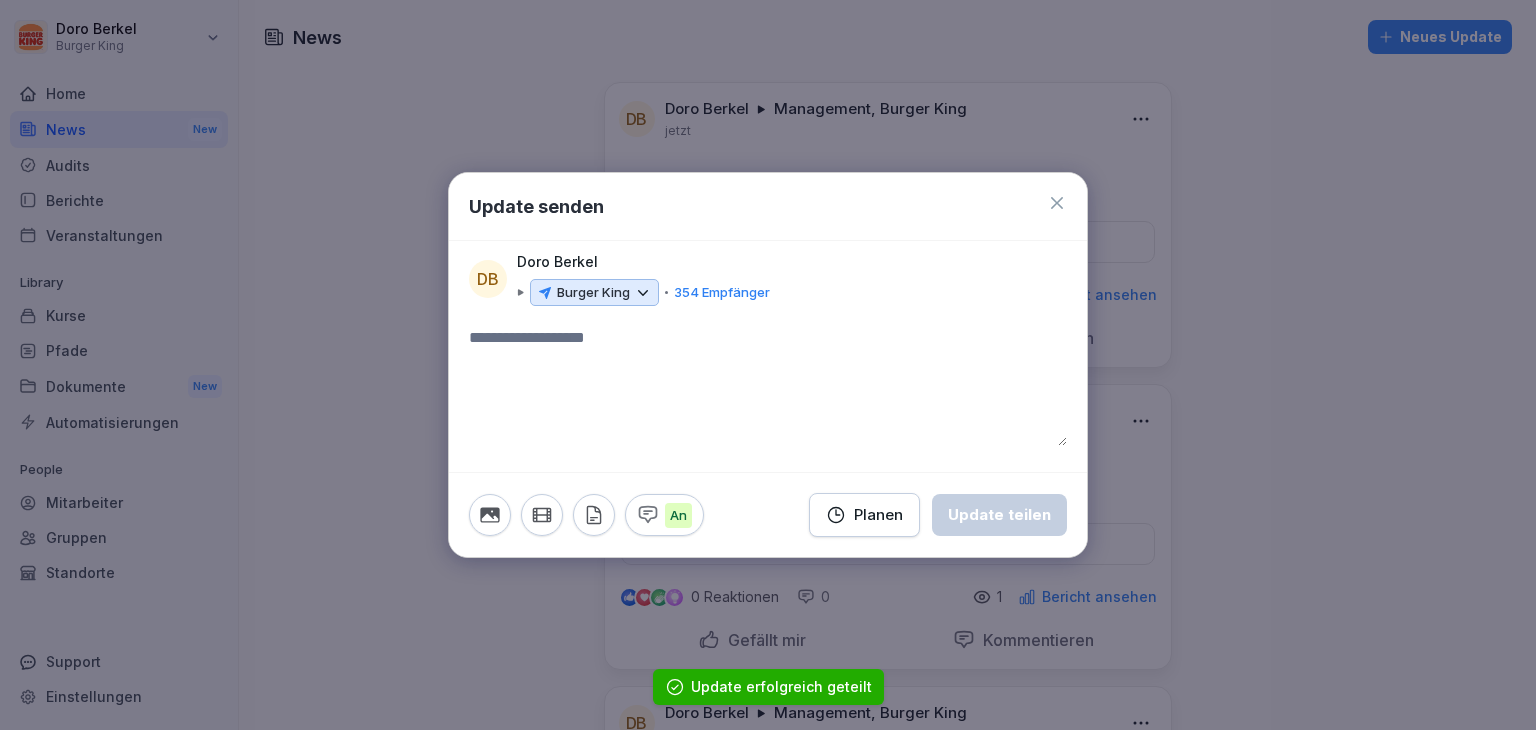 click on "Burger King" at bounding box center [593, 293] 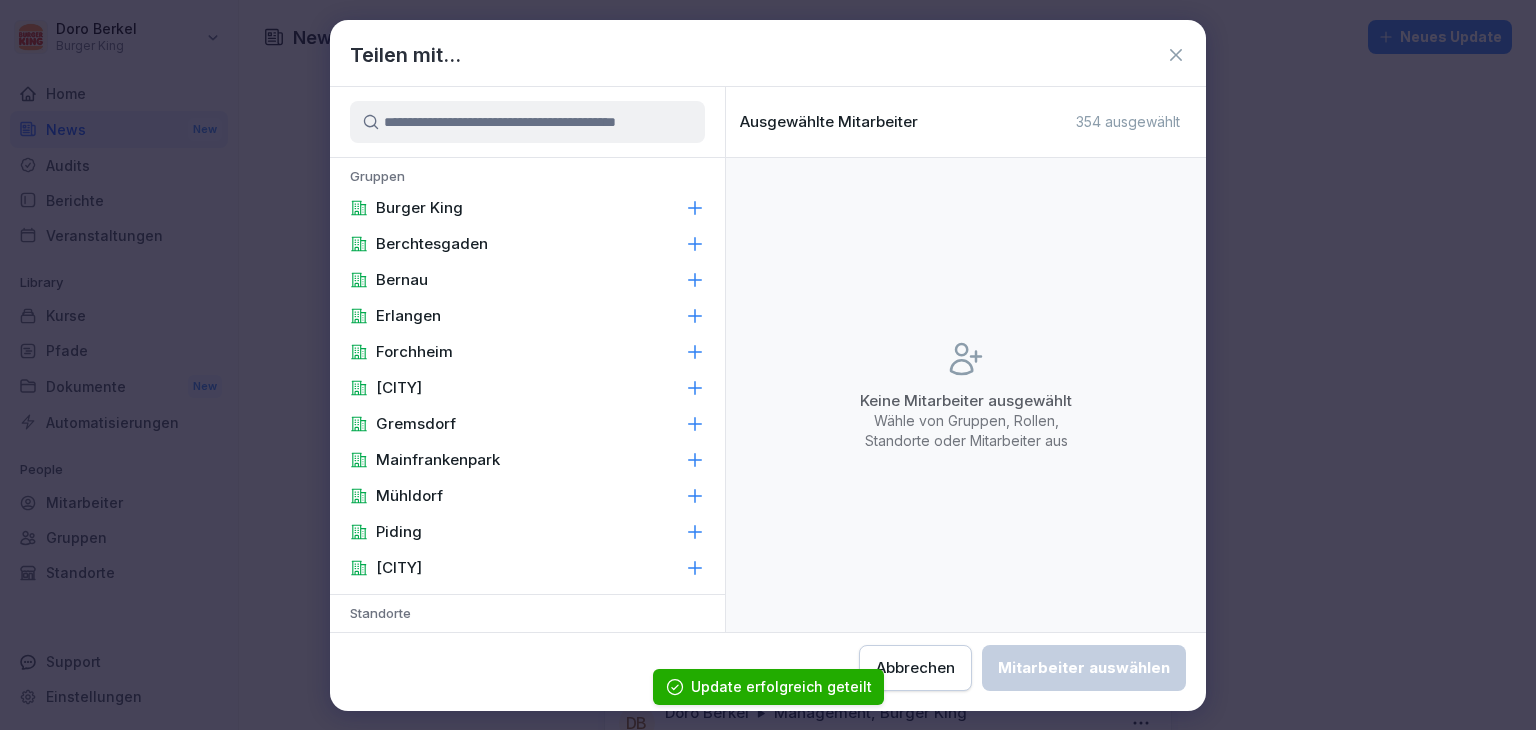click on "Burger King" at bounding box center [527, 208] 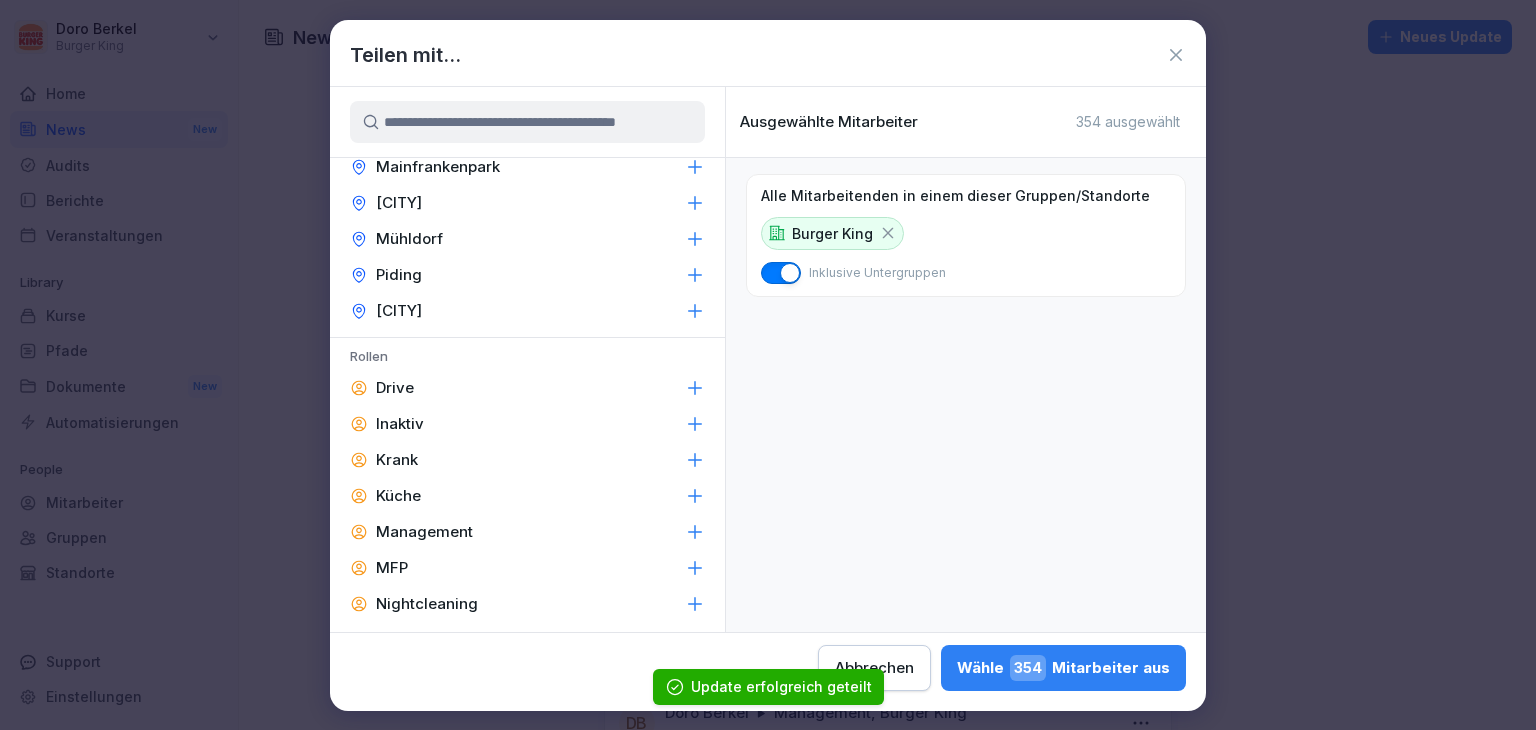 scroll, scrollTop: 800, scrollLeft: 0, axis: vertical 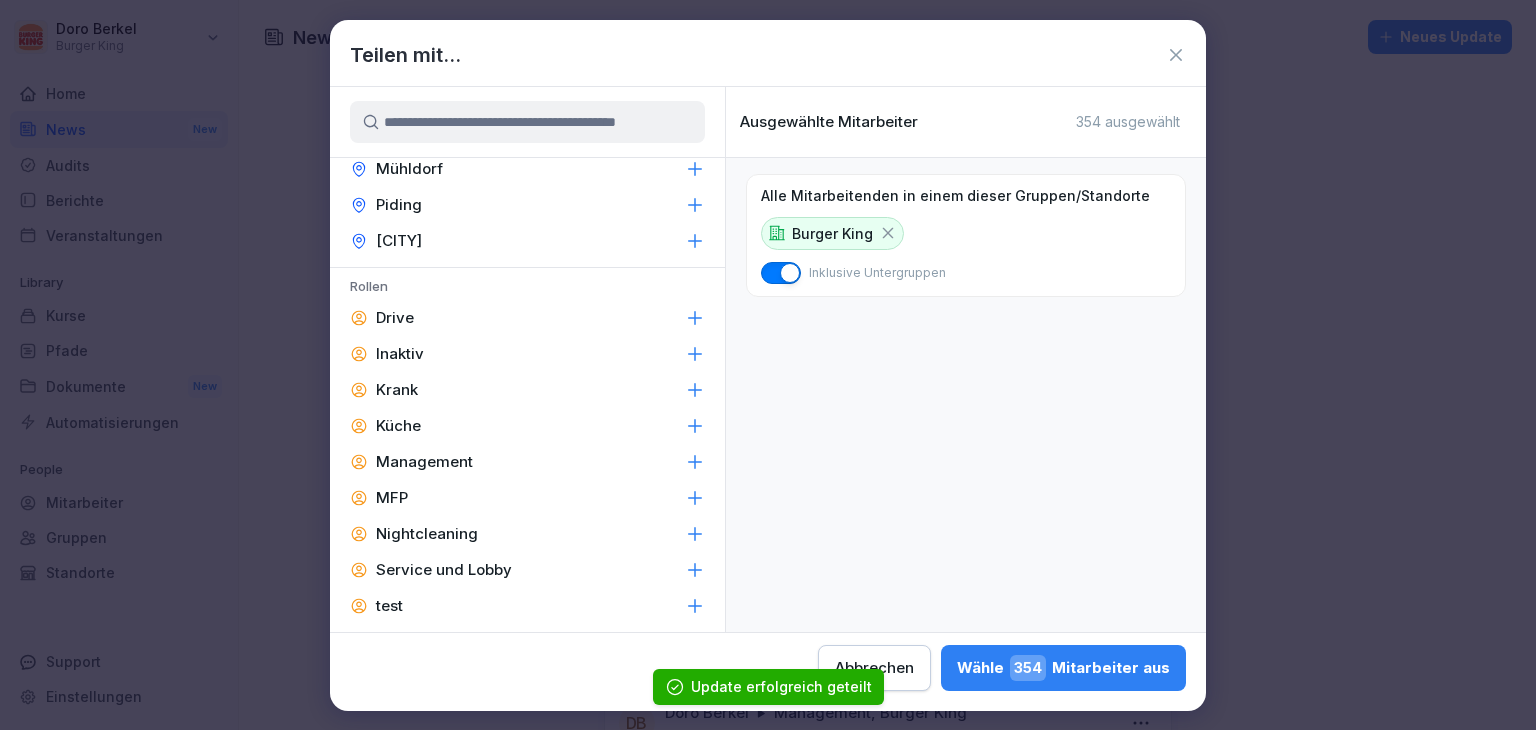 click on "Management" at bounding box center (424, 462) 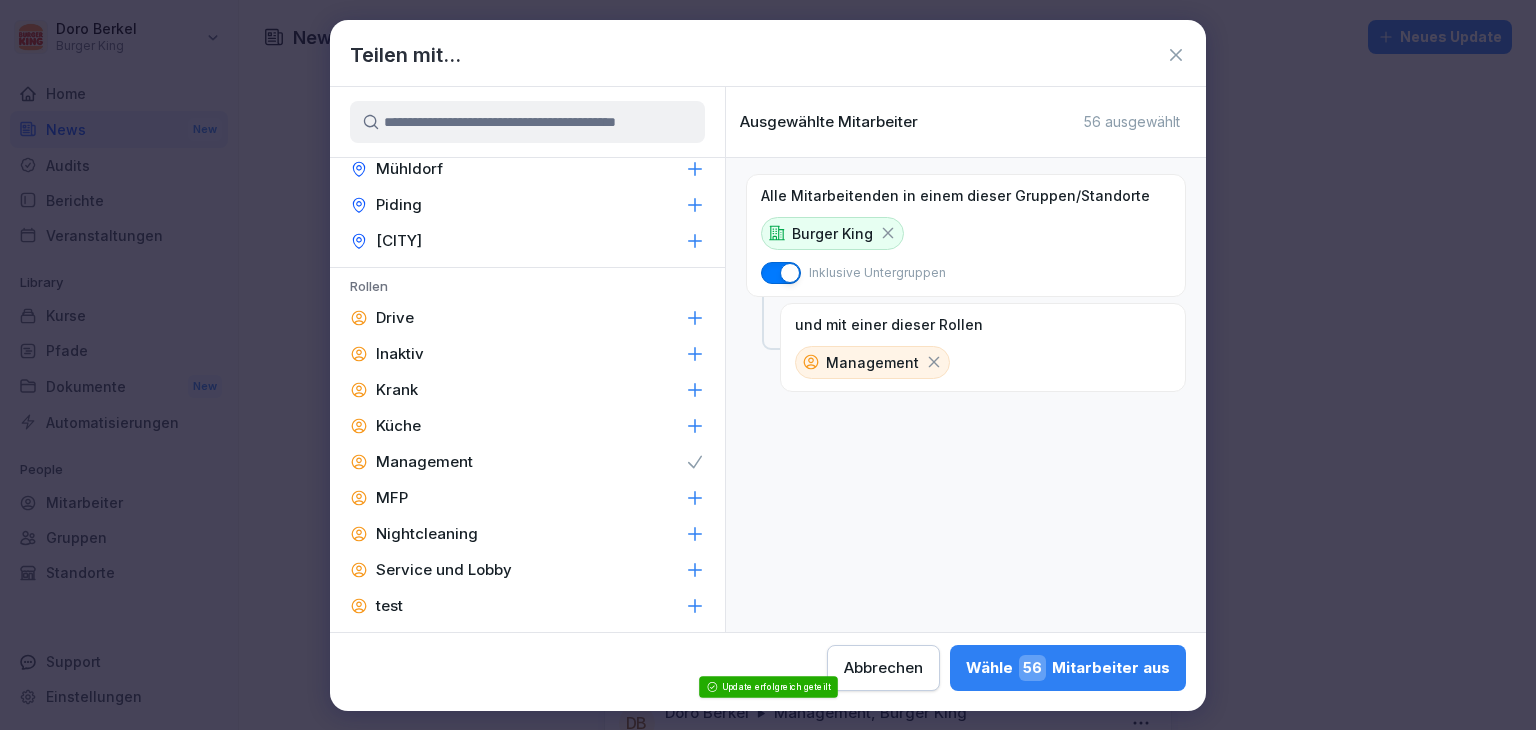 click on "Wähle 56 Mitarbeiter aus" at bounding box center (1068, 668) 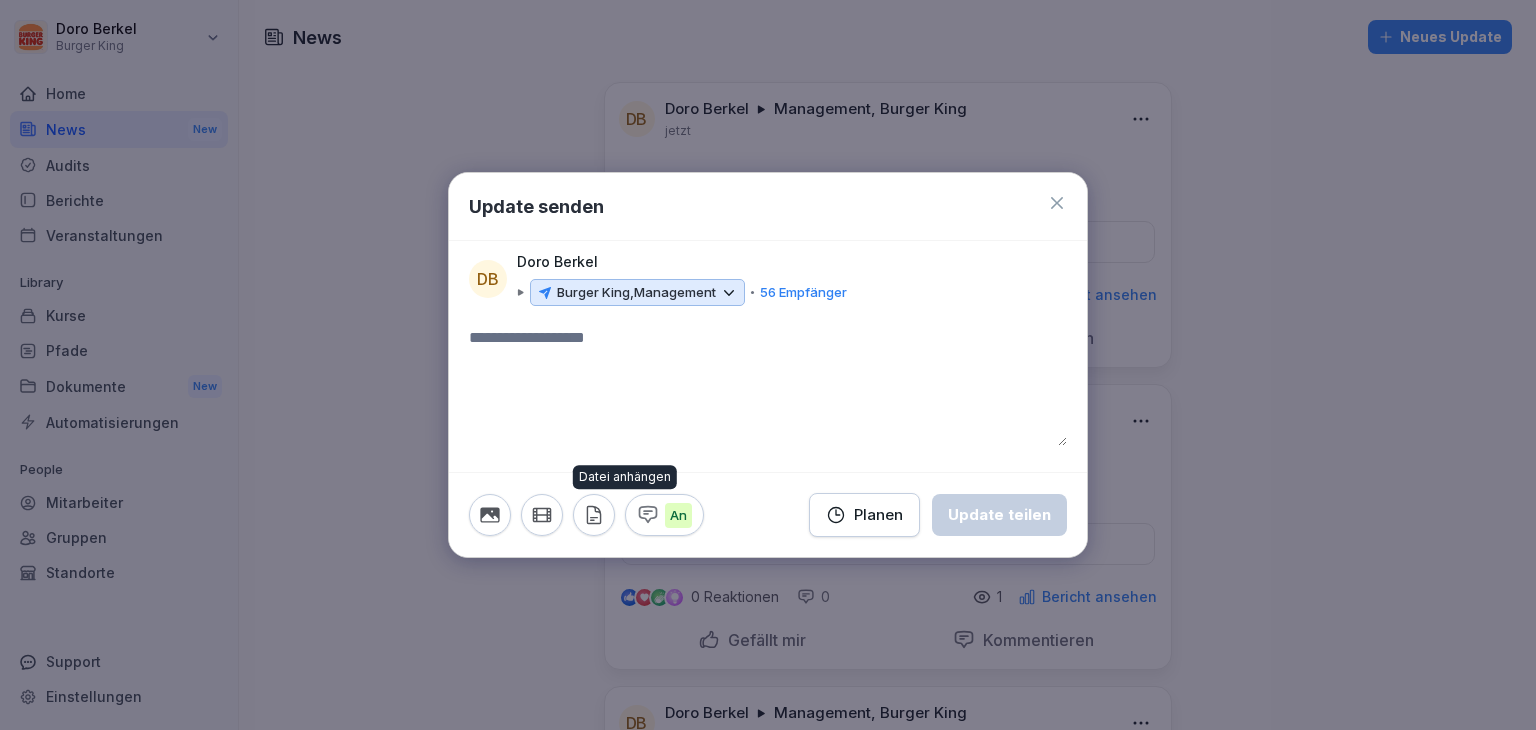 click at bounding box center [594, 515] 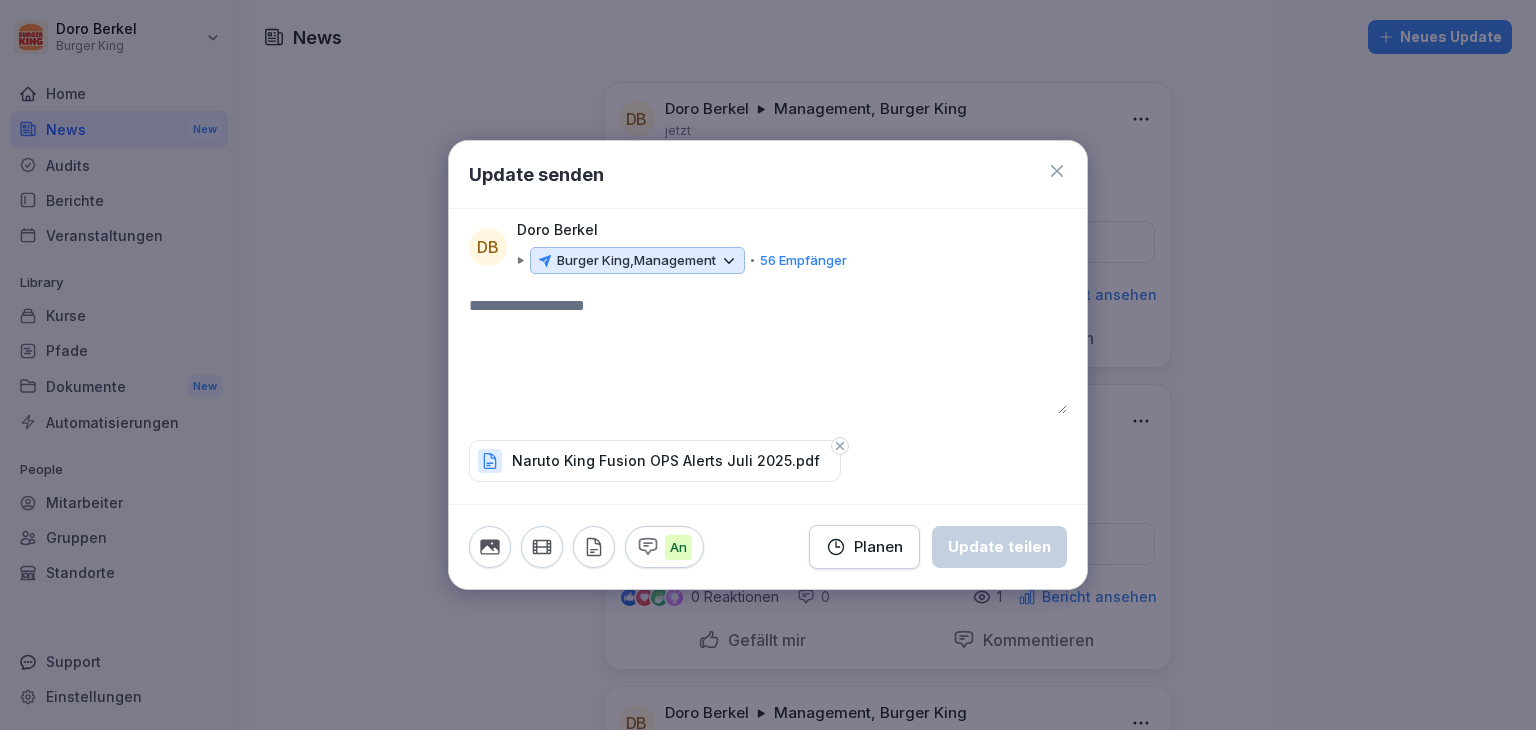 click at bounding box center (768, 354) 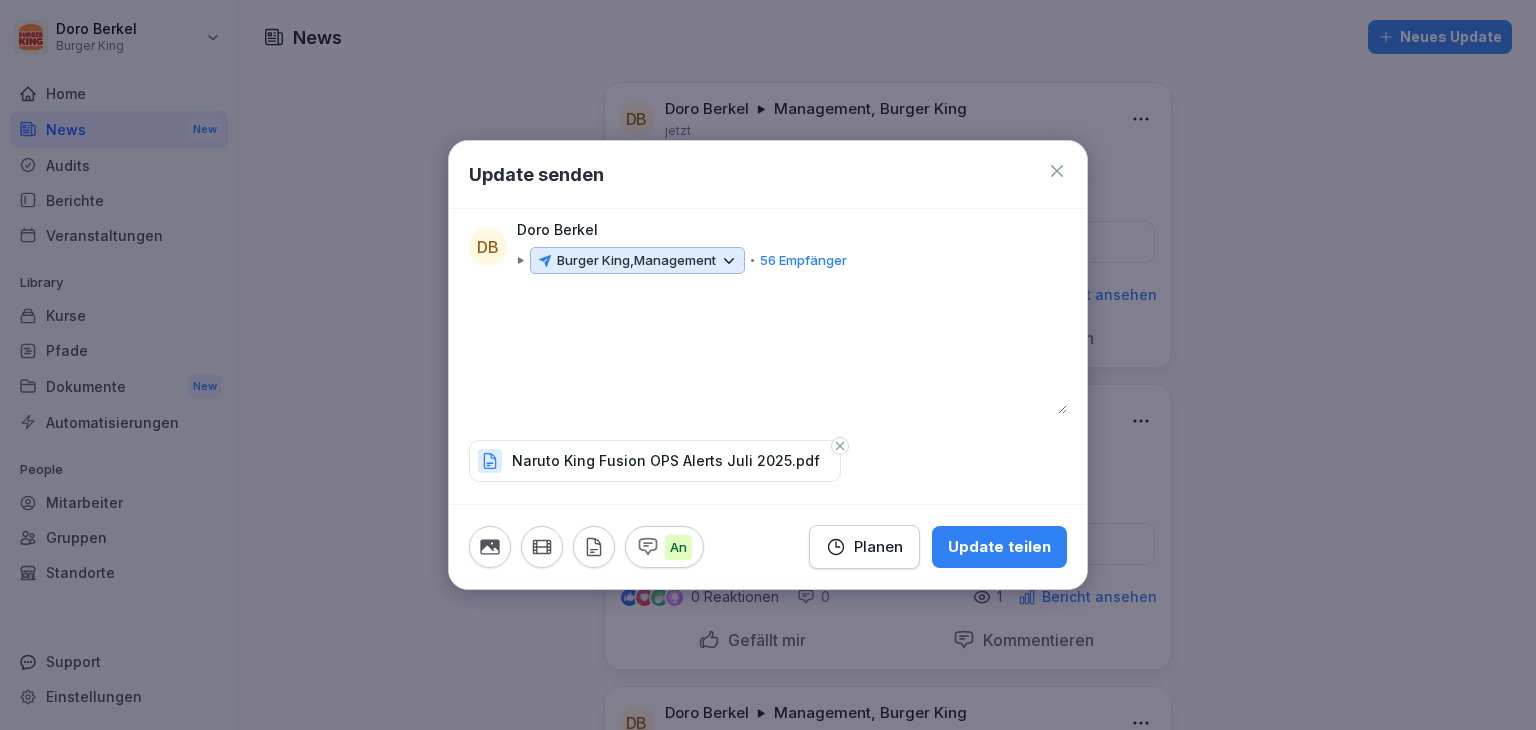 type 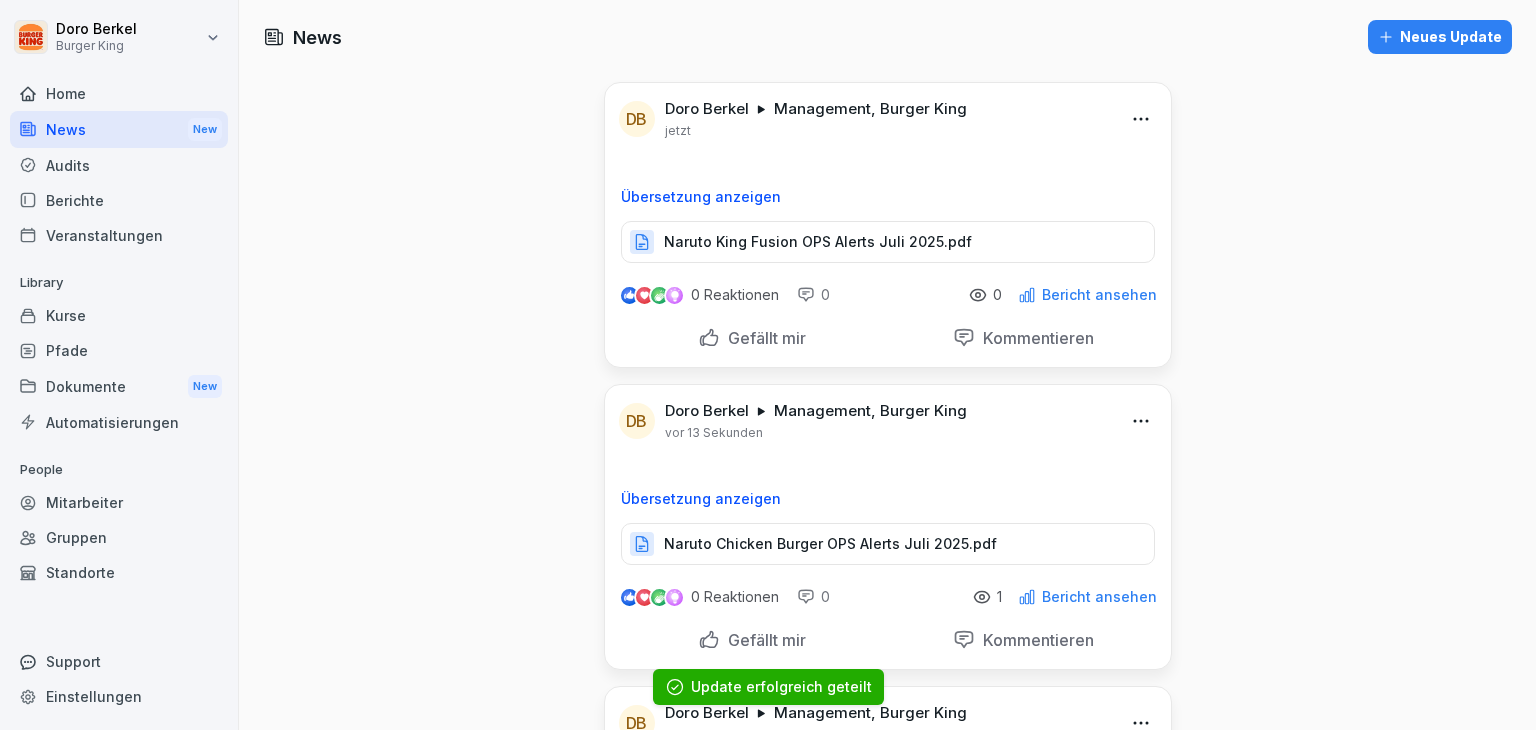 click on "Neues Update" at bounding box center [1440, 37] 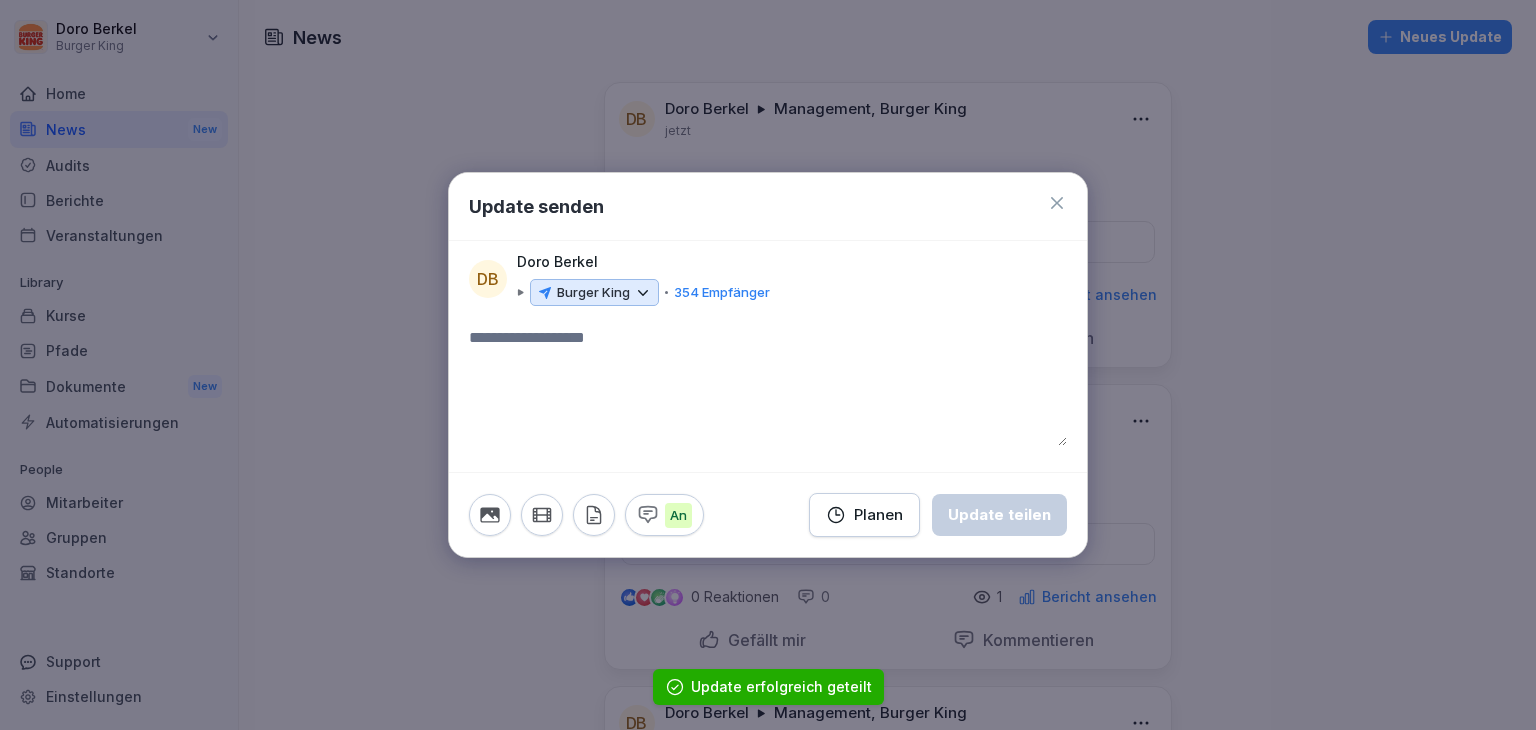 click on "Burger King" at bounding box center [593, 293] 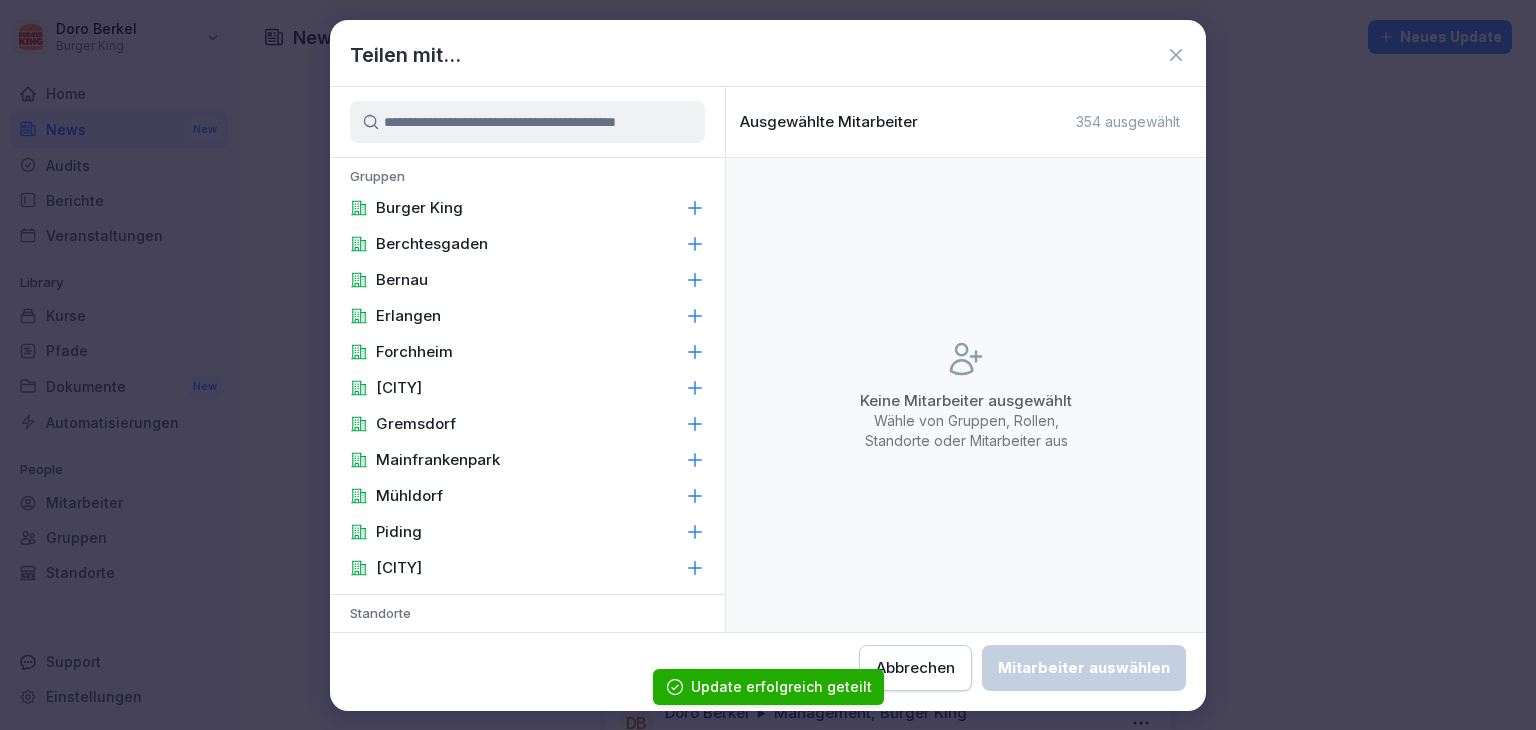 click on "Burger King" at bounding box center [527, 208] 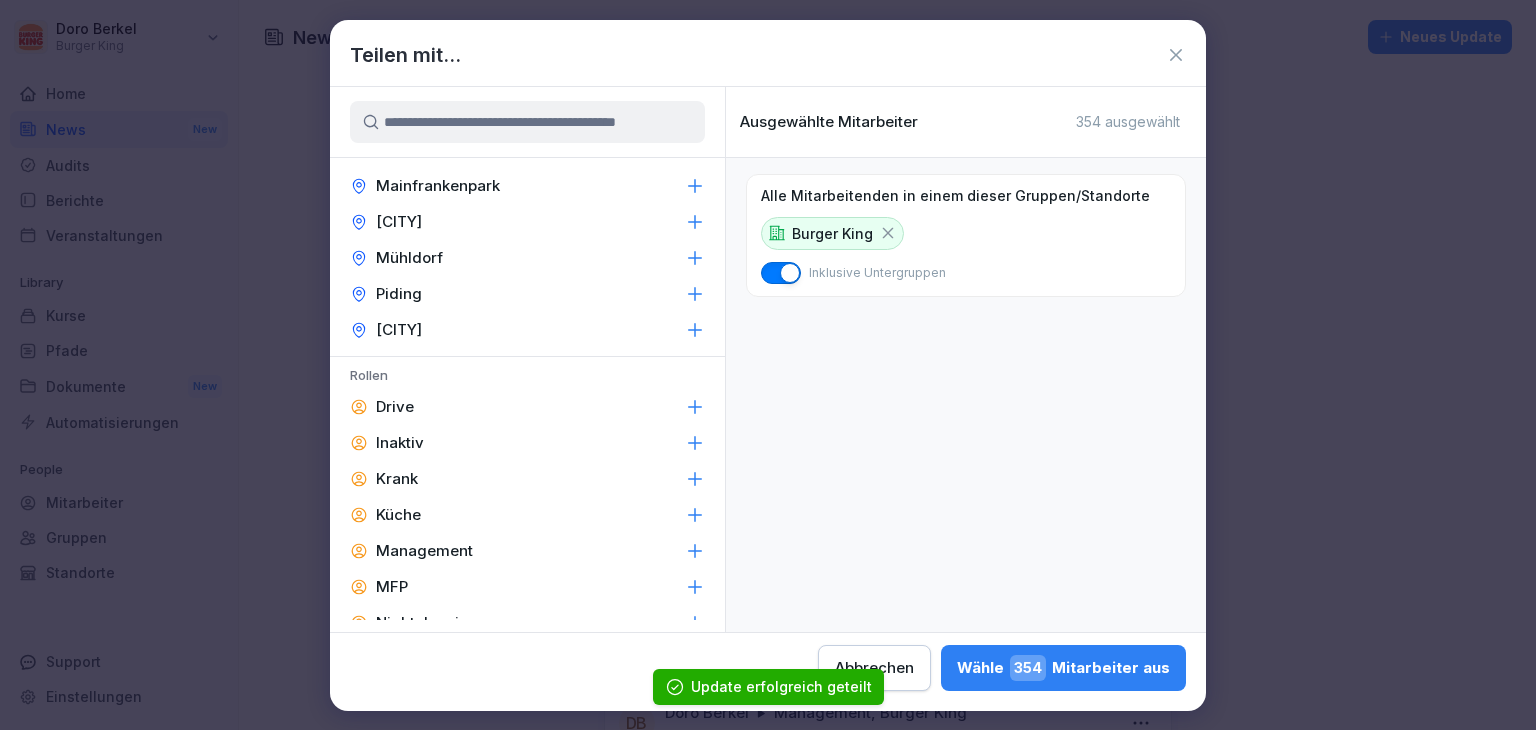 scroll, scrollTop: 847, scrollLeft: 0, axis: vertical 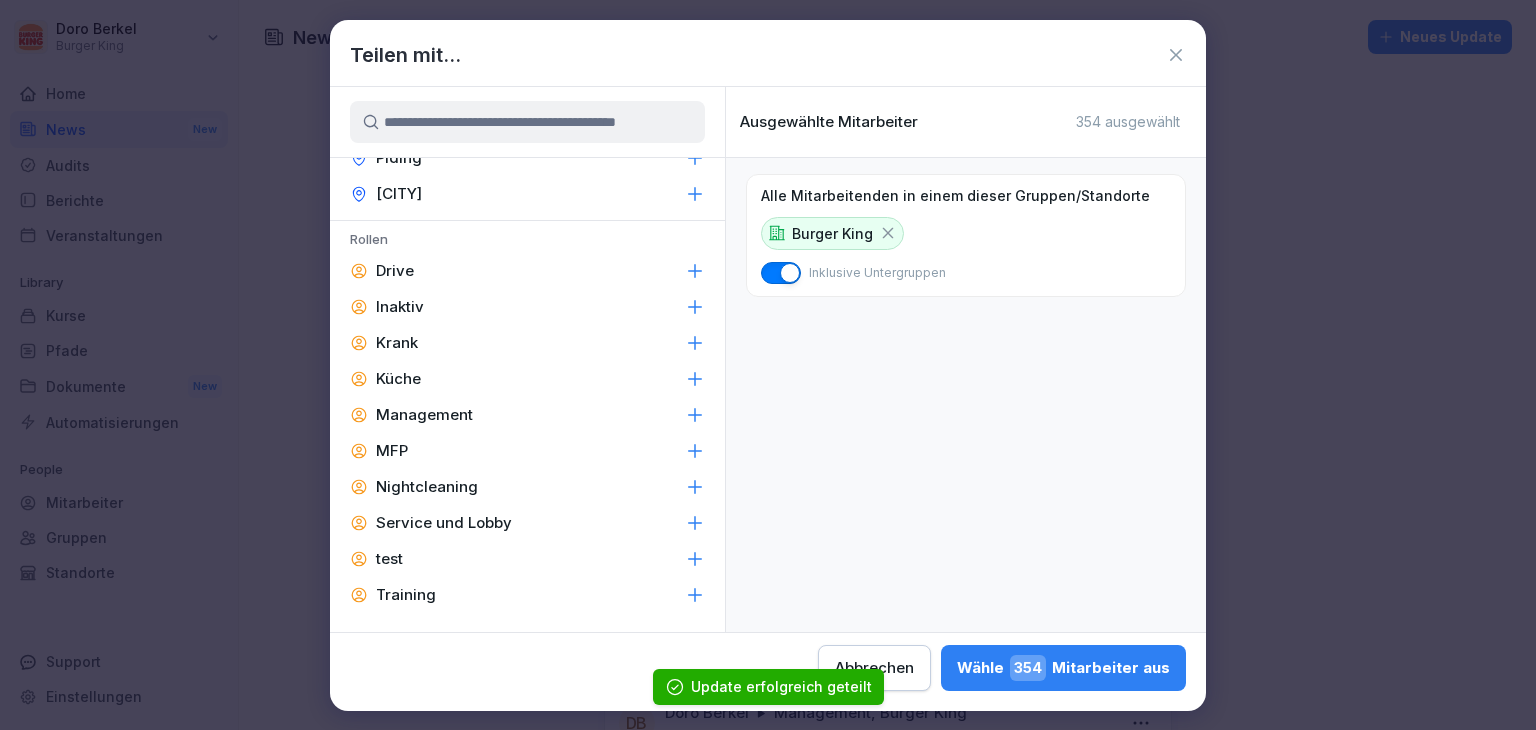 click on "Management" at bounding box center [424, 415] 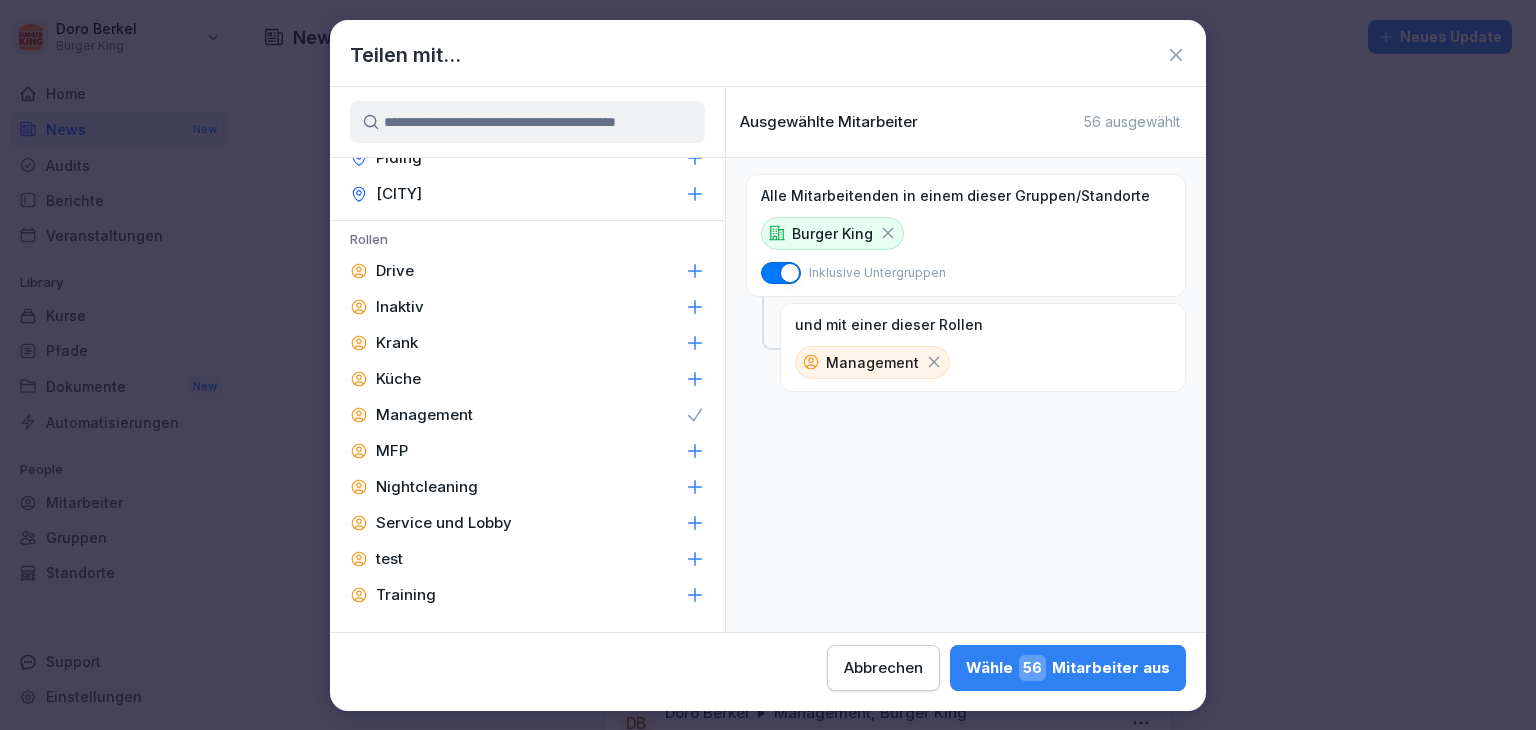 click on "Wähle 56 Mitarbeiter aus" at bounding box center [1068, 668] 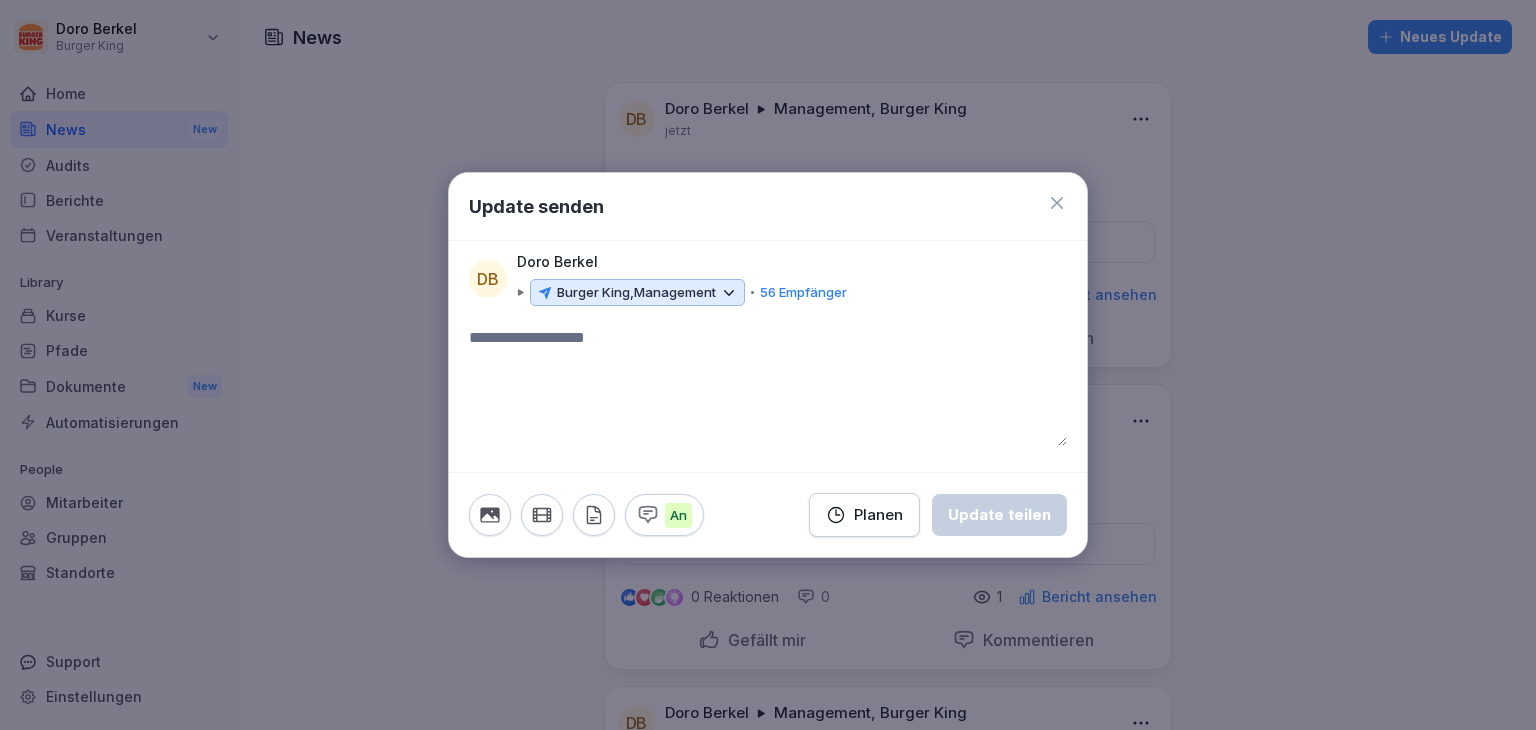 click 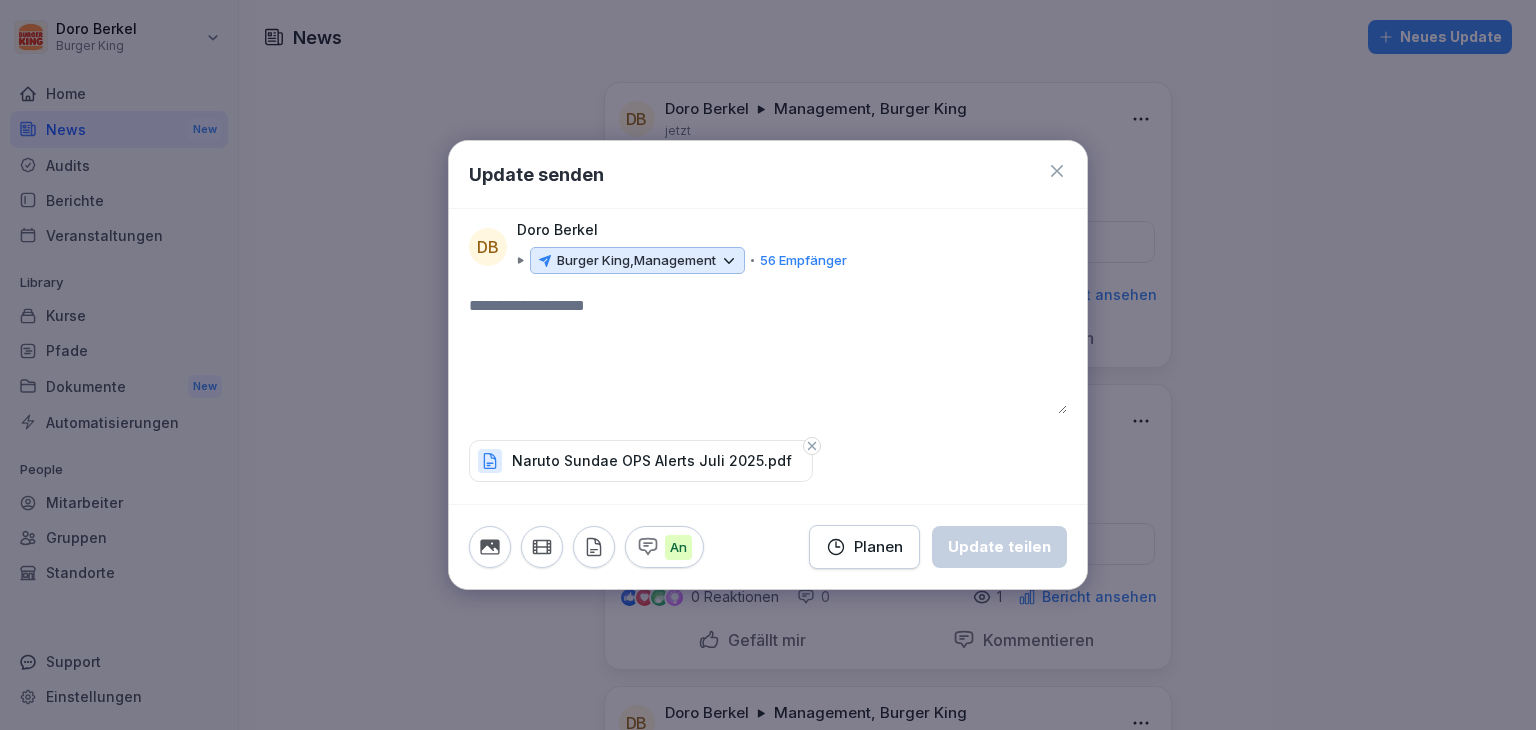 click at bounding box center (768, 354) 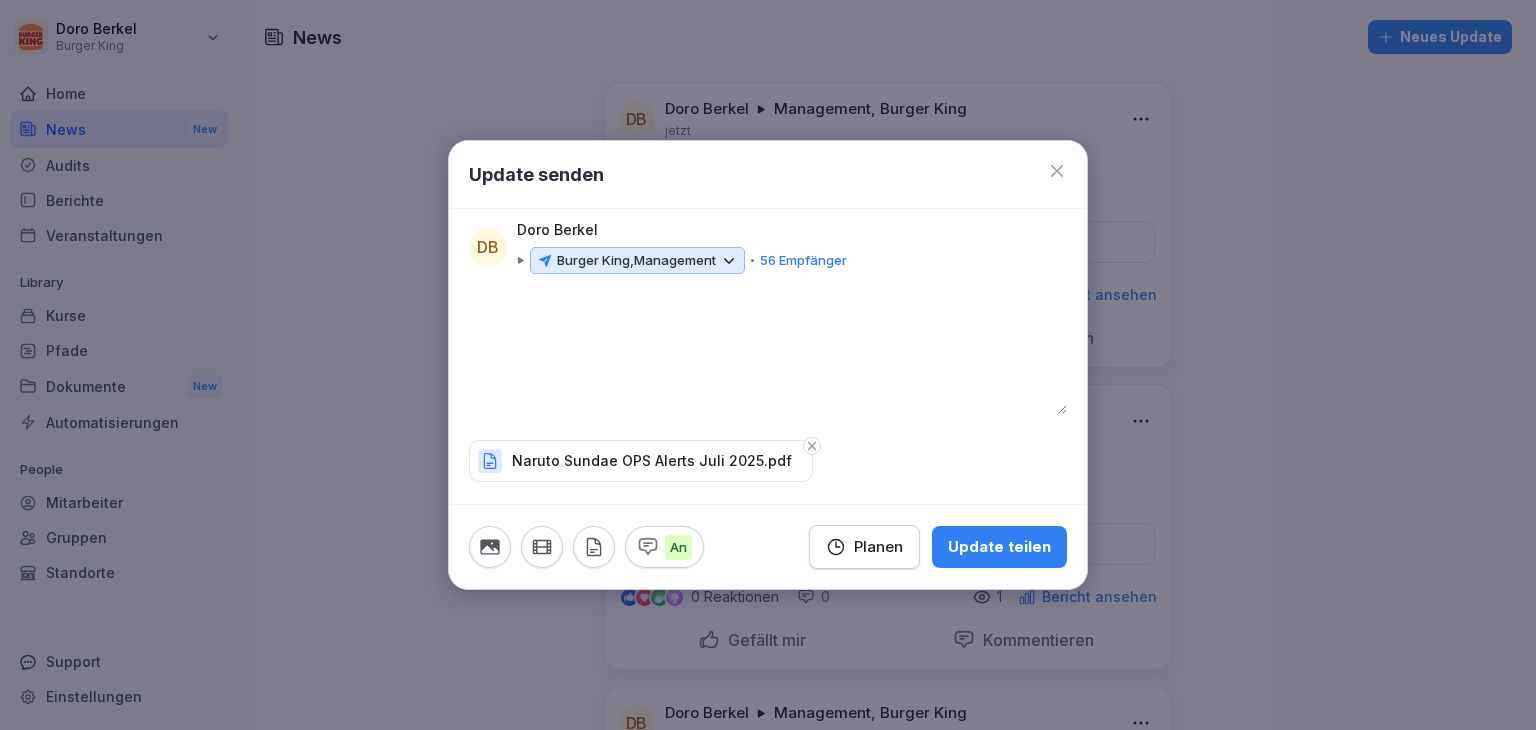 type 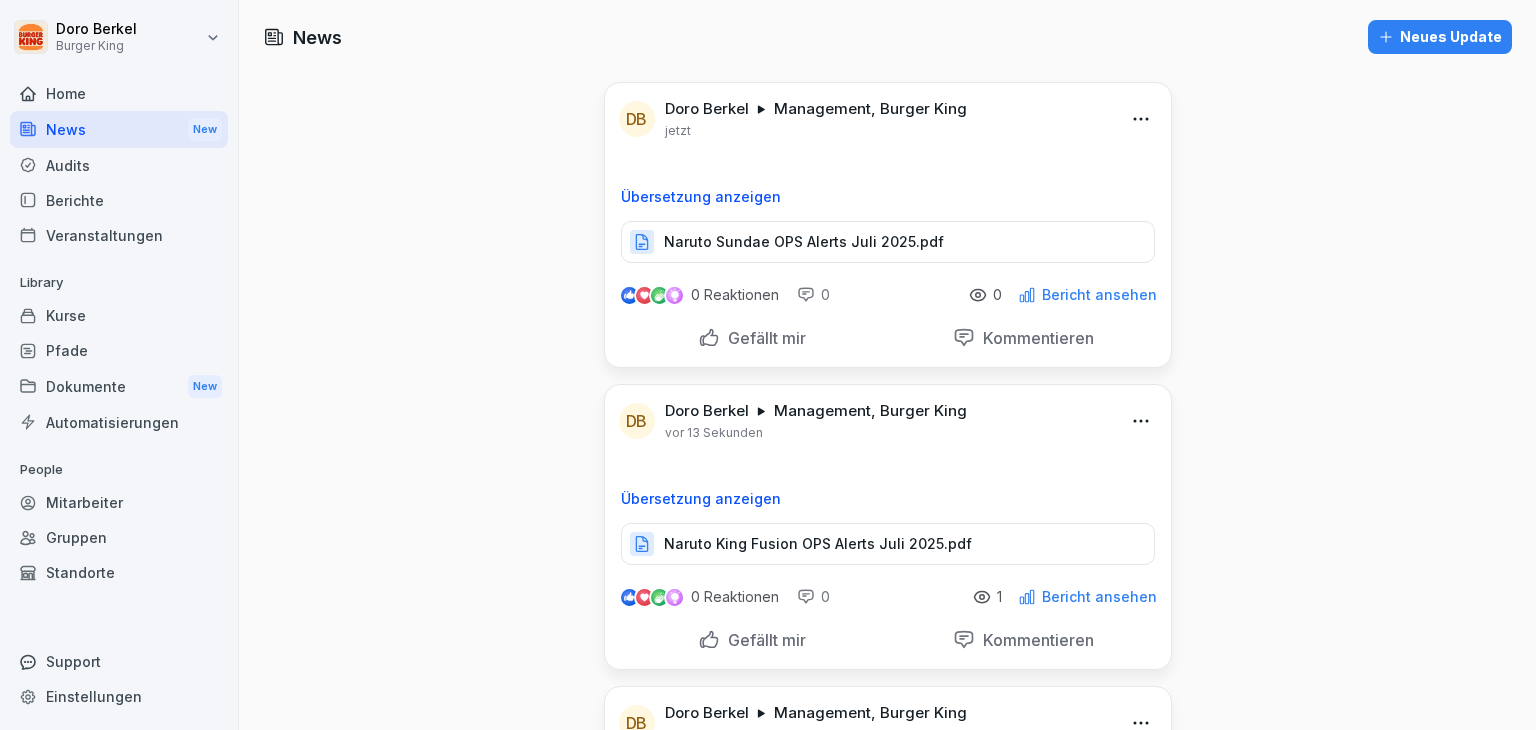 click on "Neues Update" at bounding box center [1440, 37] 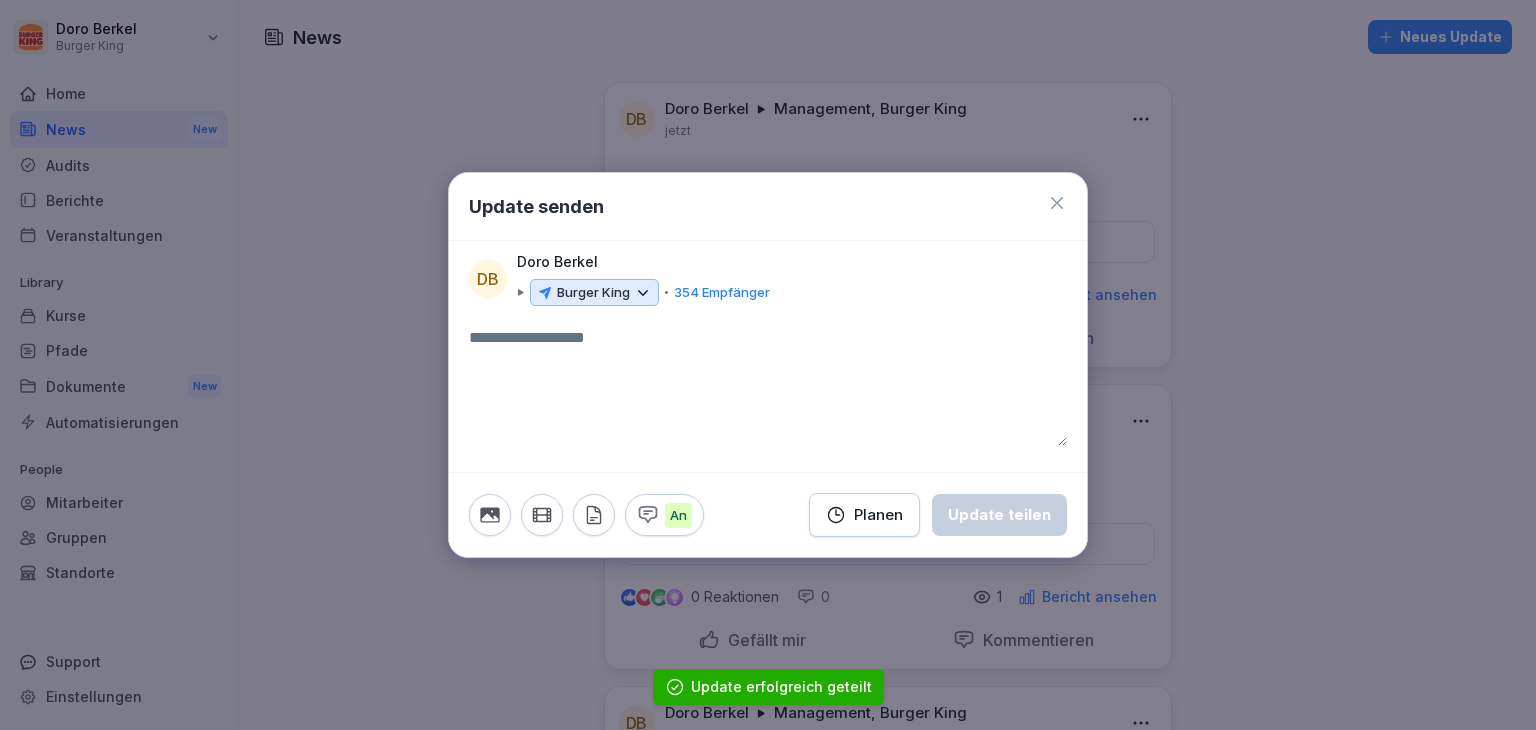 click on "Burger King" at bounding box center [593, 293] 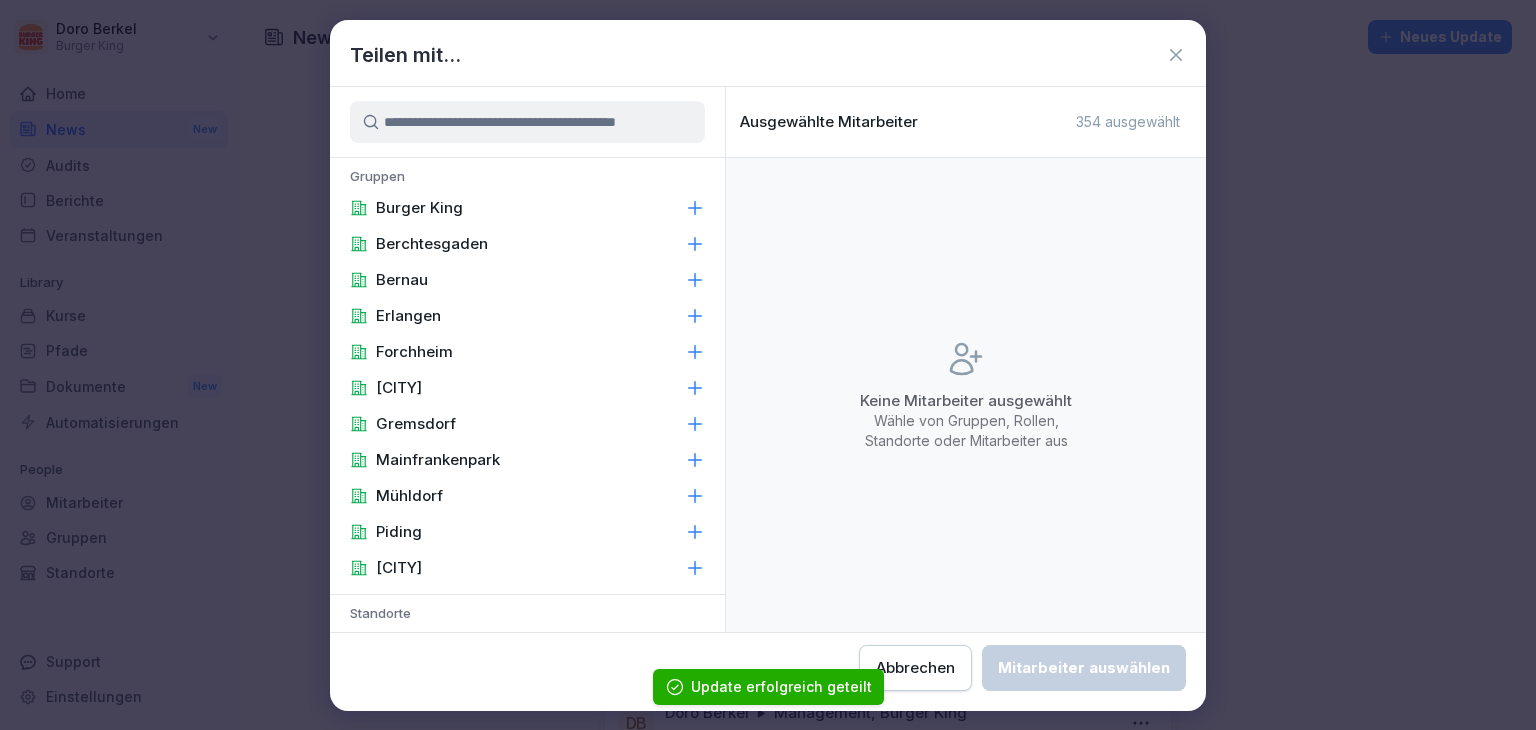 click on "Burger King" at bounding box center [419, 208] 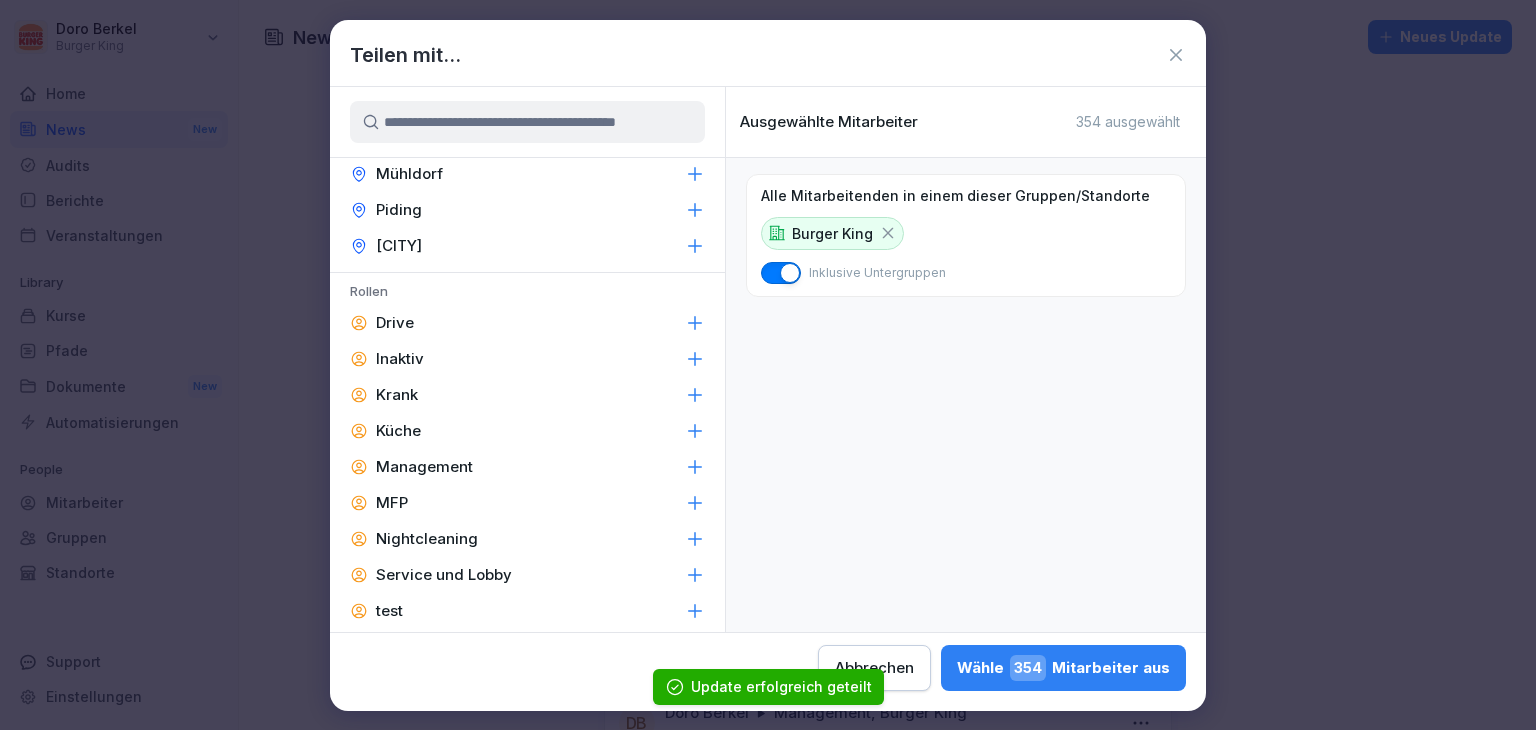 scroll, scrollTop: 847, scrollLeft: 0, axis: vertical 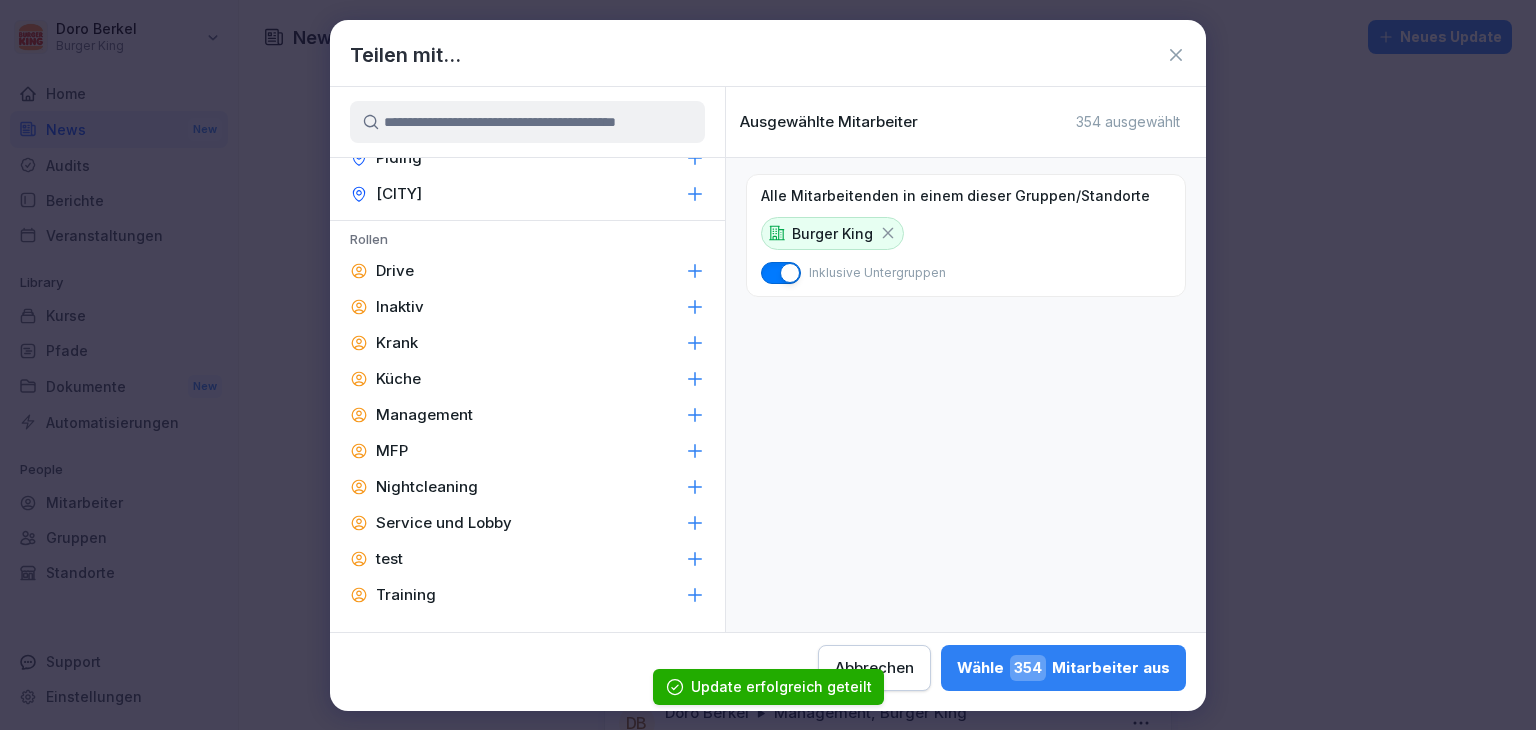 click on "Management" at bounding box center [424, 415] 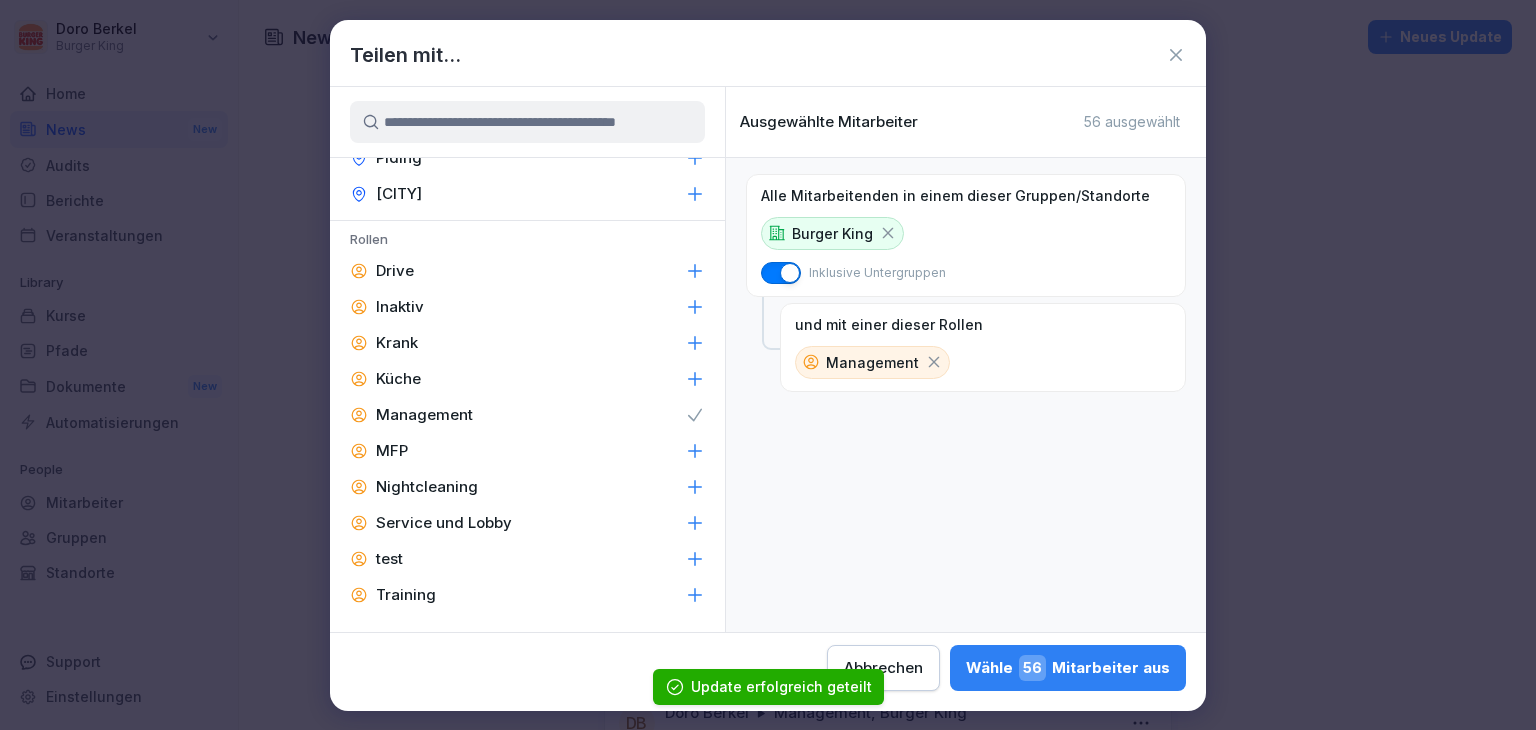 click on "Wähle 56 Mitarbeiter aus" at bounding box center (1068, 668) 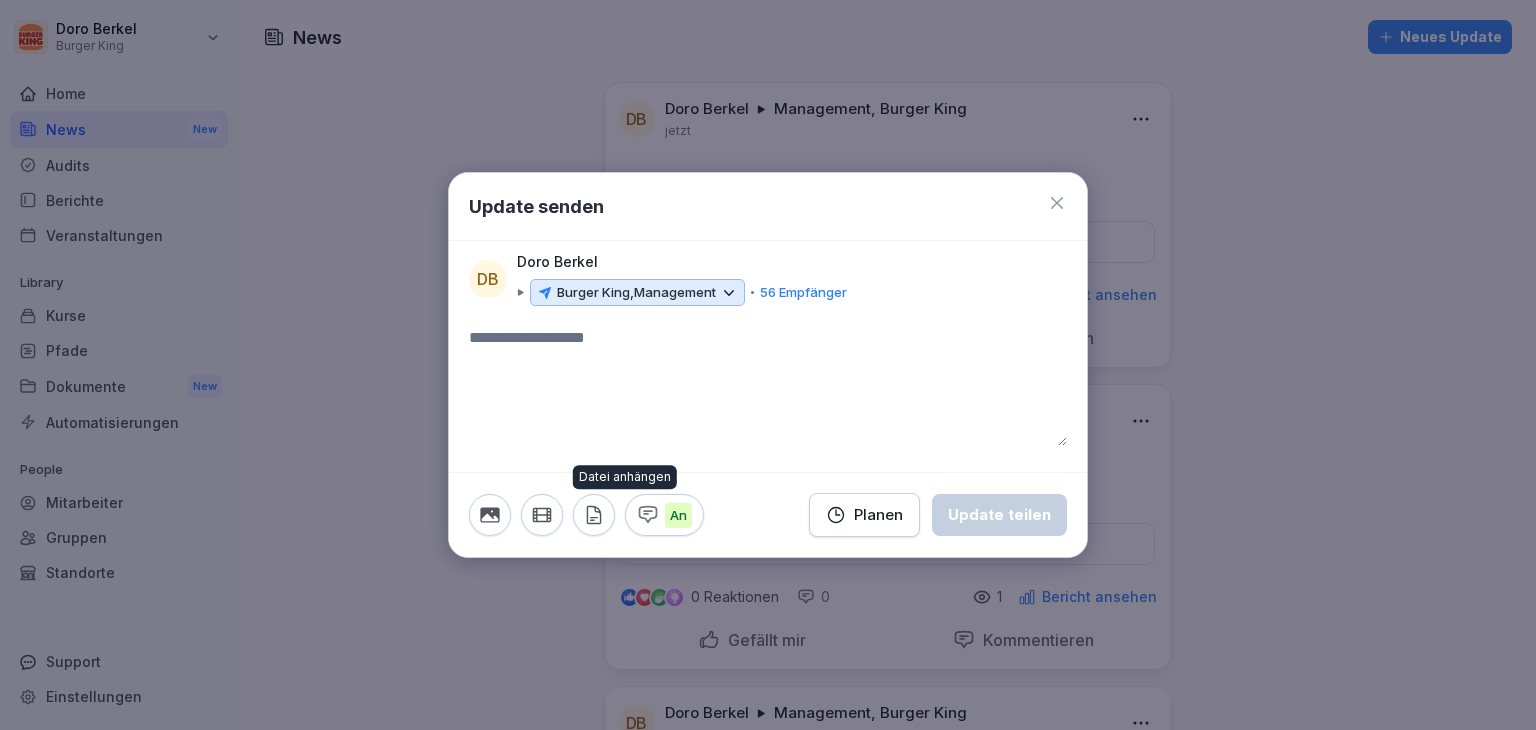 click 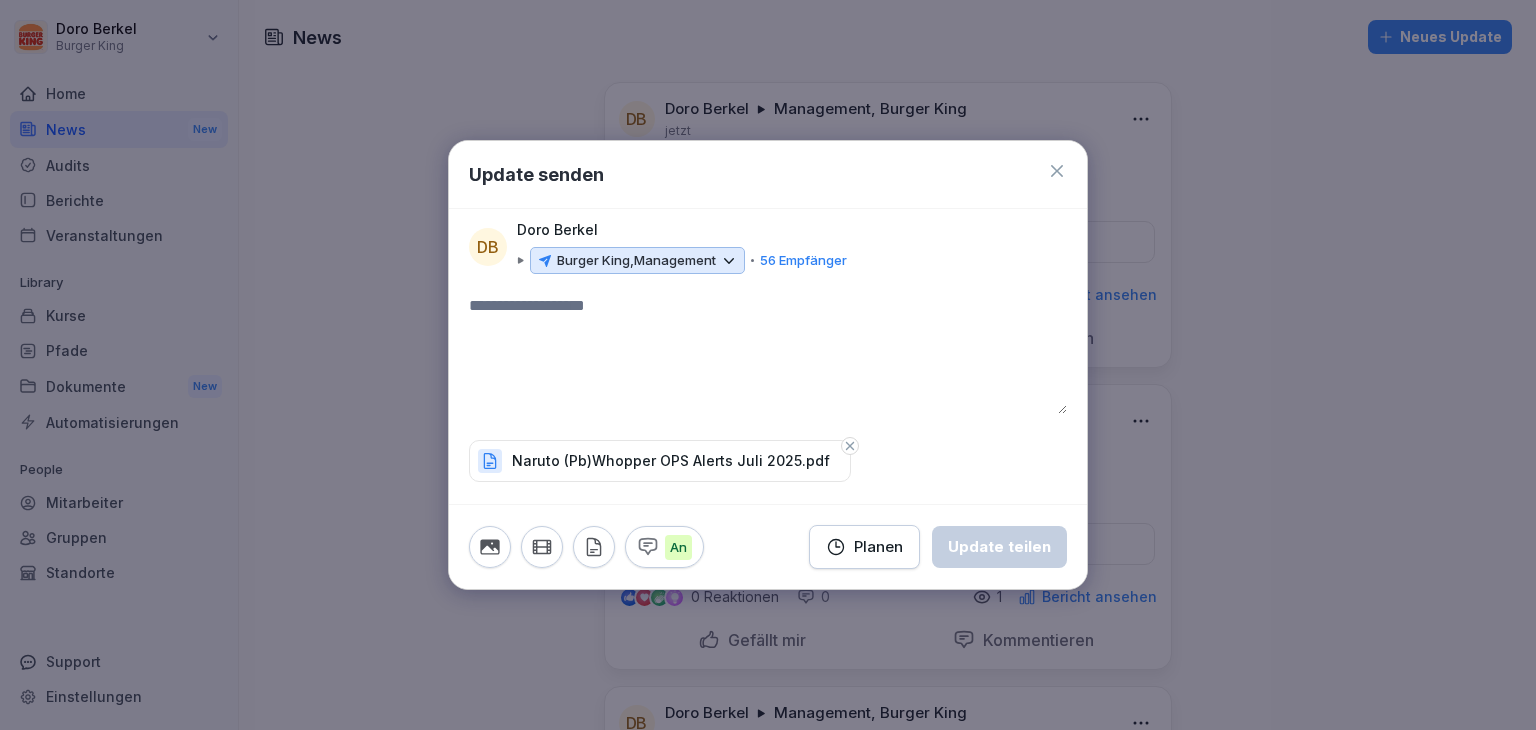 click at bounding box center [768, 354] 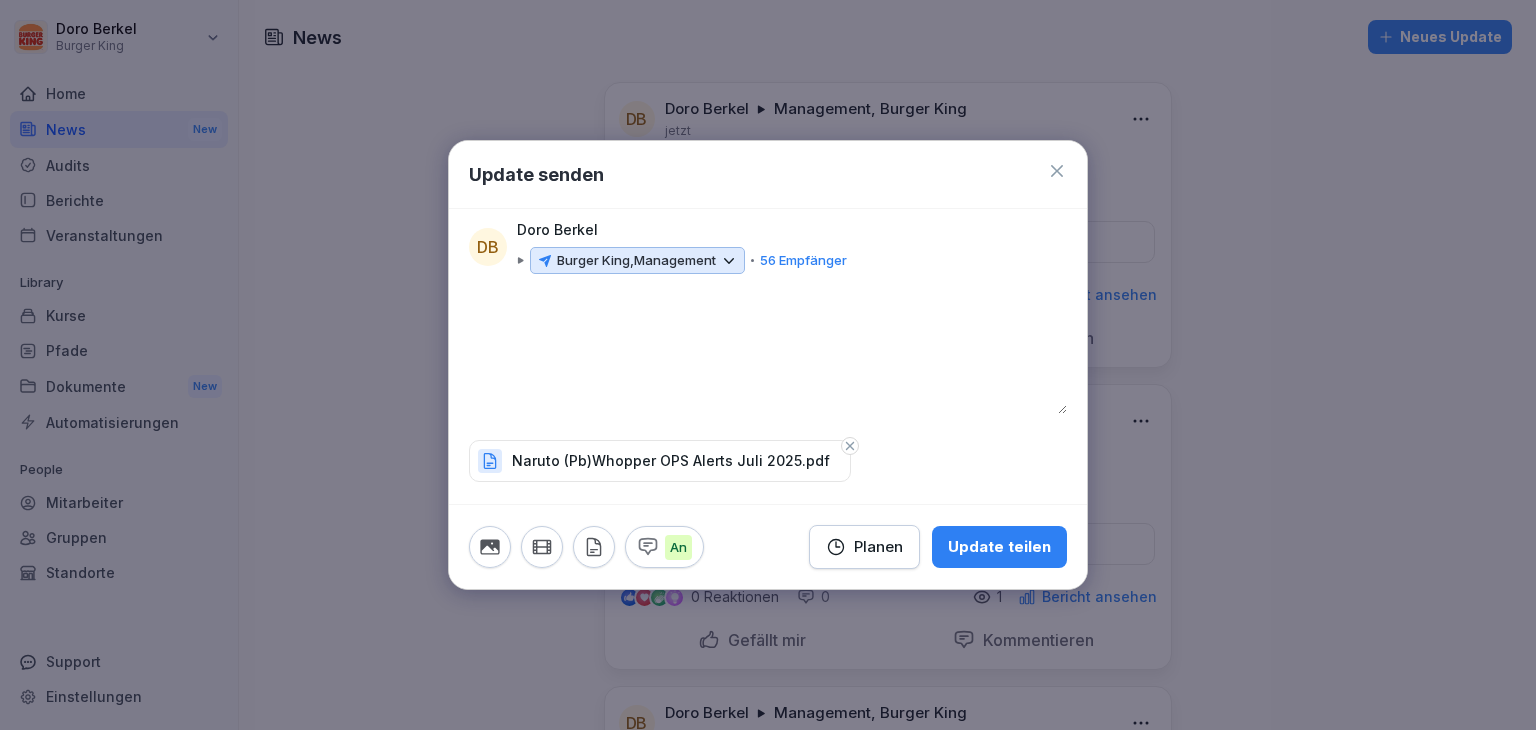 type 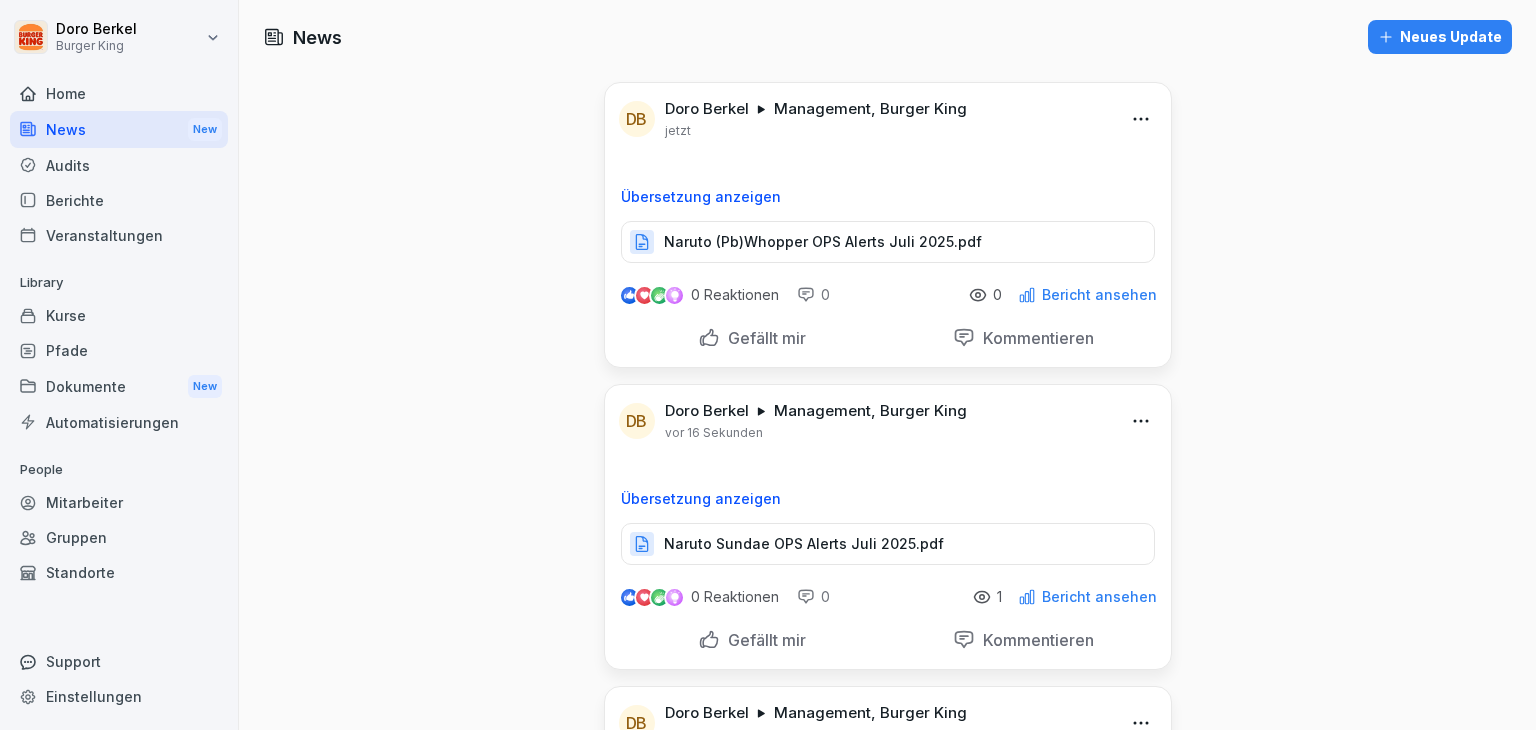 click on "Neues Update" at bounding box center (1440, 37) 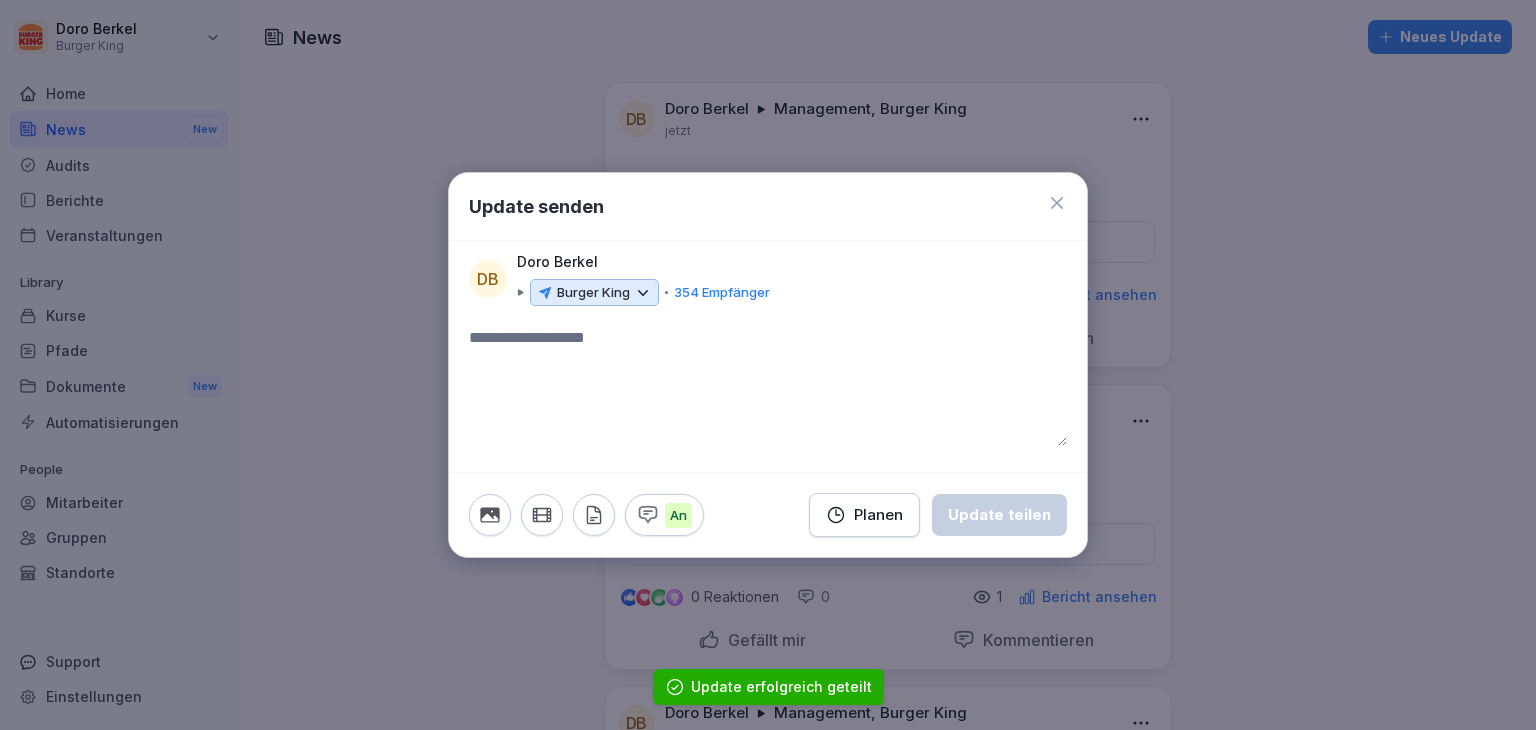 click on "Burger King" at bounding box center (593, 293) 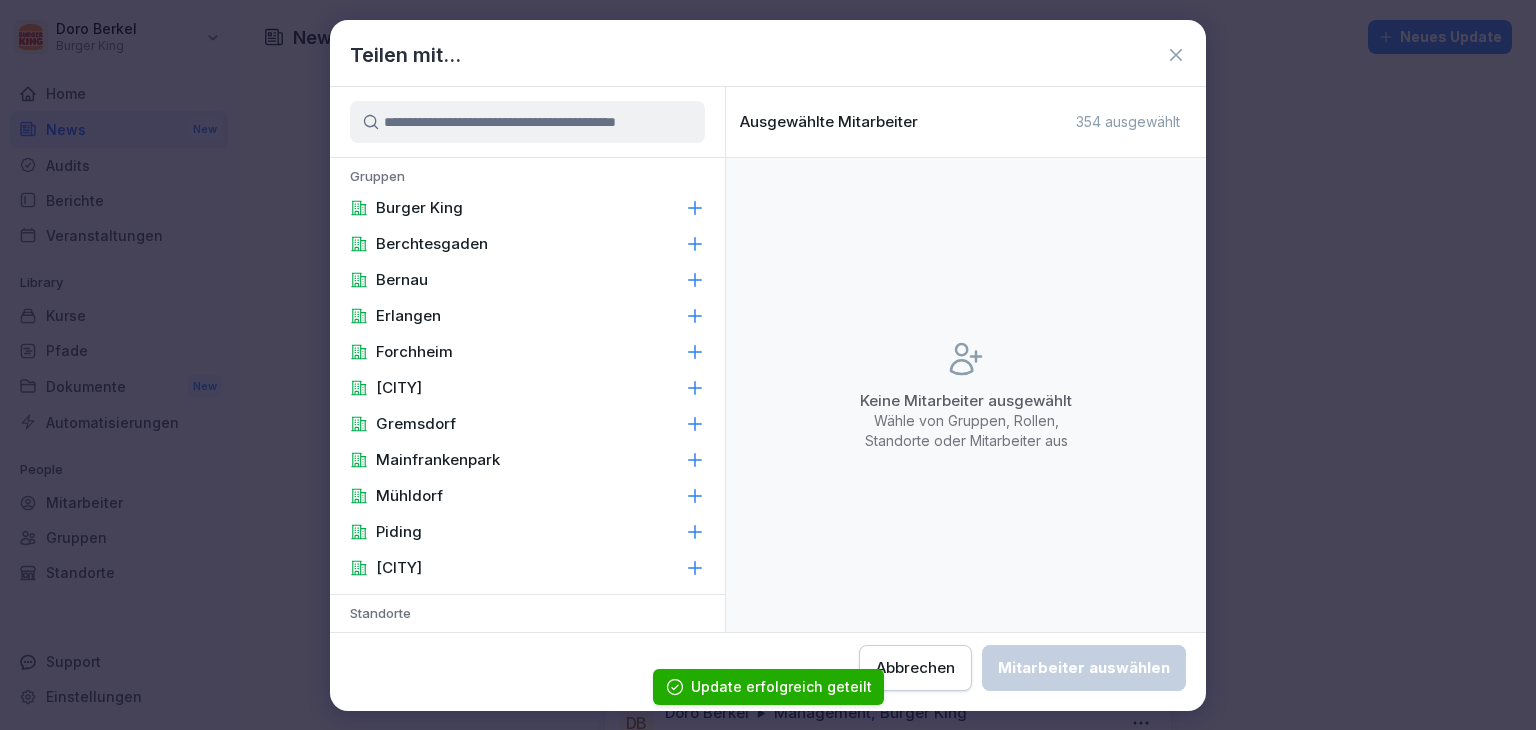 click on "Burger King" at bounding box center [527, 208] 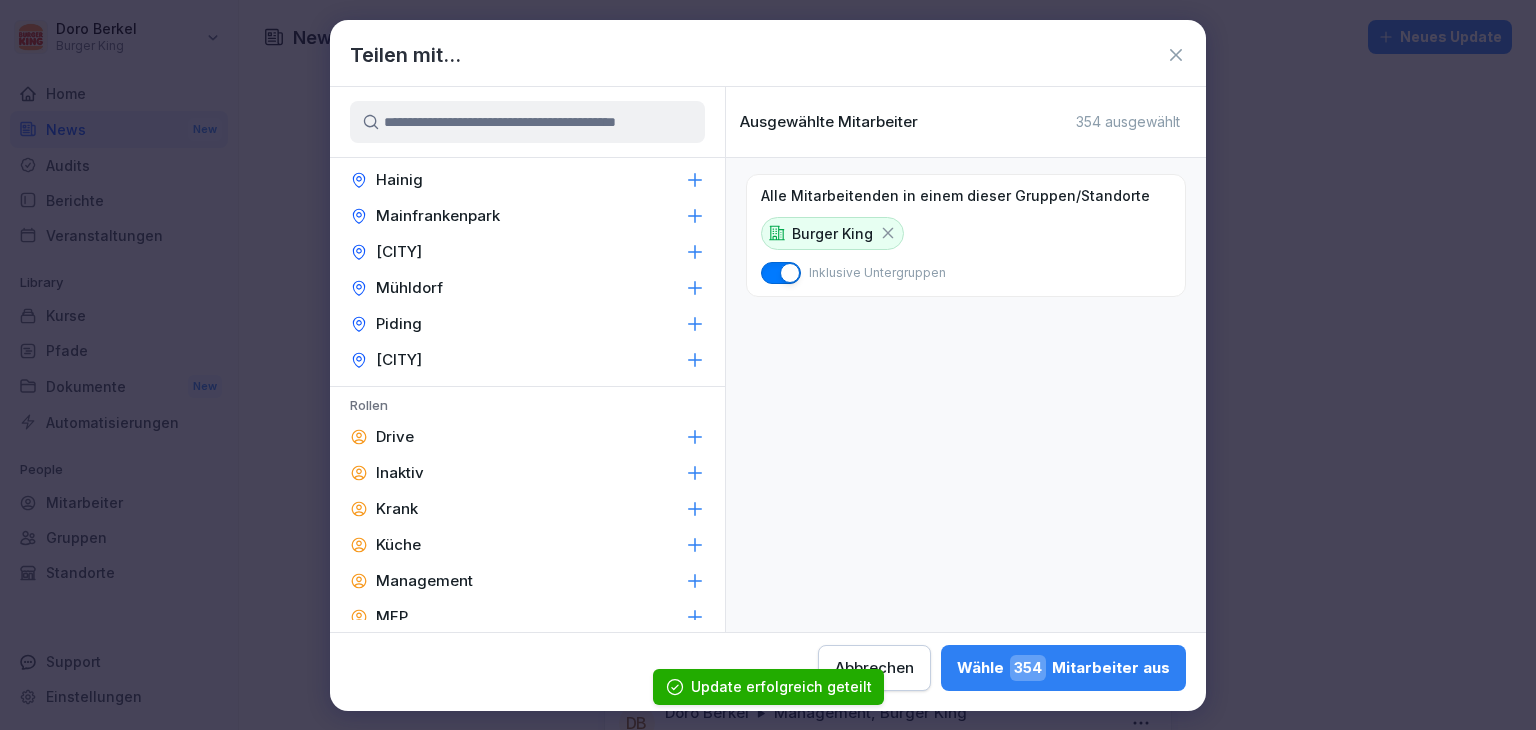 scroll, scrollTop: 800, scrollLeft: 0, axis: vertical 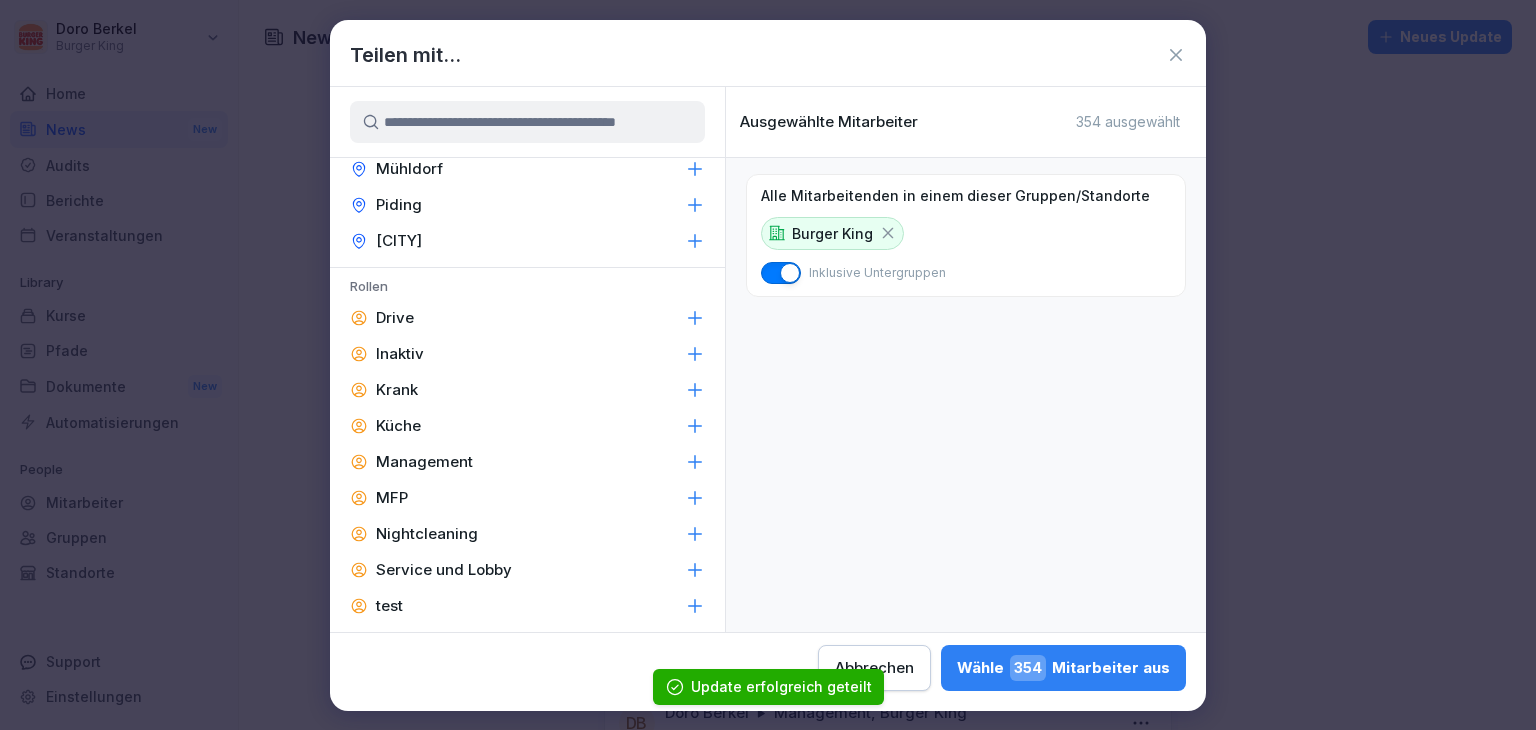 click on "Management" at bounding box center (527, 462) 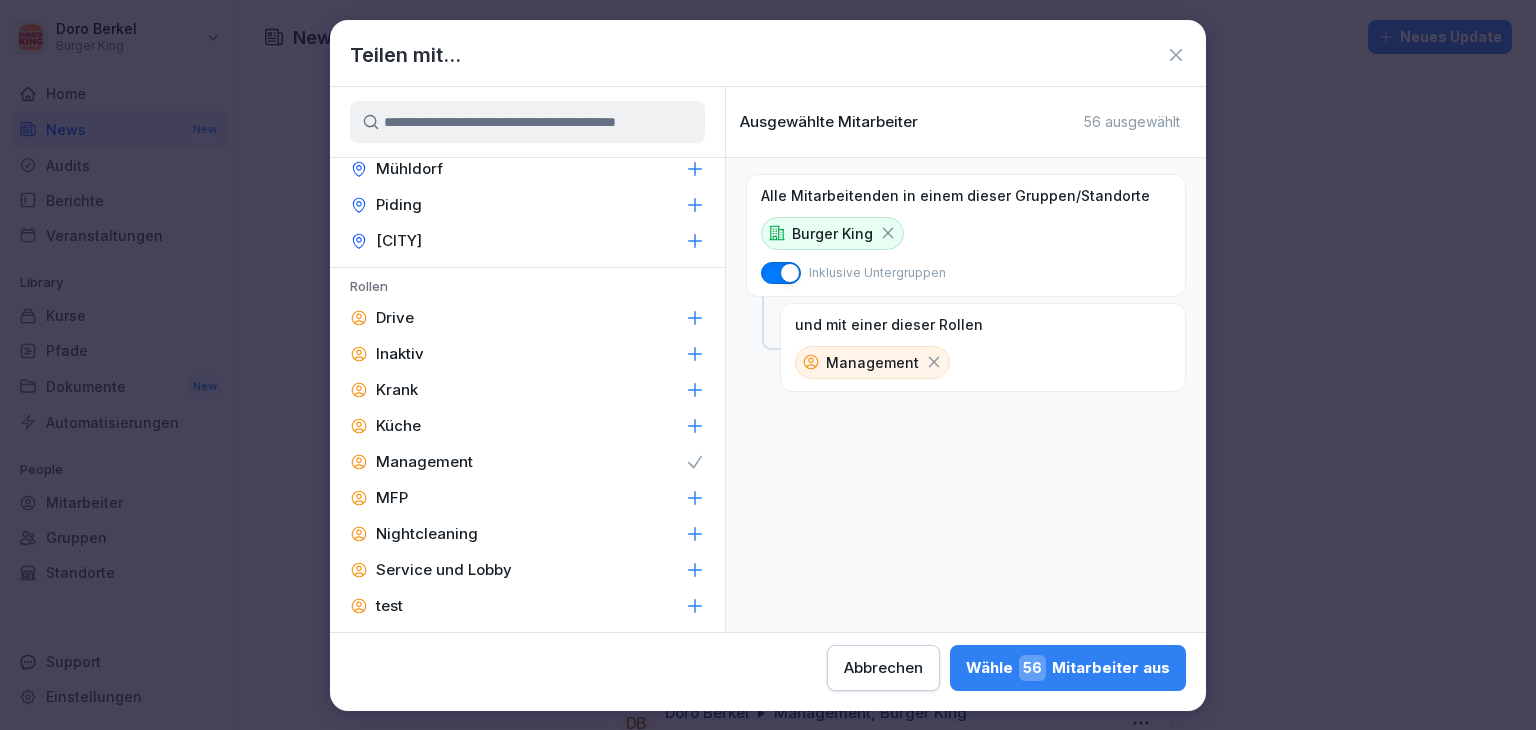 click on "Wähle 56 Mitarbeiter aus" at bounding box center [1068, 668] 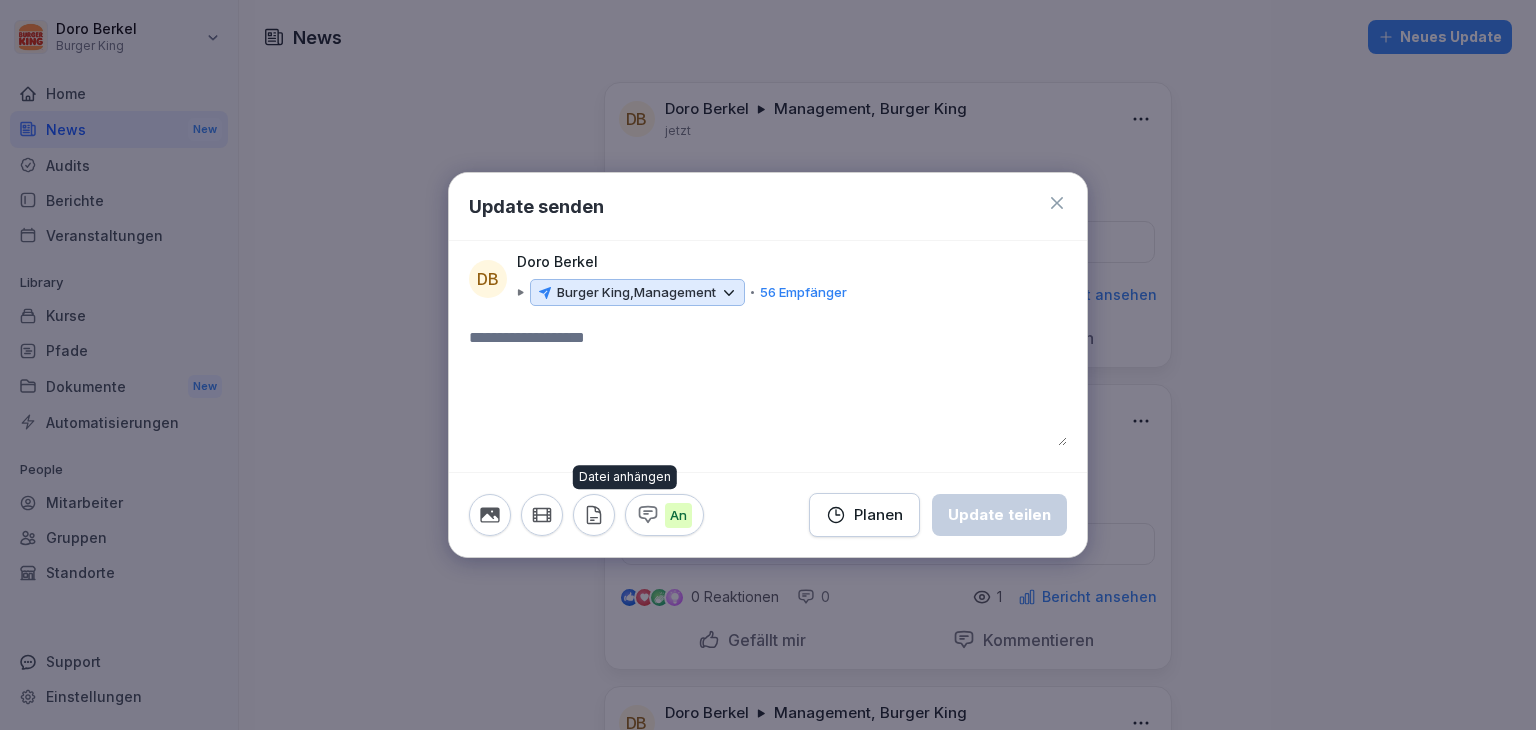 click at bounding box center (594, 515) 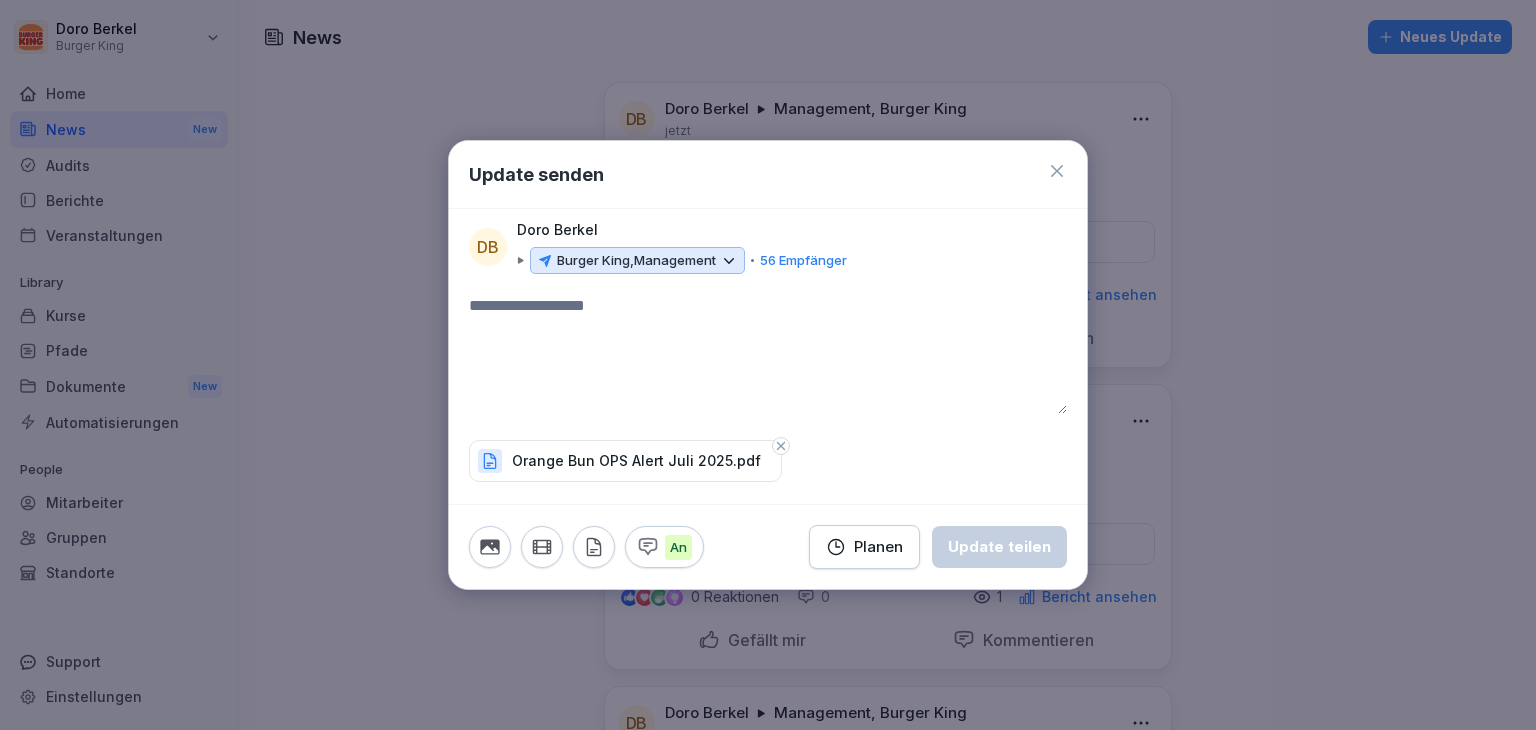 click at bounding box center (768, 354) 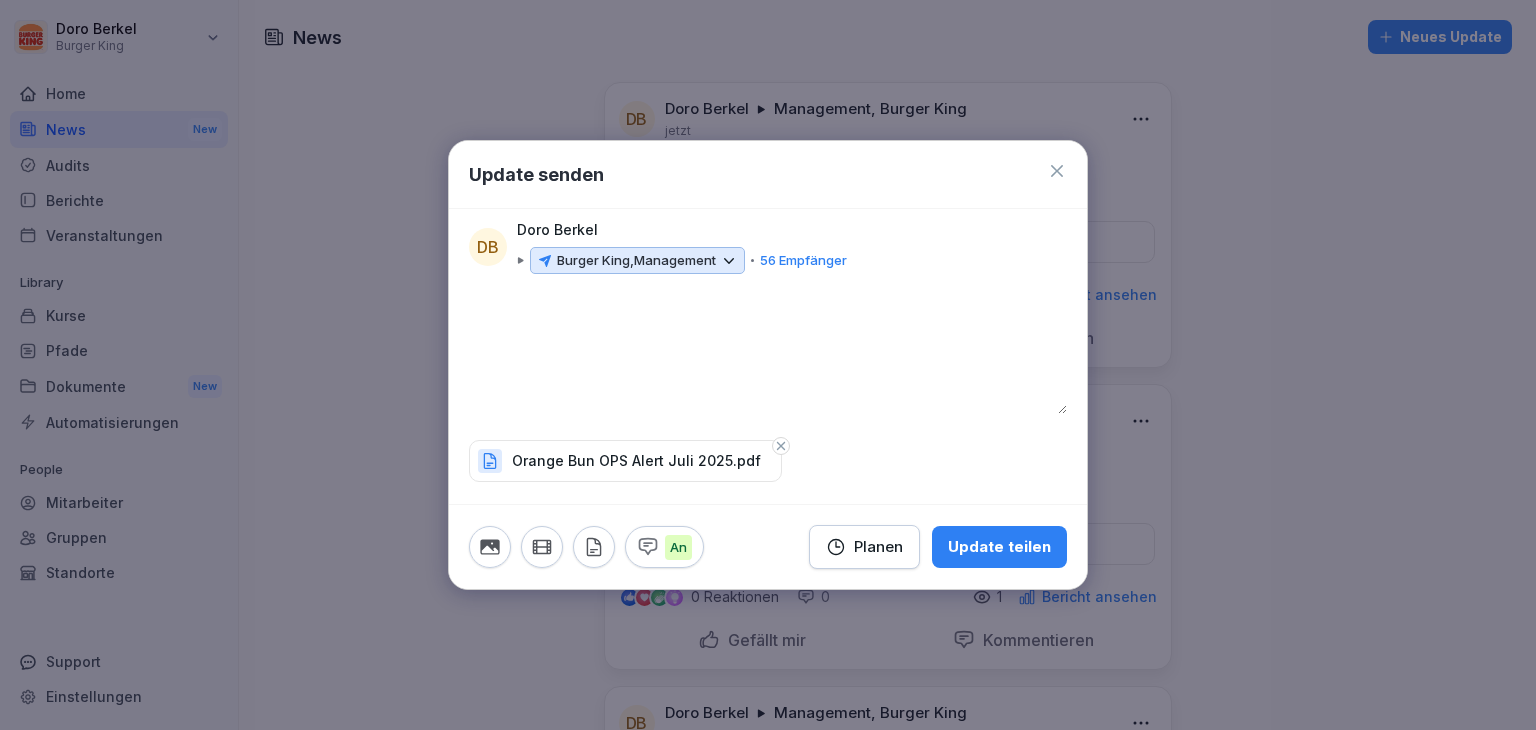type 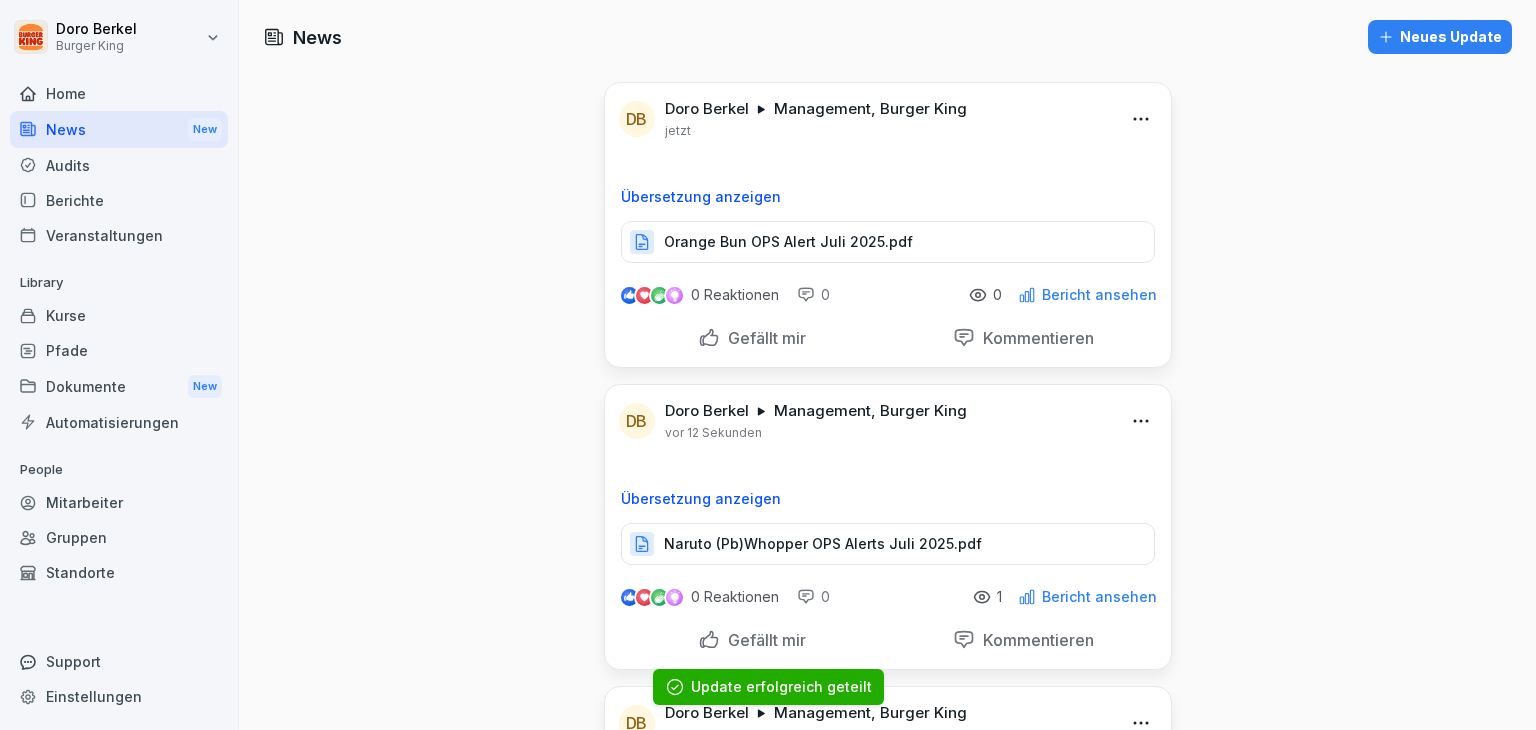 click on "Neues Update" at bounding box center (1440, 37) 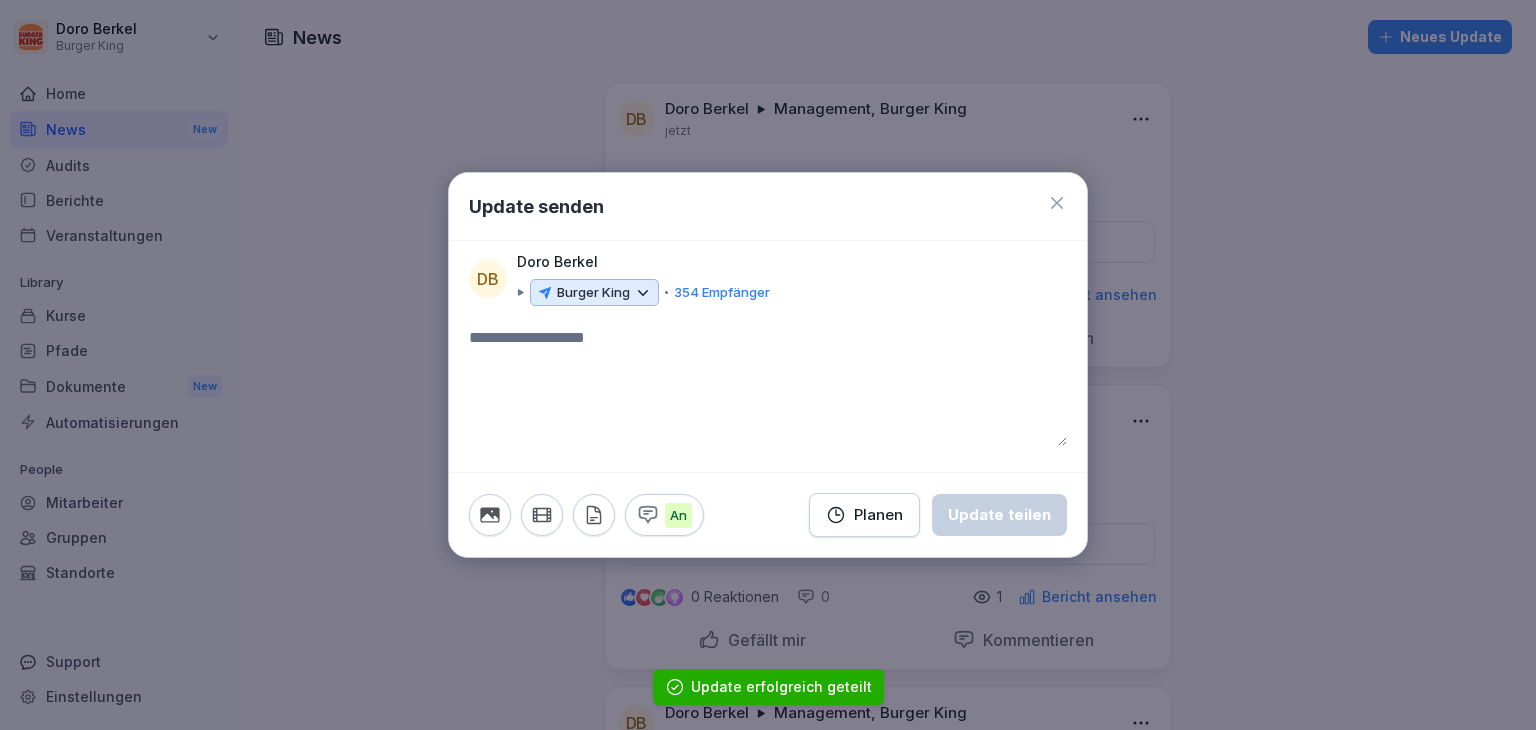 click on "Burger King" at bounding box center (593, 293) 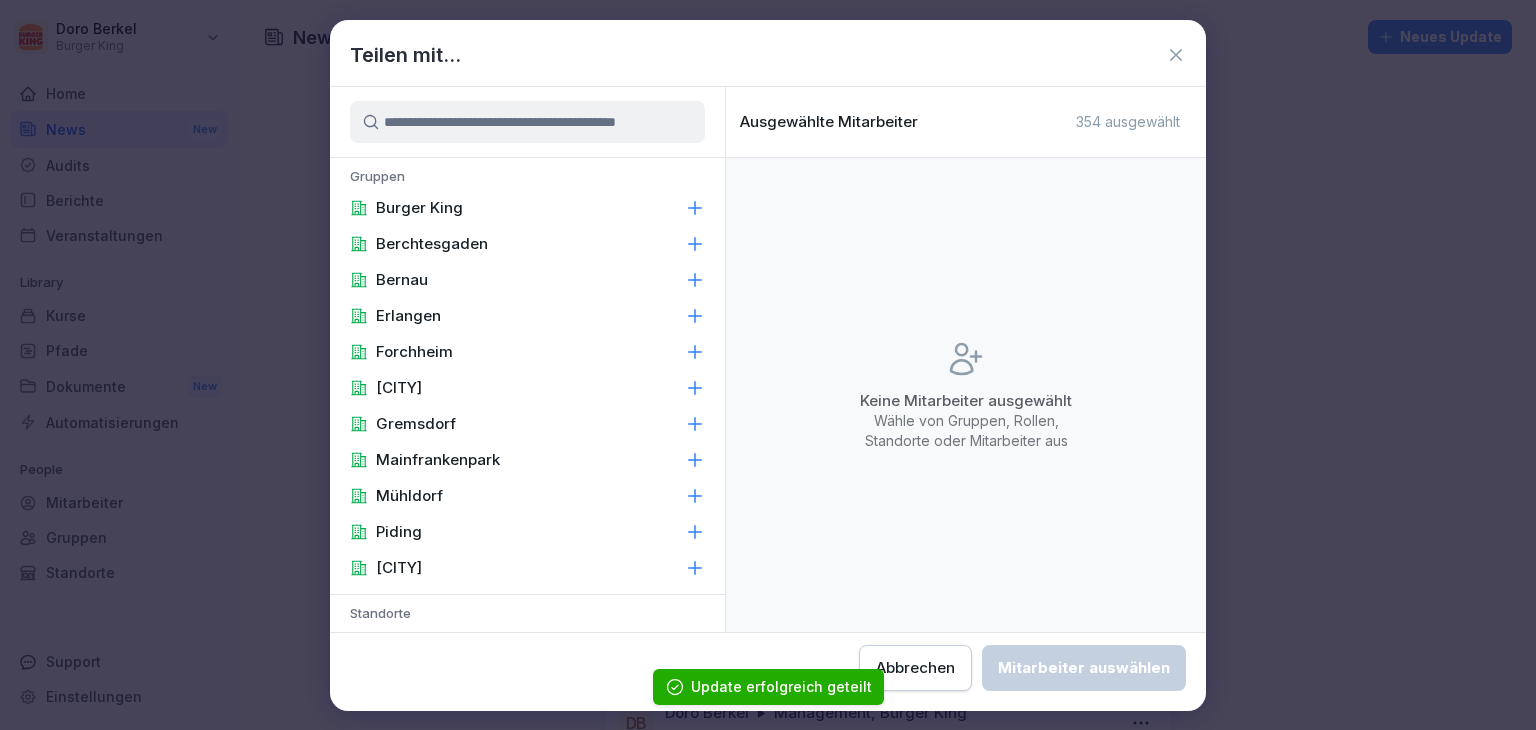 click on "Burger King" at bounding box center [527, 208] 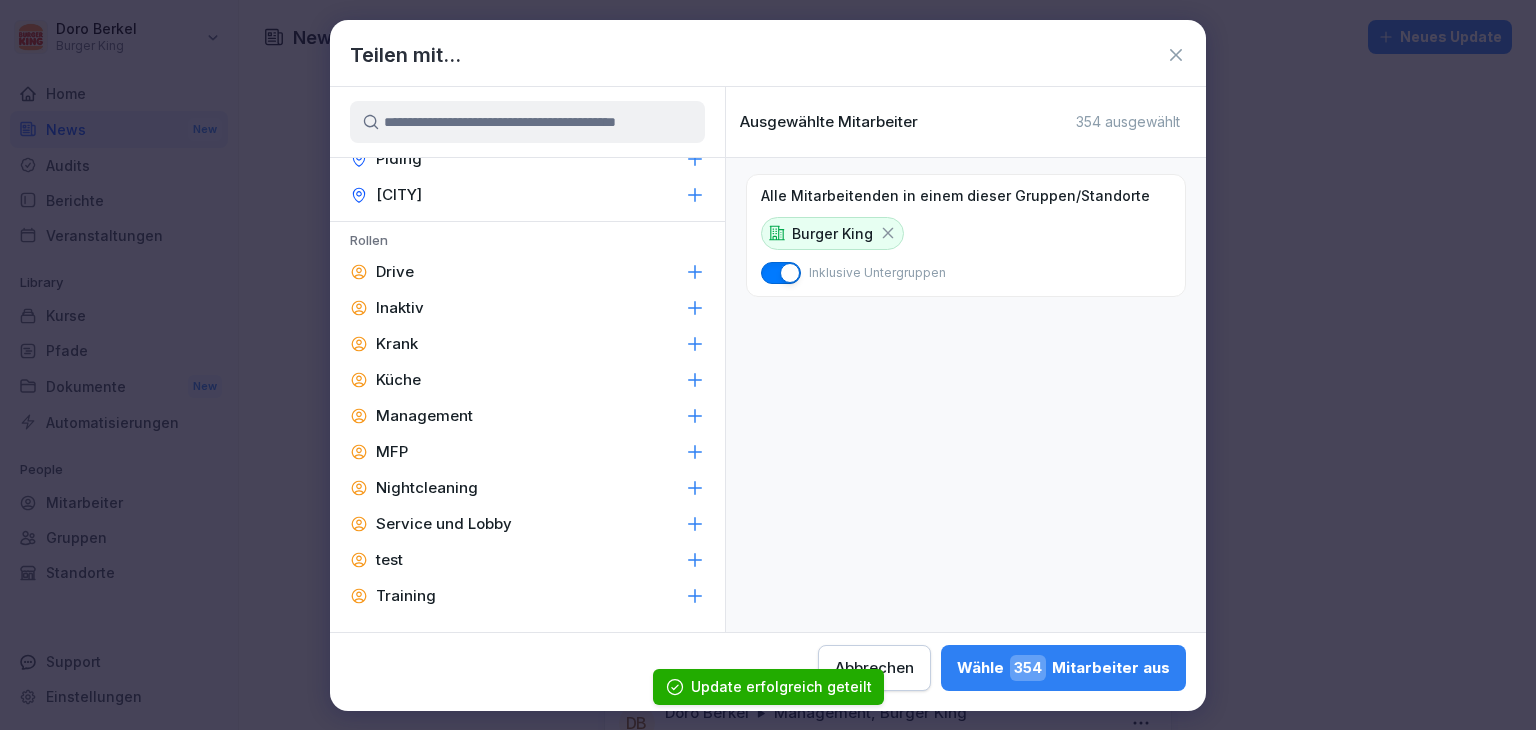 scroll, scrollTop: 847, scrollLeft: 0, axis: vertical 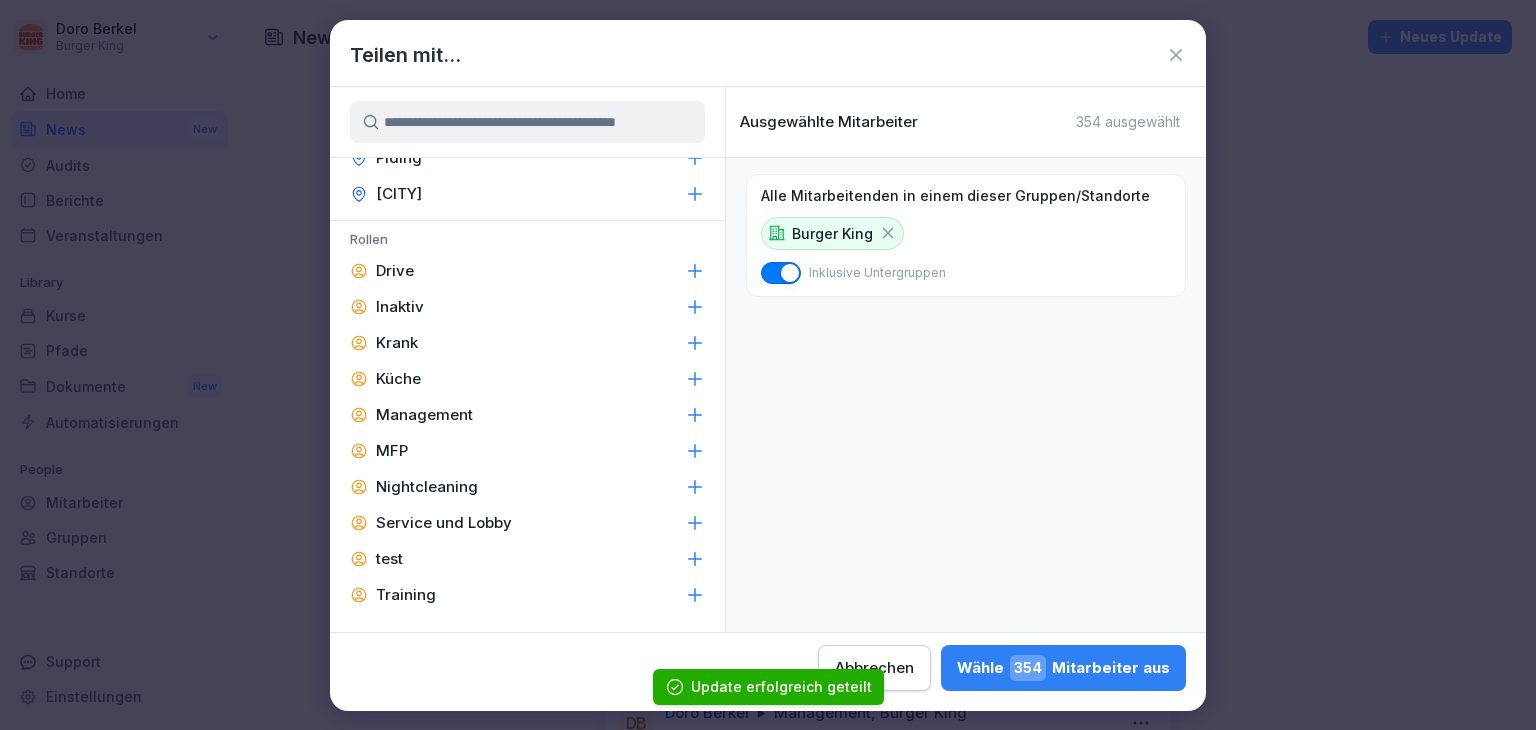 click on "Management" at bounding box center (424, 415) 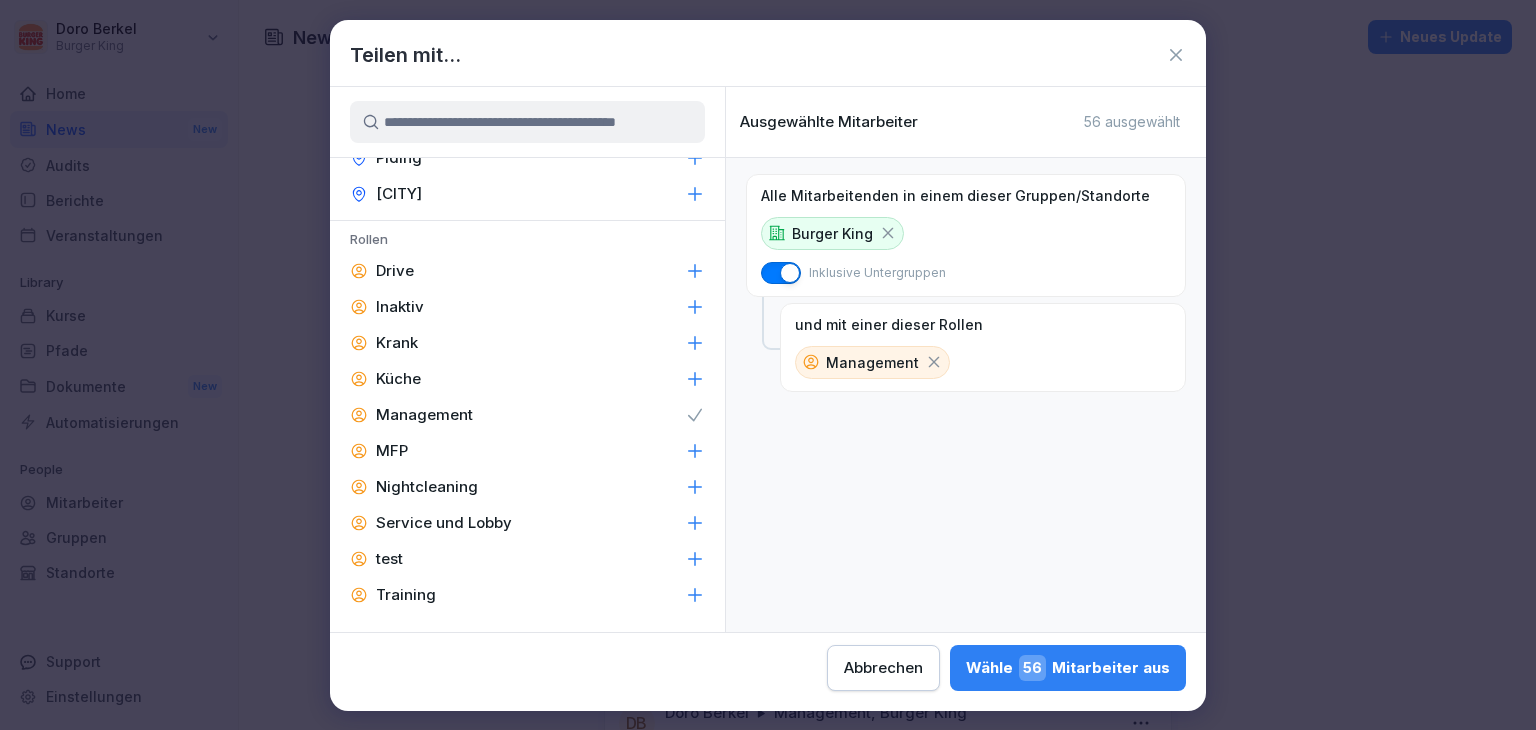 click on "Wähle 56 Mitarbeiter aus" at bounding box center [1068, 668] 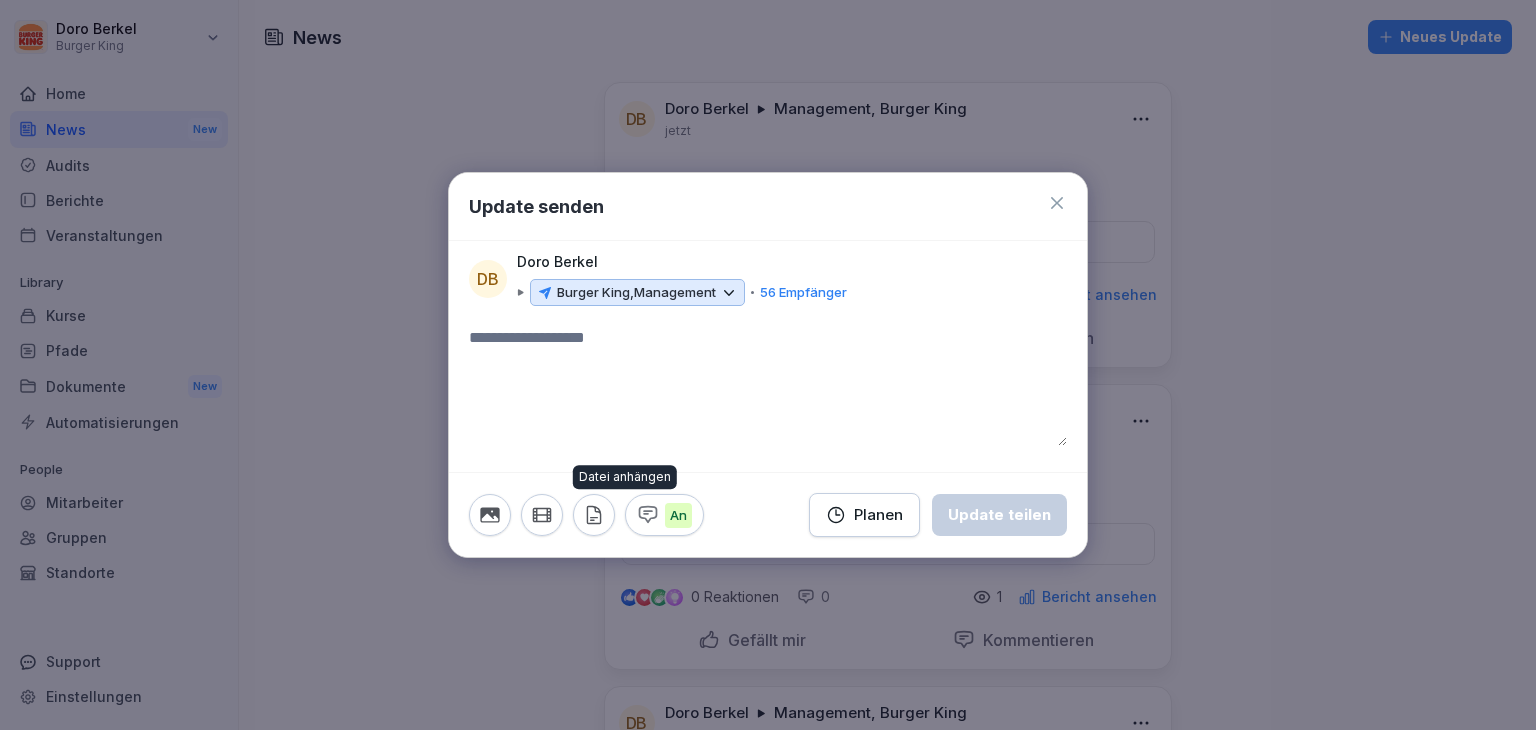 click at bounding box center [594, 515] 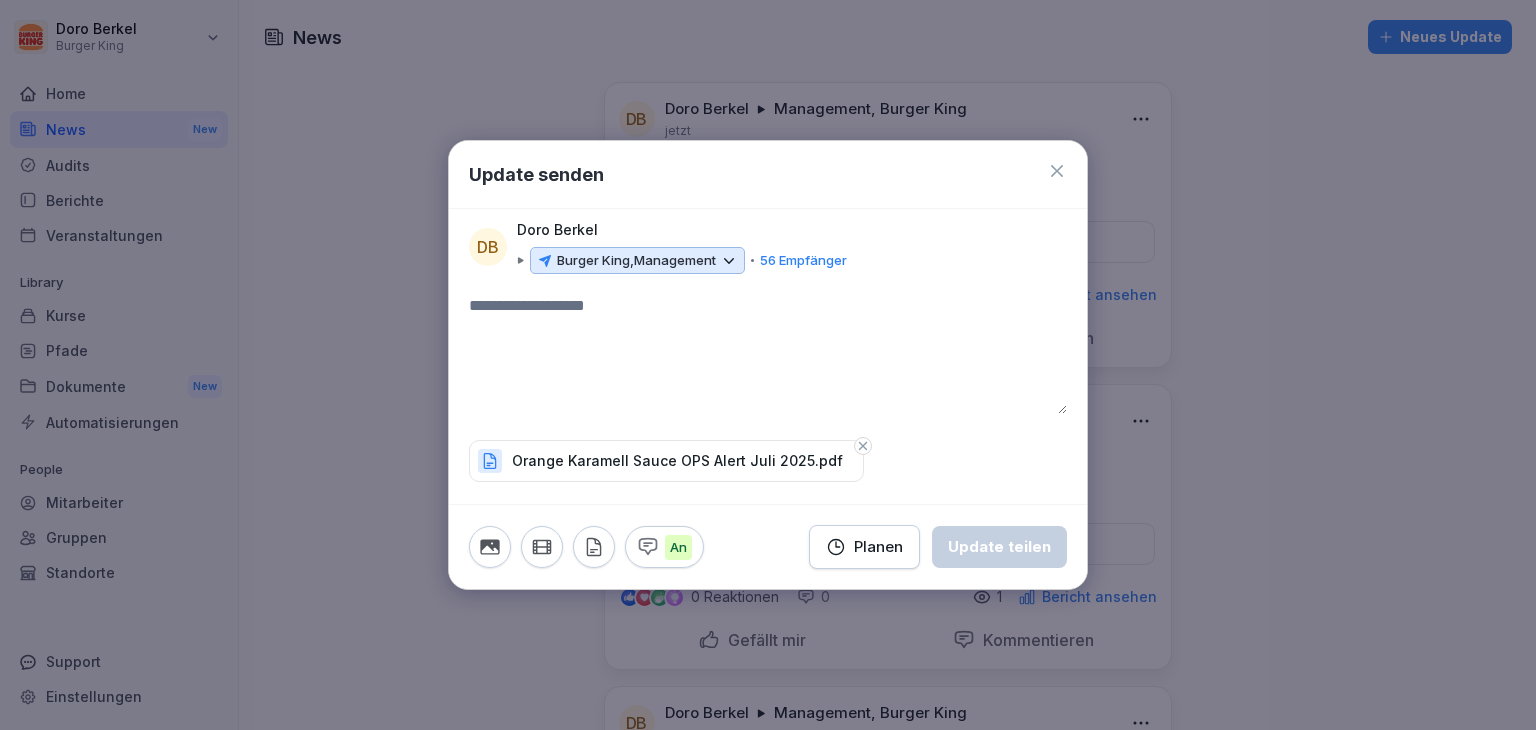 click at bounding box center (768, 354) 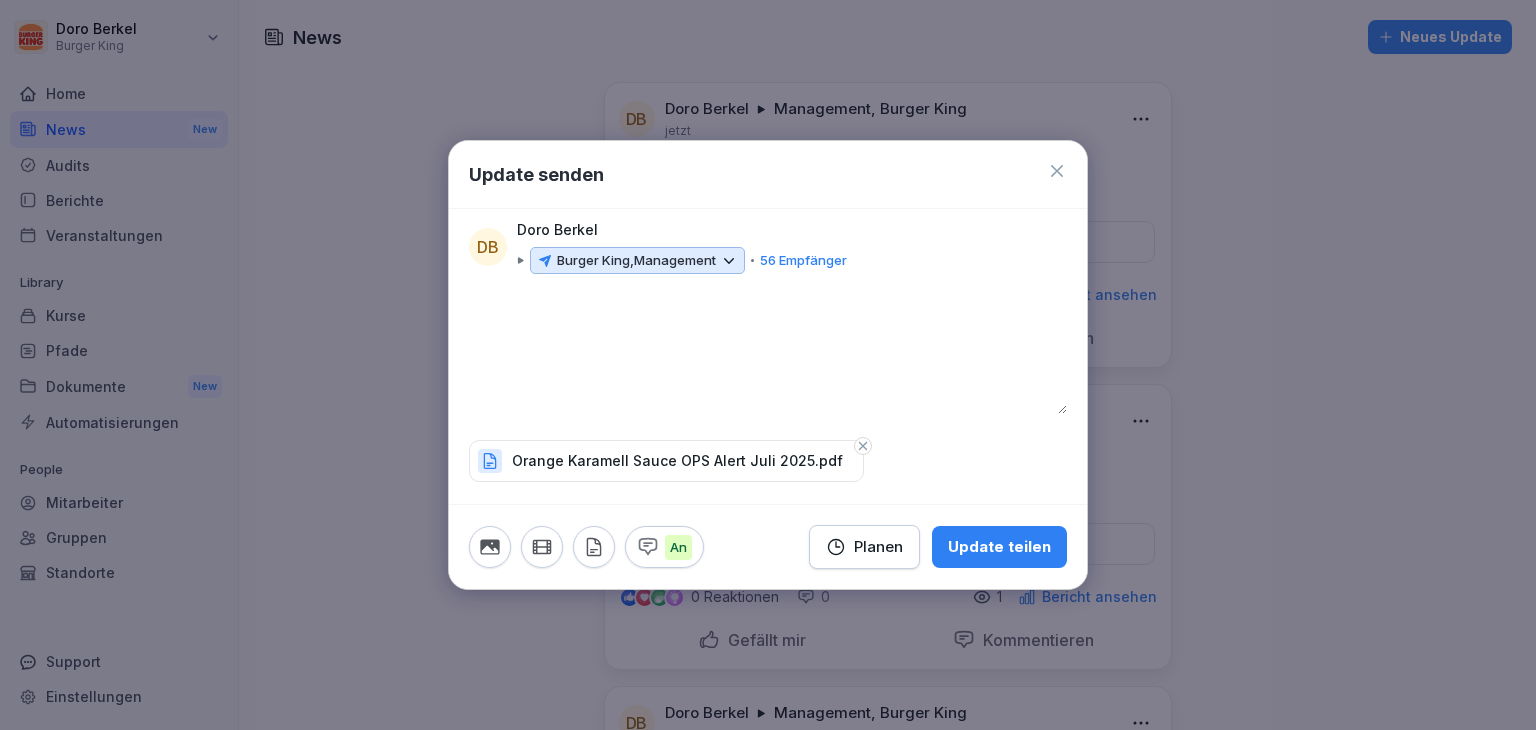type 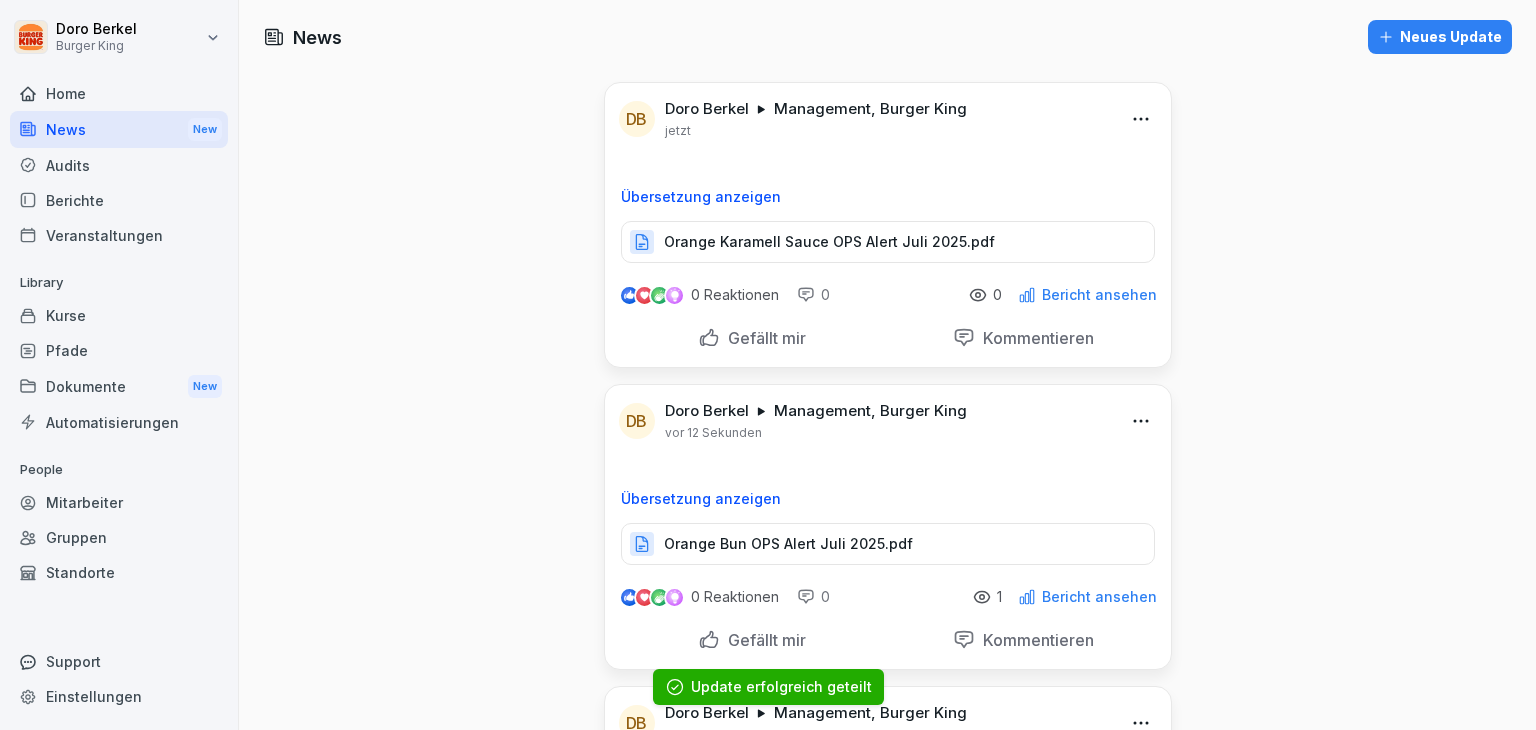 click on "Neues Update" at bounding box center (1440, 37) 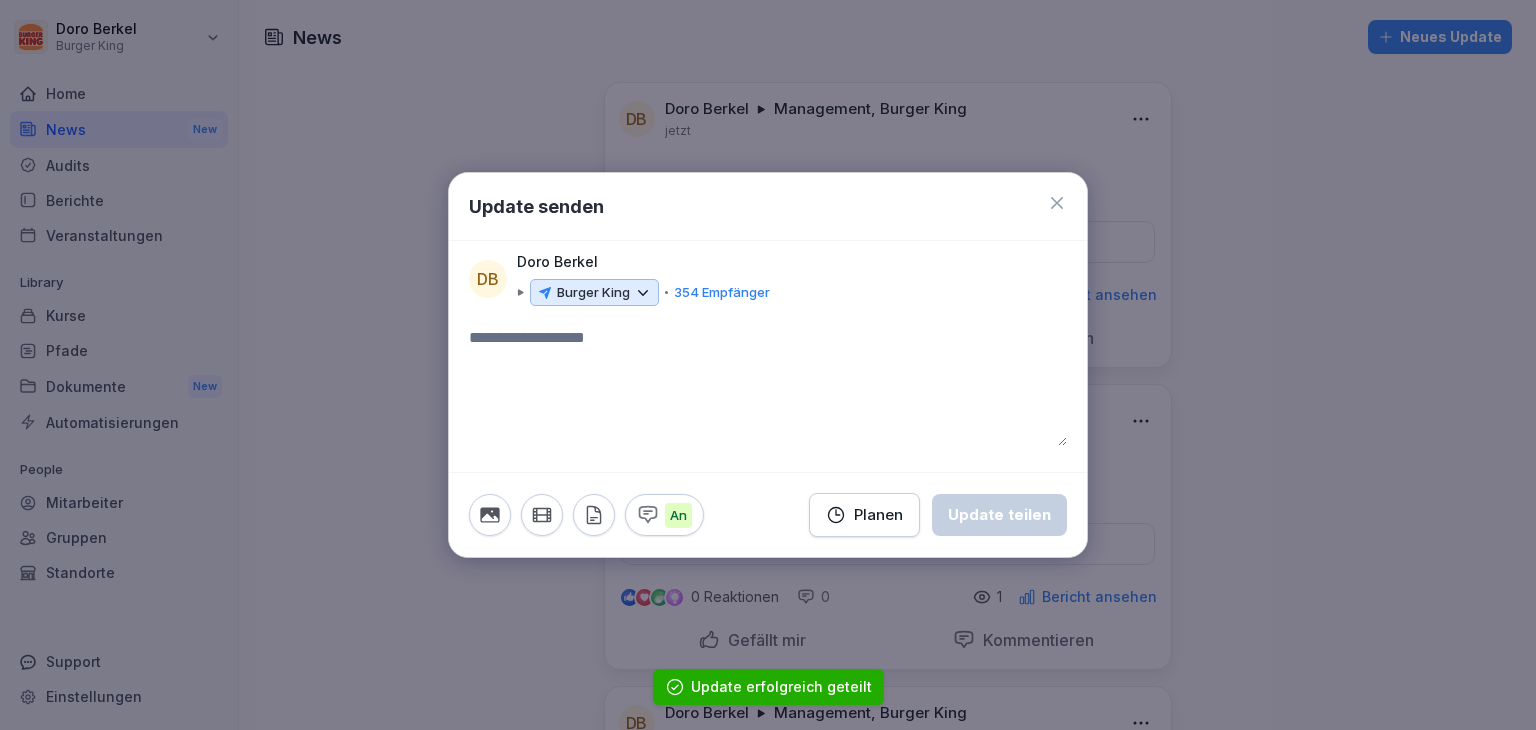 click 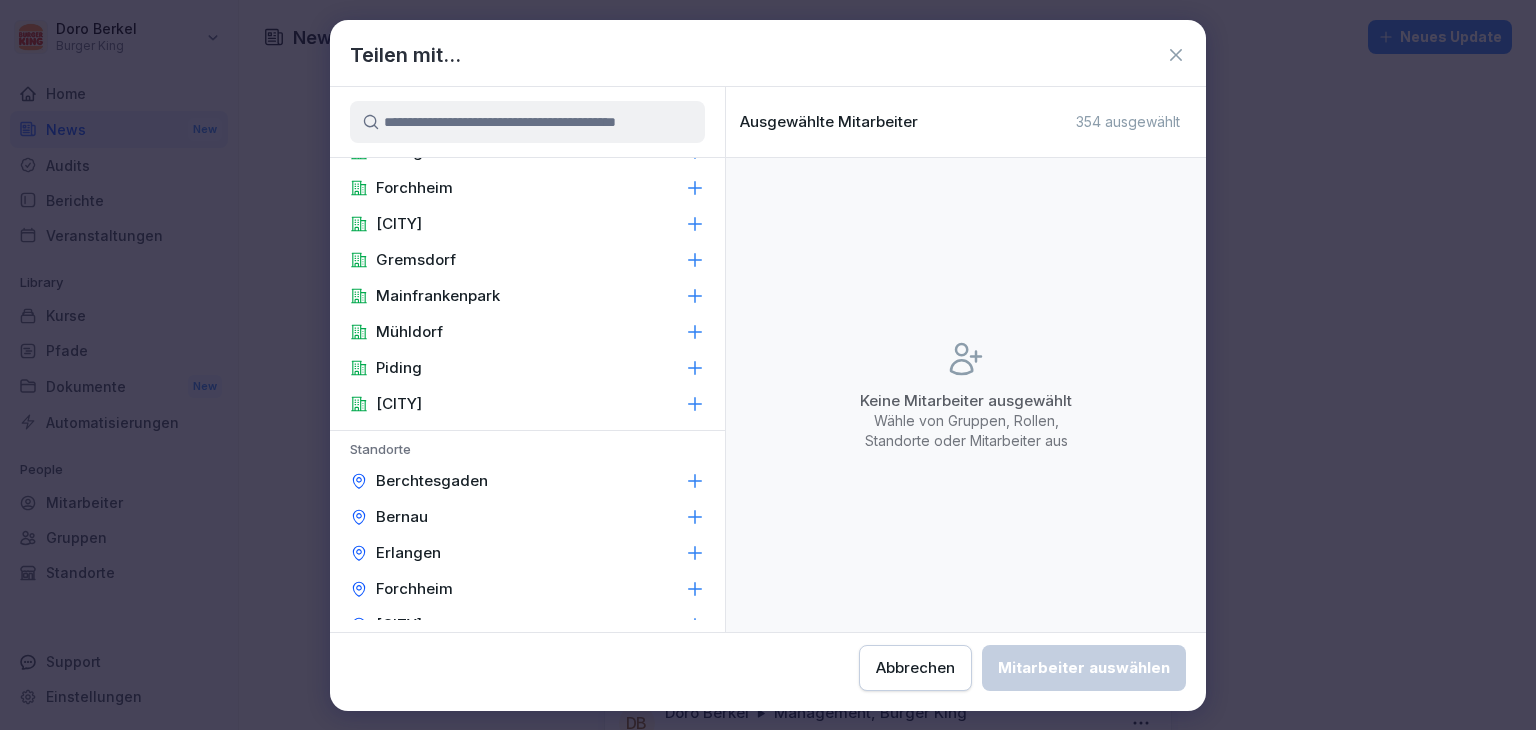 scroll, scrollTop: 200, scrollLeft: 0, axis: vertical 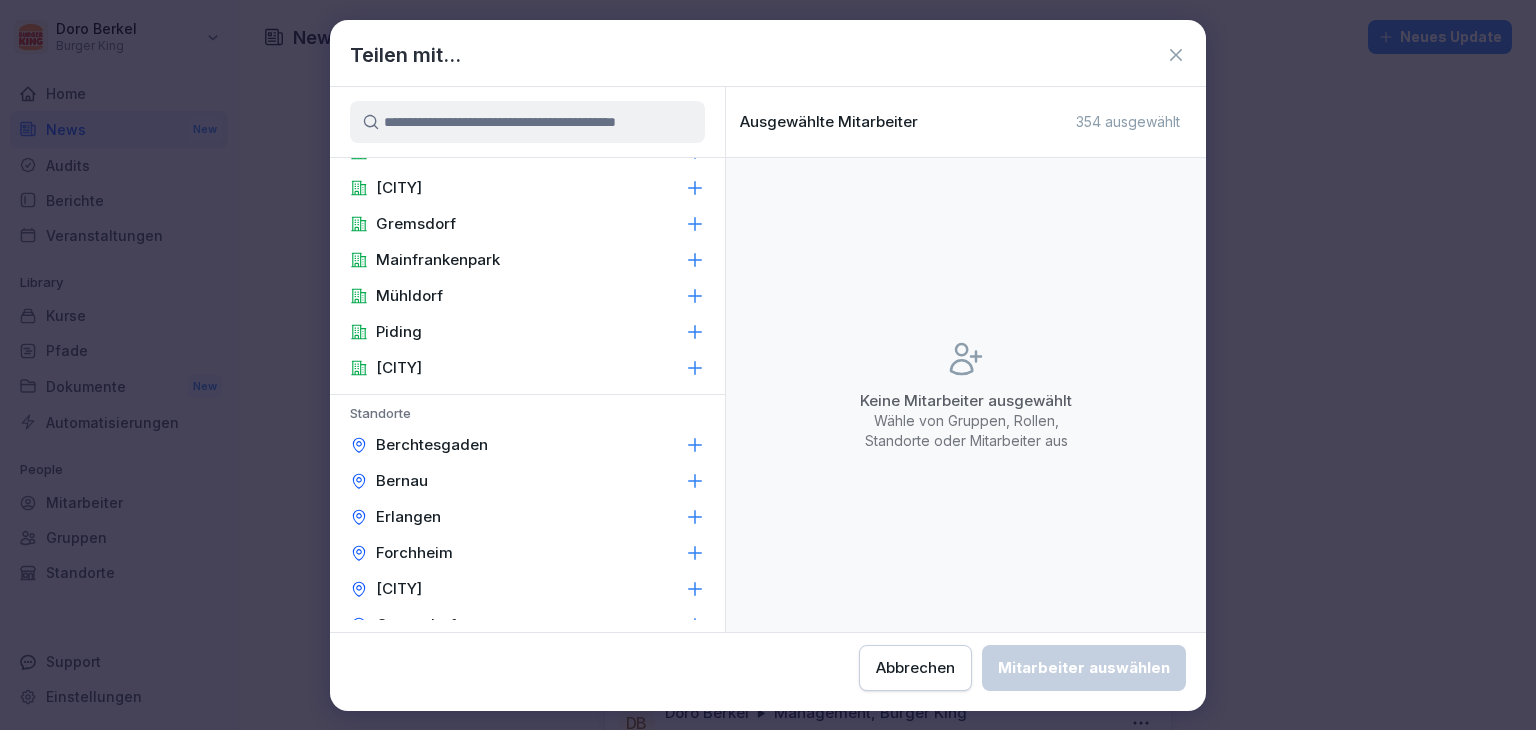 click on "[CITY]" at bounding box center [527, 368] 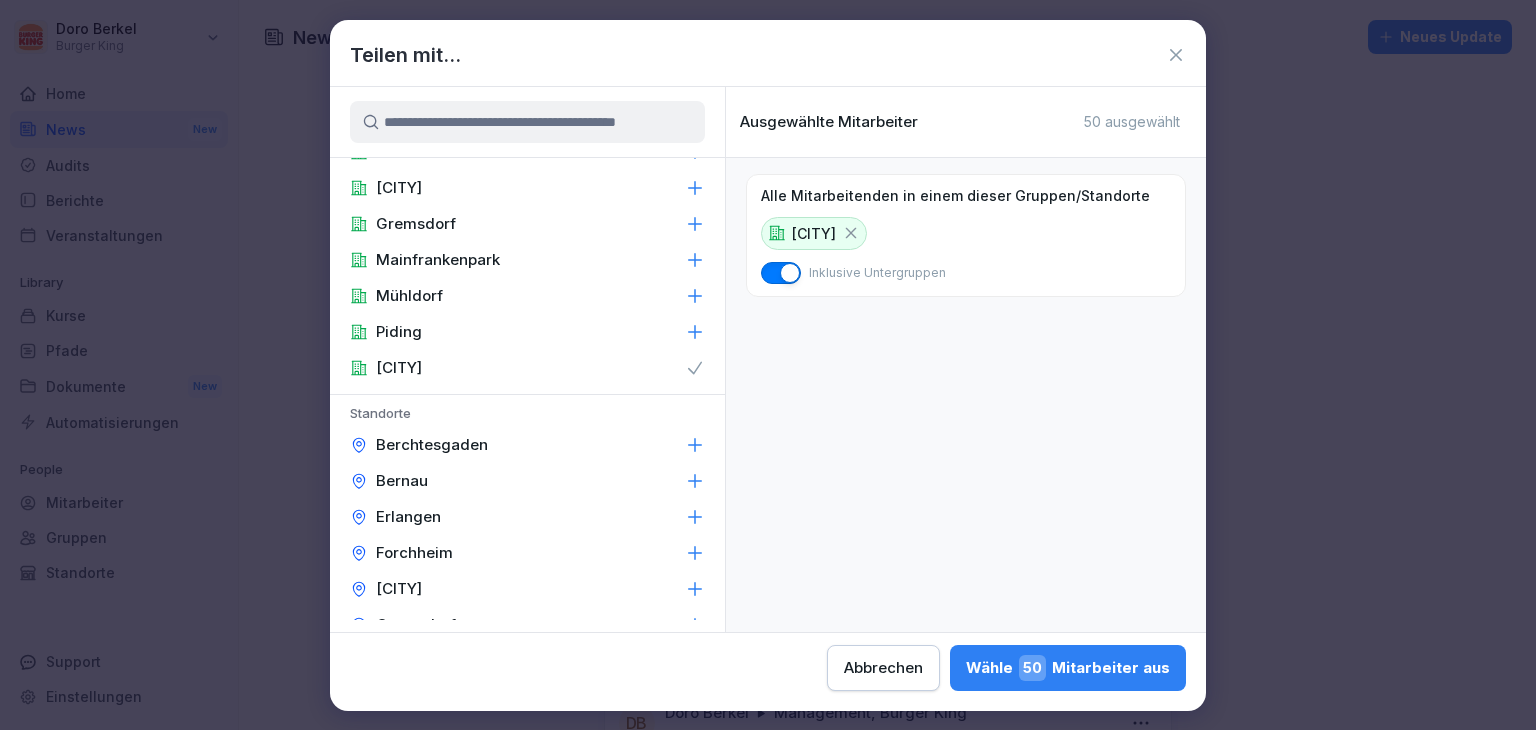 click on "Mühldorf" at bounding box center [527, 296] 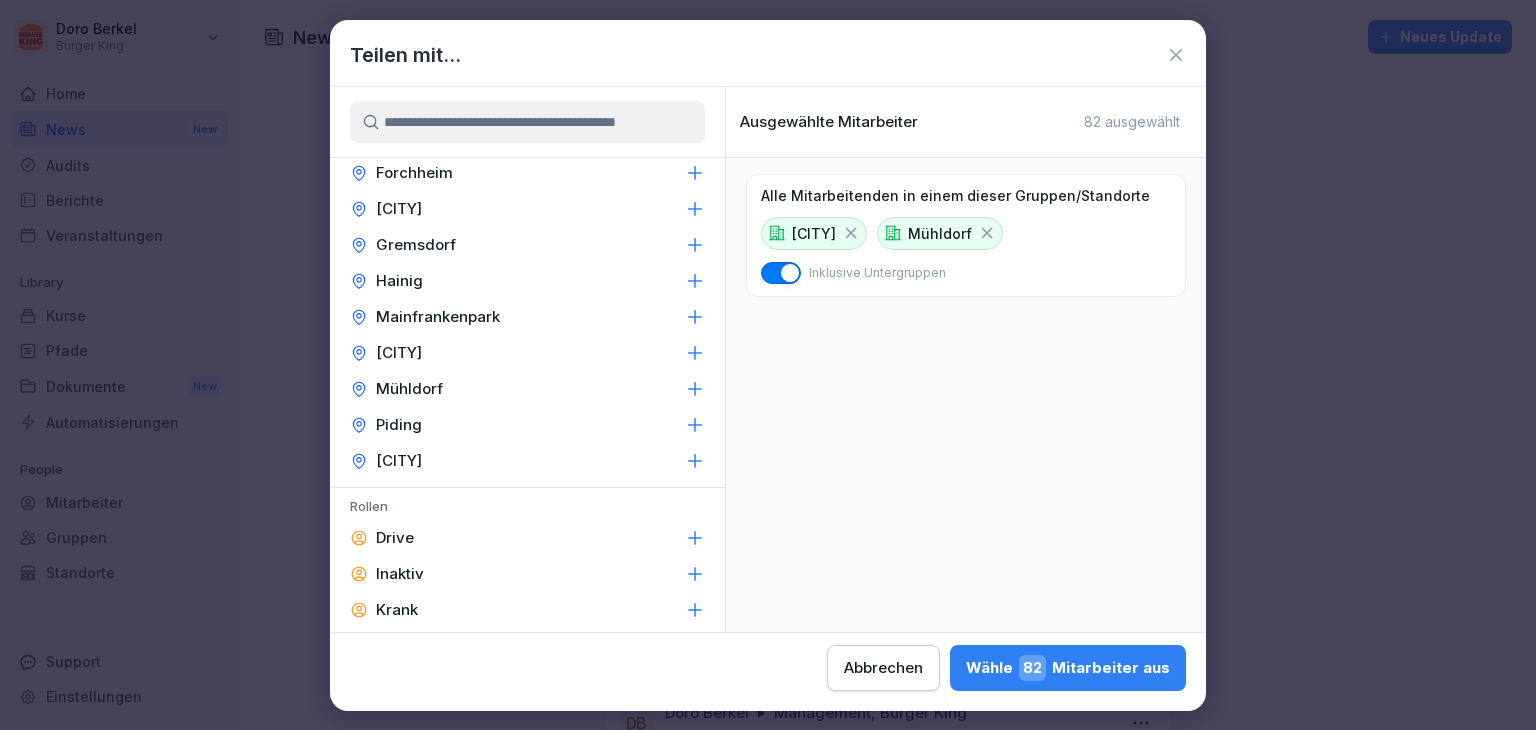 scroll, scrollTop: 600, scrollLeft: 0, axis: vertical 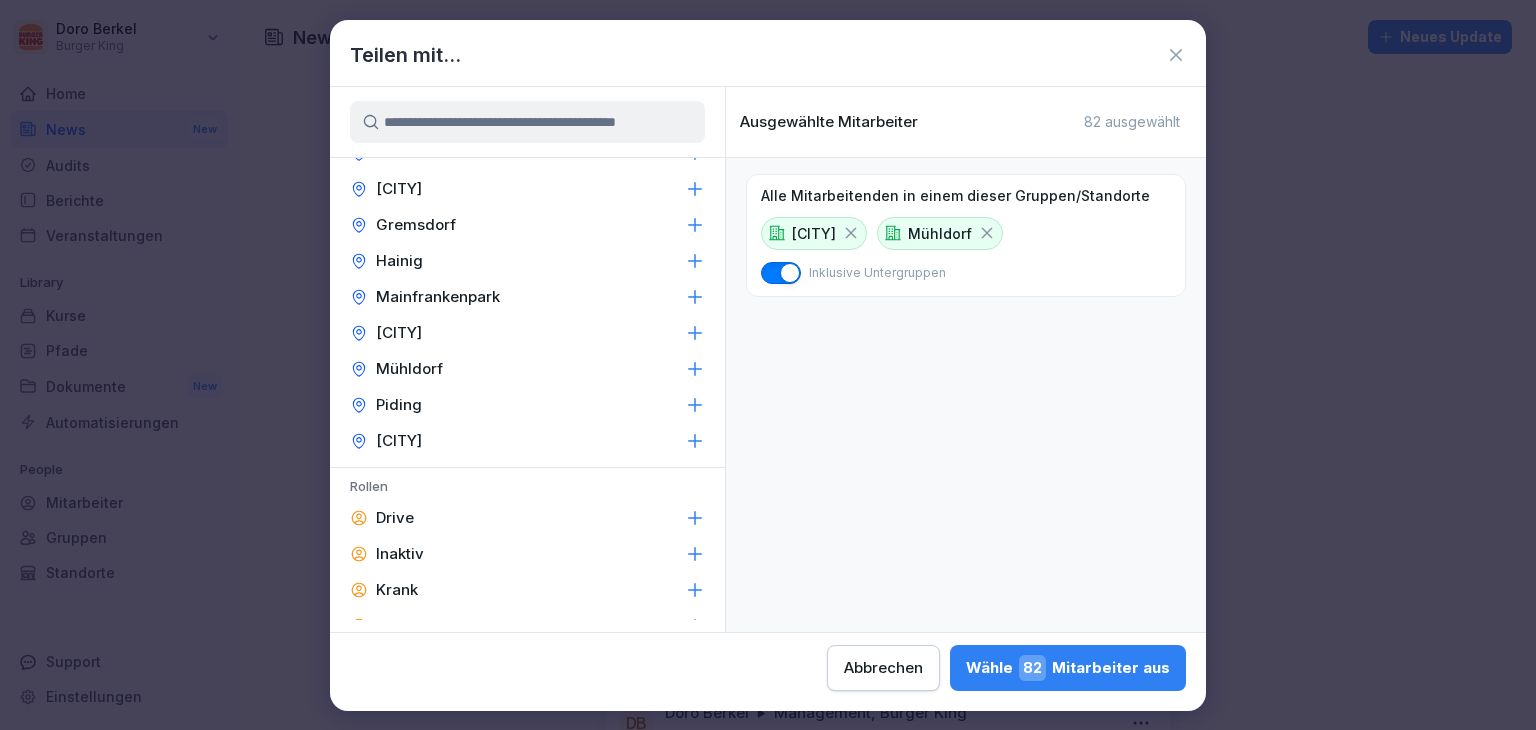 click on "[CITY]" at bounding box center [399, 333] 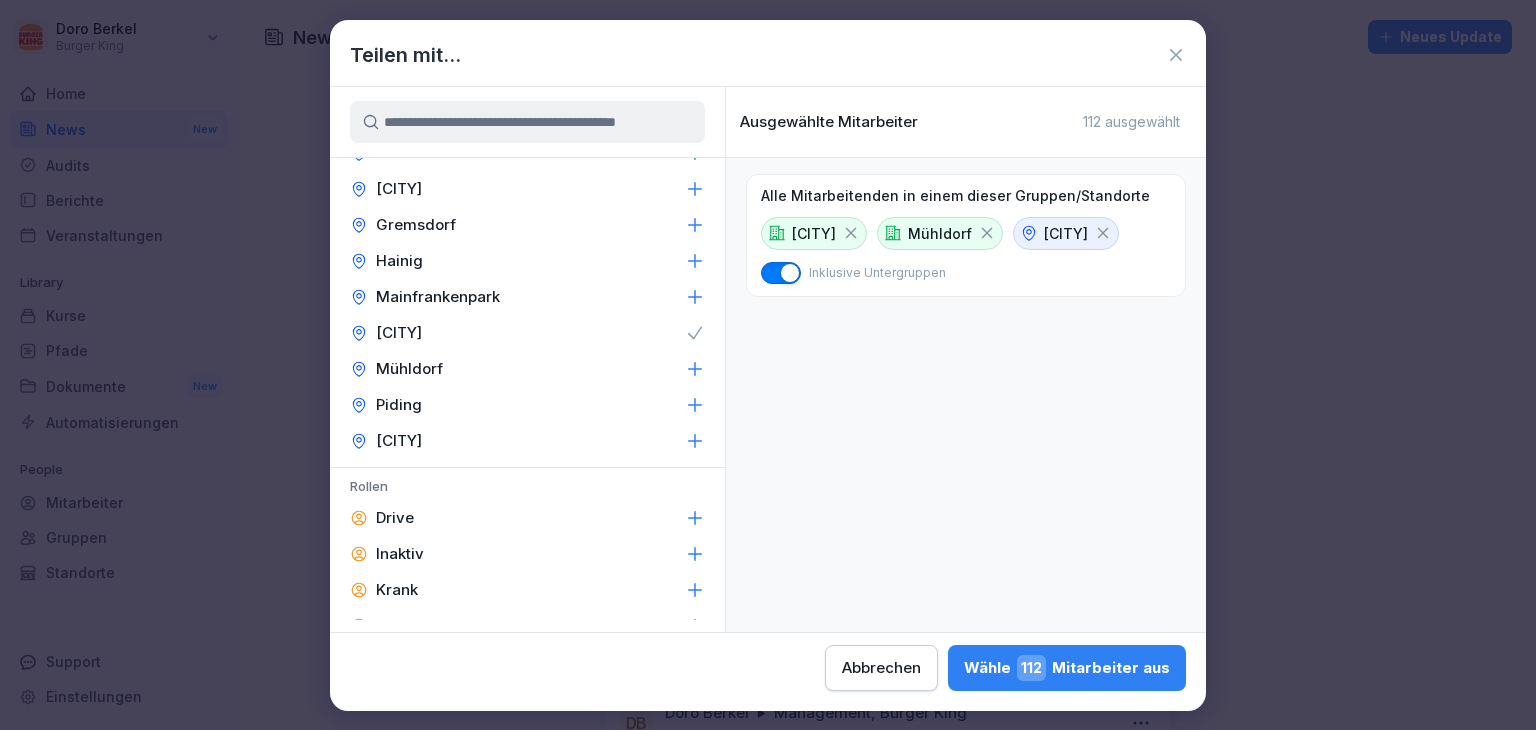 click on "Hainig" at bounding box center [527, 261] 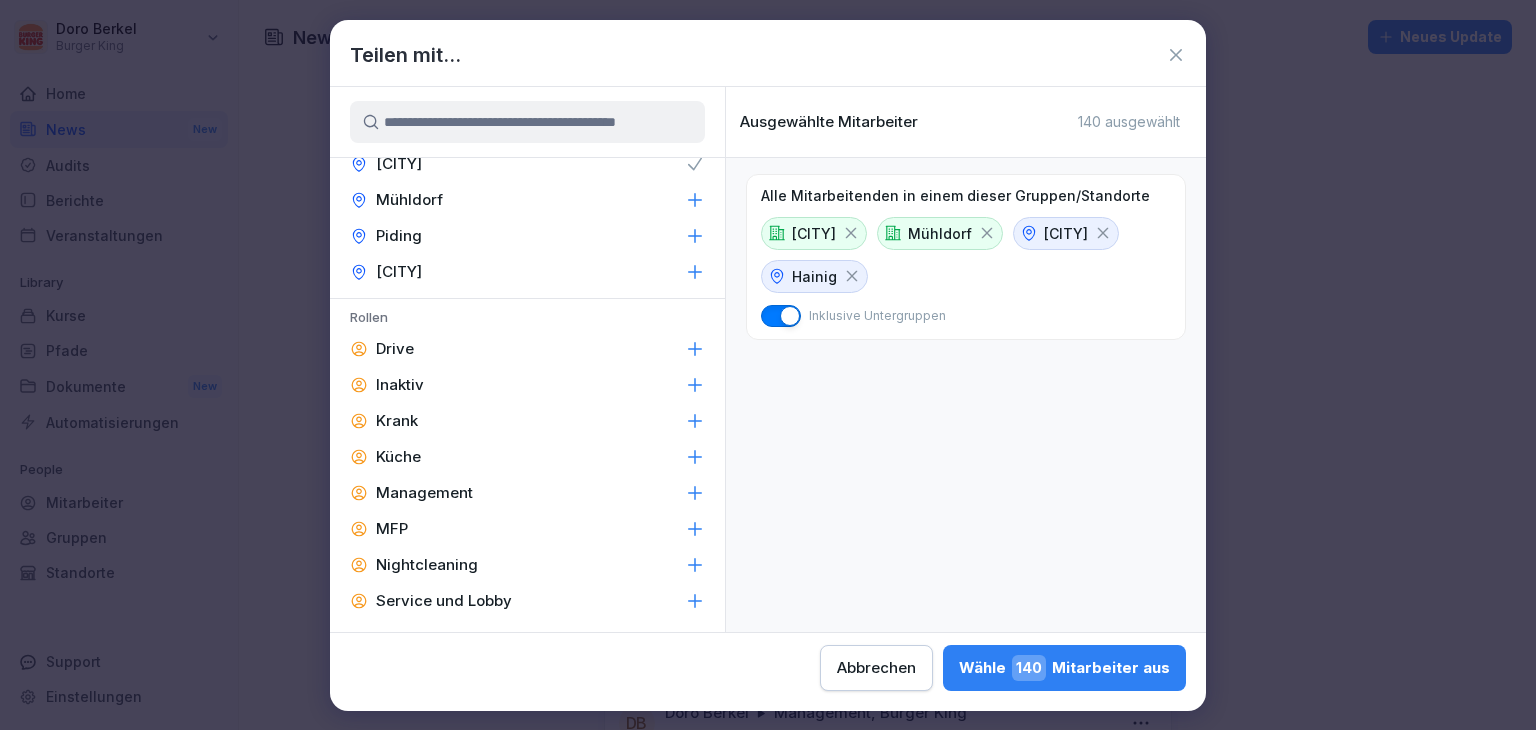 scroll, scrollTop: 800, scrollLeft: 0, axis: vertical 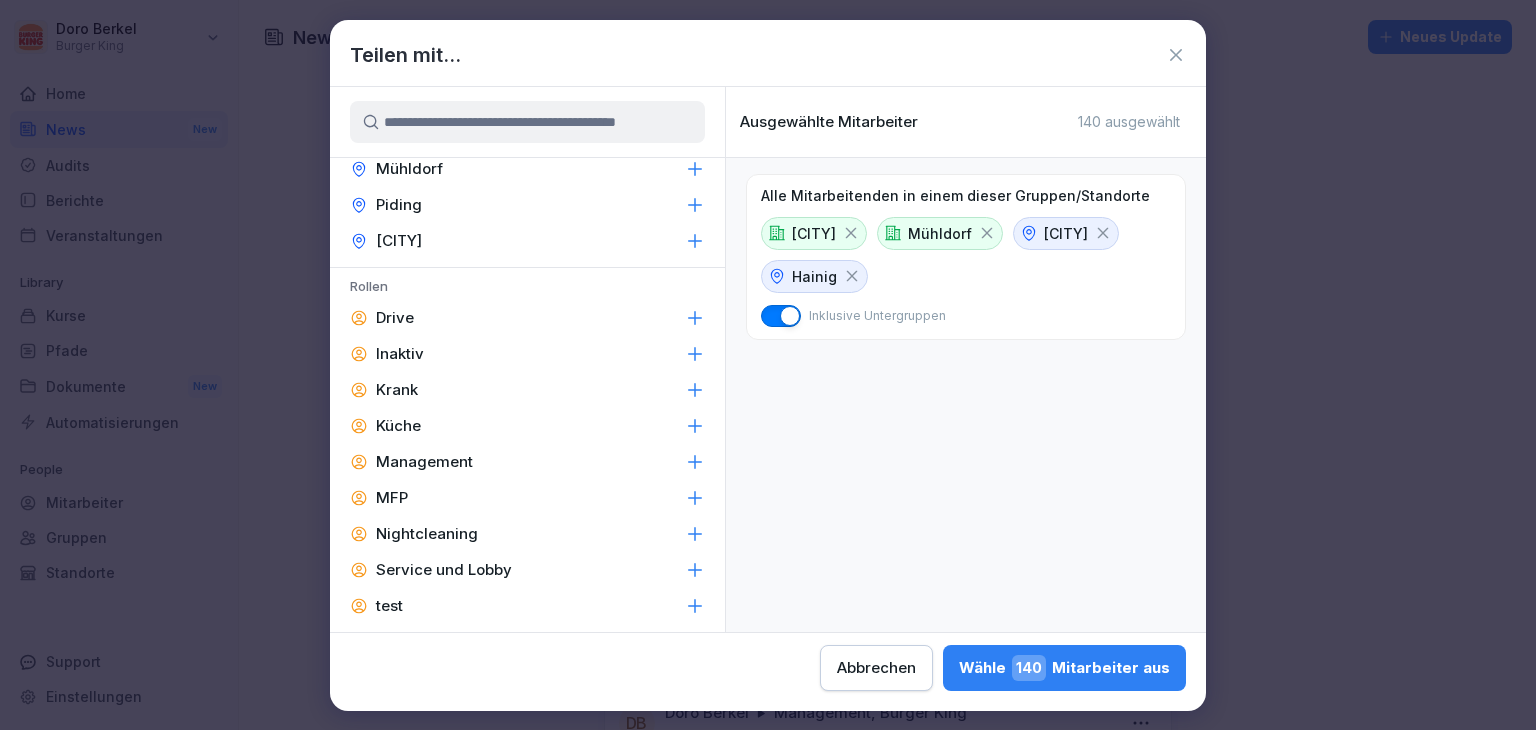 click on "Management" at bounding box center (527, 462) 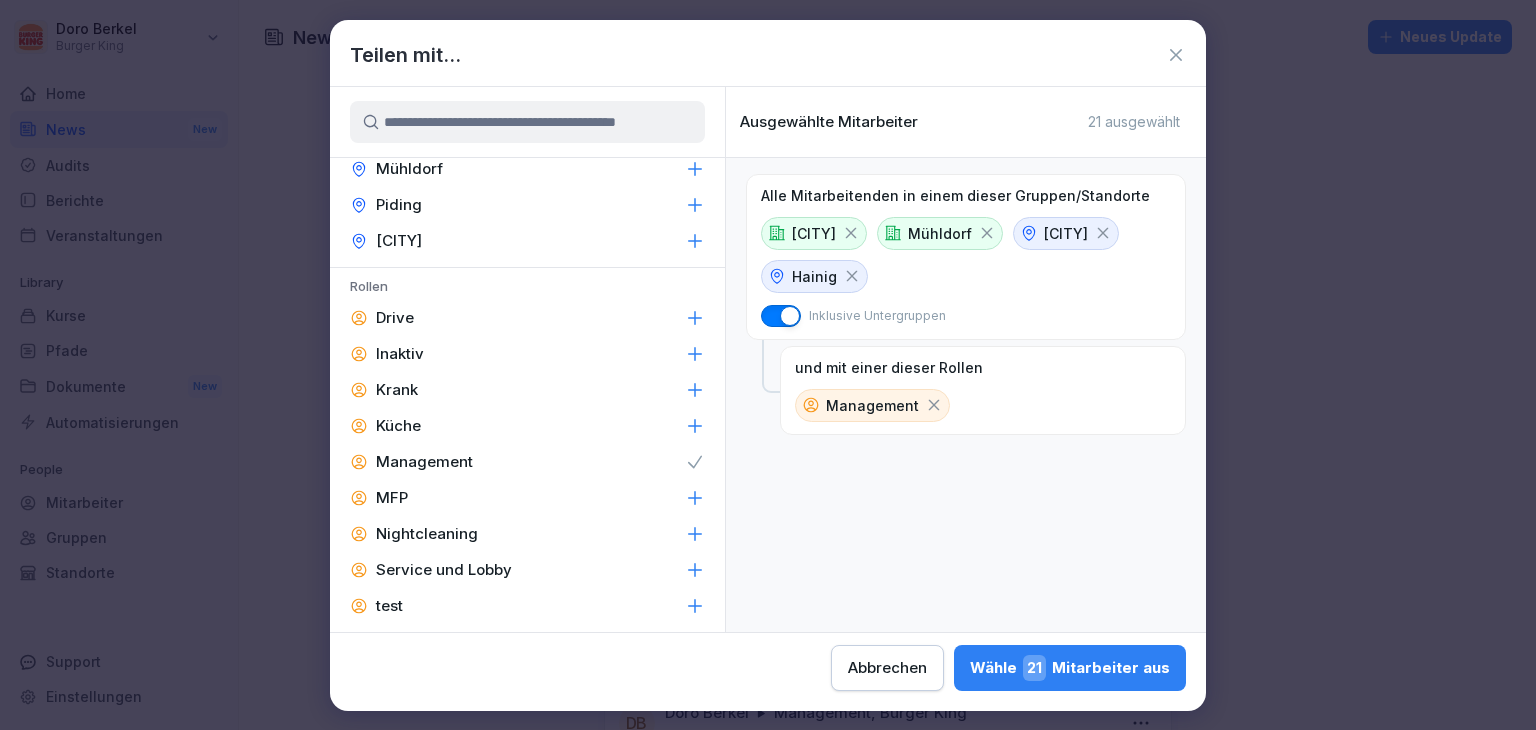 click on "Wähle  21  Mitarbeiter aus" at bounding box center (1070, 668) 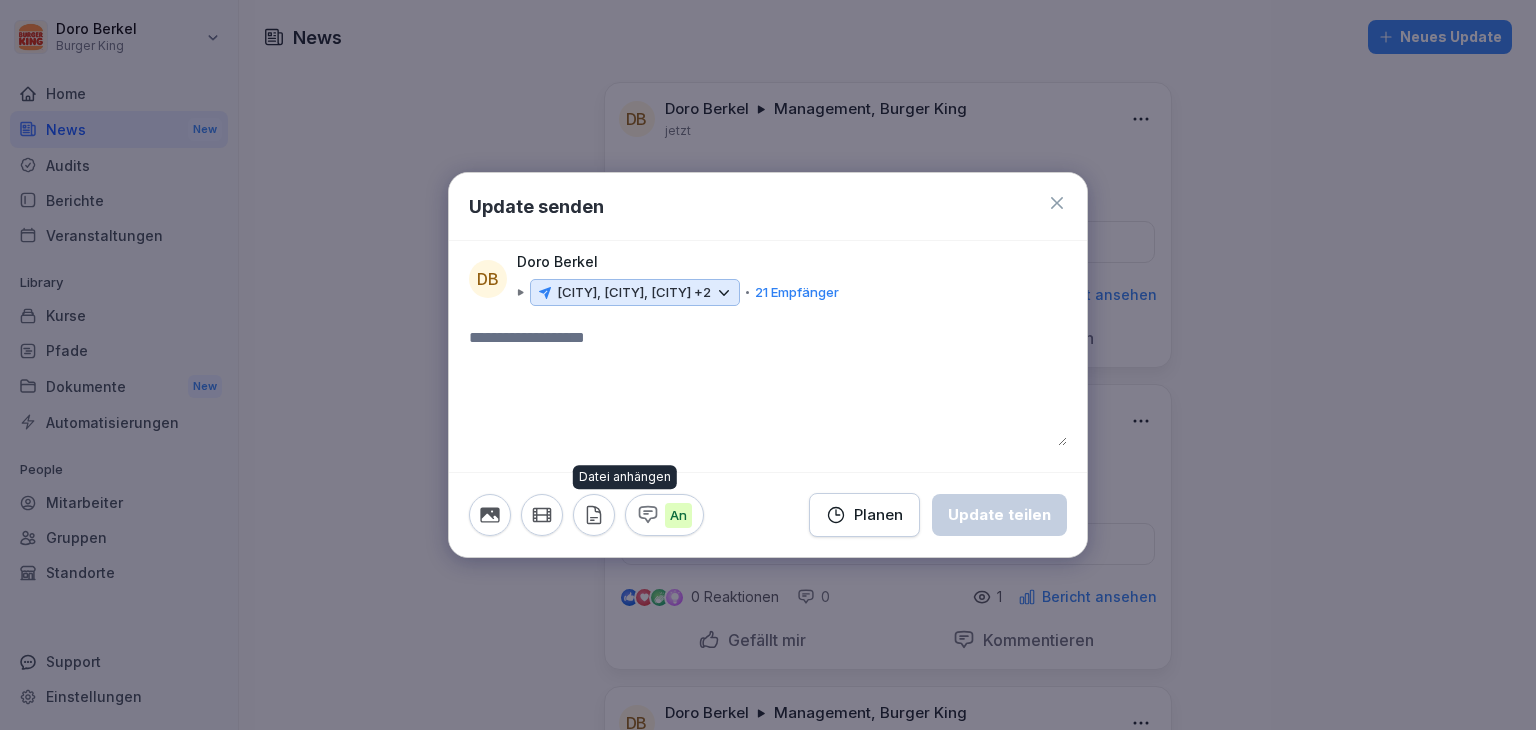 click 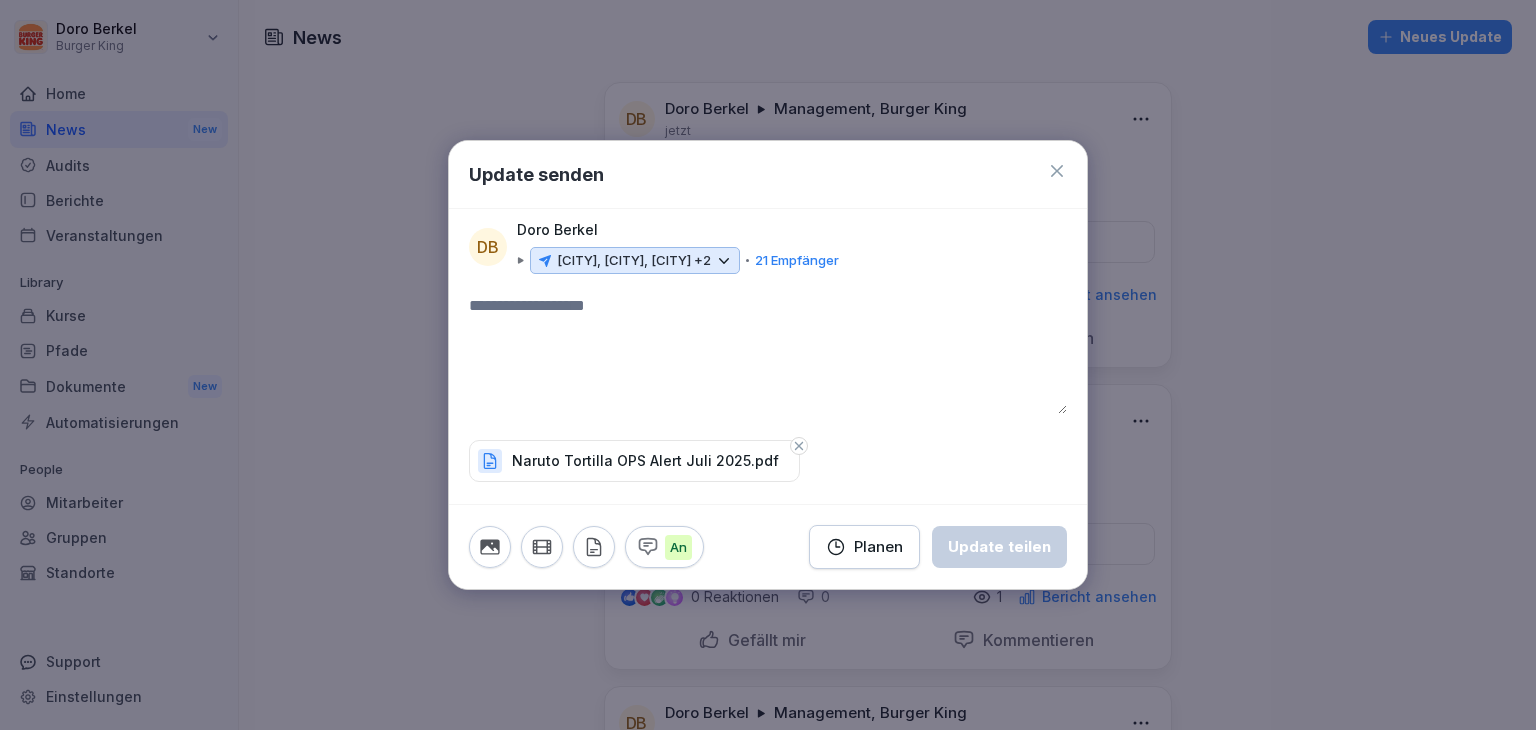 click at bounding box center [768, 354] 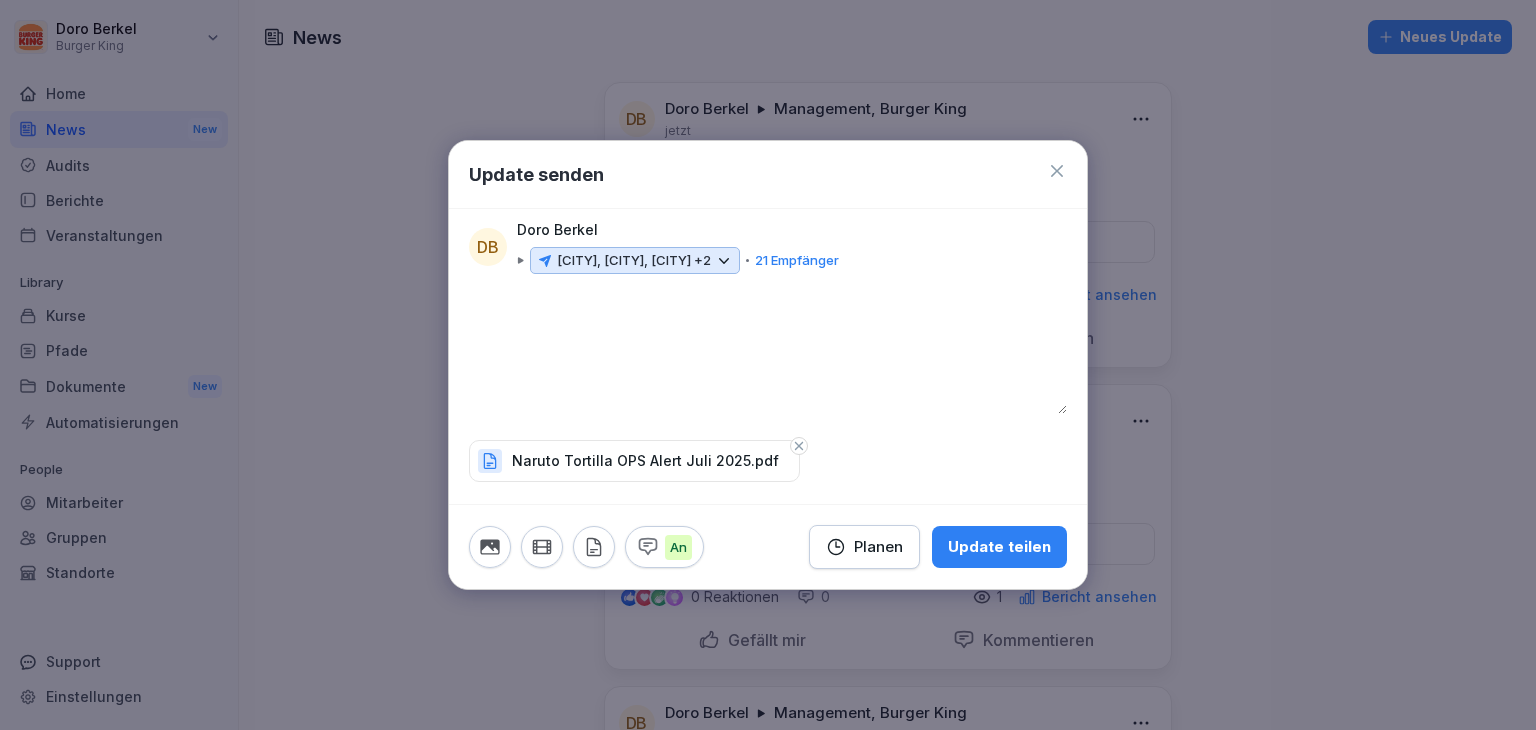 type 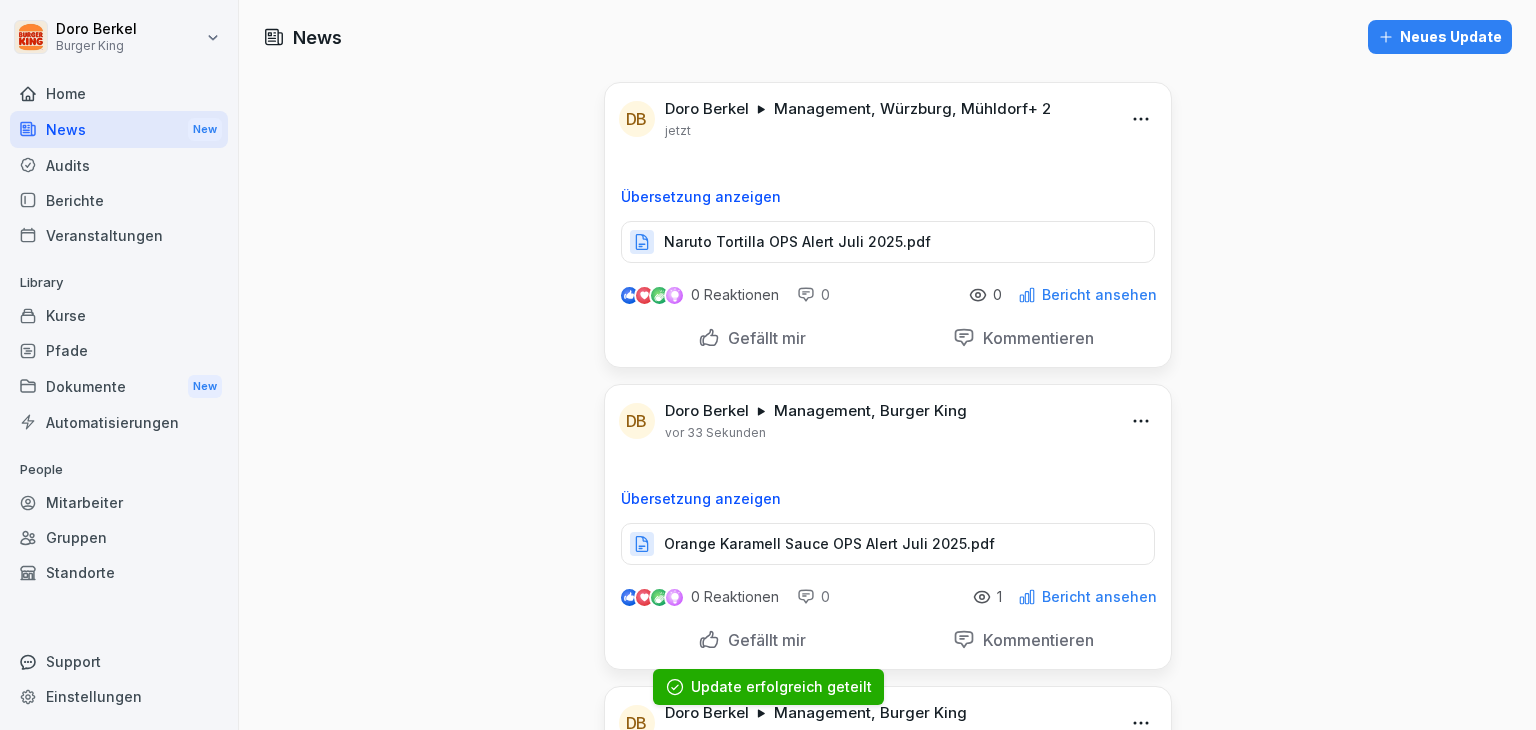 click on "Dokumente New" at bounding box center [119, 386] 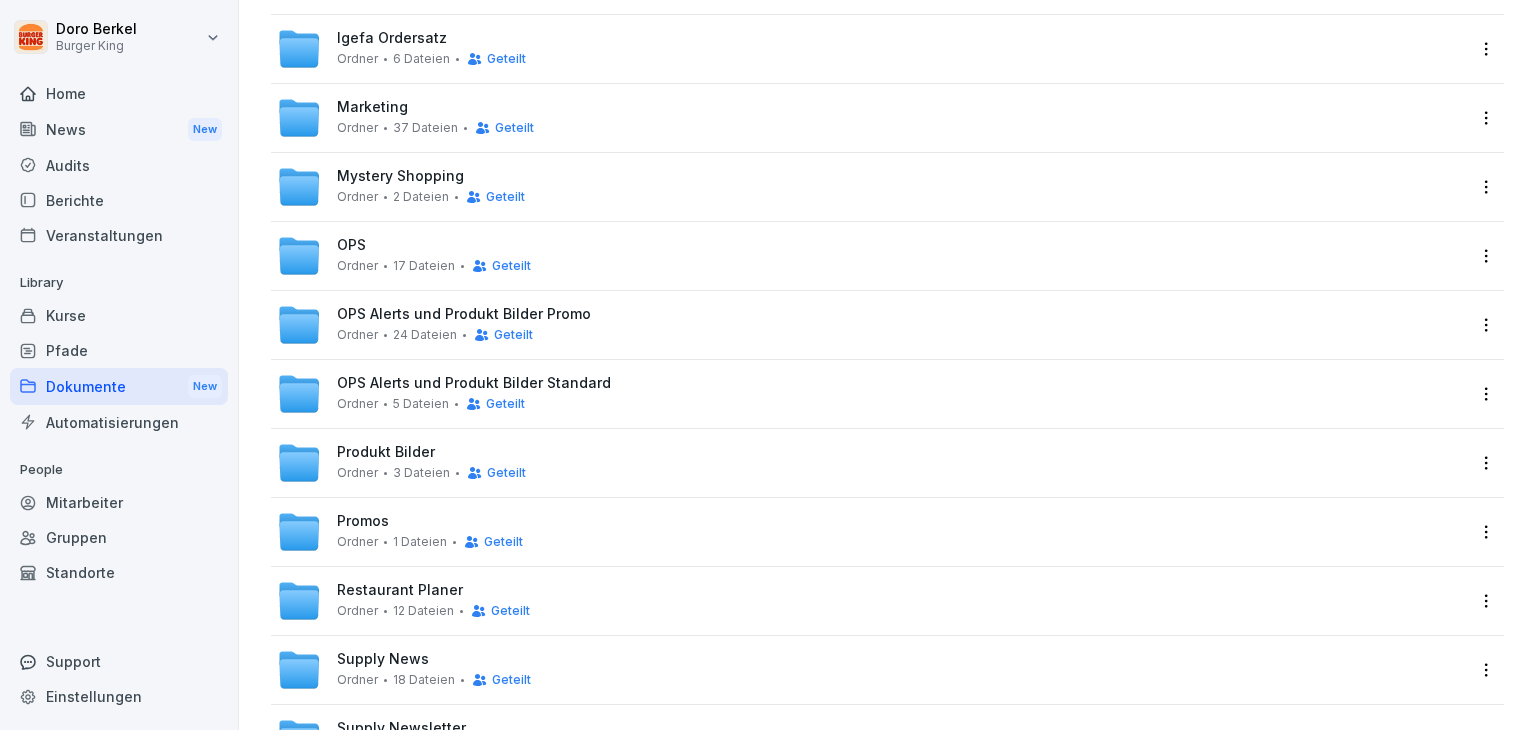 scroll, scrollTop: 400, scrollLeft: 0, axis: vertical 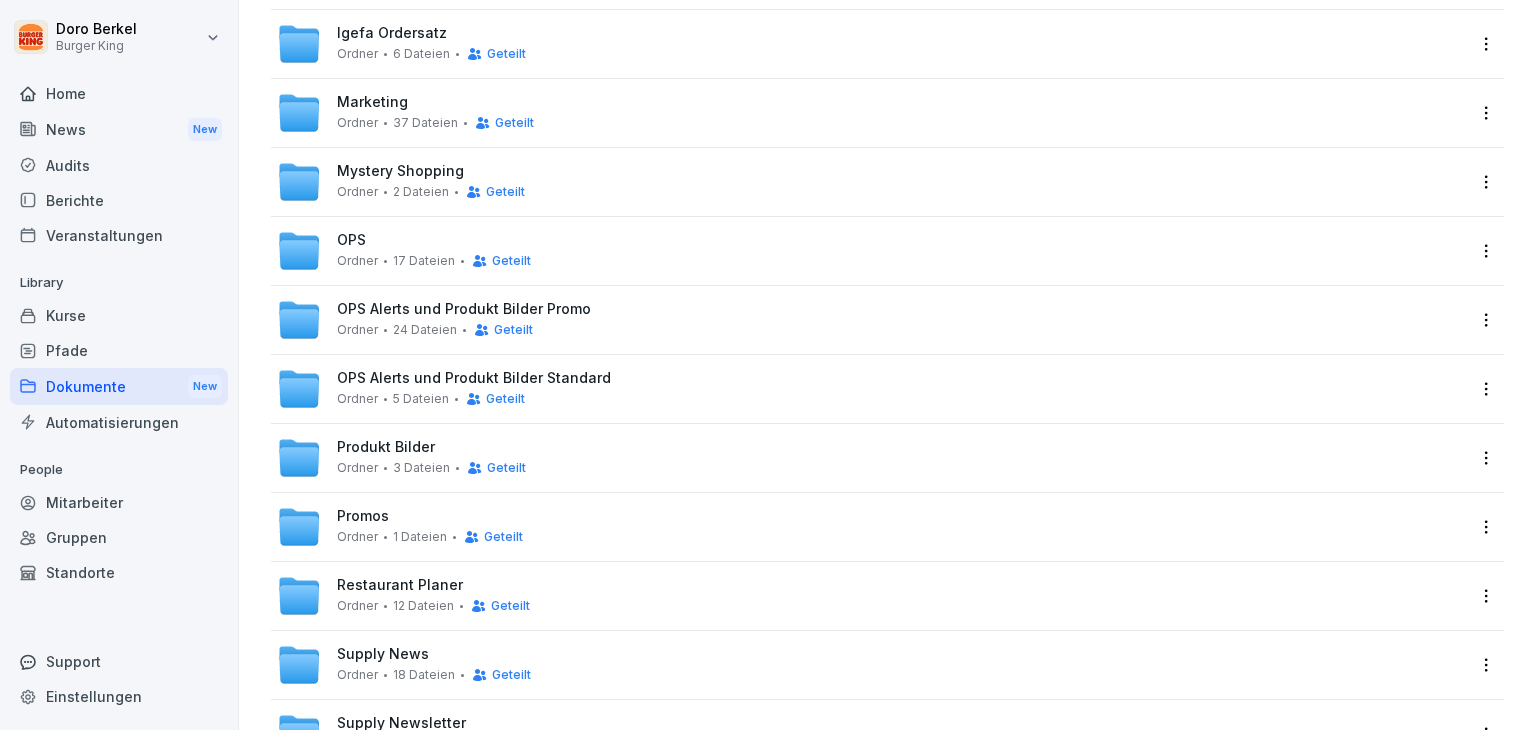click on "Ordner 24 Dateien Geteilt" at bounding box center (435, 330) 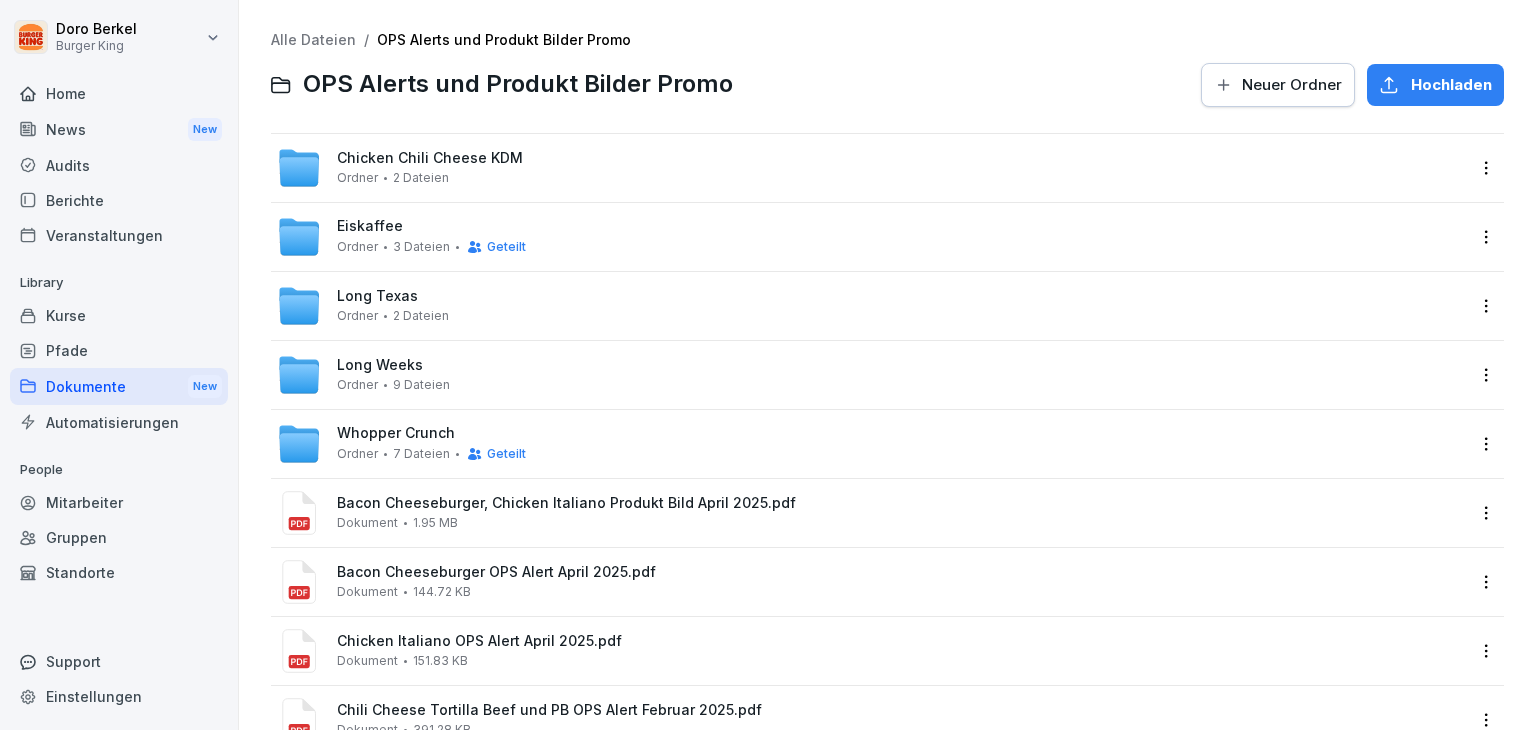 click on "Neuer Ordner" at bounding box center (1292, 85) 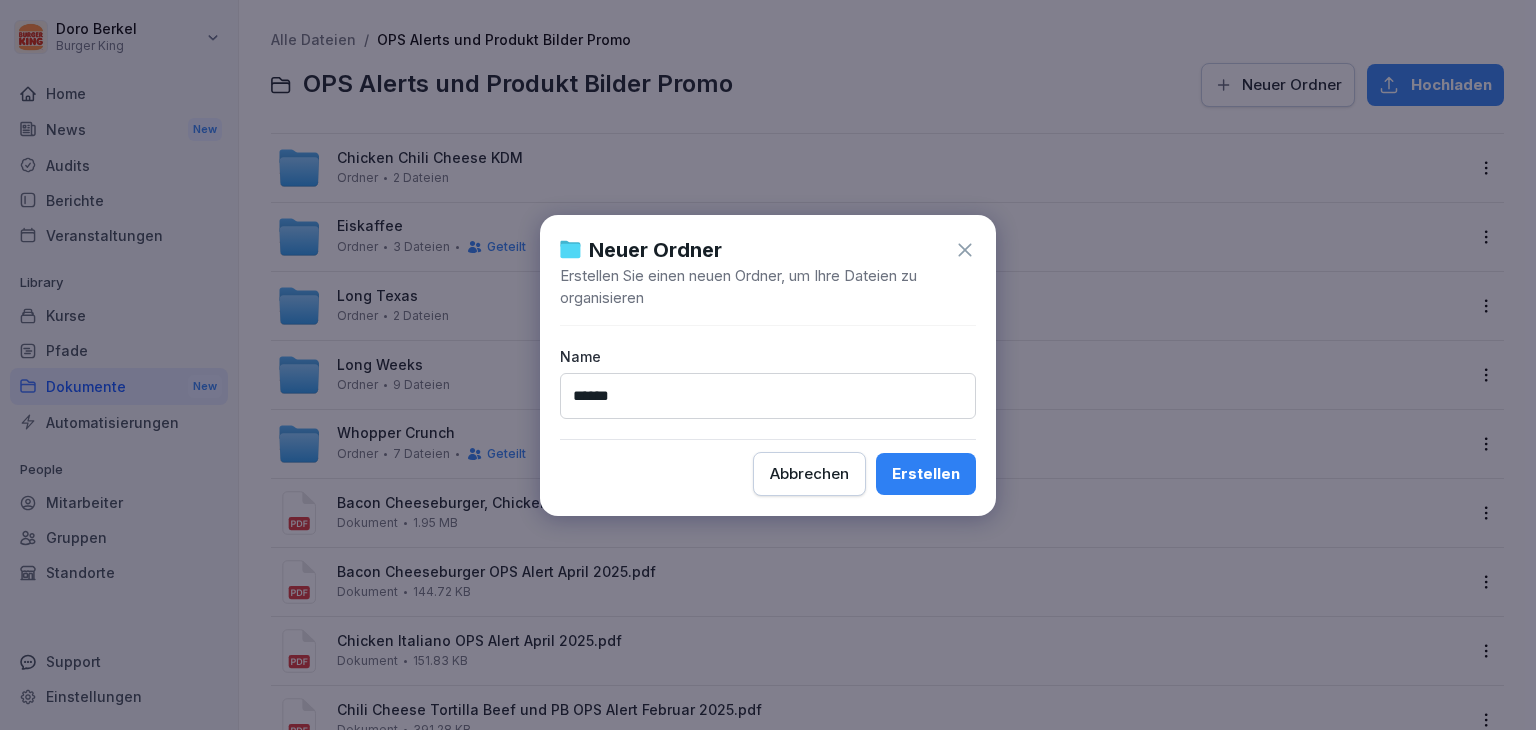 type on "******" 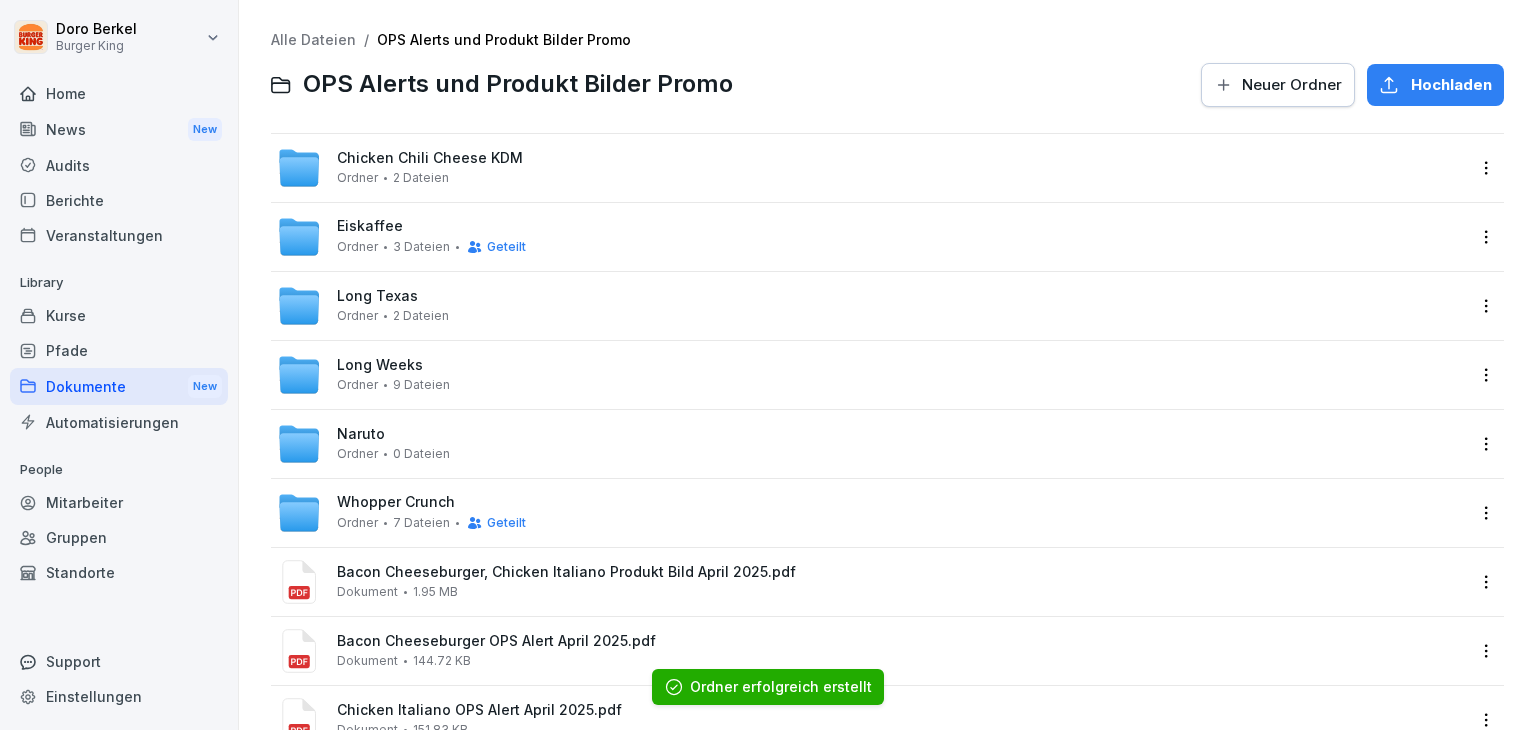 click on "Naruto Ordner 0 Dateien" at bounding box center (393, 443) 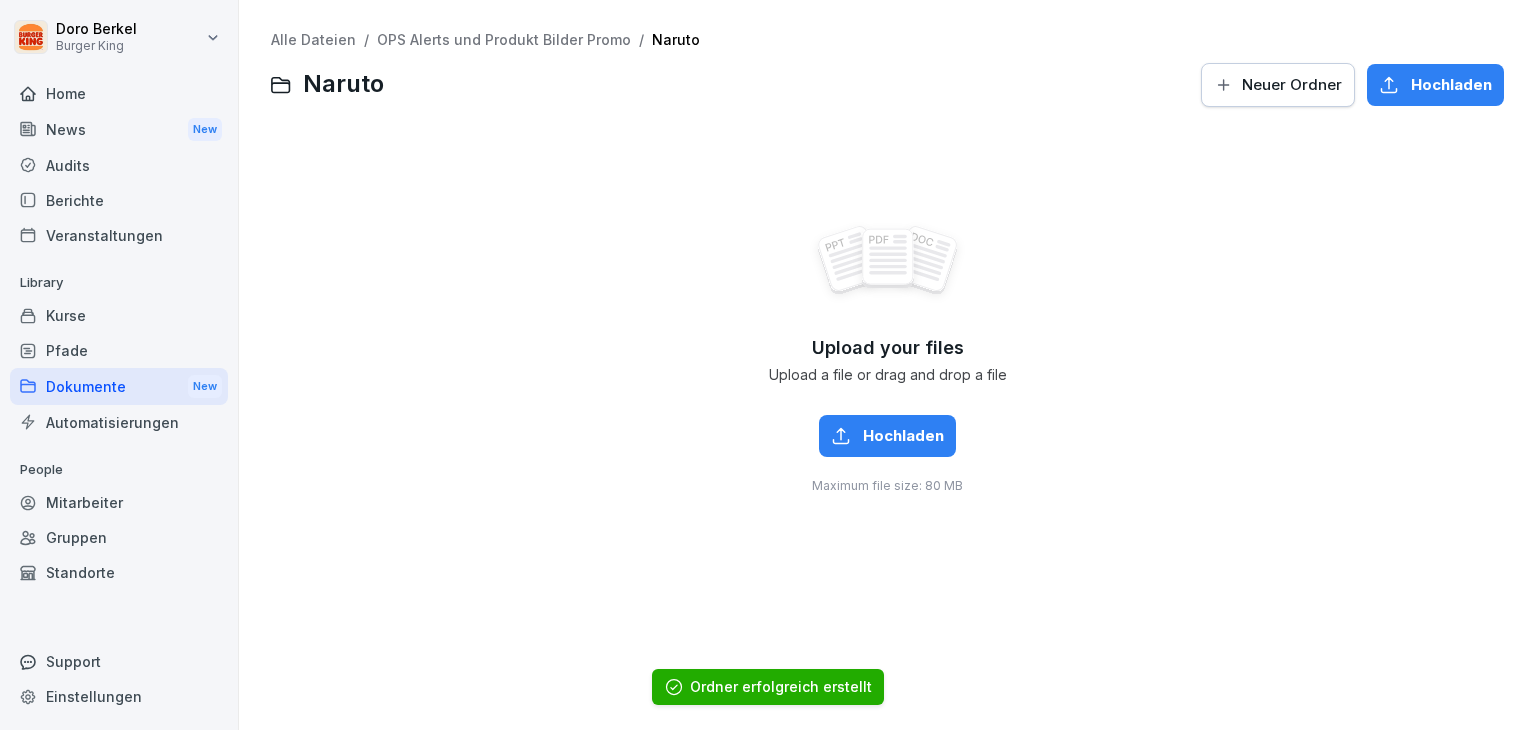 click on "Hochladen" at bounding box center (1435, 85) 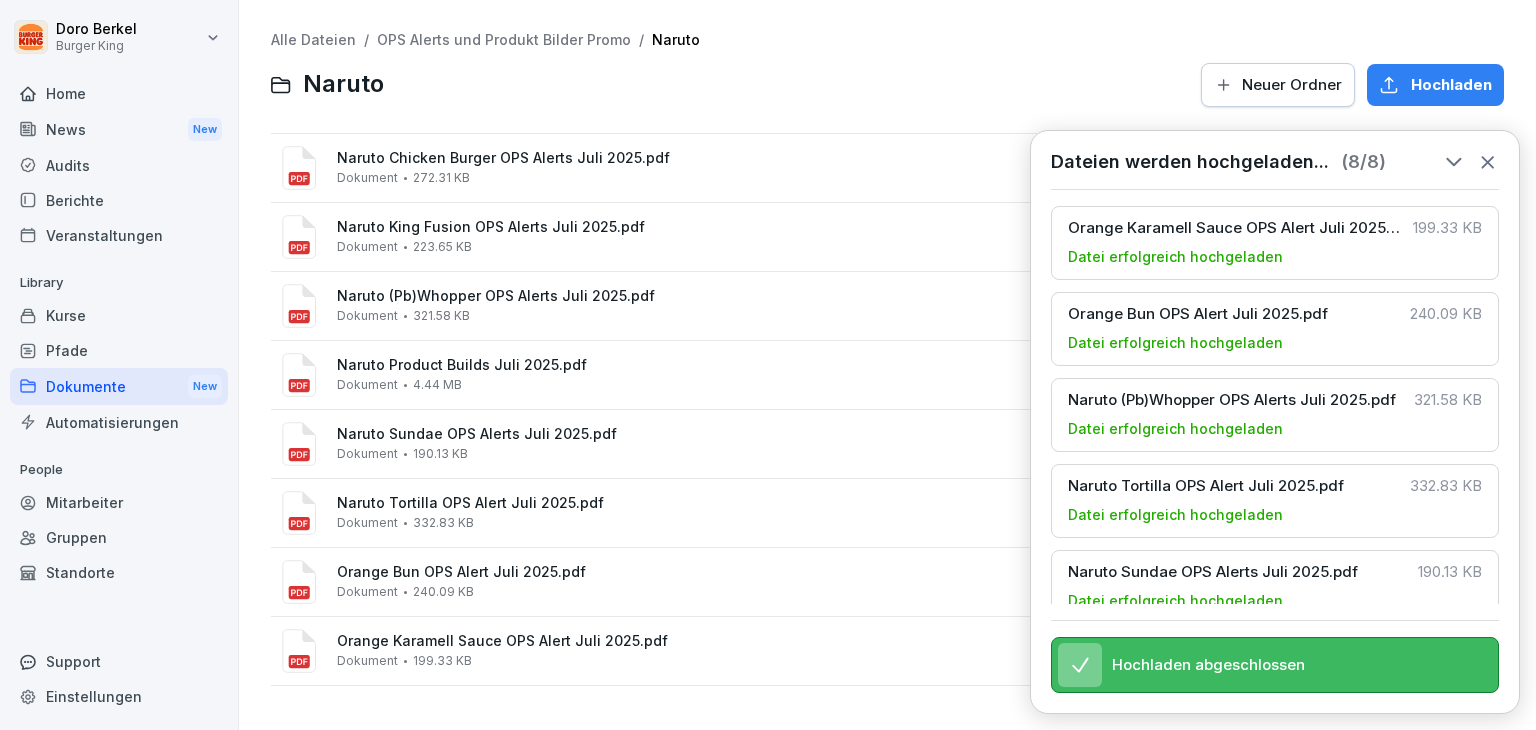 click on "News New" at bounding box center [119, 129] 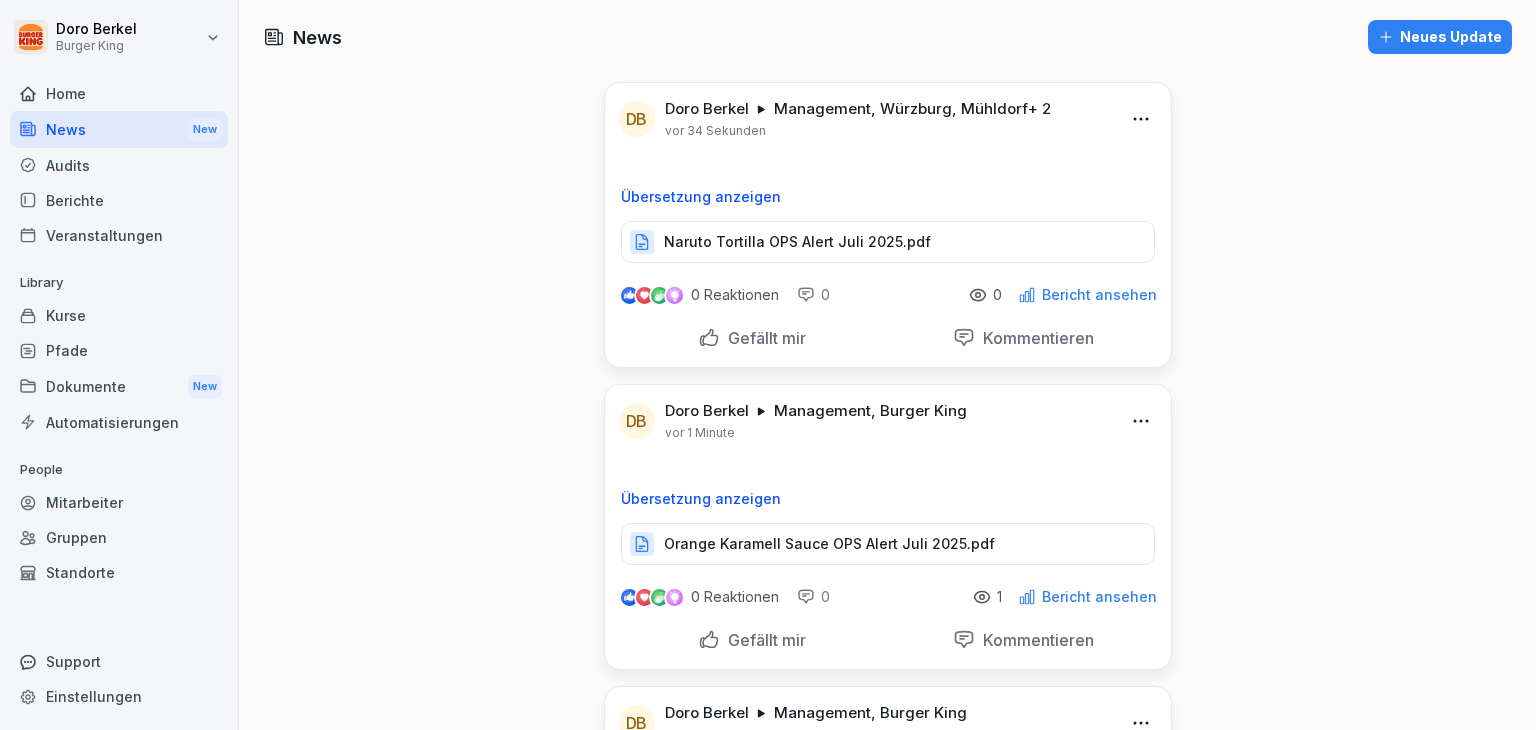 click 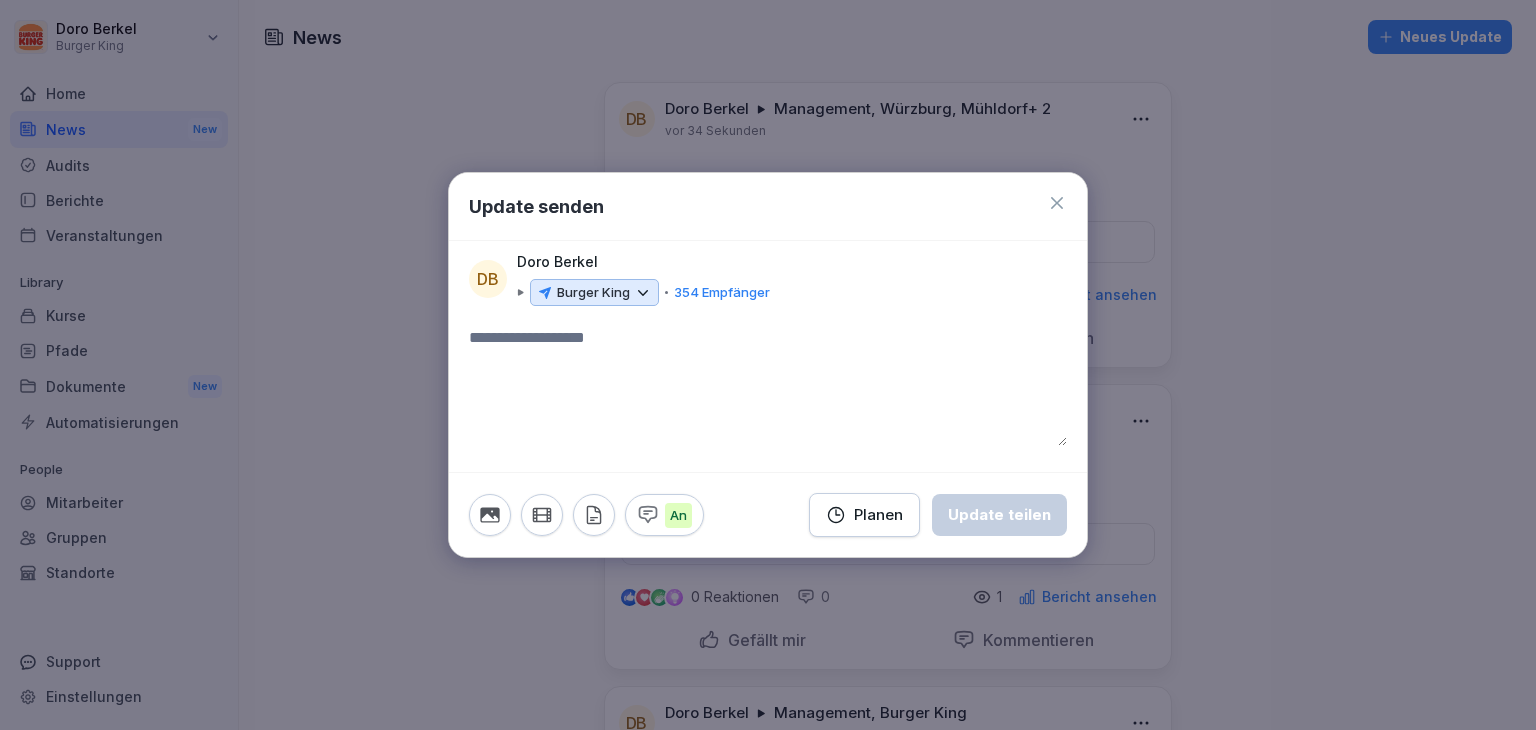 click on "Burger King" at bounding box center [594, 293] 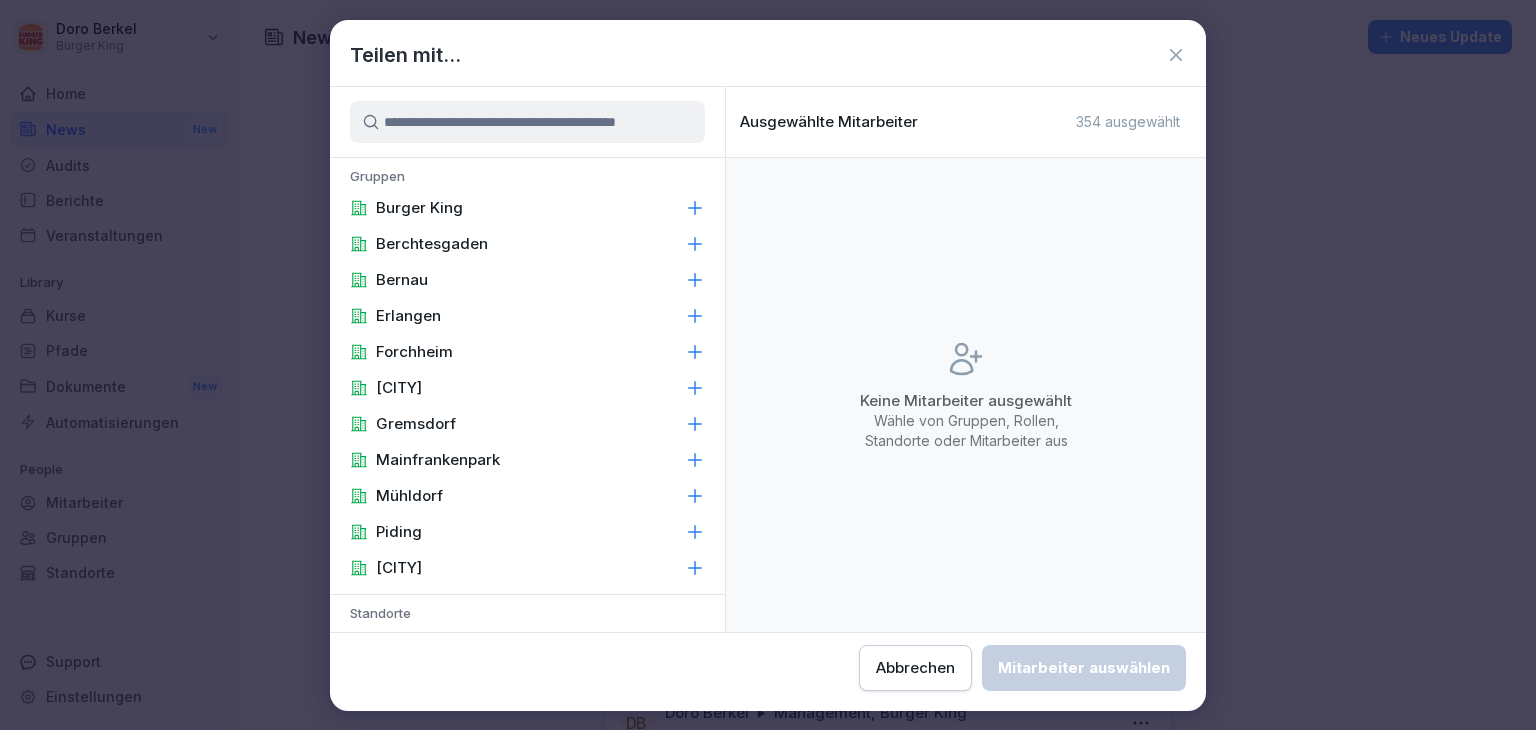 click on "Burger King" at bounding box center [527, 208] 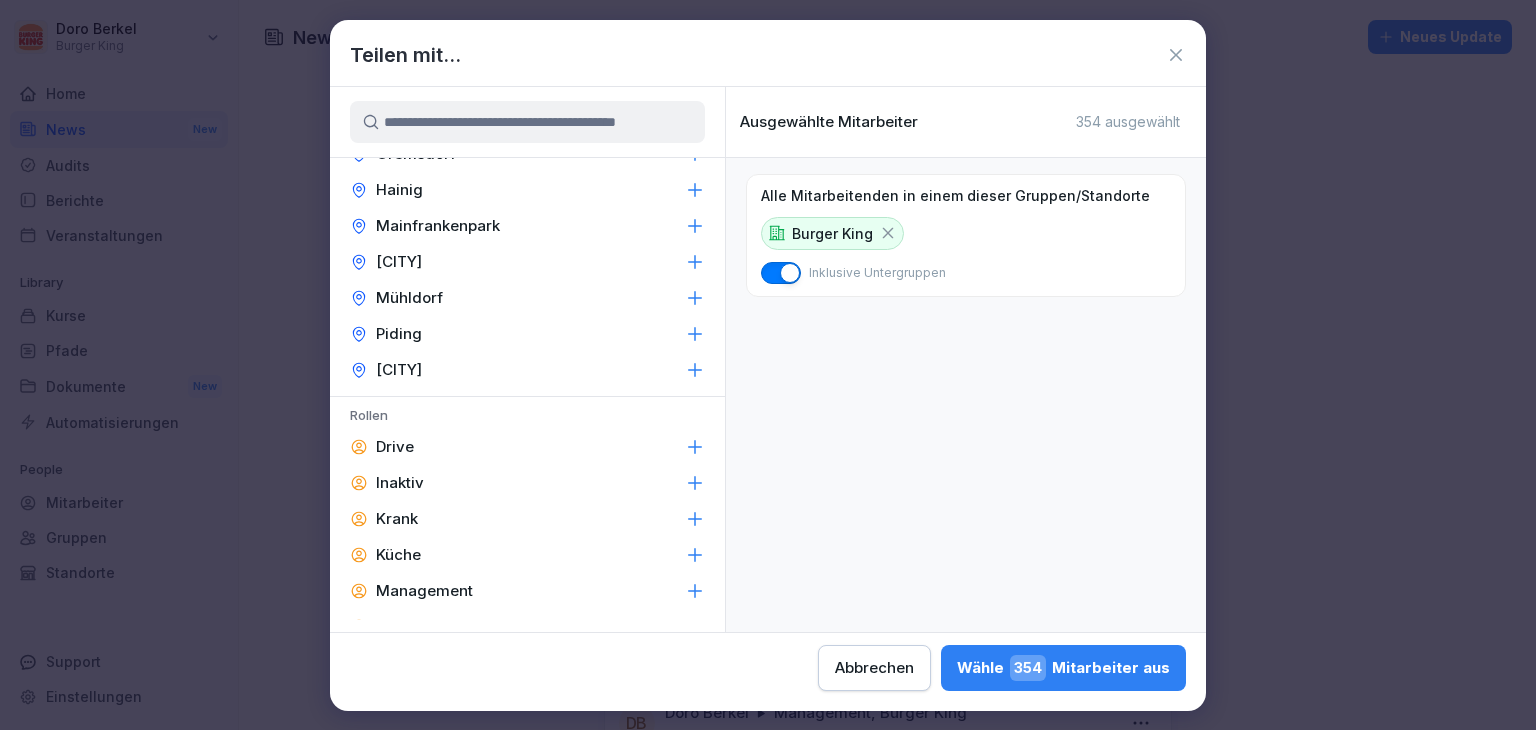 scroll, scrollTop: 800, scrollLeft: 0, axis: vertical 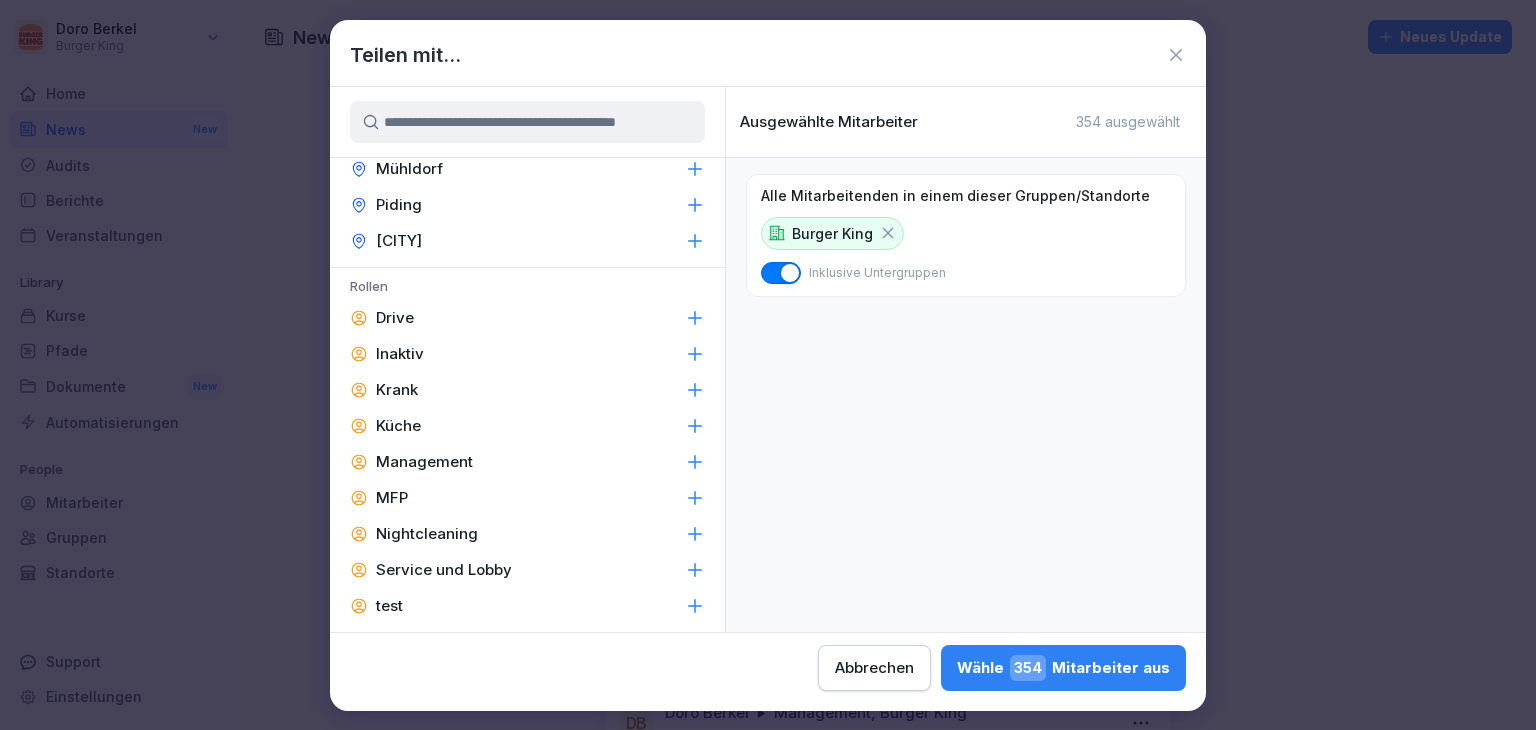 click on "Management" at bounding box center (424, 462) 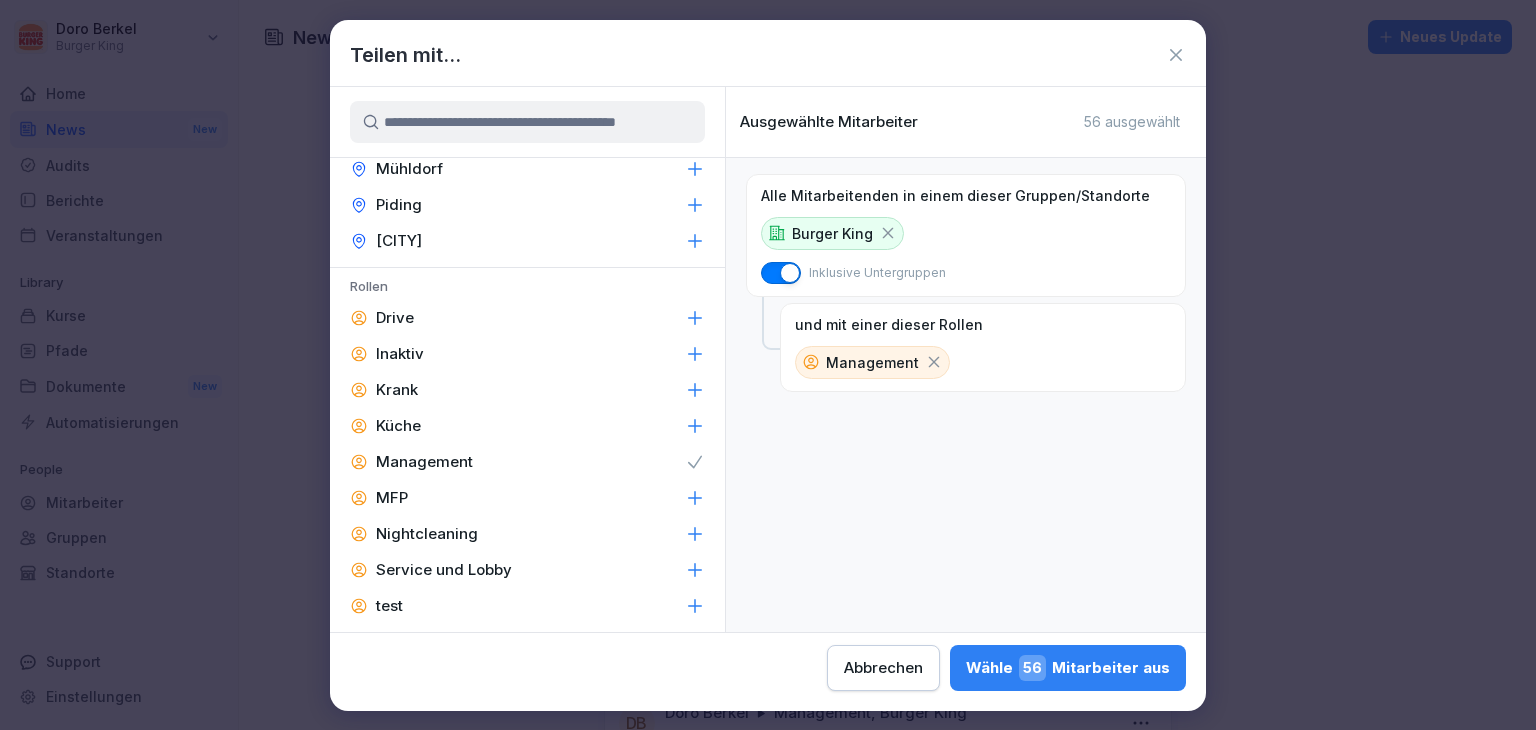 click on "Wähle 56 Mitarbeiter aus" at bounding box center (1068, 668) 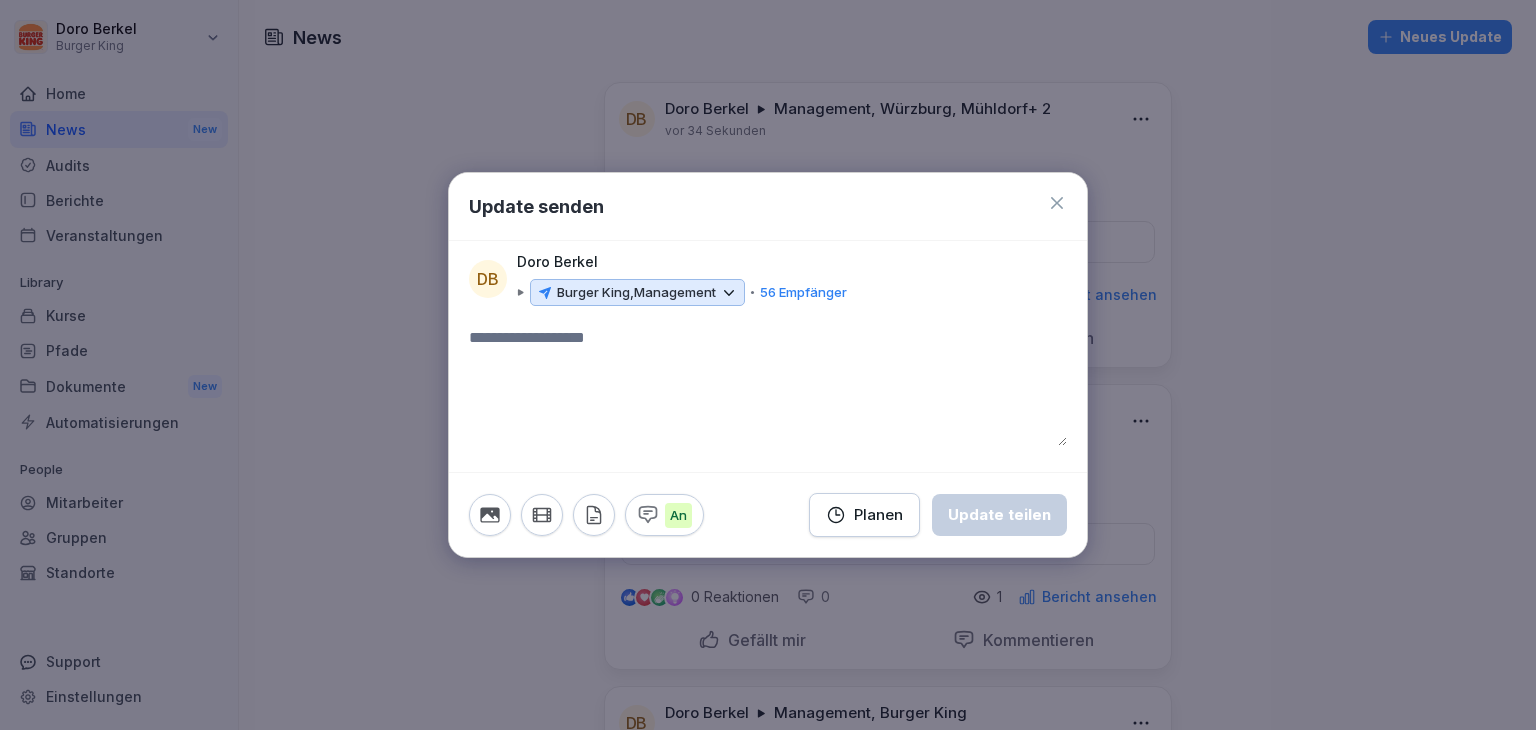 click at bounding box center [594, 515] 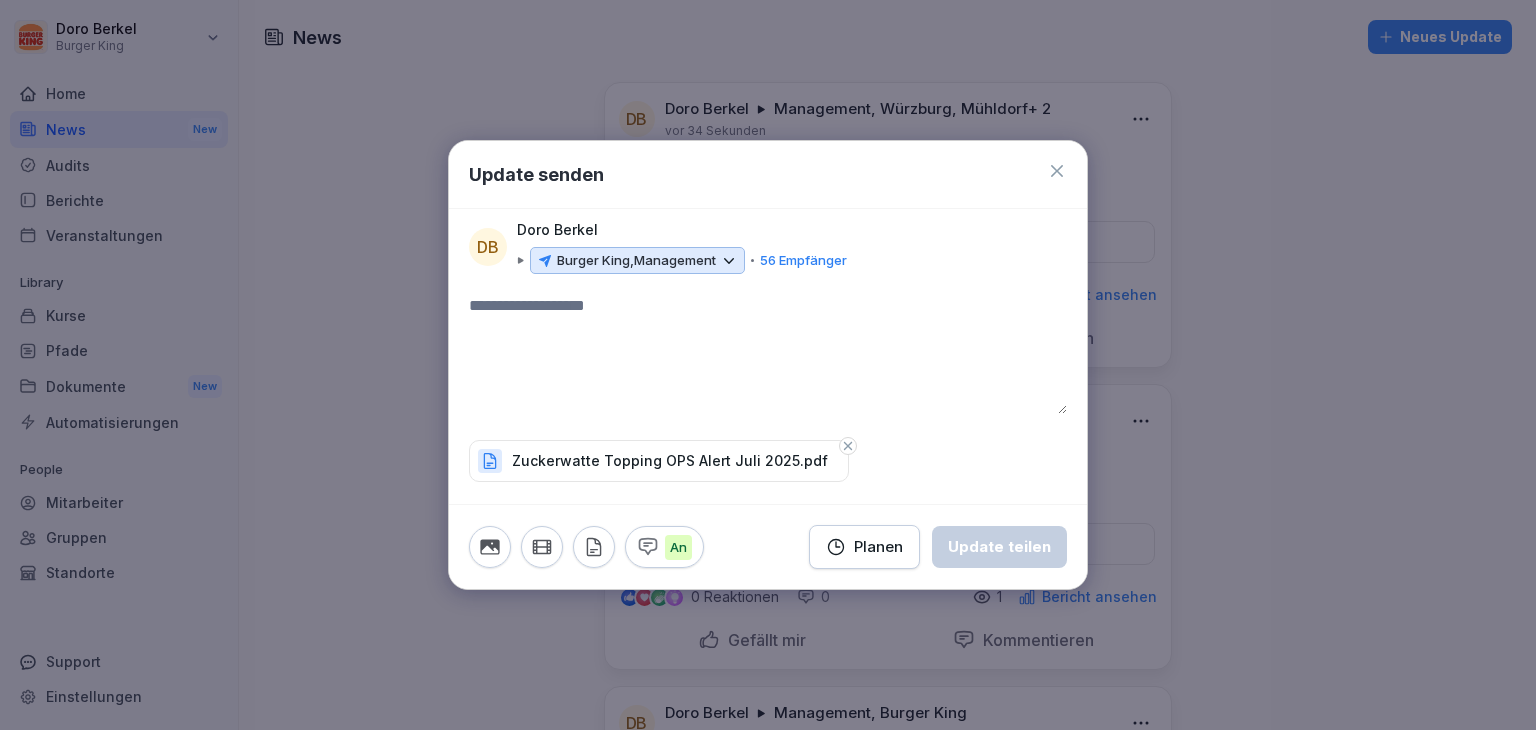 click on "Update senden DB Doro Berkel Burger King,  Management 56 Empfänger Zuckerwatte Topping OPS Alert Juli 2025.pdf An Planen Update teilen" at bounding box center [768, 365] 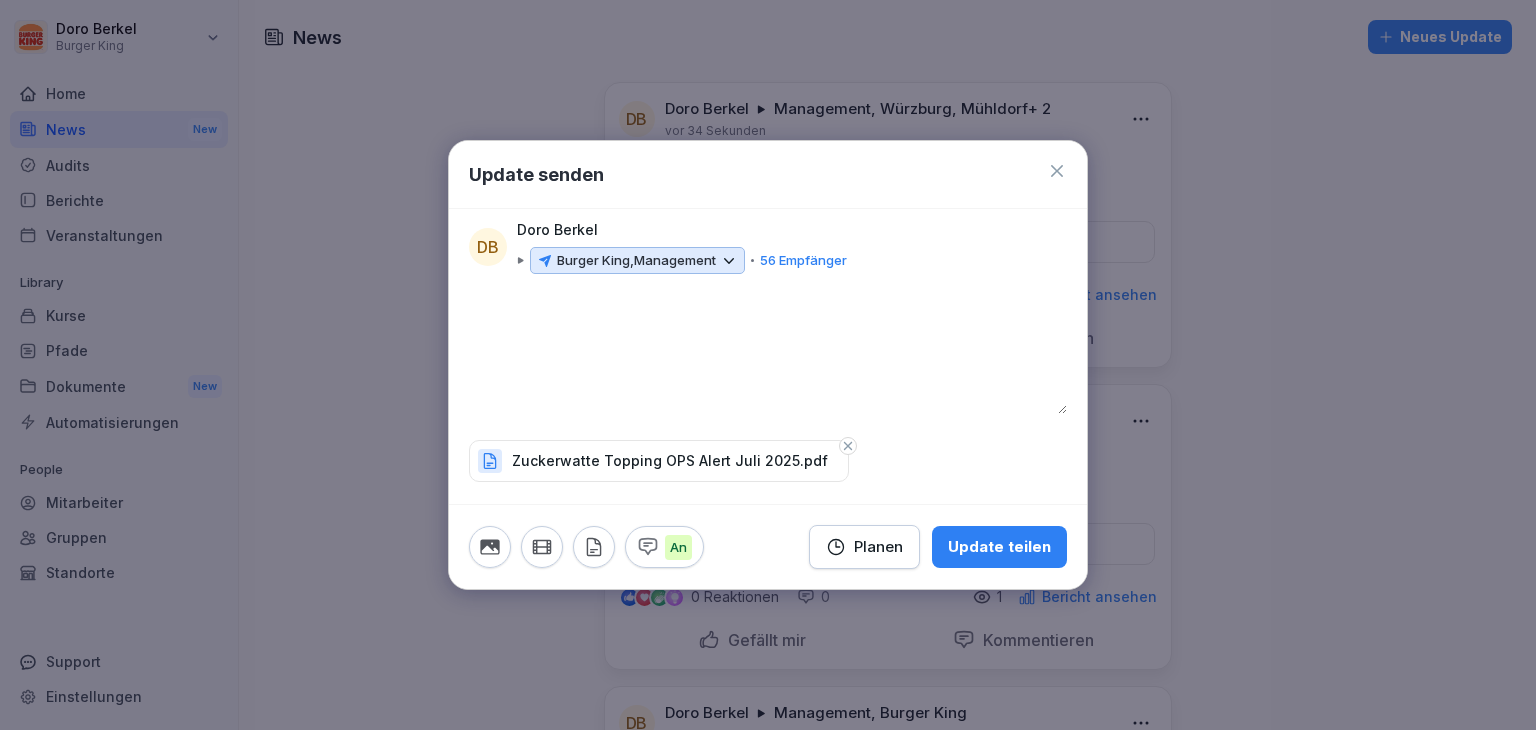 type 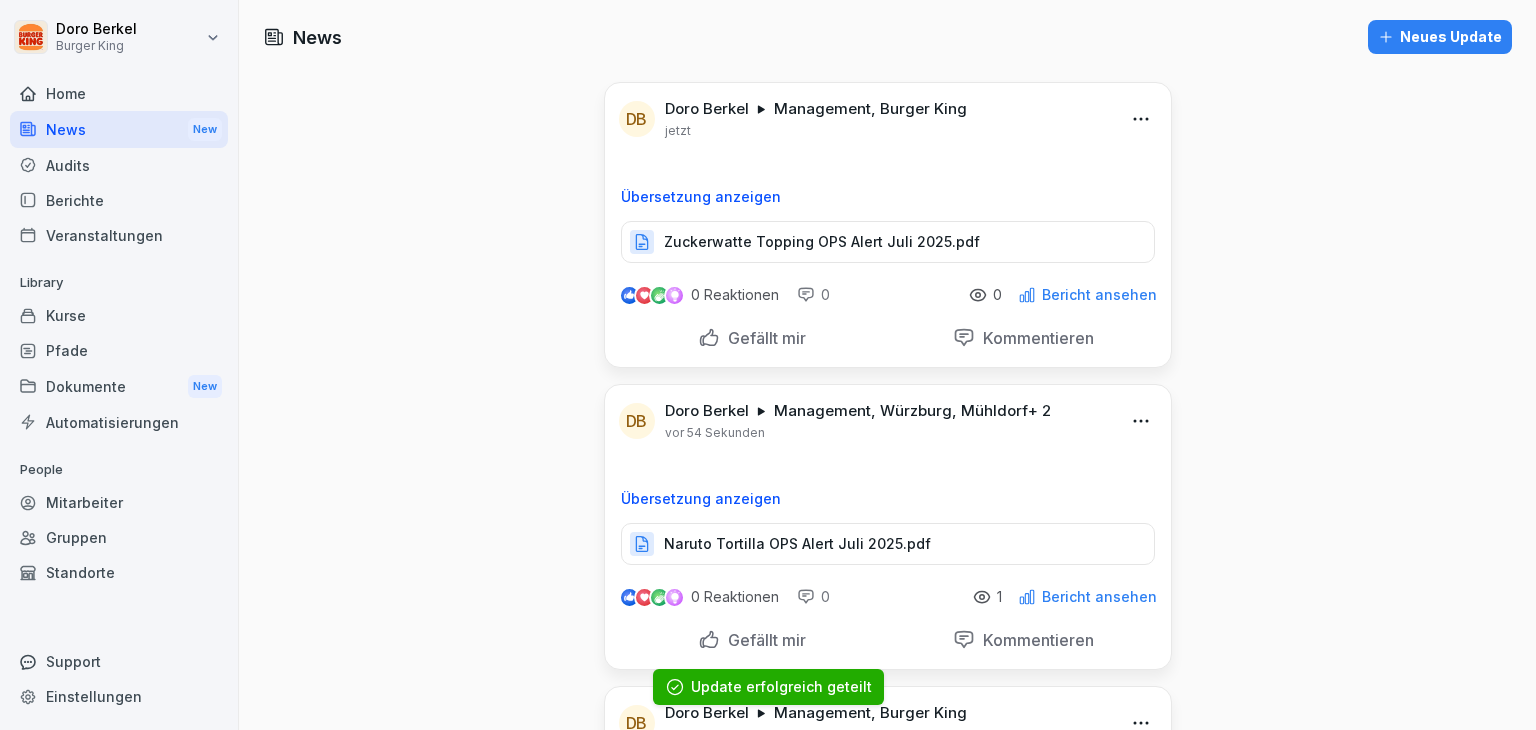 click on "Neues Update" at bounding box center (1440, 37) 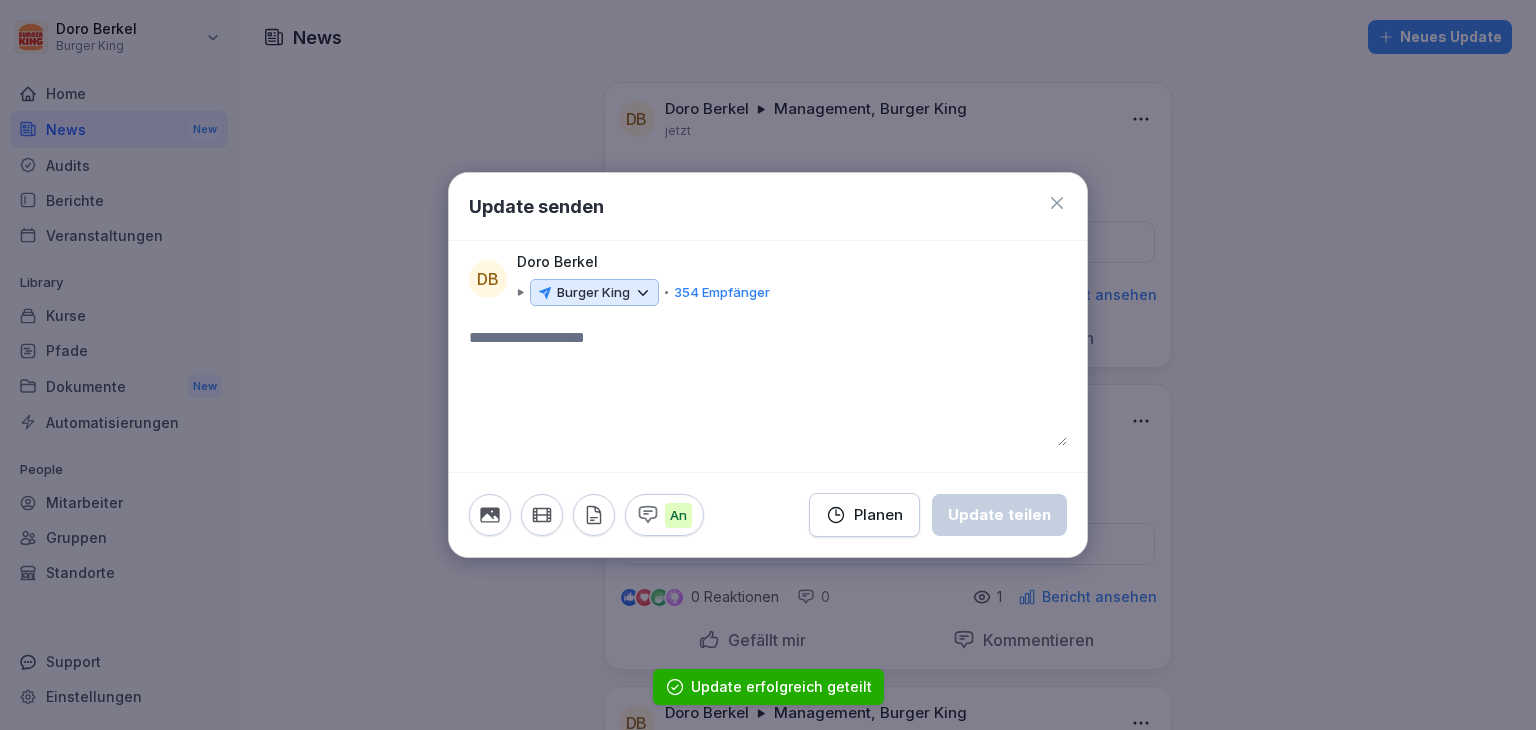 click on "Burger King" at bounding box center (593, 293) 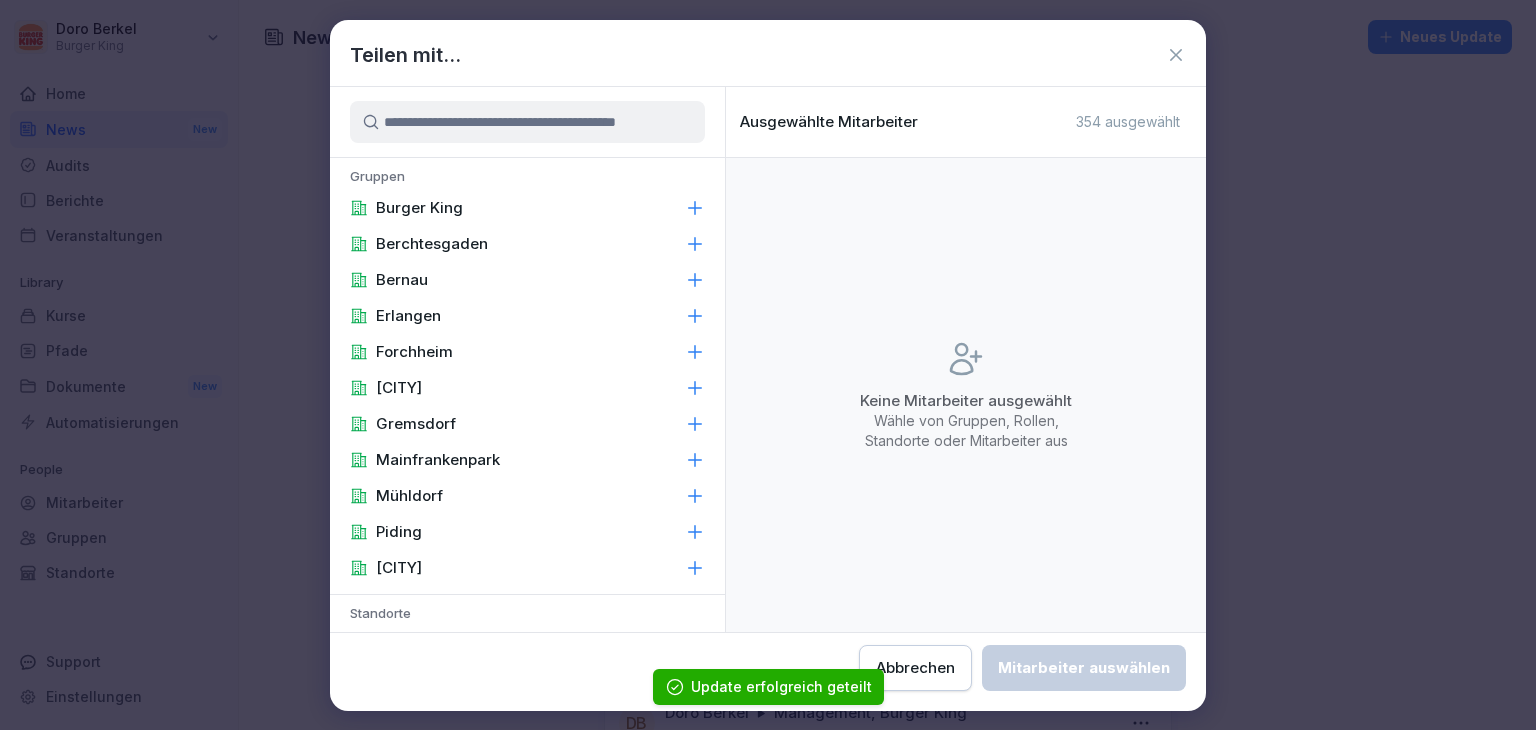 click on "Burger King" at bounding box center [527, 208] 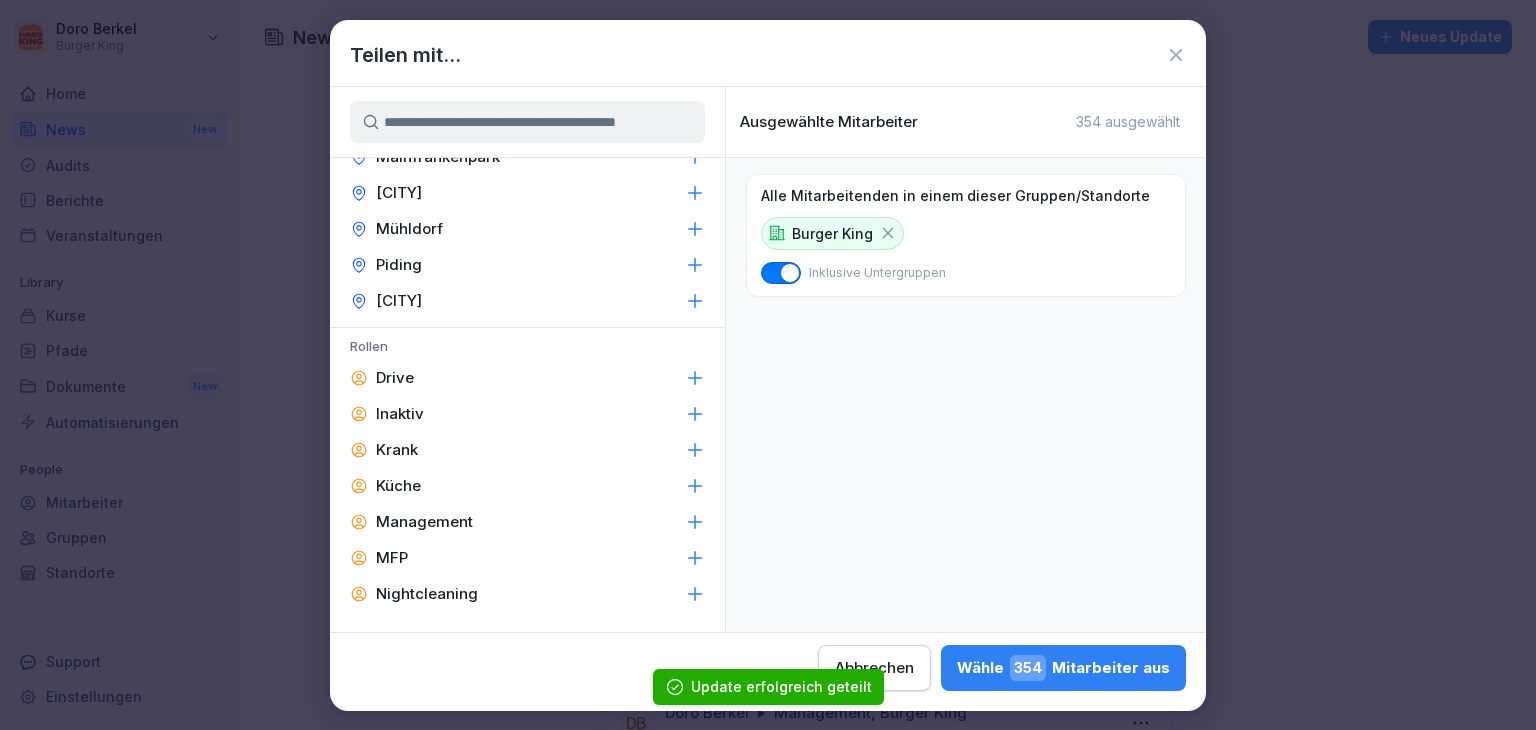 scroll, scrollTop: 800, scrollLeft: 0, axis: vertical 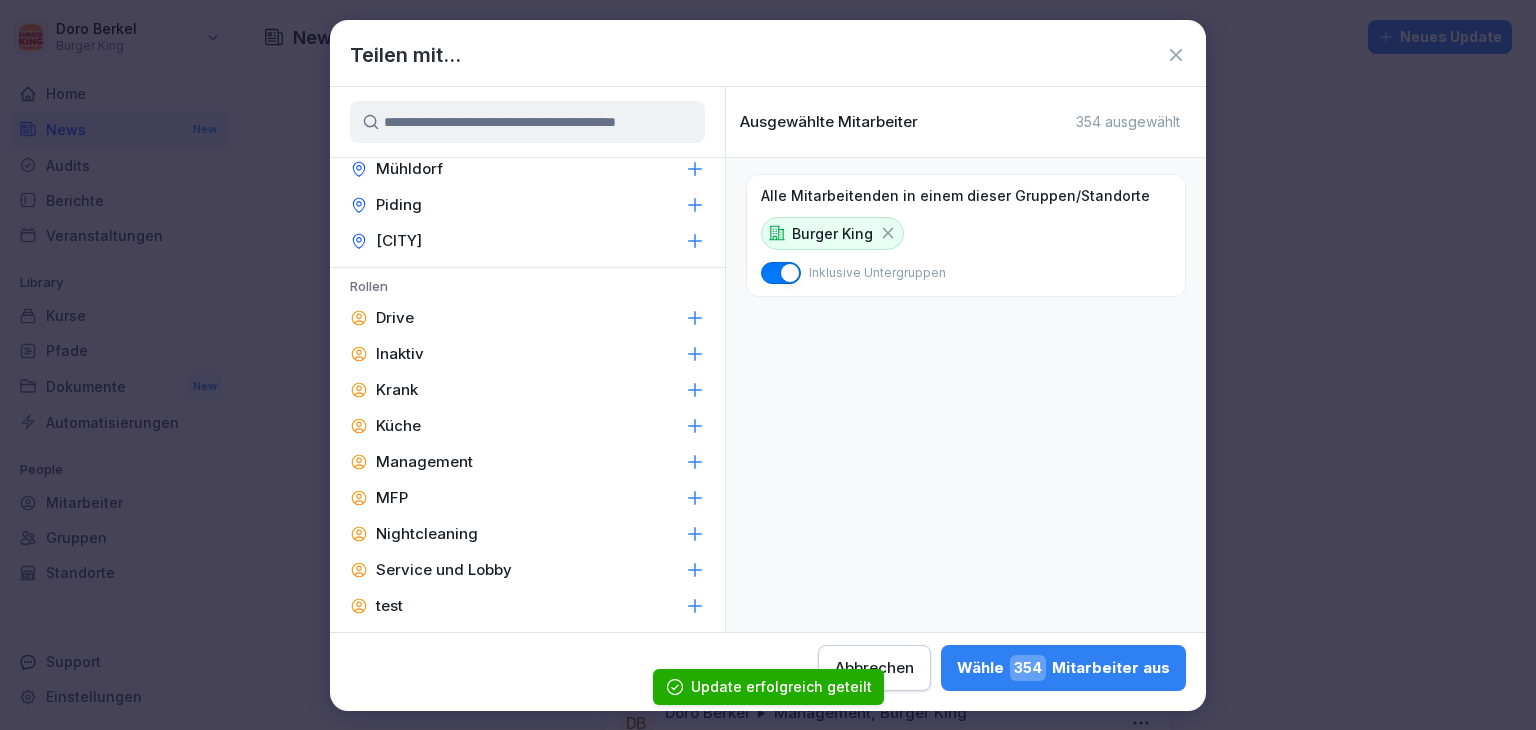 click on "Management" at bounding box center [424, 462] 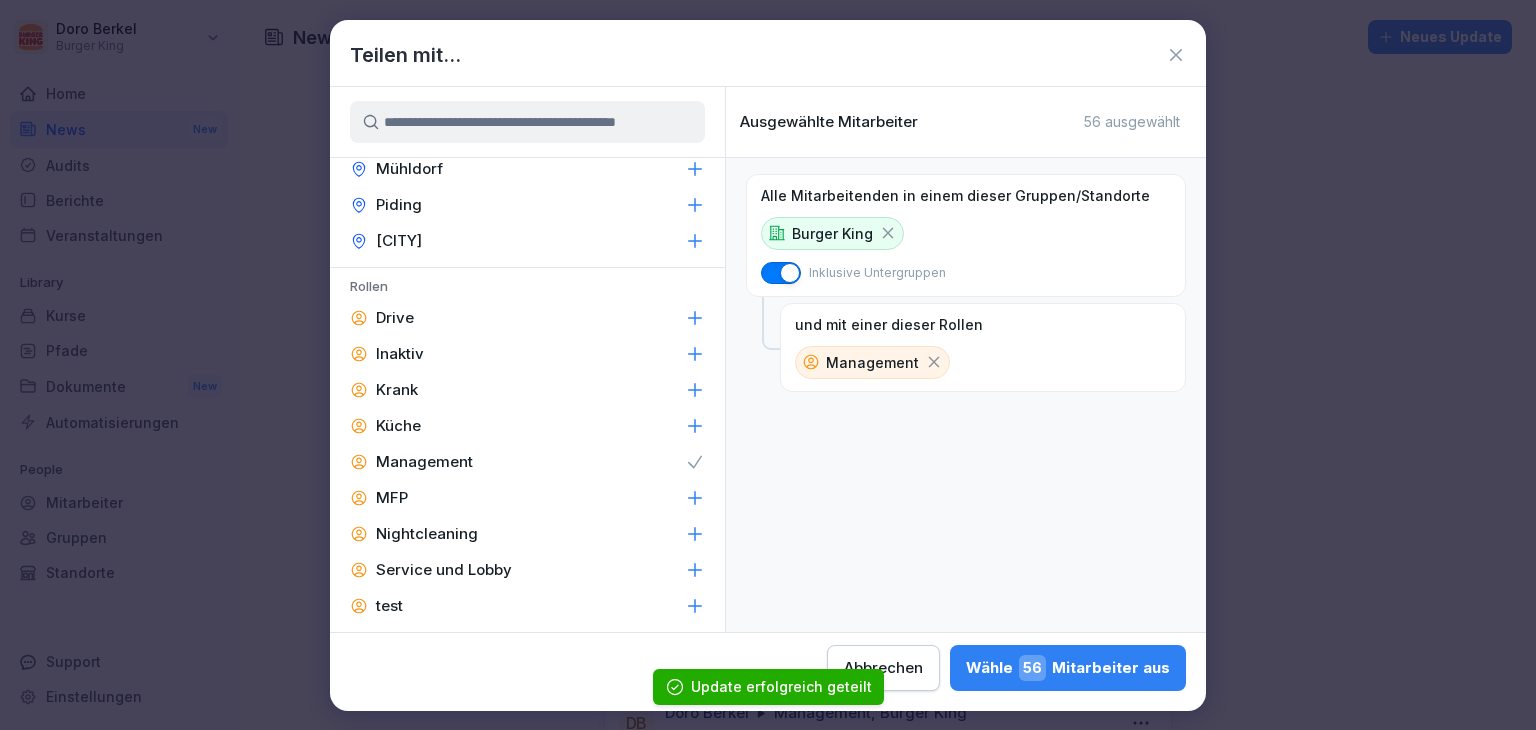 click on "Wähle 56 Mitarbeiter aus" at bounding box center [1068, 668] 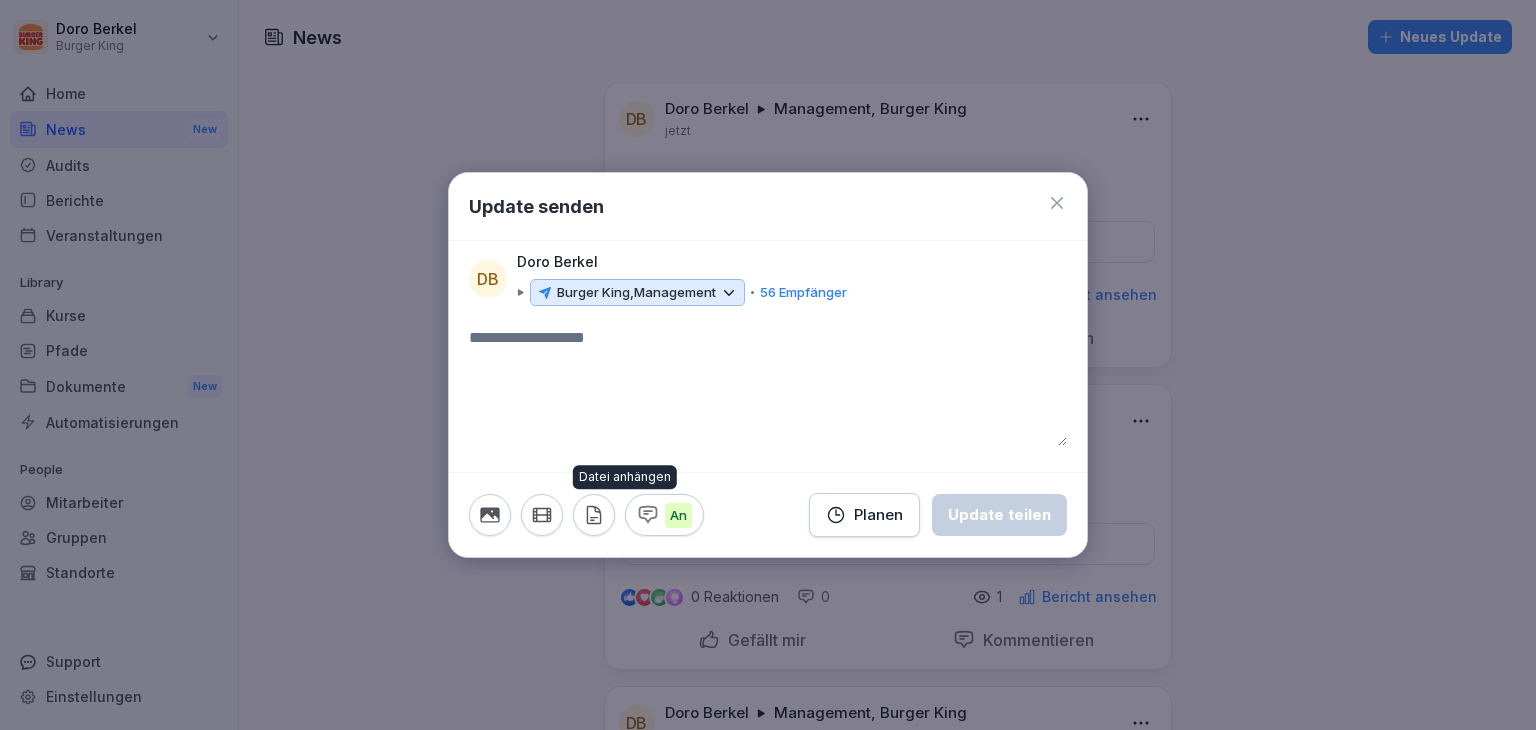click 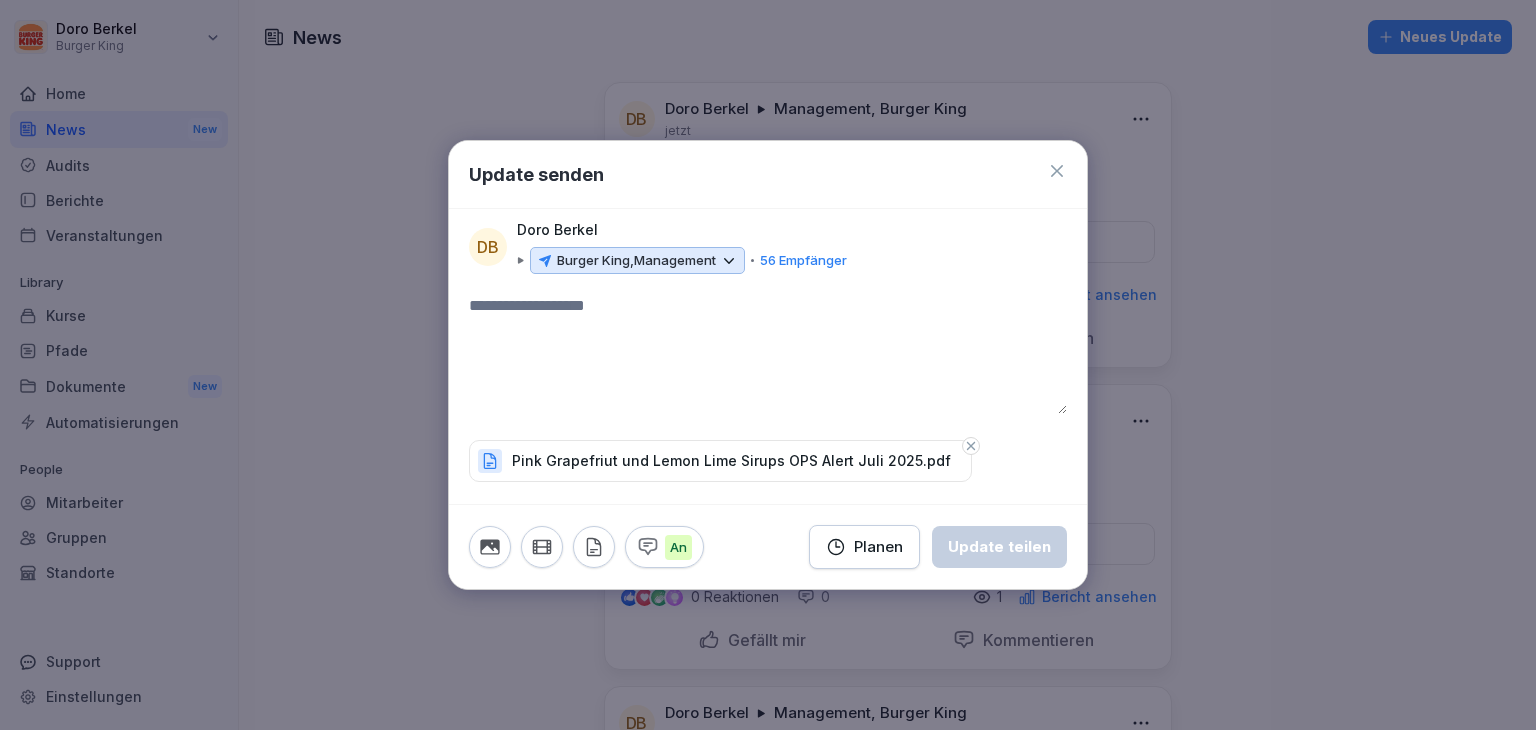 click at bounding box center (768, 354) 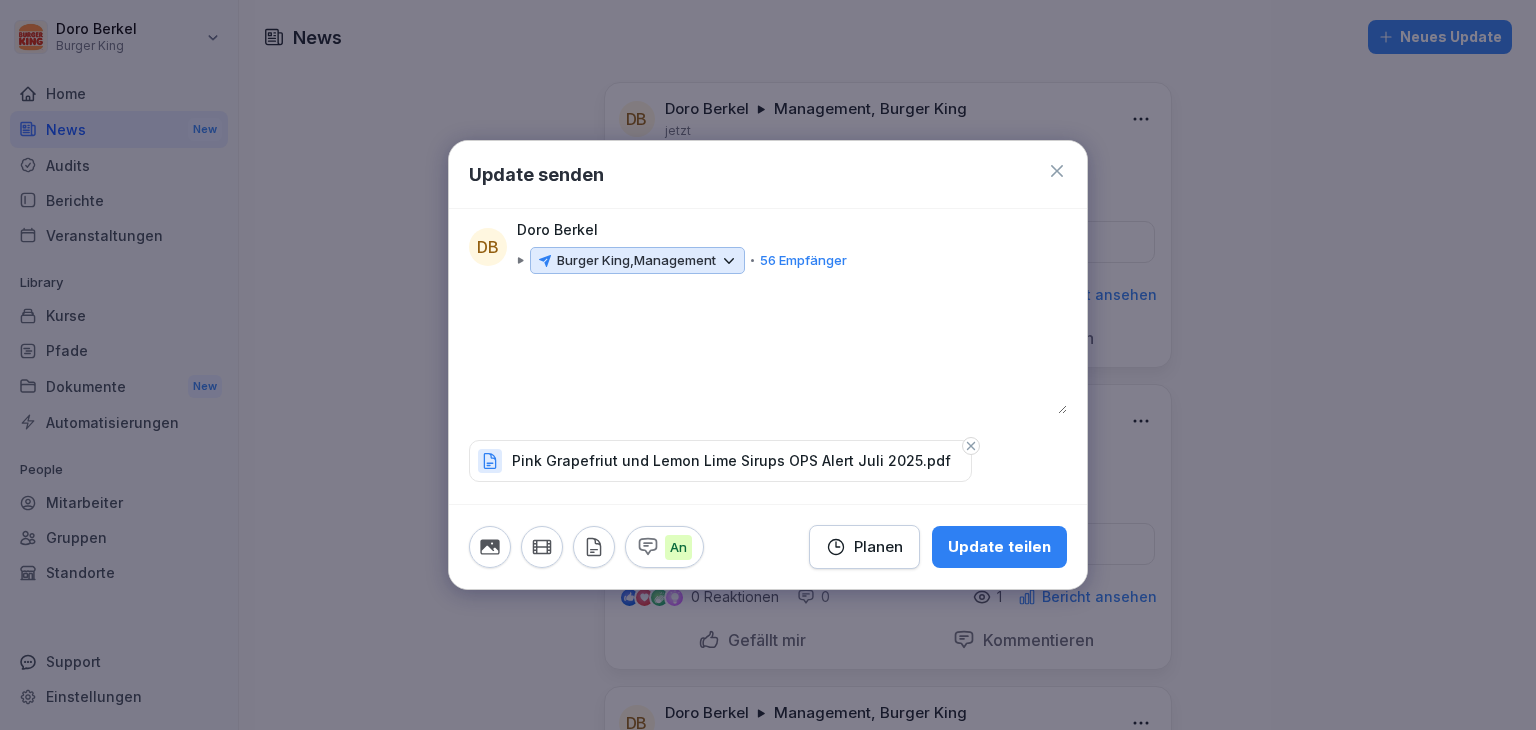 type 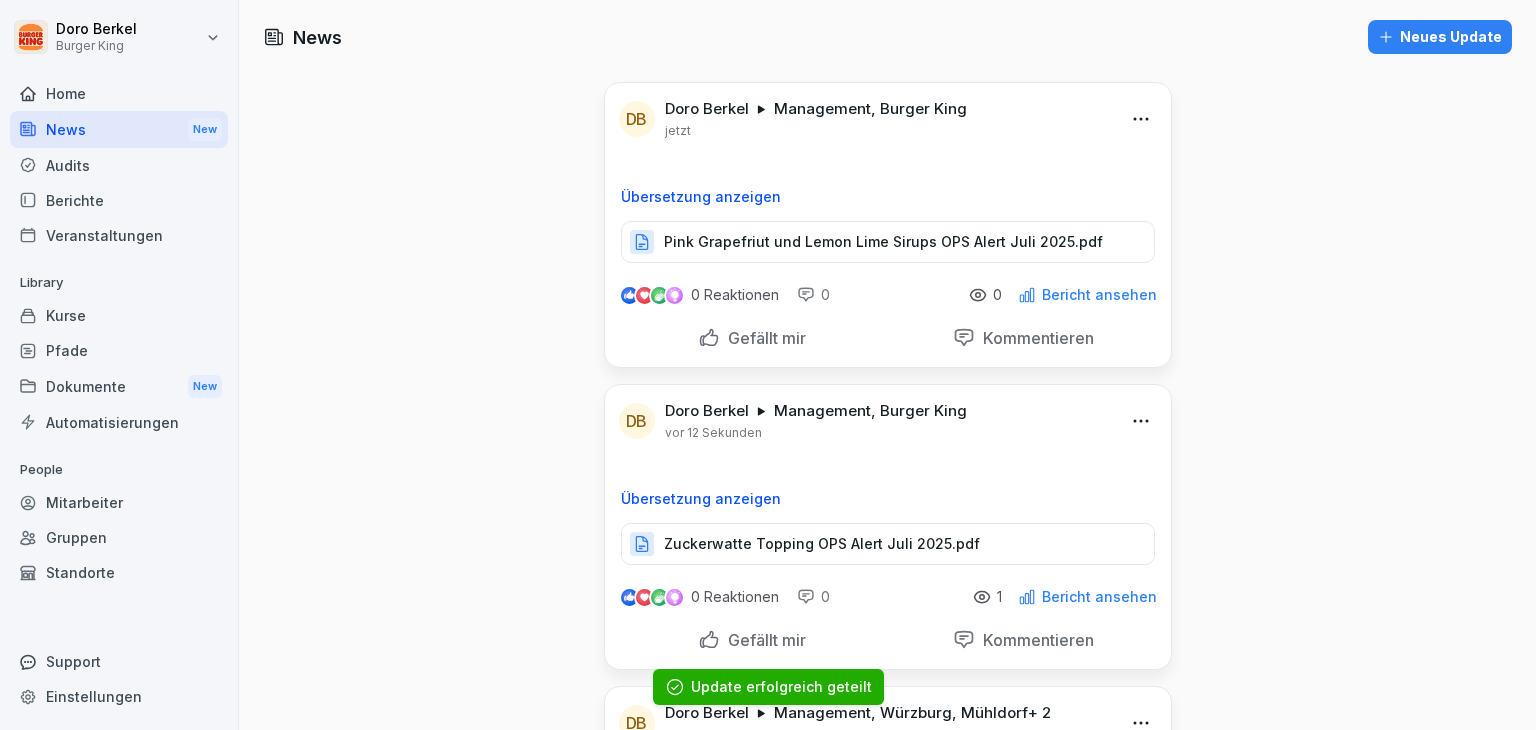 click on "Neues Update" at bounding box center [1440, 37] 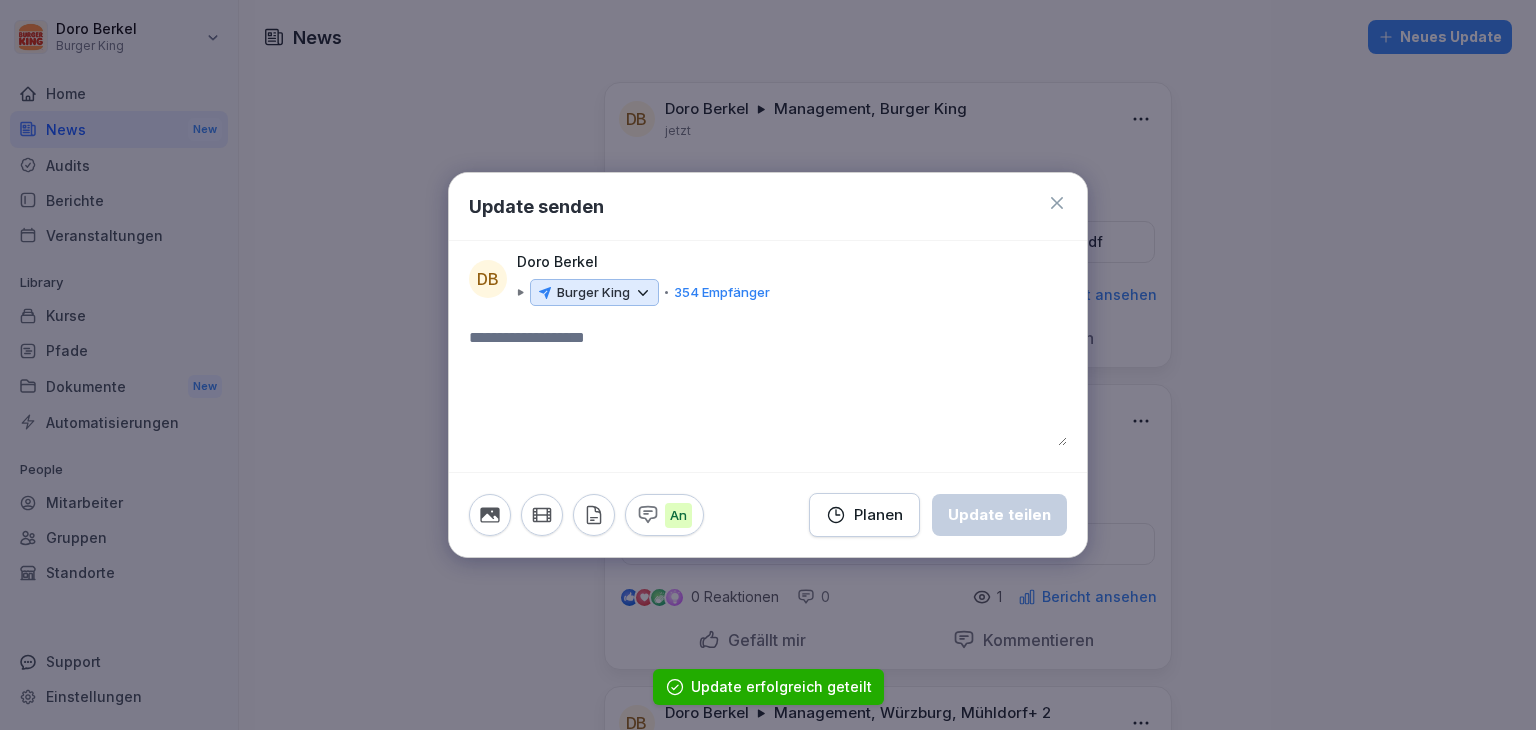 click on "Burger King" at bounding box center (594, 293) 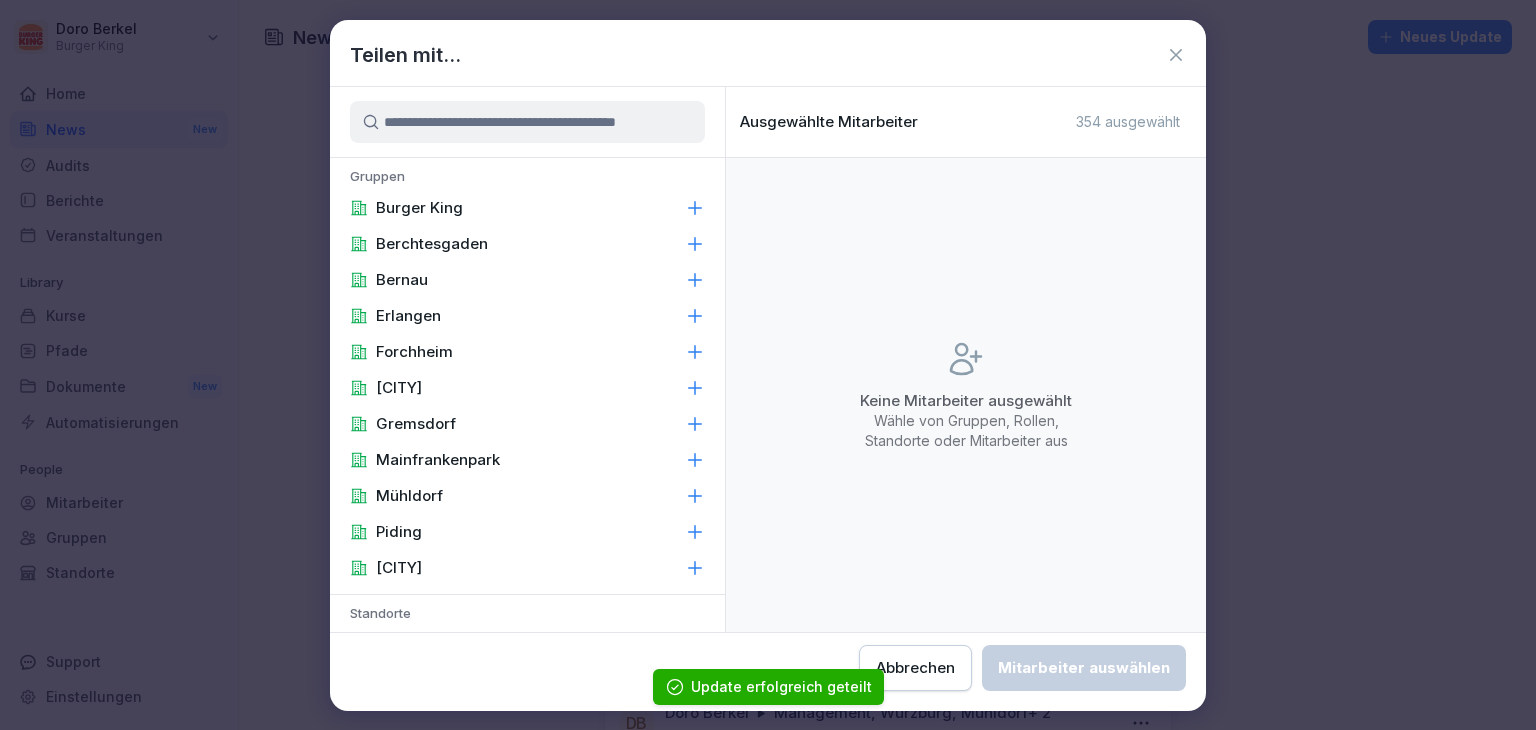click on "Burger King" at bounding box center (419, 208) 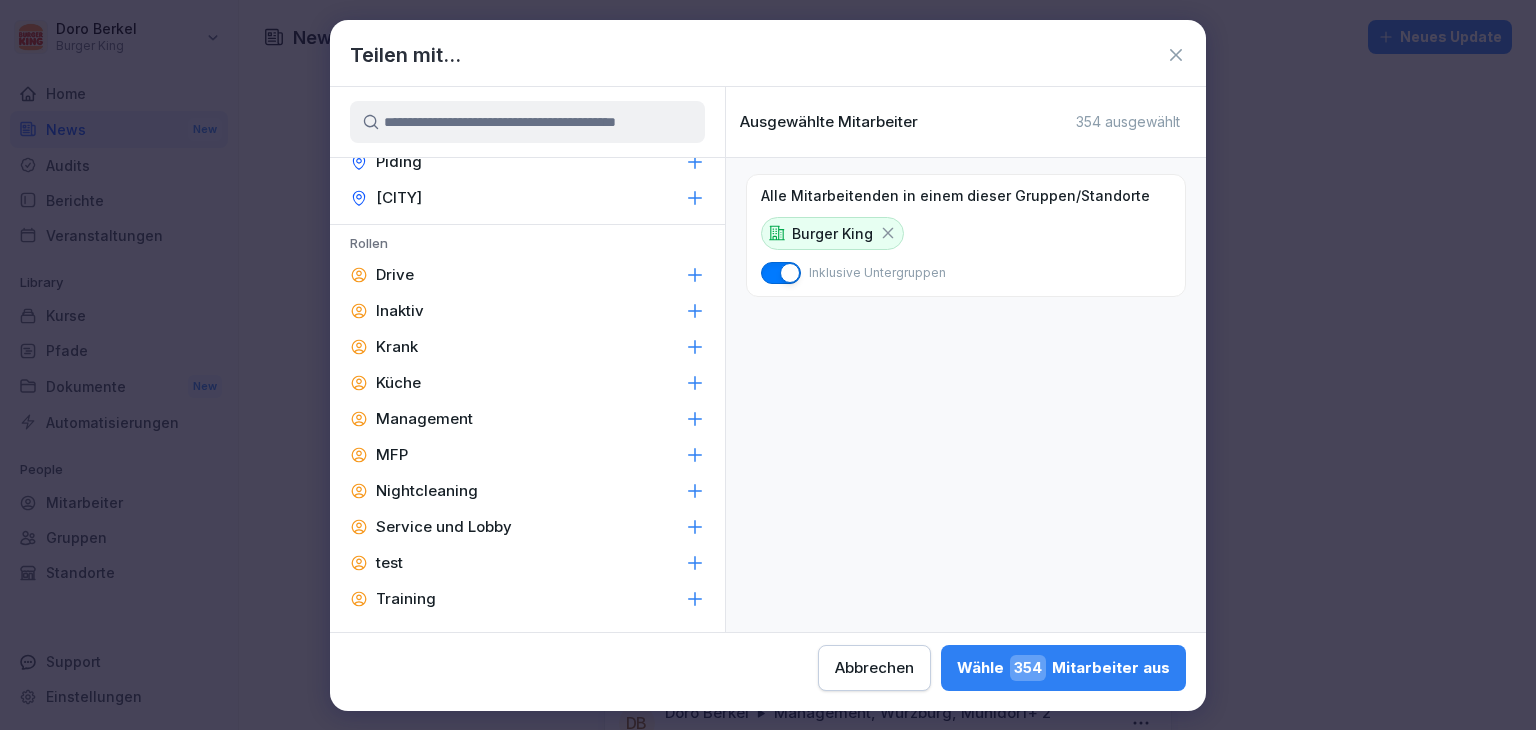 scroll, scrollTop: 847, scrollLeft: 0, axis: vertical 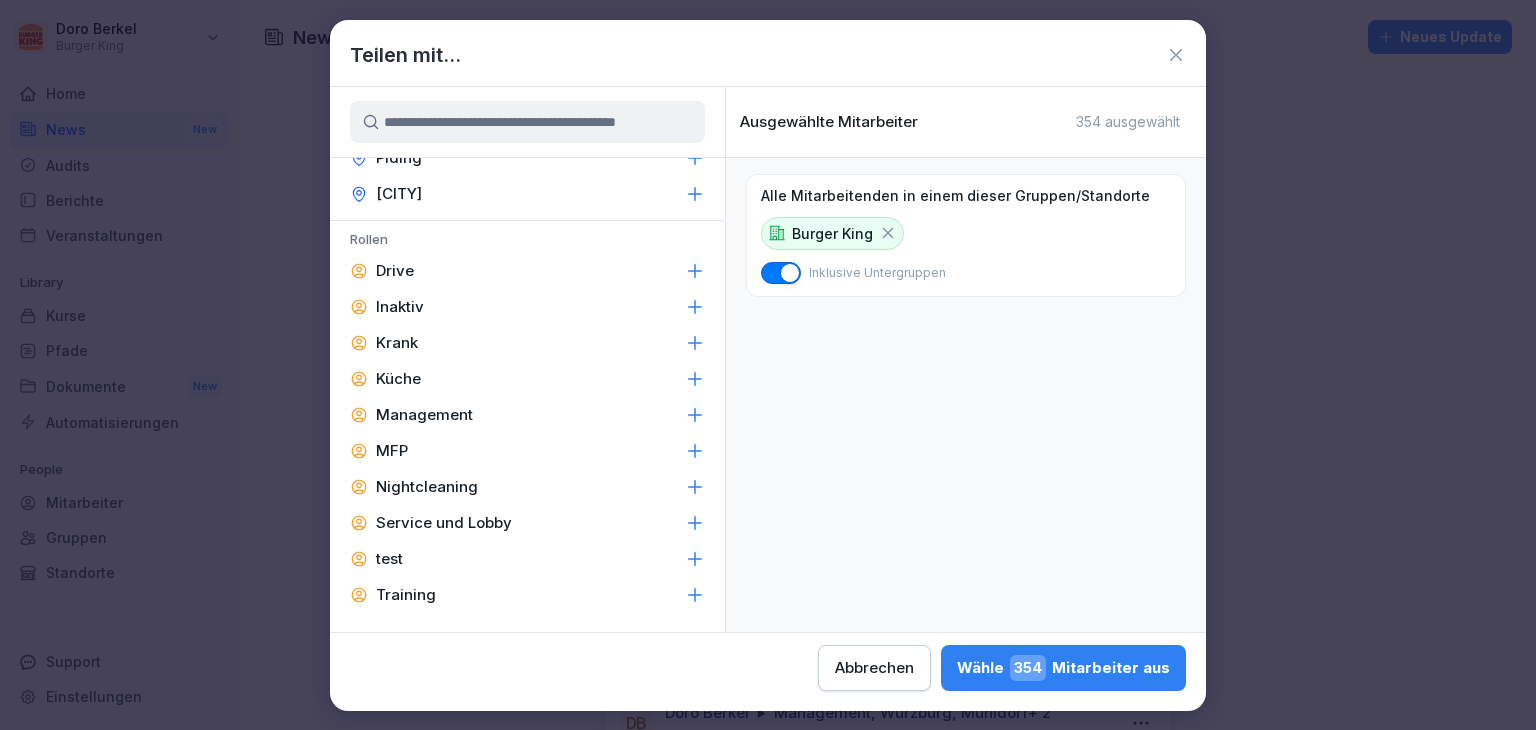 click on "Management" at bounding box center (424, 415) 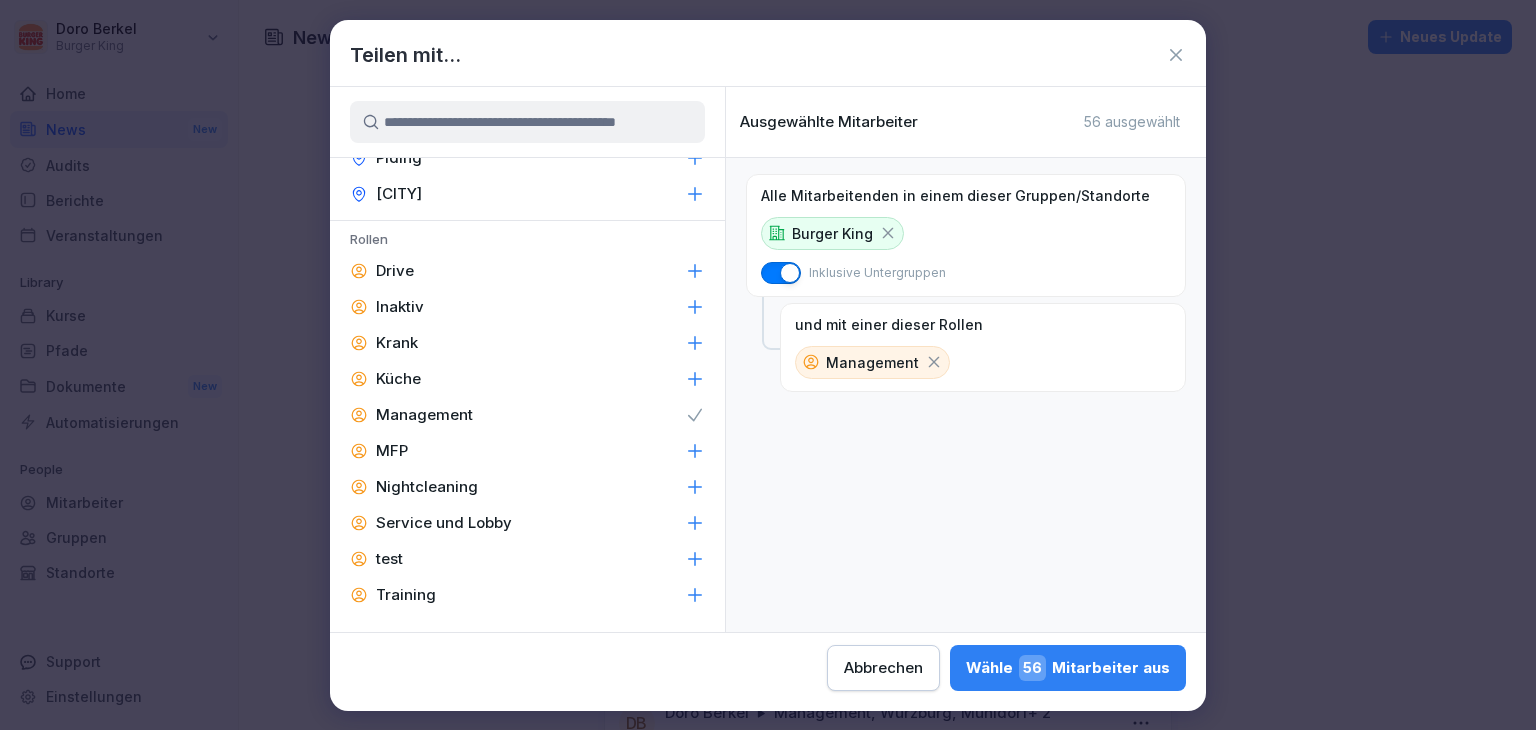 click on "Wähle 56 Mitarbeiter aus" at bounding box center [1068, 668] 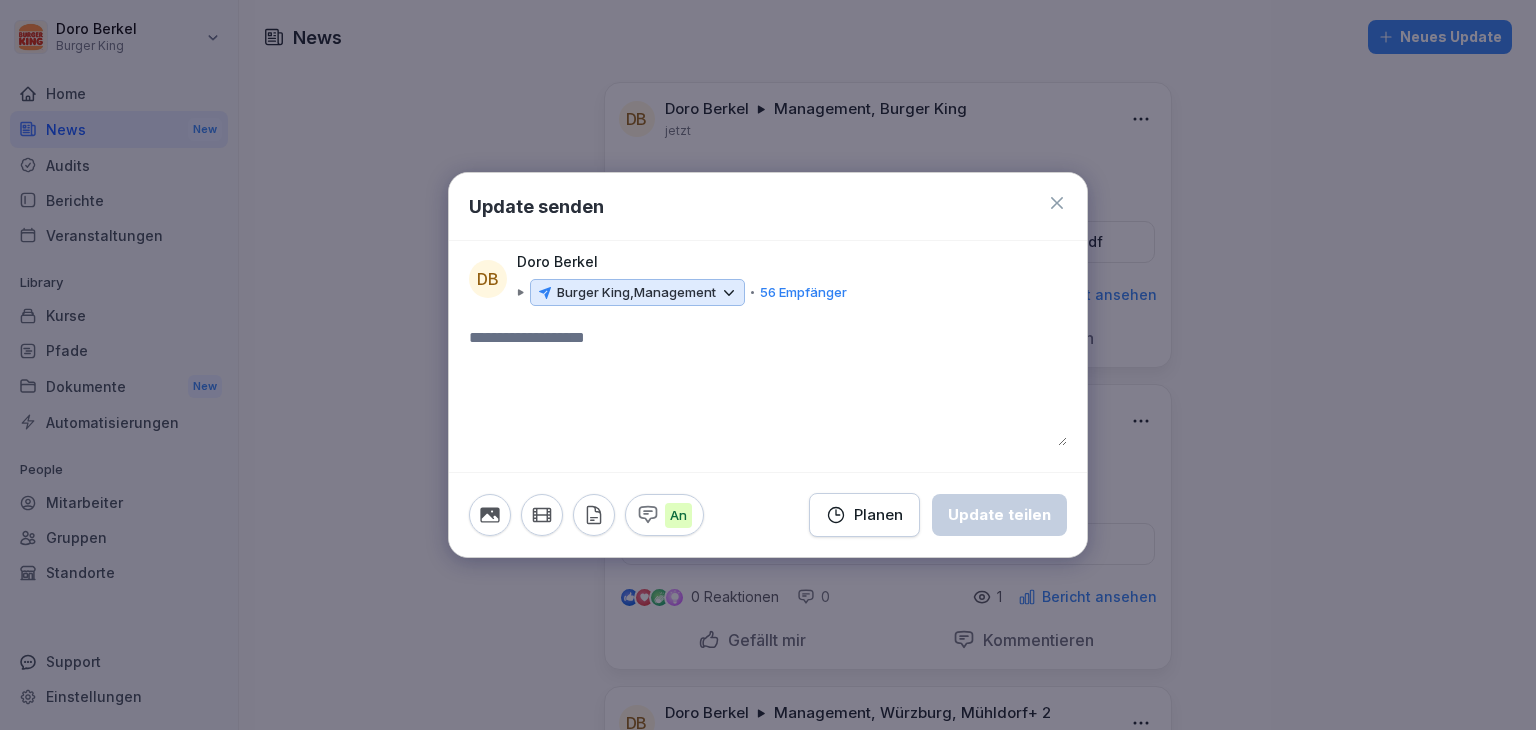 click at bounding box center (594, 515) 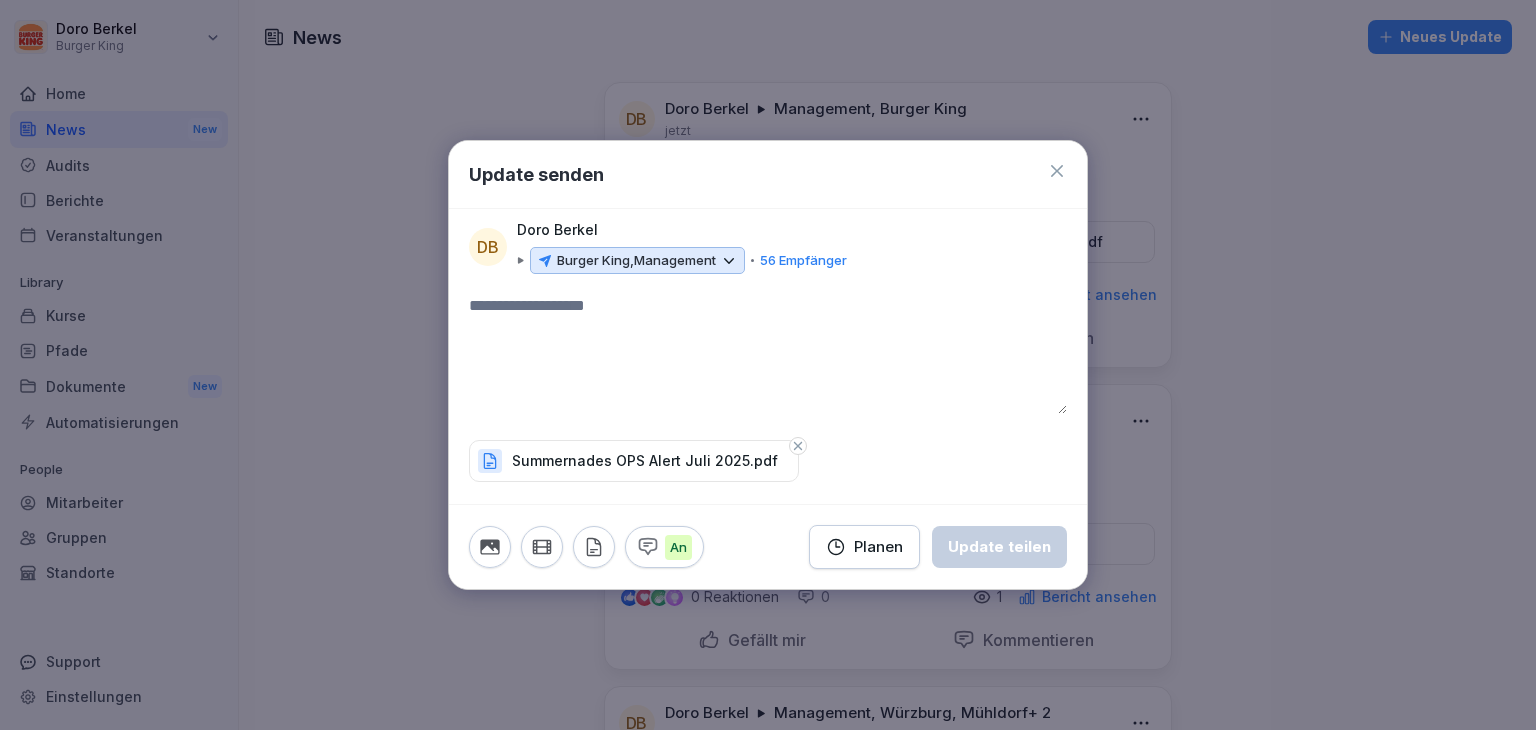 click at bounding box center (768, 354) 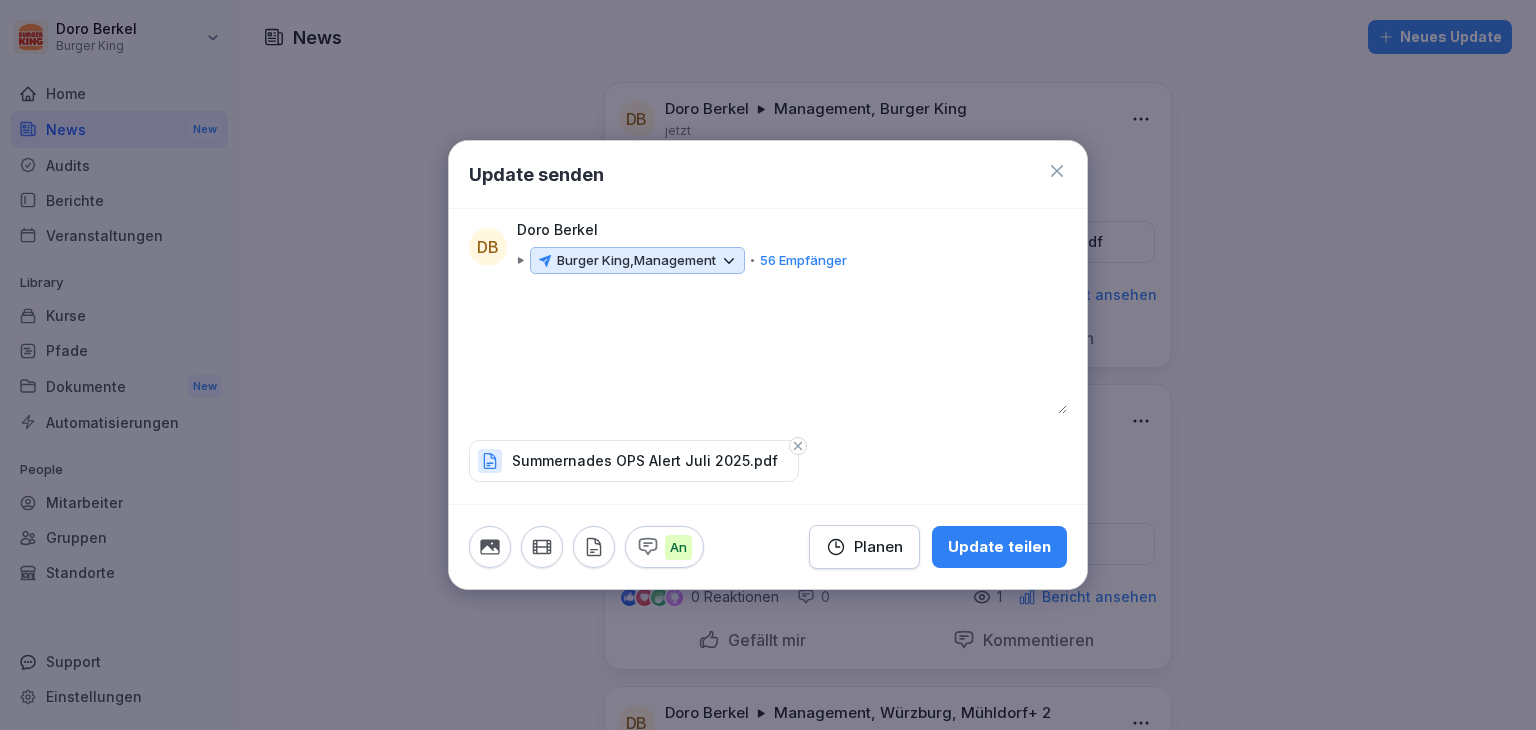 type 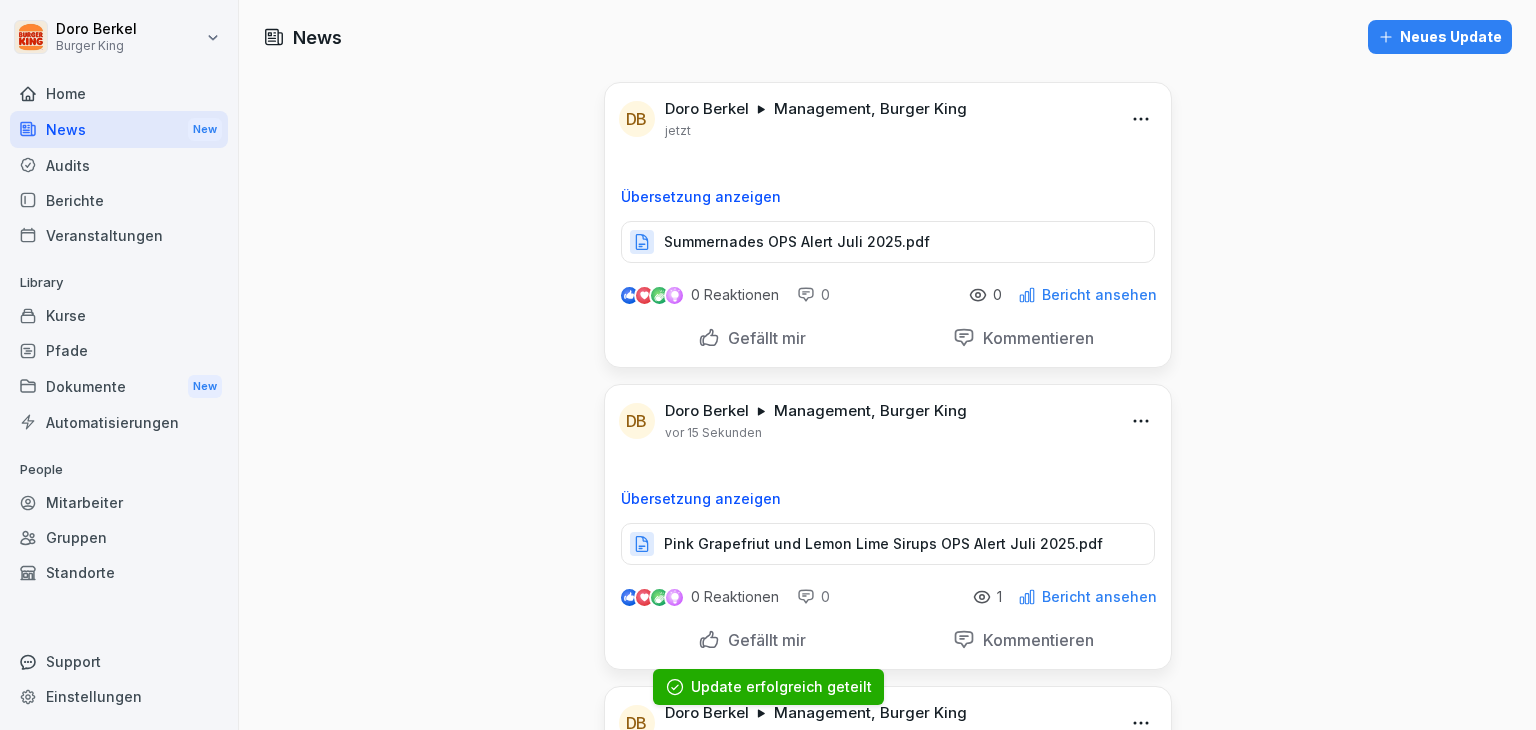 click on "Neues Update" at bounding box center (1440, 37) 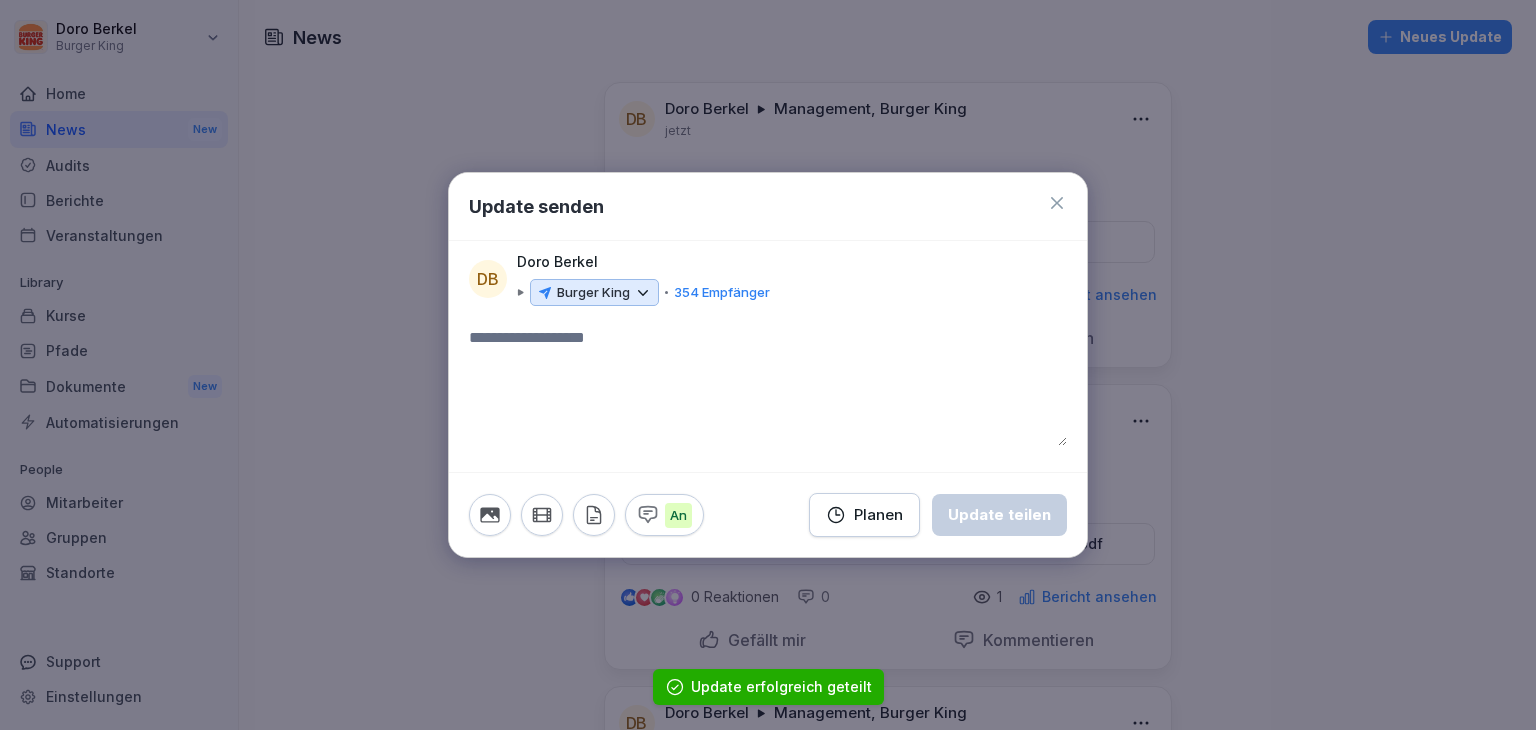 click 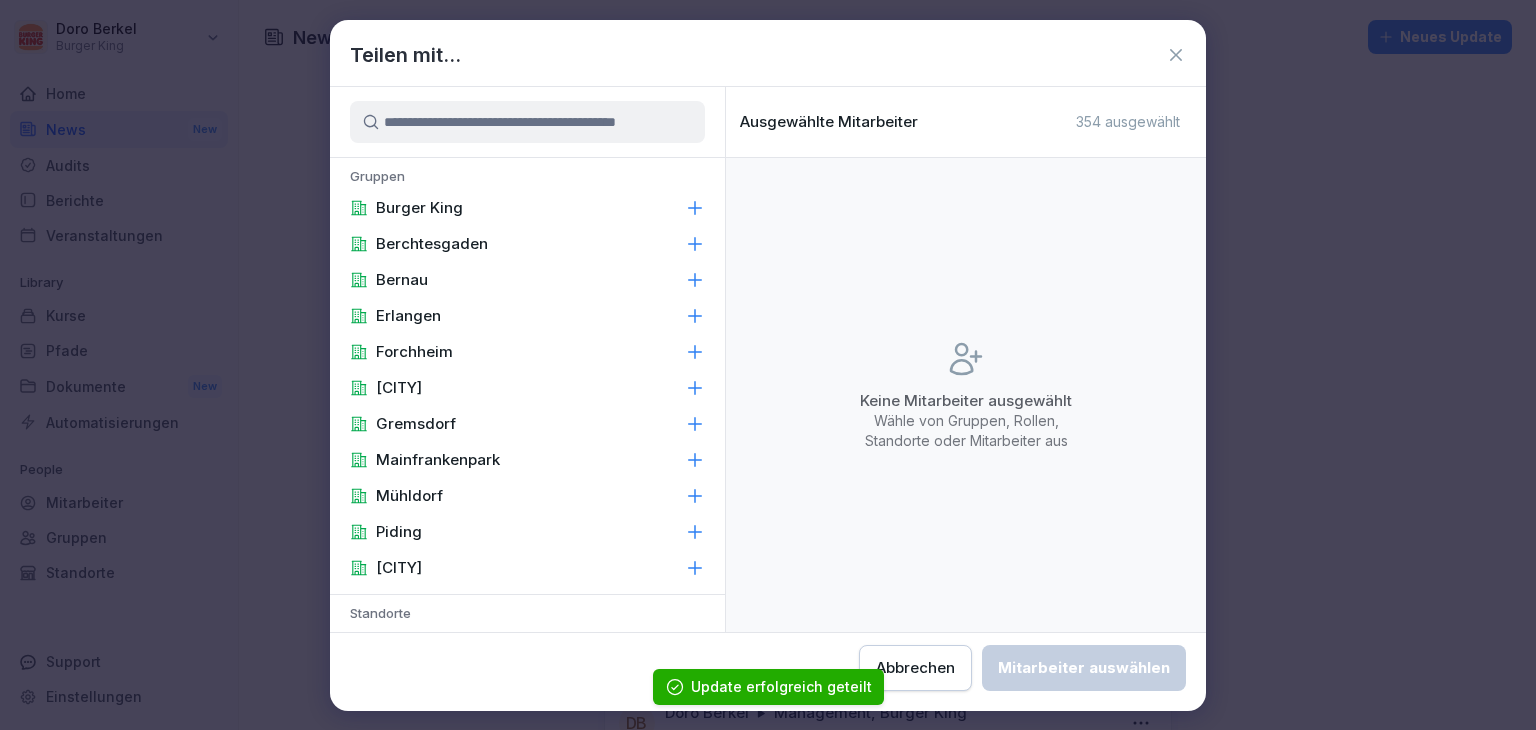 click on "Burger King" at bounding box center (419, 208) 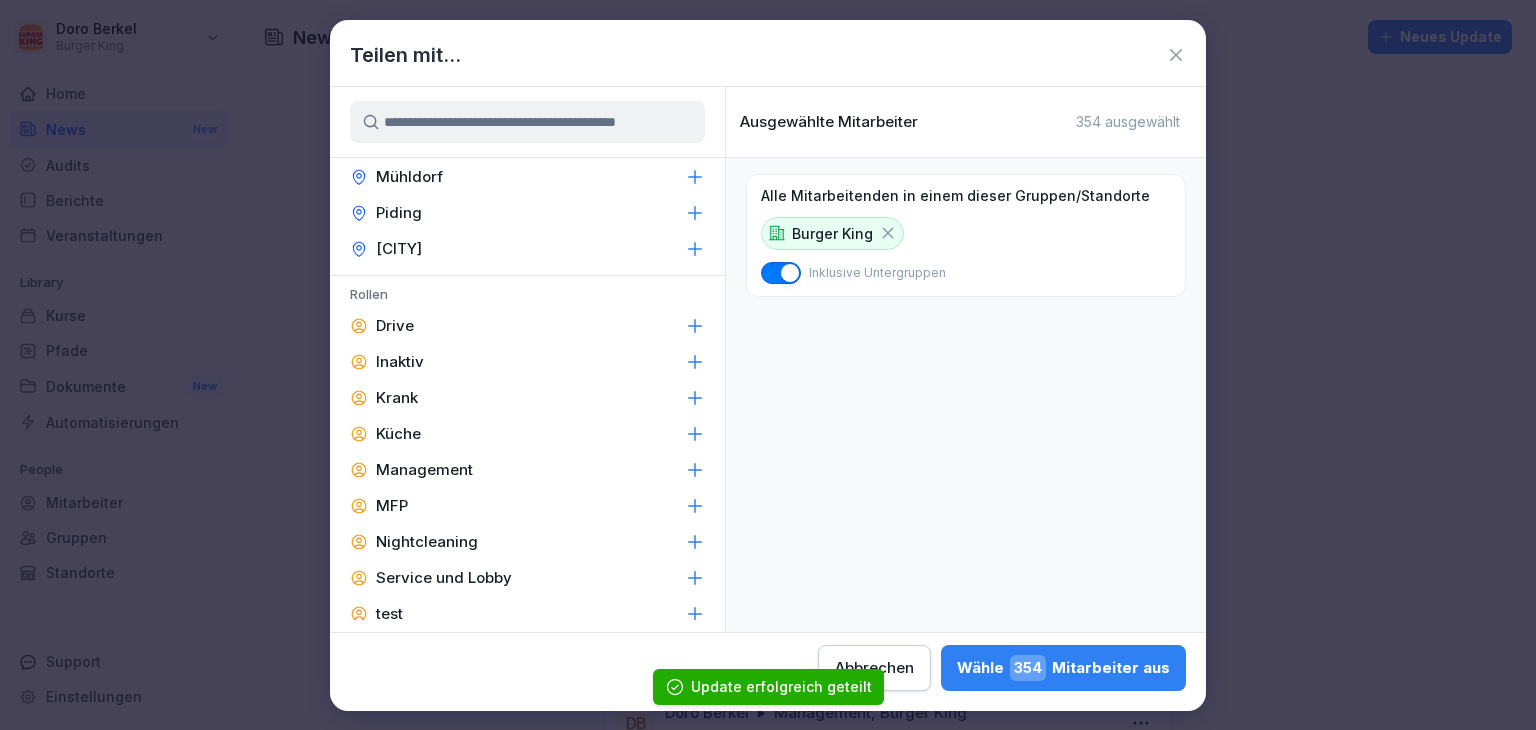 scroll, scrollTop: 800, scrollLeft: 0, axis: vertical 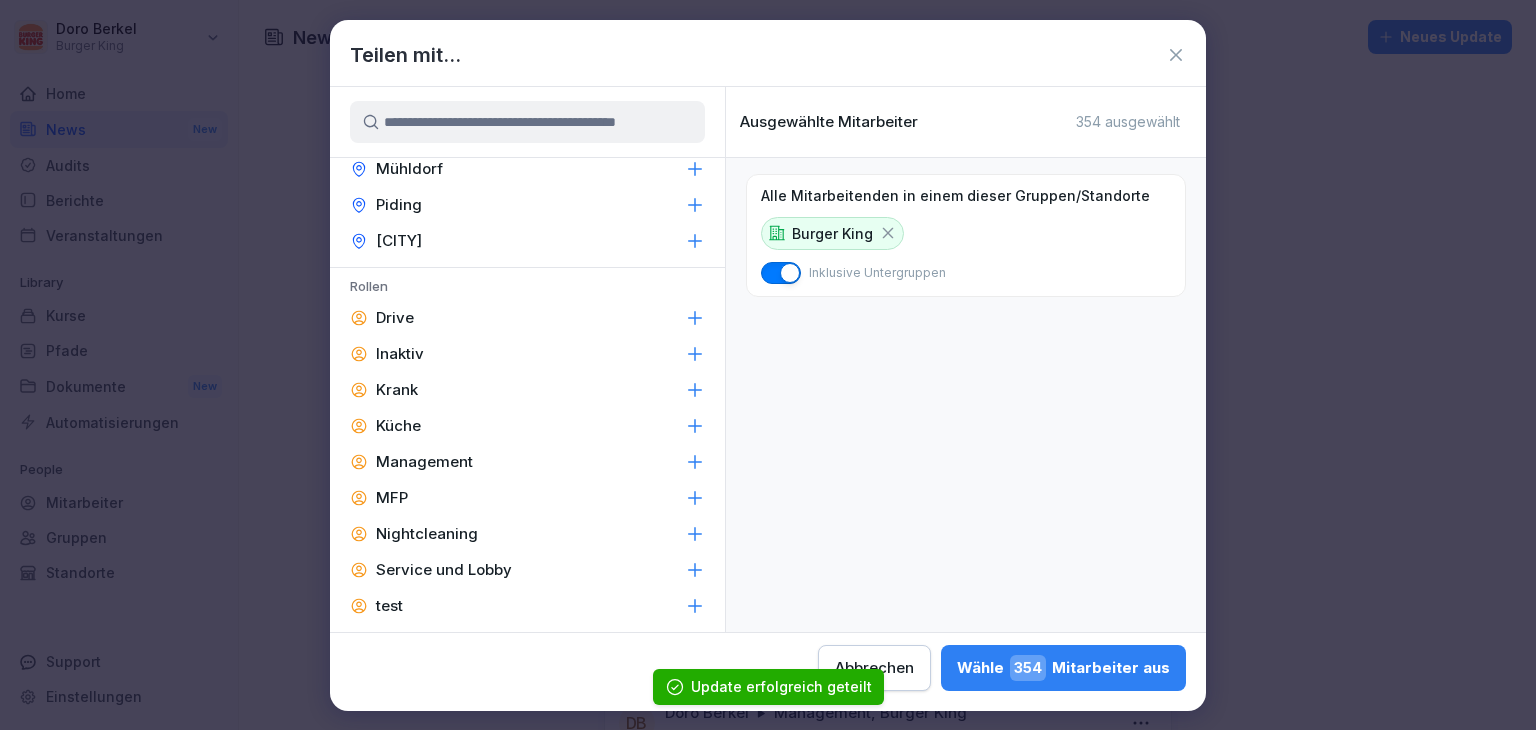 click on "Management" at bounding box center (527, 462) 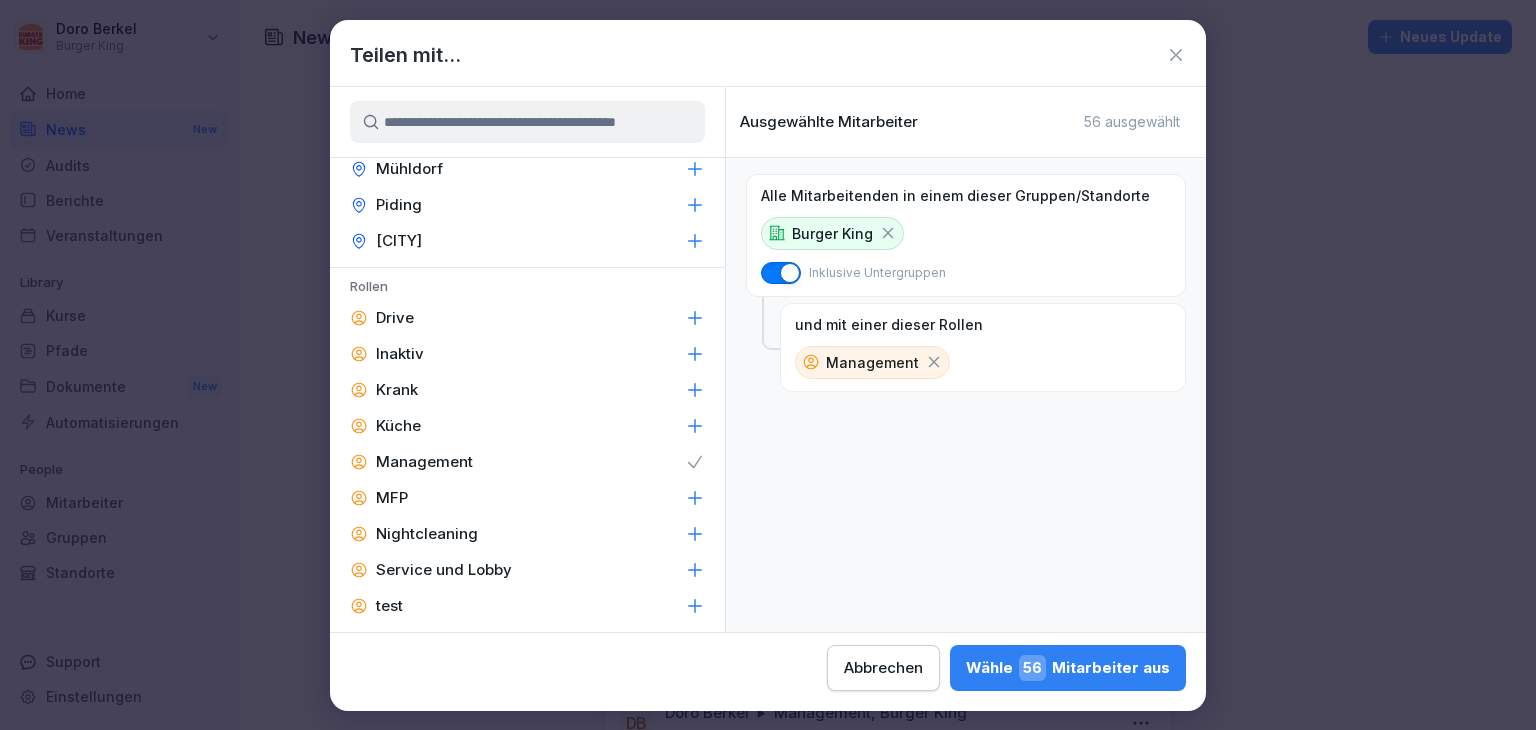 click on "Wähle 56 Mitarbeiter aus" at bounding box center (1068, 668) 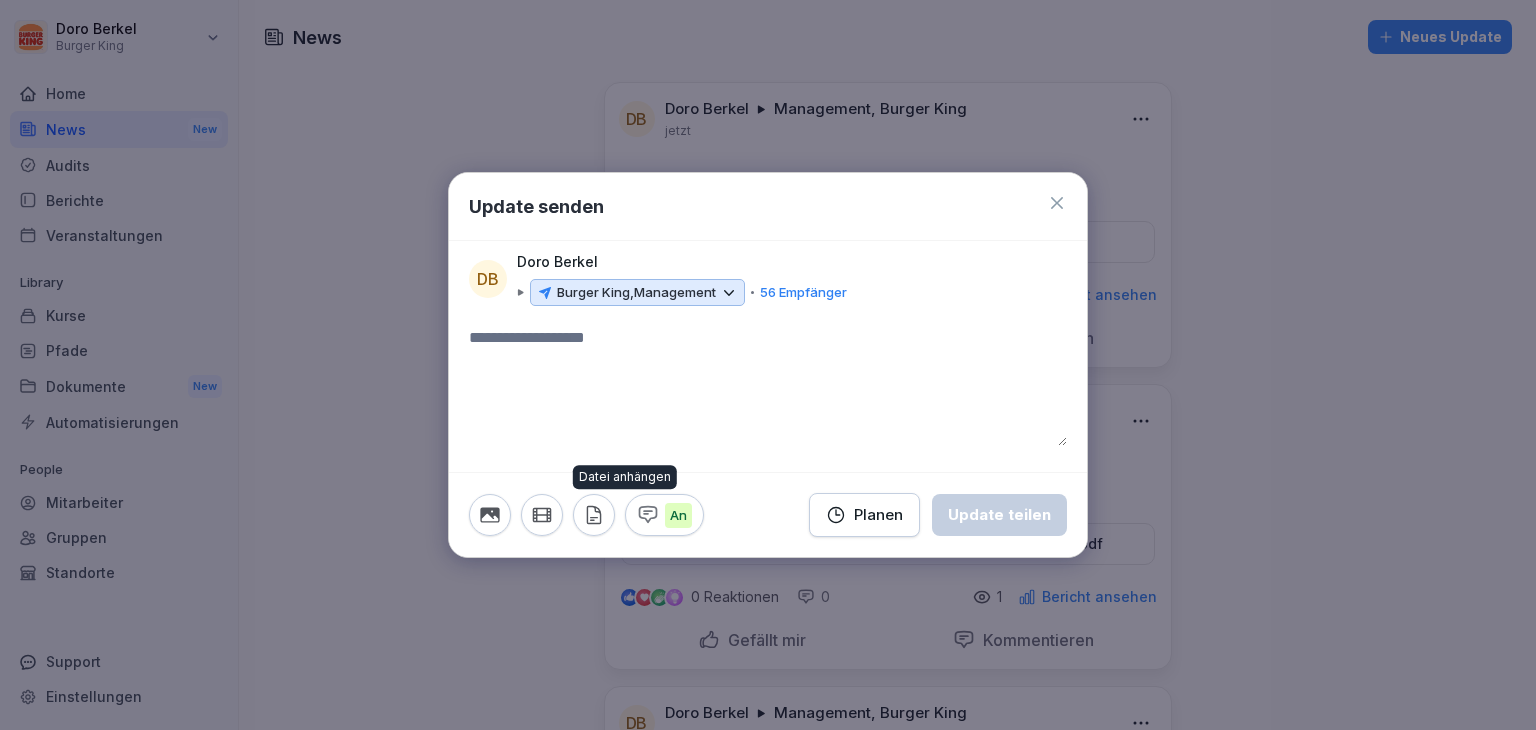 click 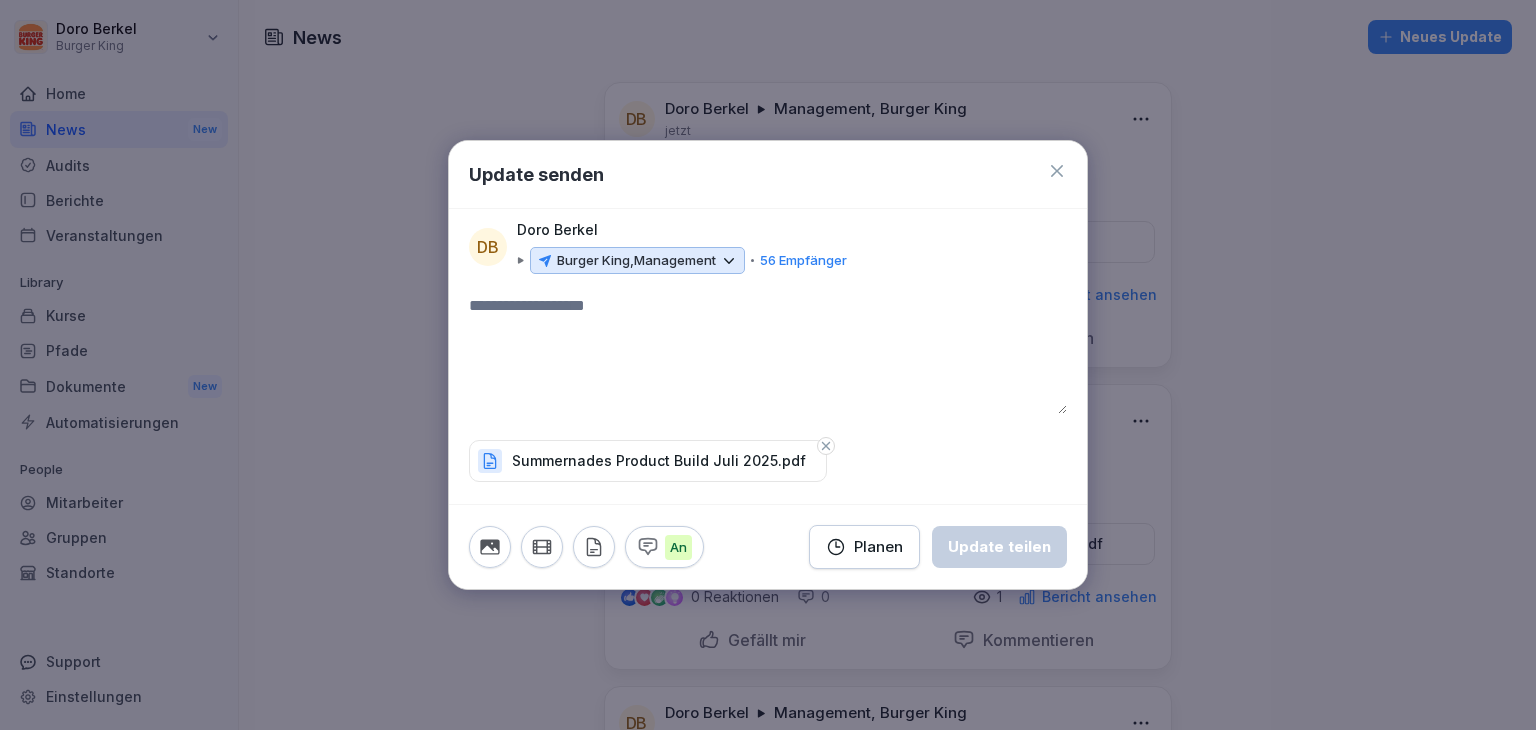 click at bounding box center [768, 354] 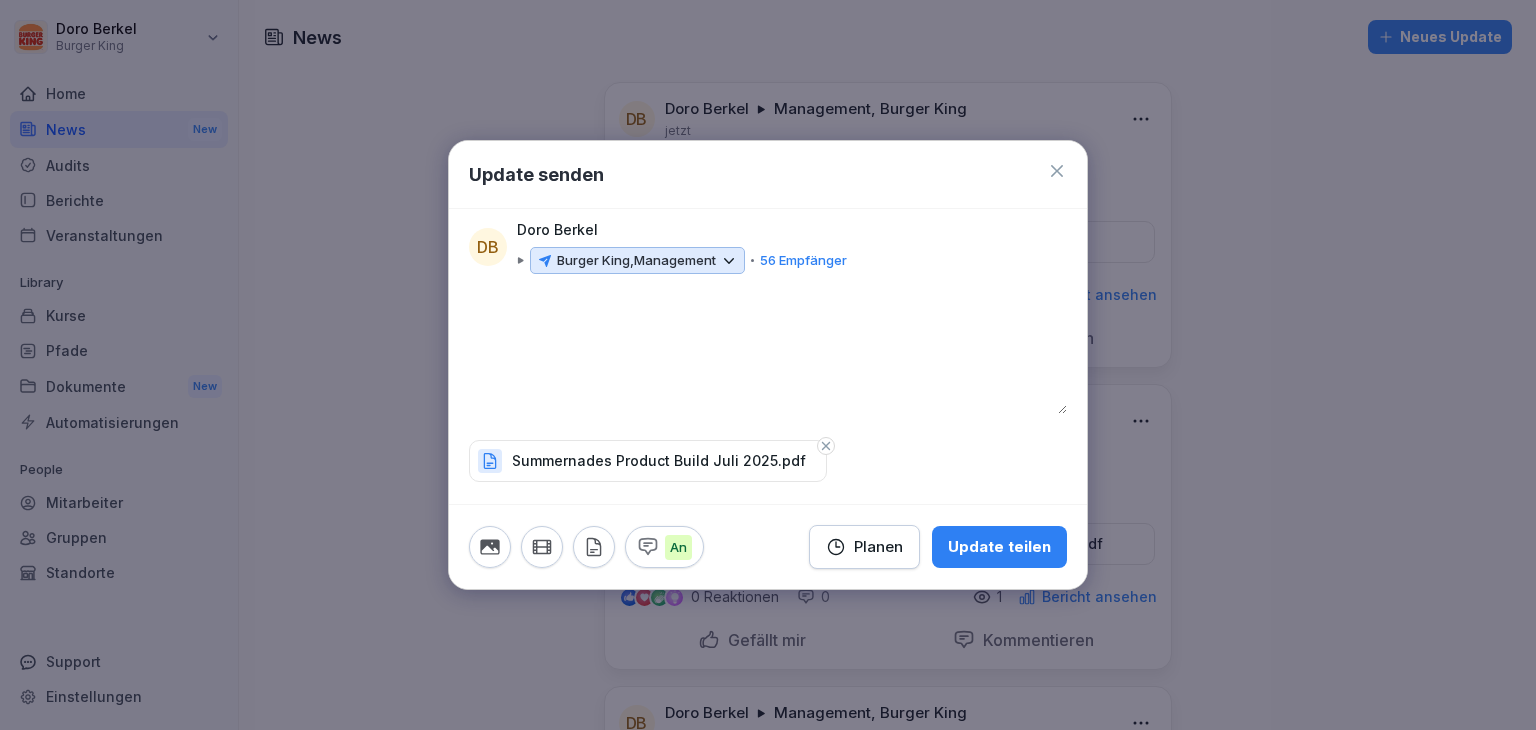 type 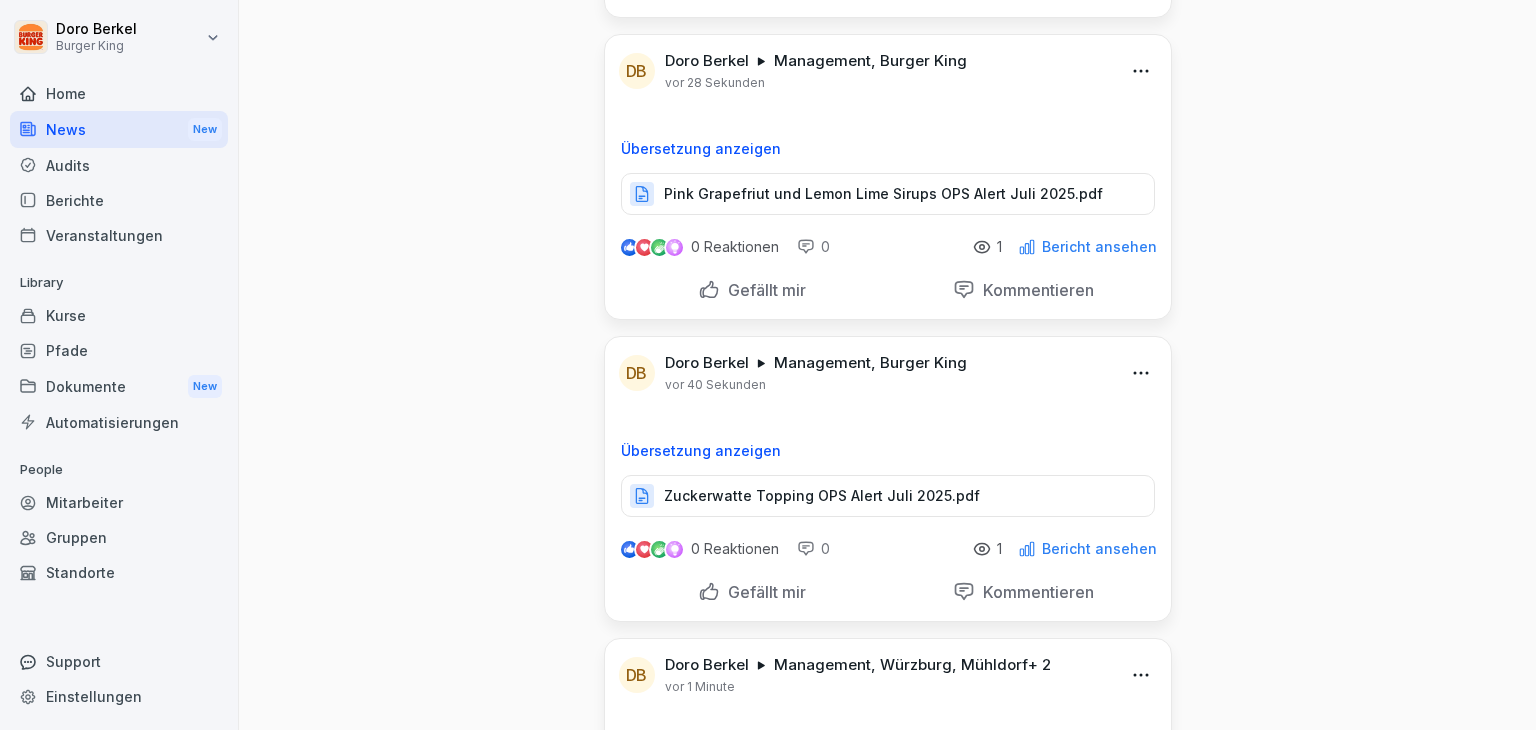 scroll, scrollTop: 700, scrollLeft: 0, axis: vertical 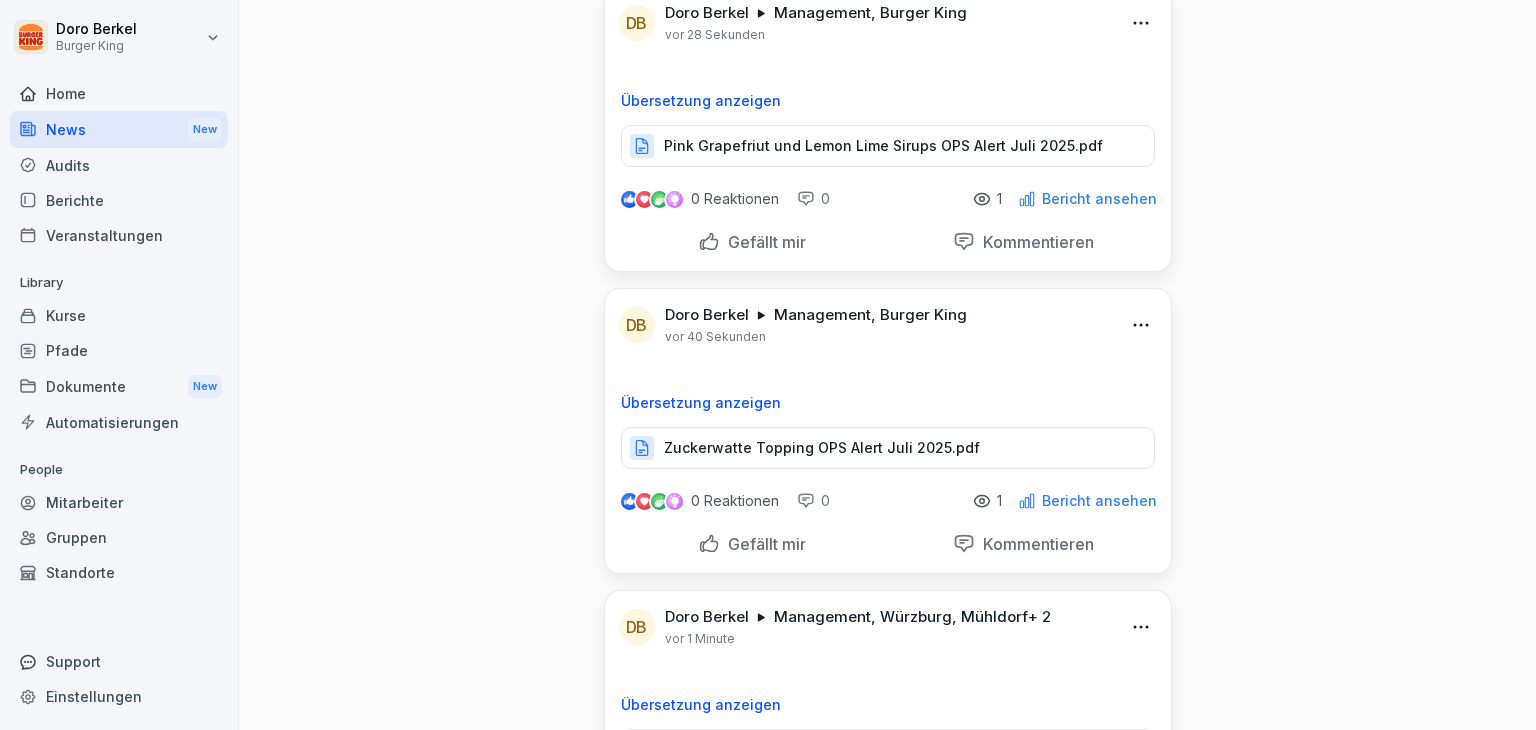click on "Dokumente New" at bounding box center [119, 386] 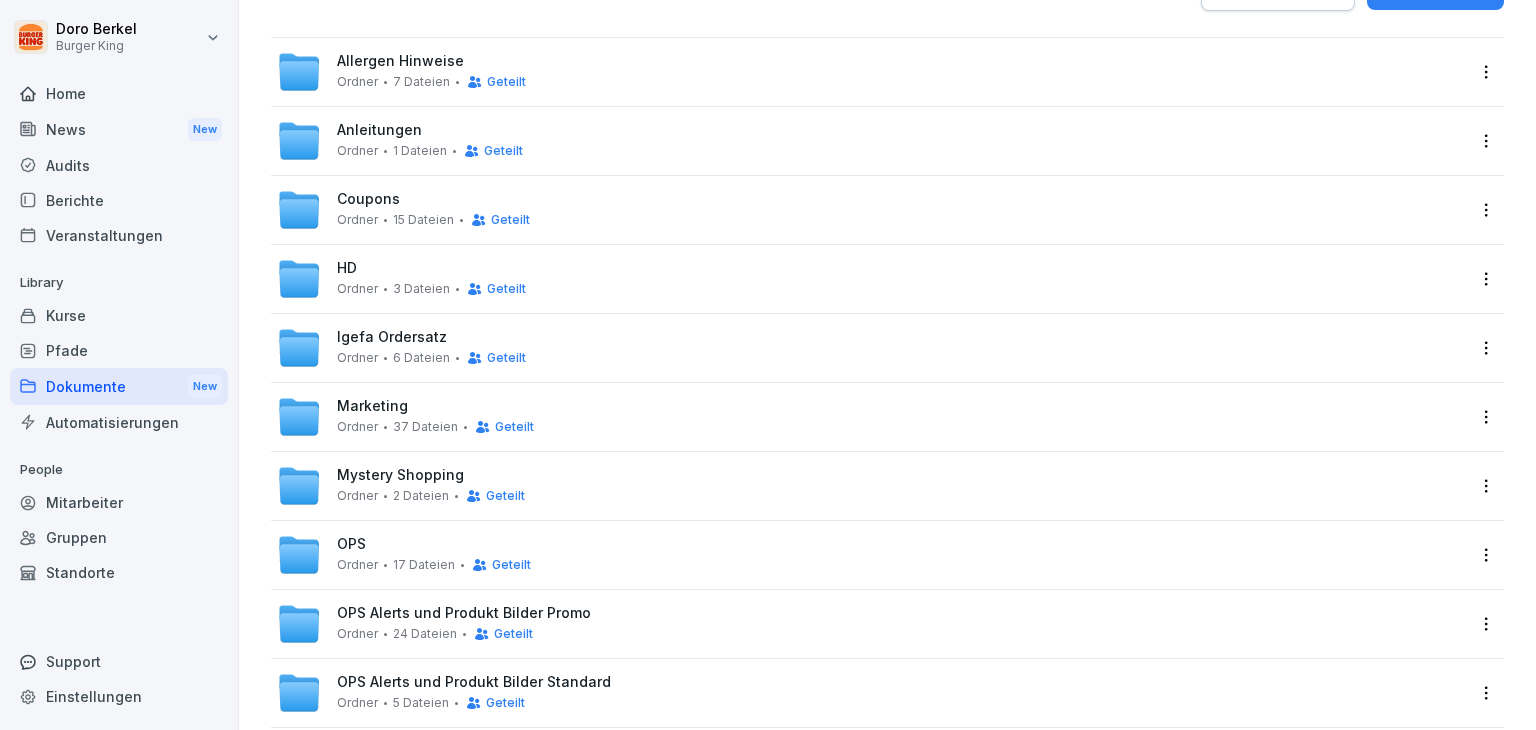 scroll, scrollTop: 200, scrollLeft: 0, axis: vertical 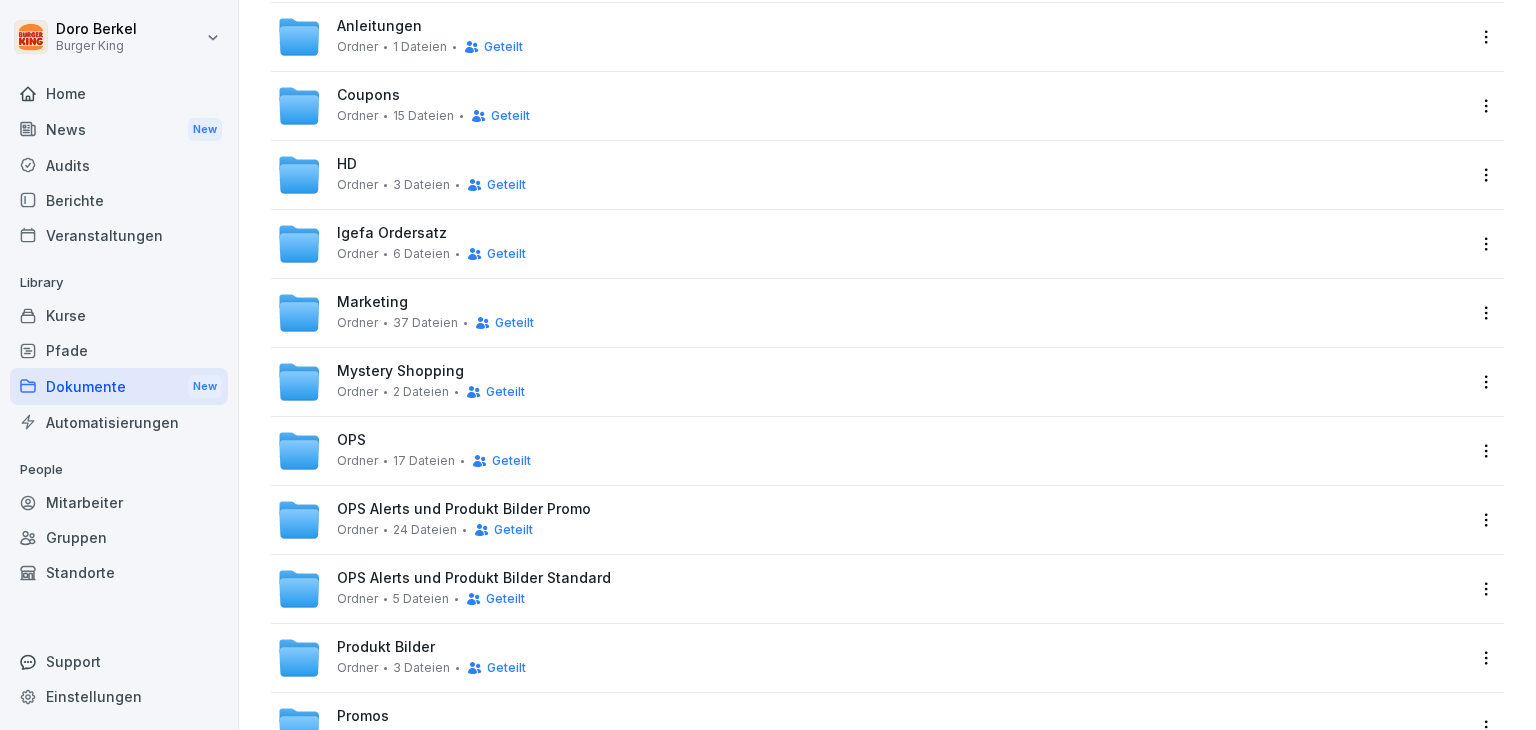 click on "OPS Alerts und Produkt Bilder Promo Ordner 24 Dateien Geteilt" at bounding box center (464, 519) 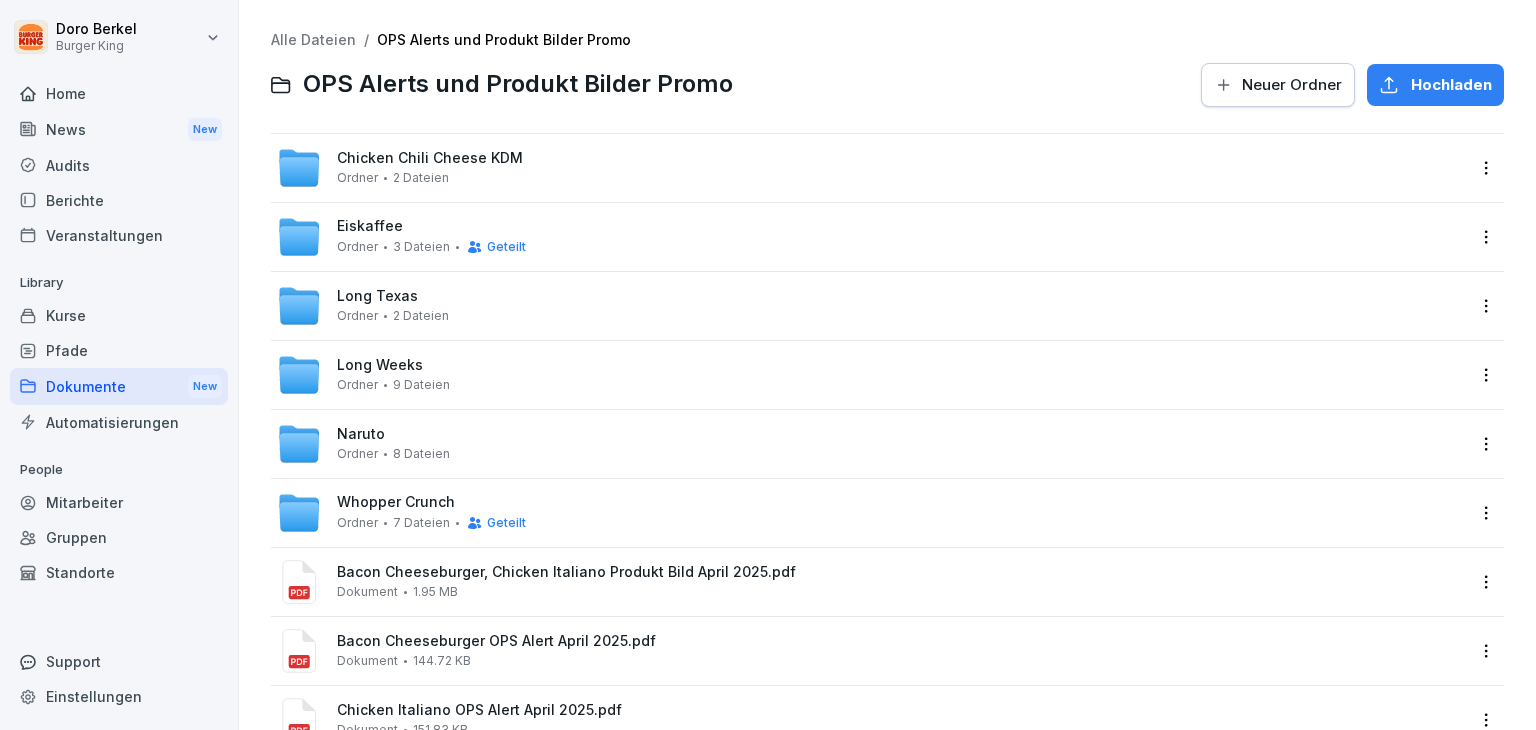 click on "Neuer Ordner" at bounding box center [1292, 85] 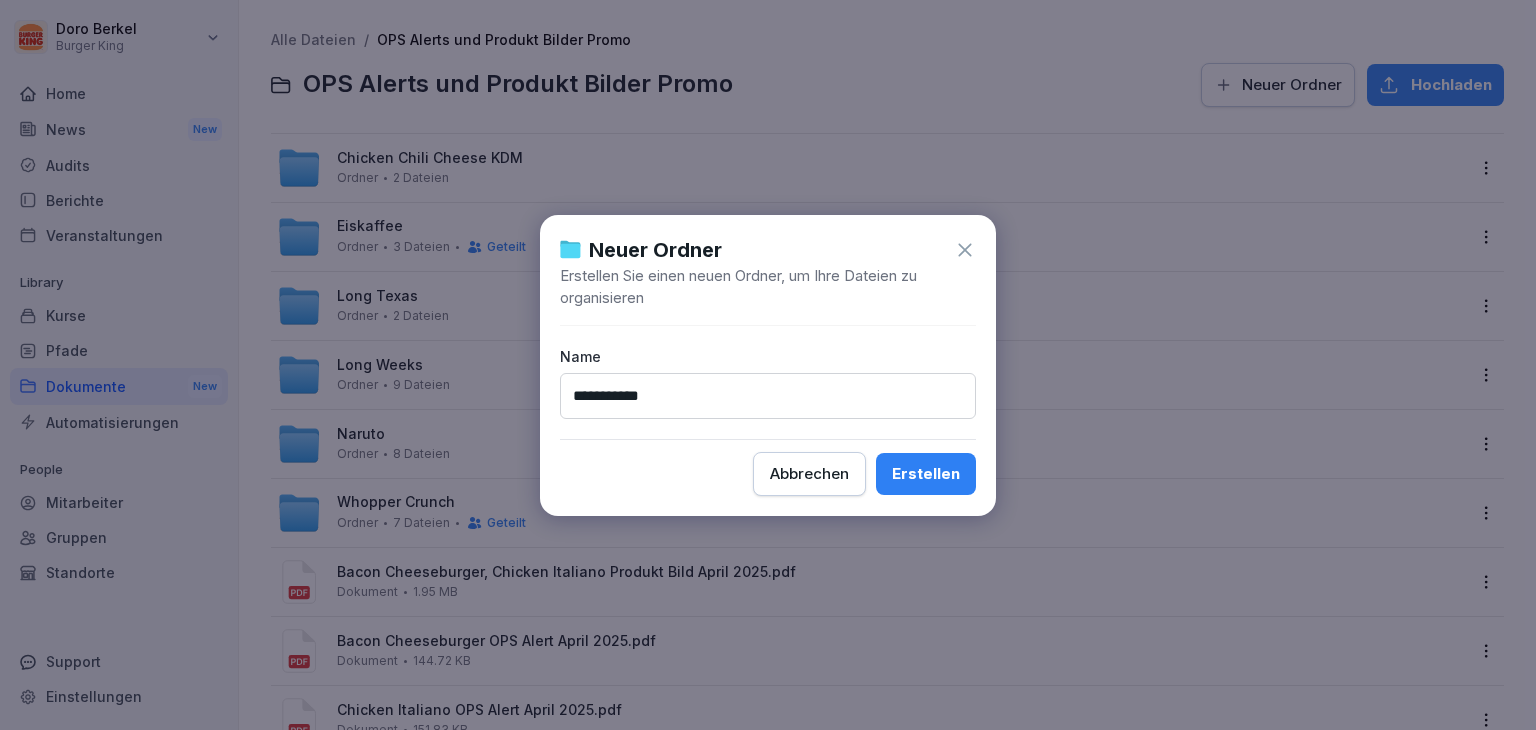 type on "**********" 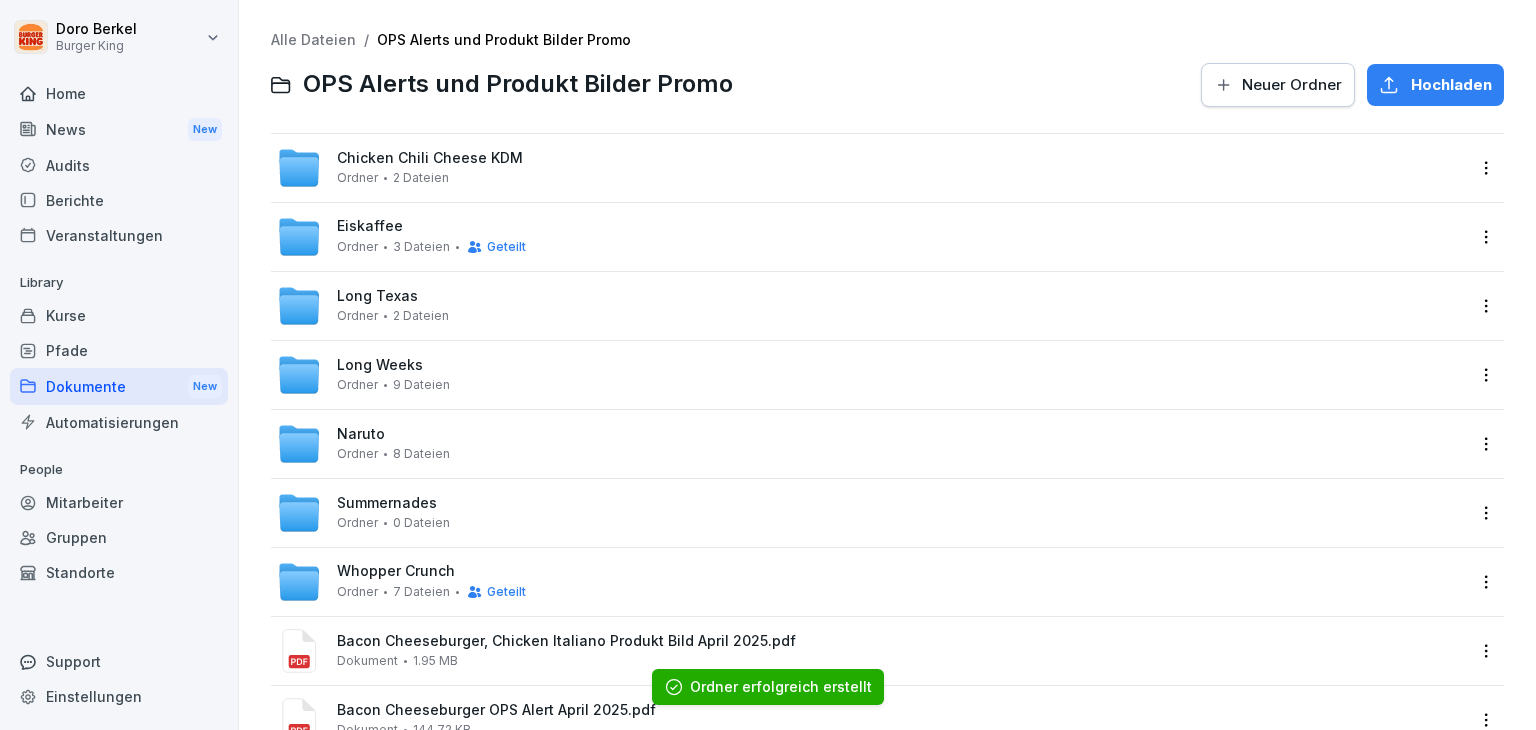 click on "Summernades" at bounding box center [387, 503] 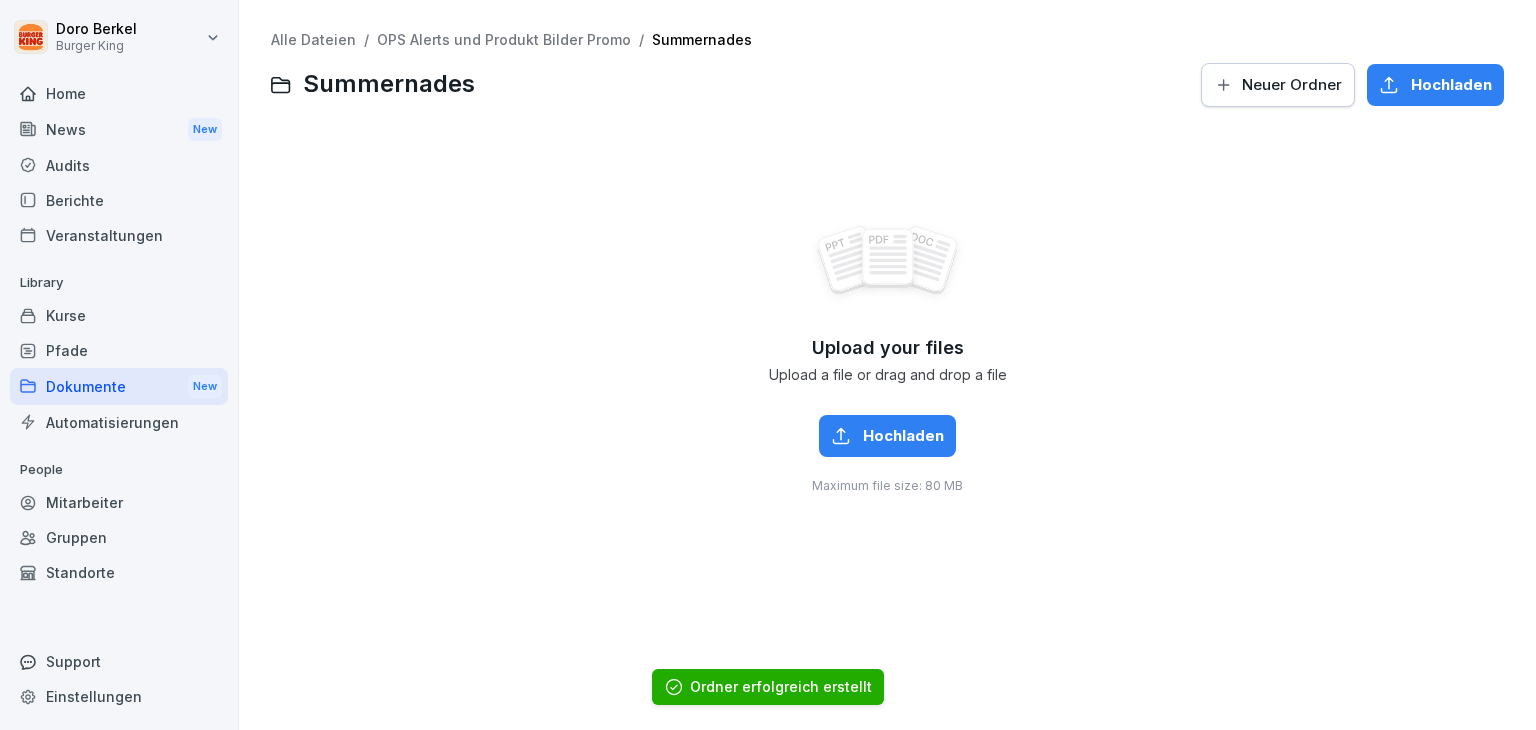 click on "Hochladen" at bounding box center [1451, 85] 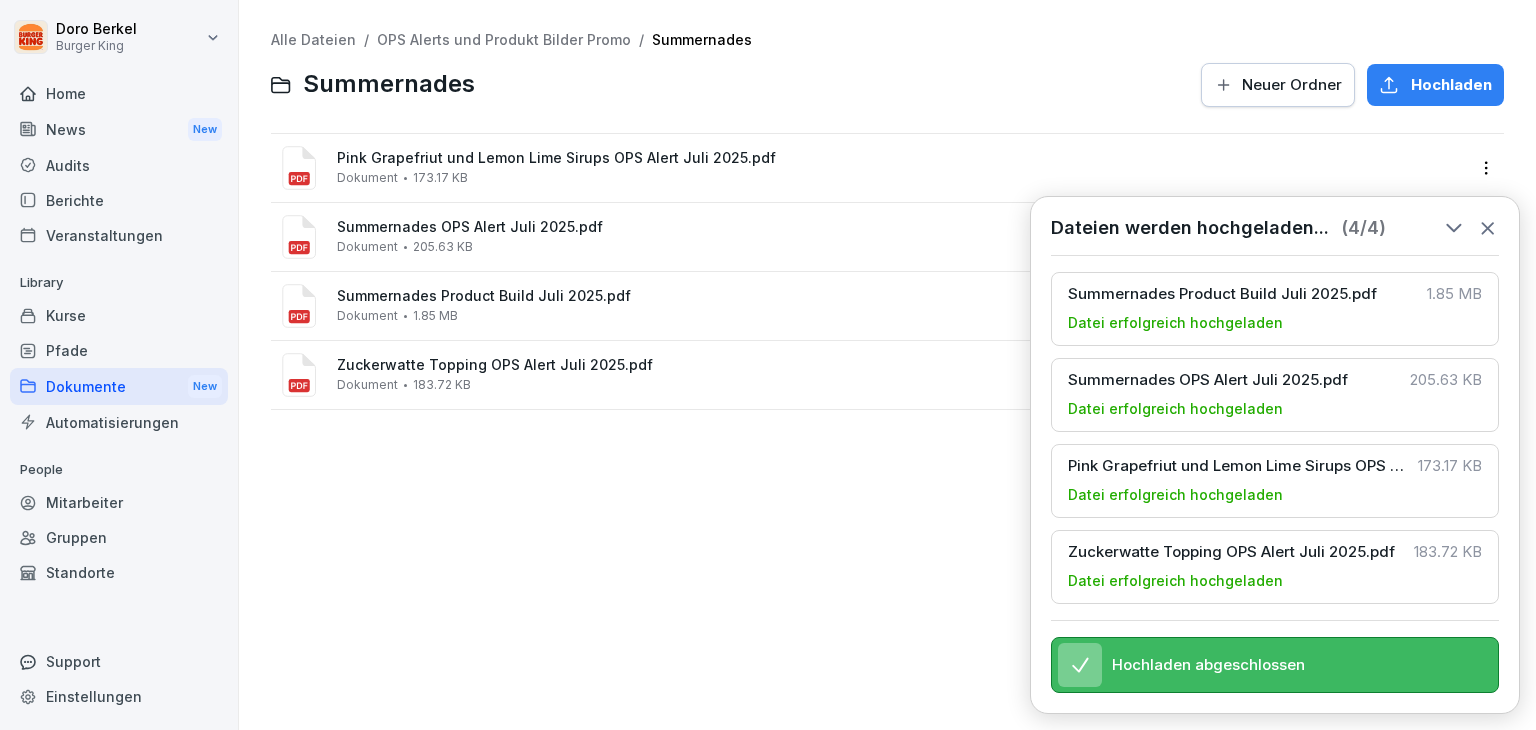 click on "Alle Dateien" at bounding box center [313, 39] 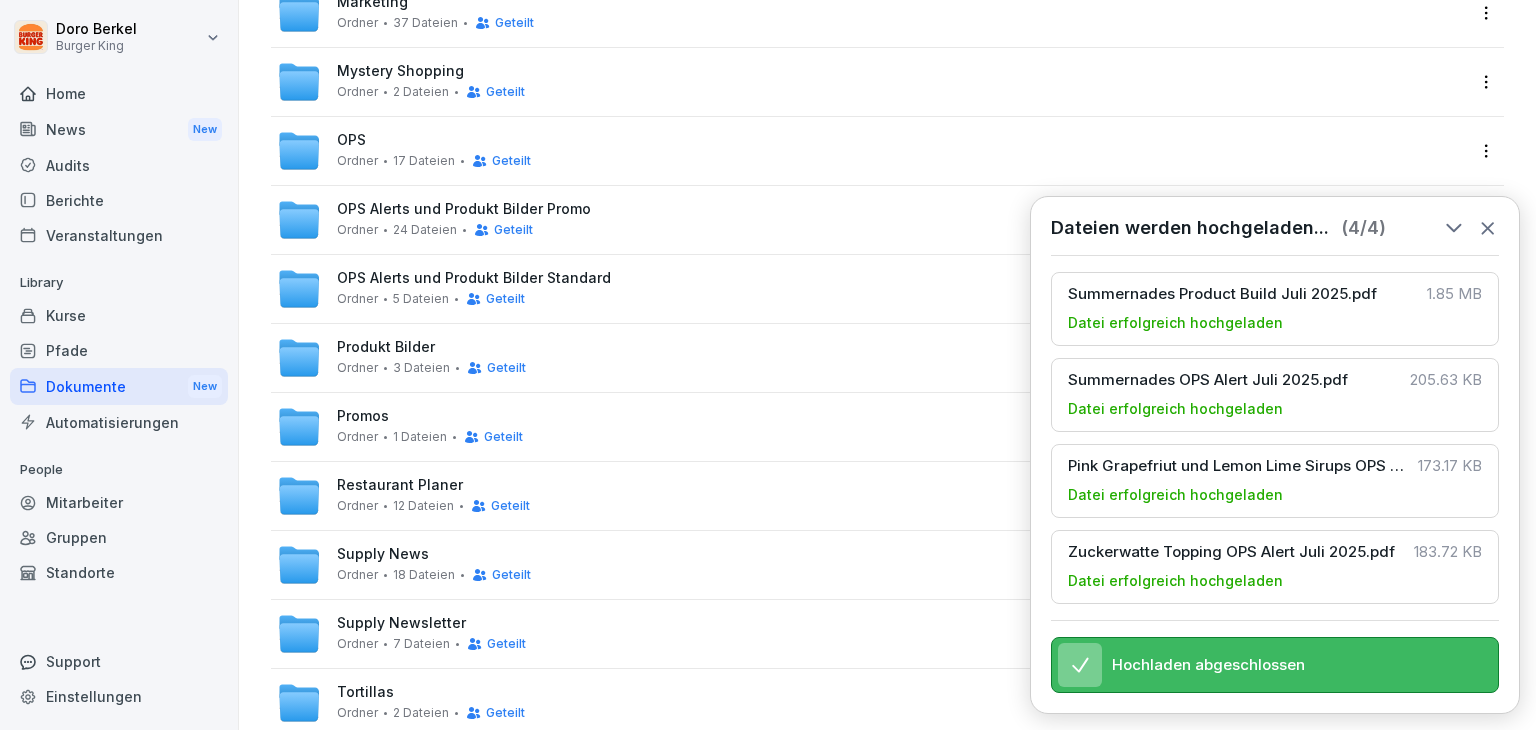 scroll, scrollTop: 554, scrollLeft: 0, axis: vertical 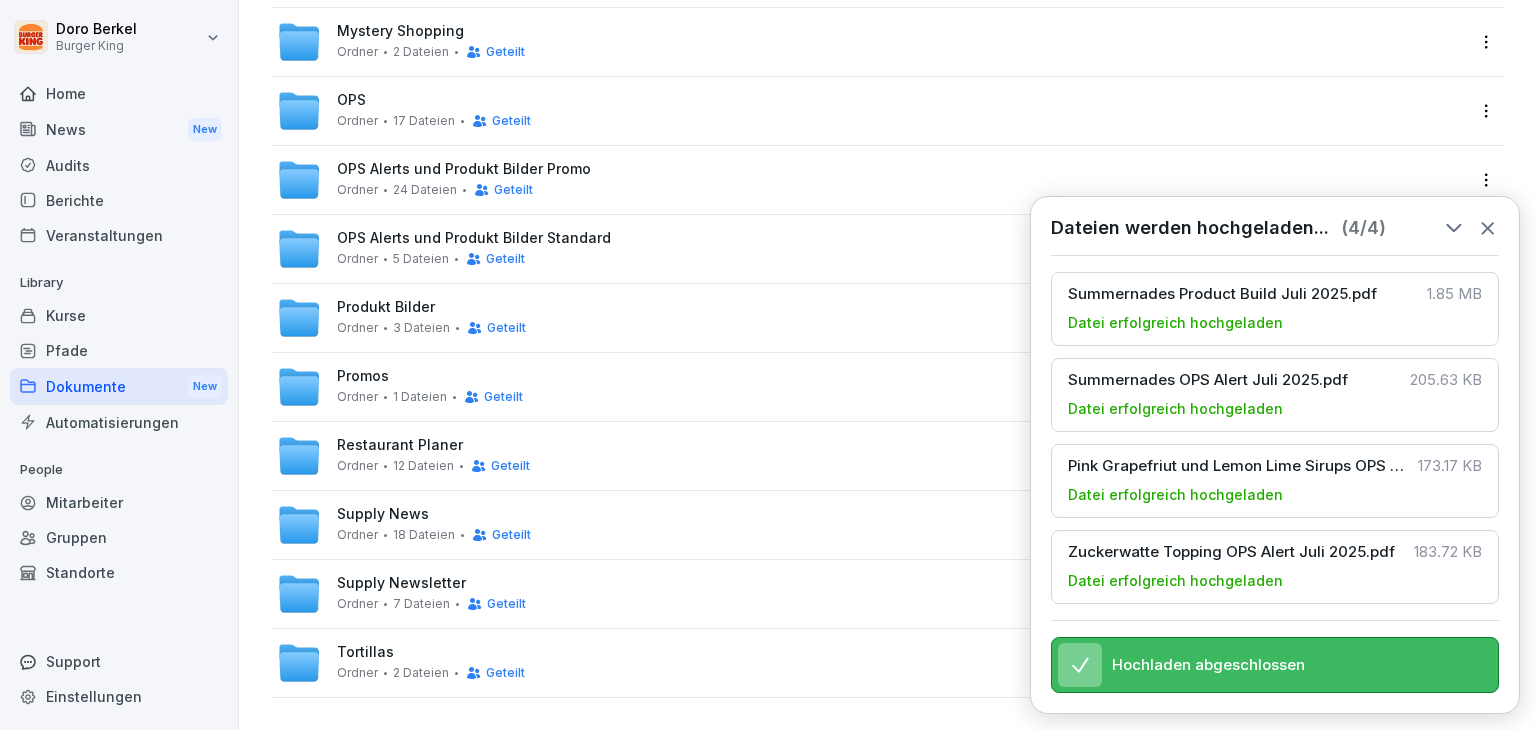 click on "Restaurant Planer Ordner 12 Dateien Geteilt" at bounding box center (433, 455) 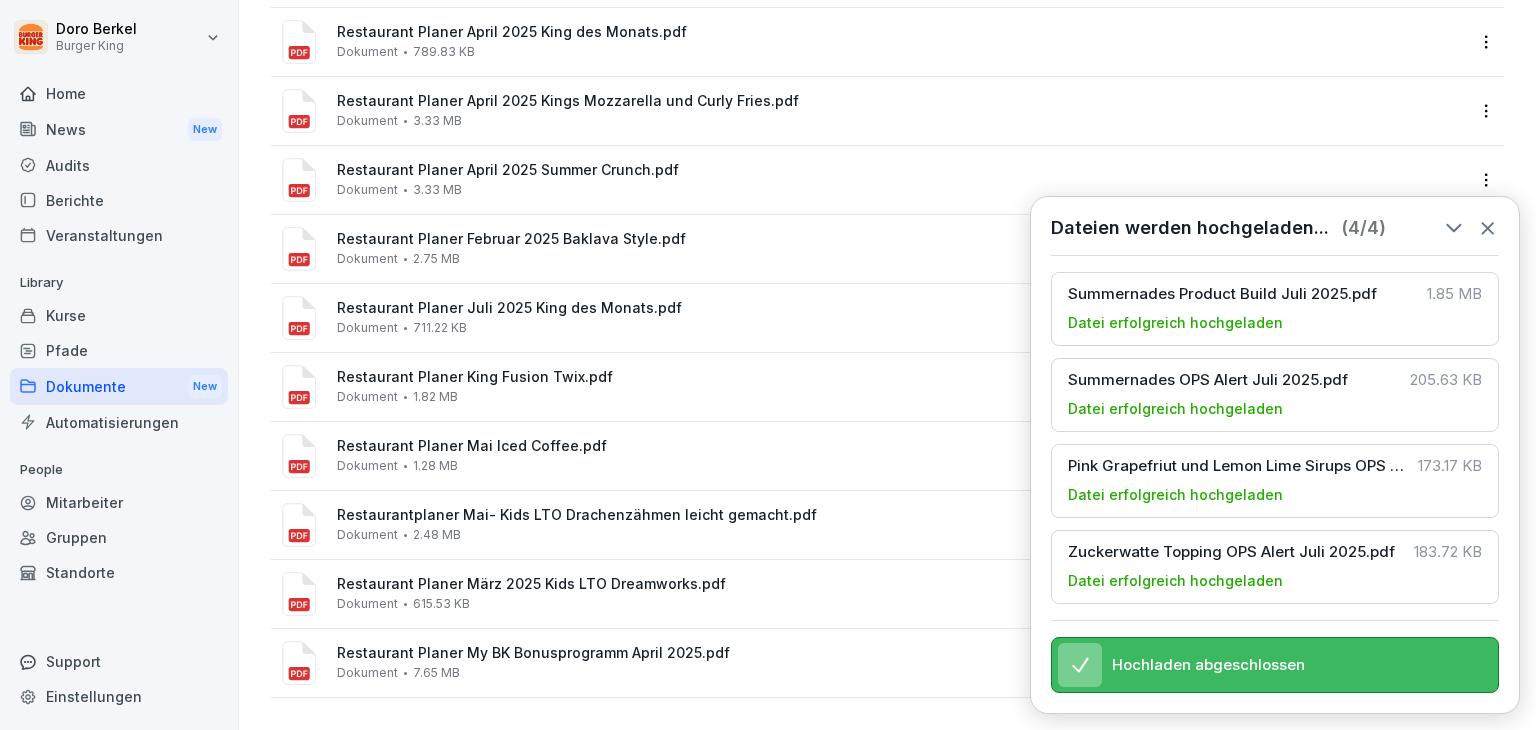 scroll, scrollTop: 0, scrollLeft: 0, axis: both 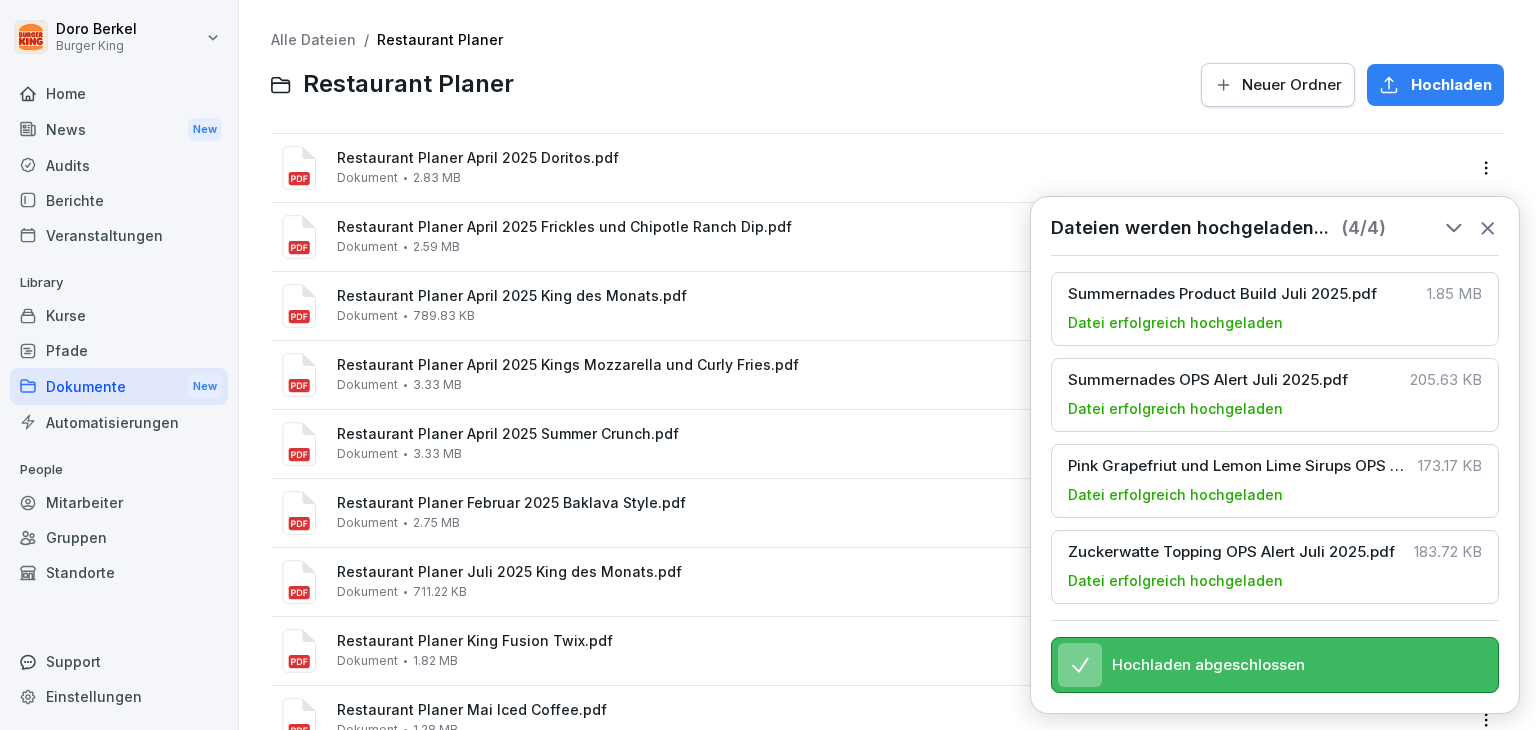 click 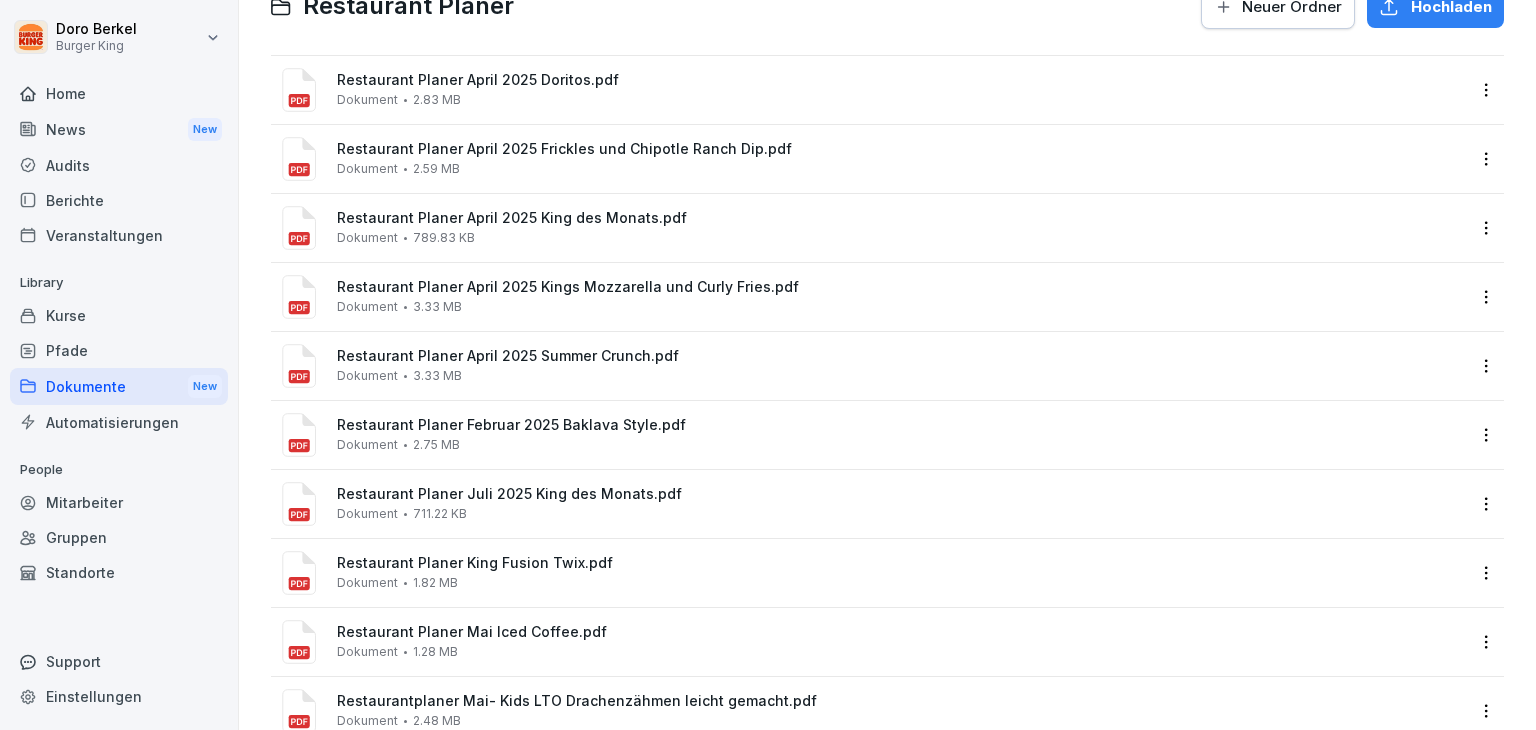 scroll, scrollTop: 0, scrollLeft: 0, axis: both 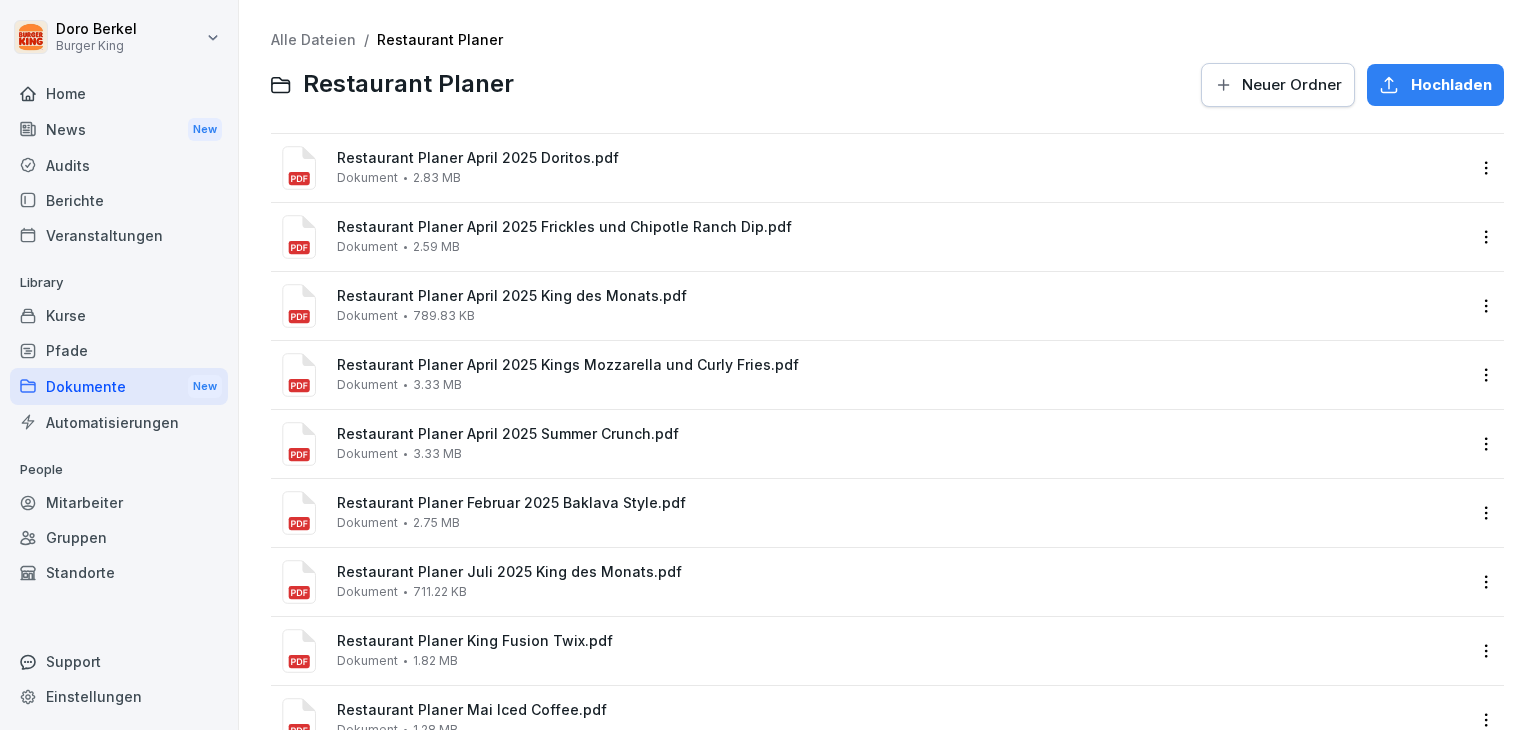 click on "News New" at bounding box center (119, 129) 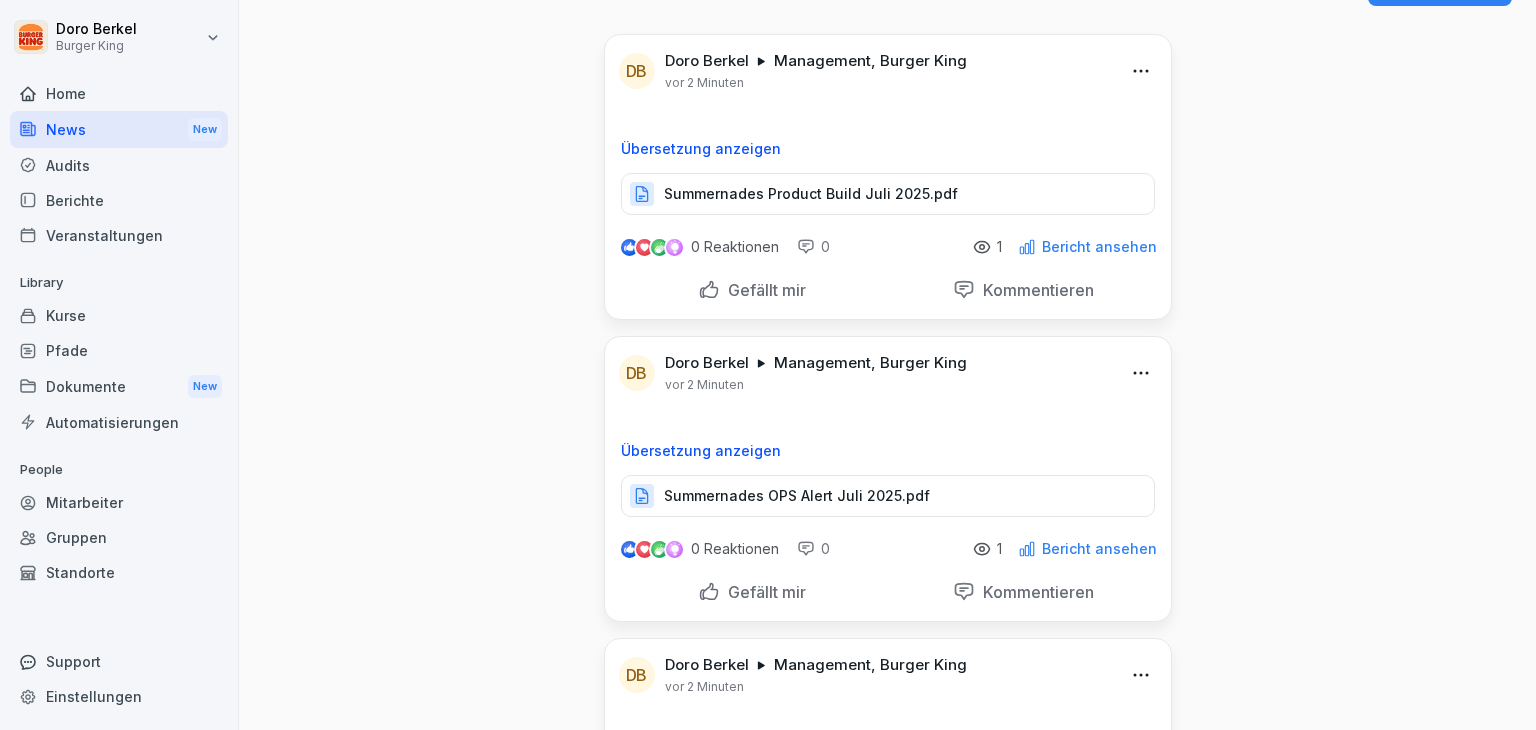scroll, scrollTop: 0, scrollLeft: 0, axis: both 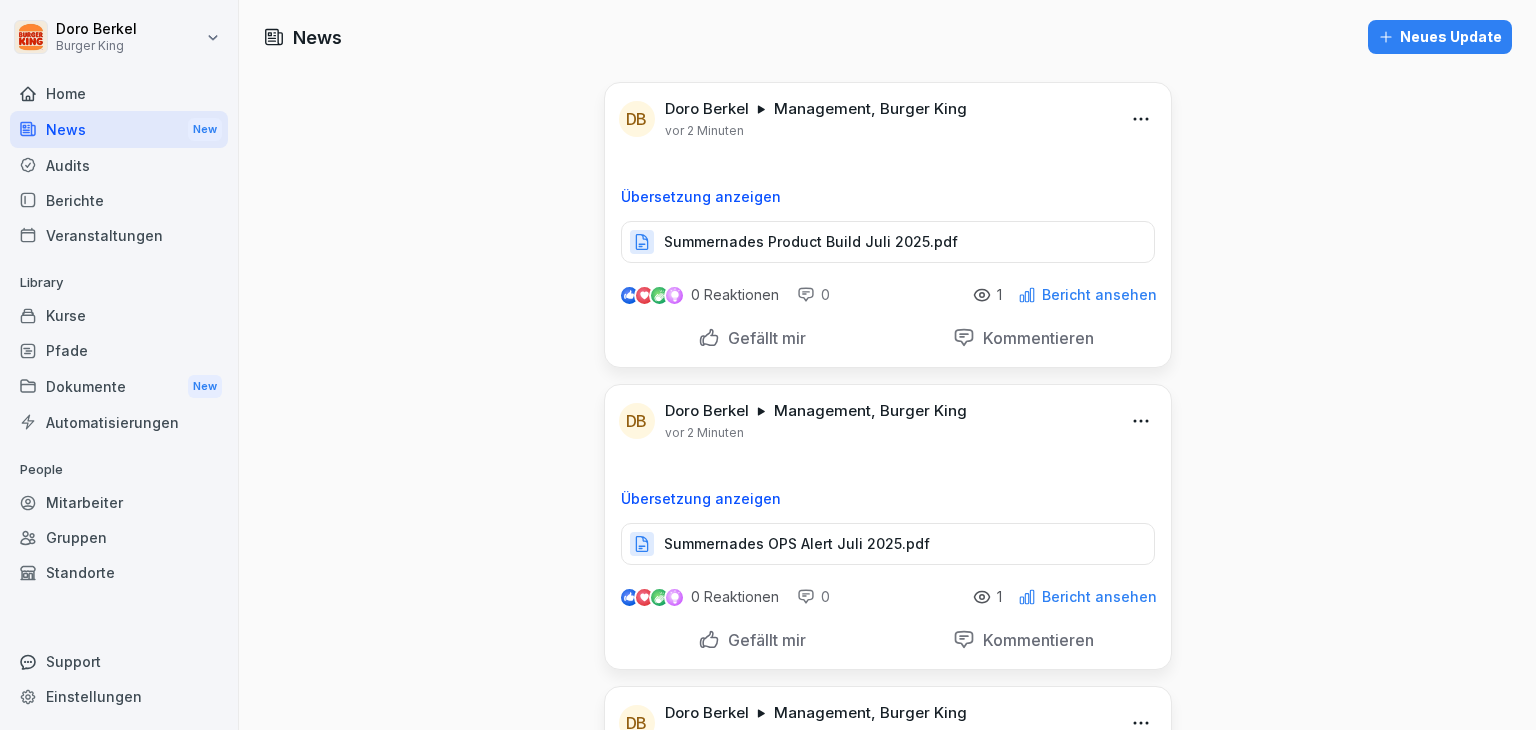 click on "Neues Update" at bounding box center (1440, 37) 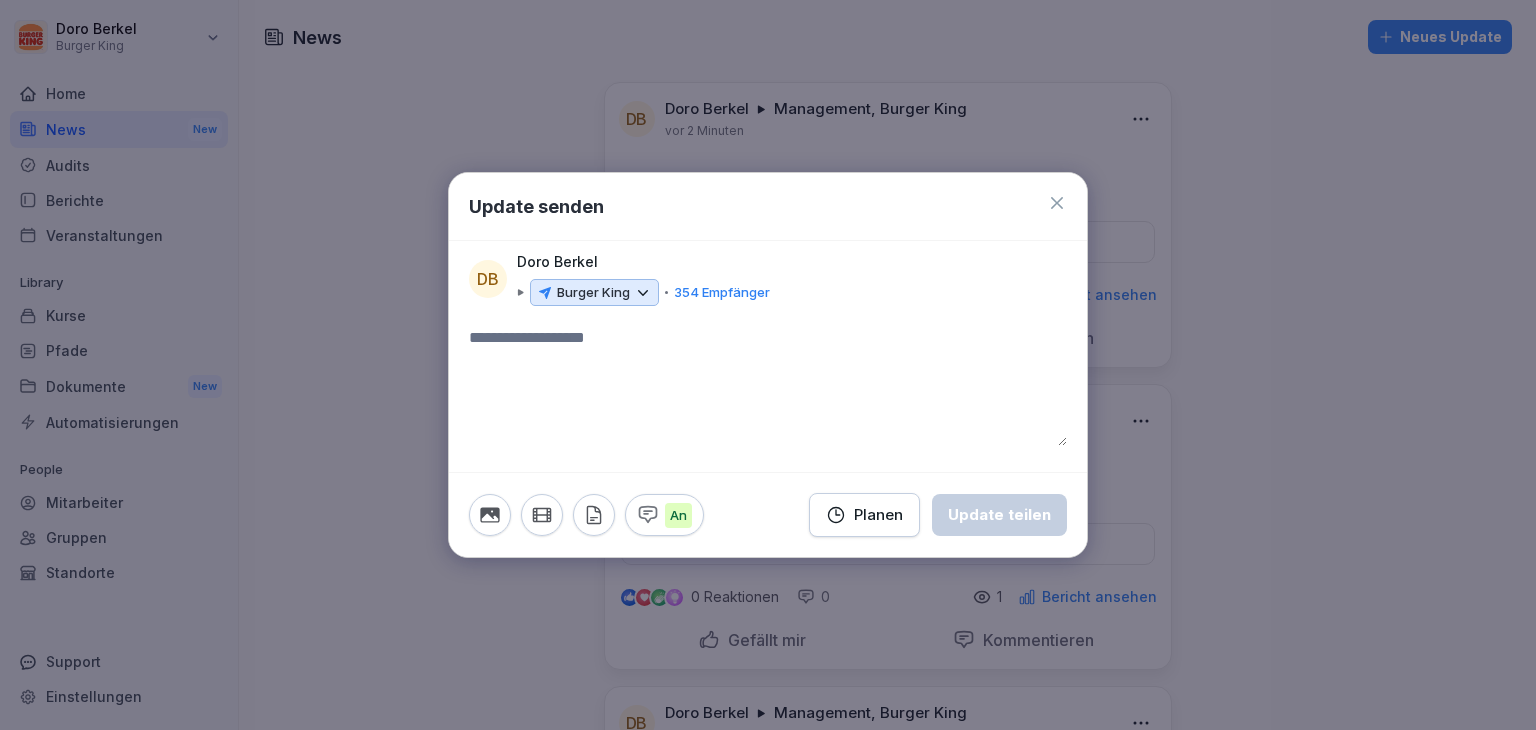 click on "Burger King" at bounding box center [593, 293] 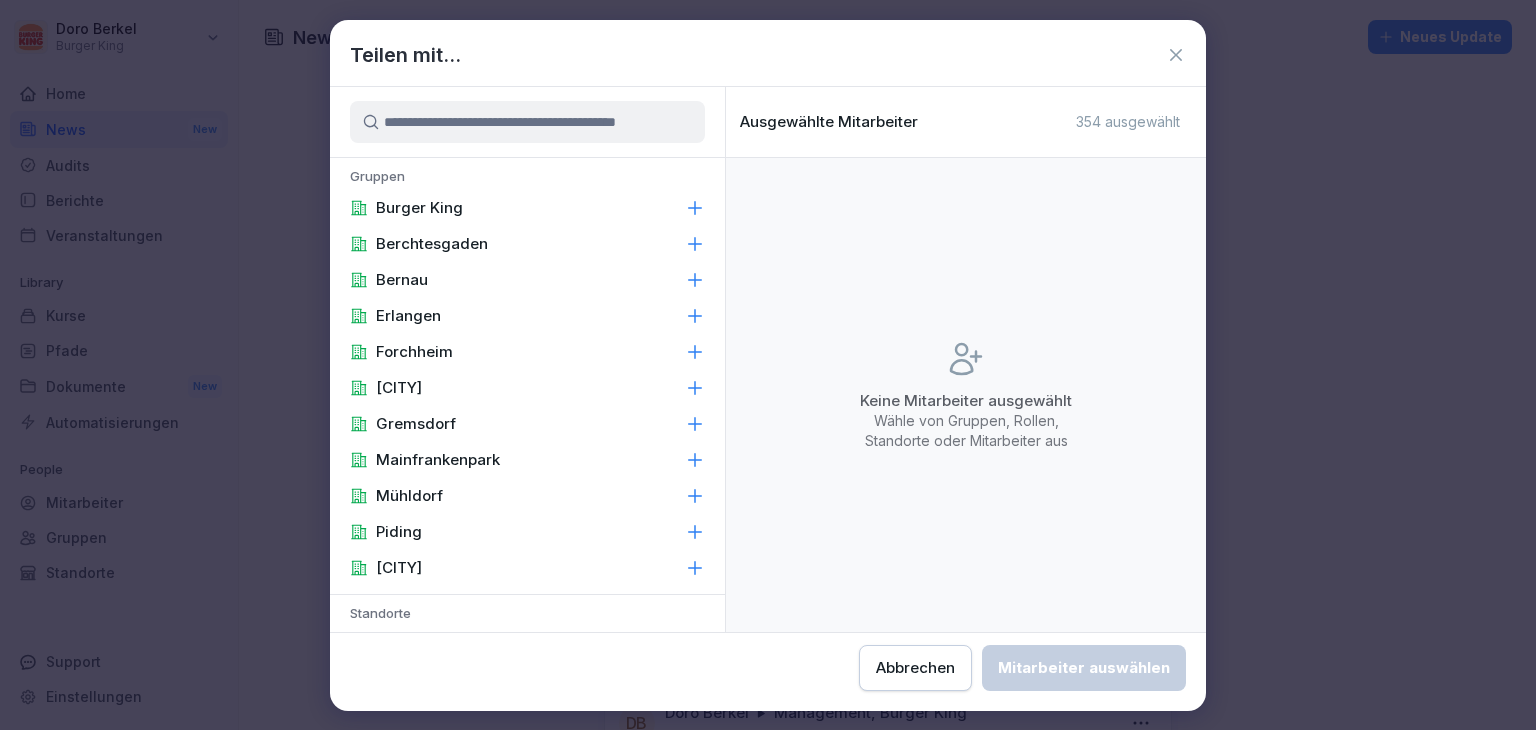 click on "Burger King" at bounding box center [527, 208] 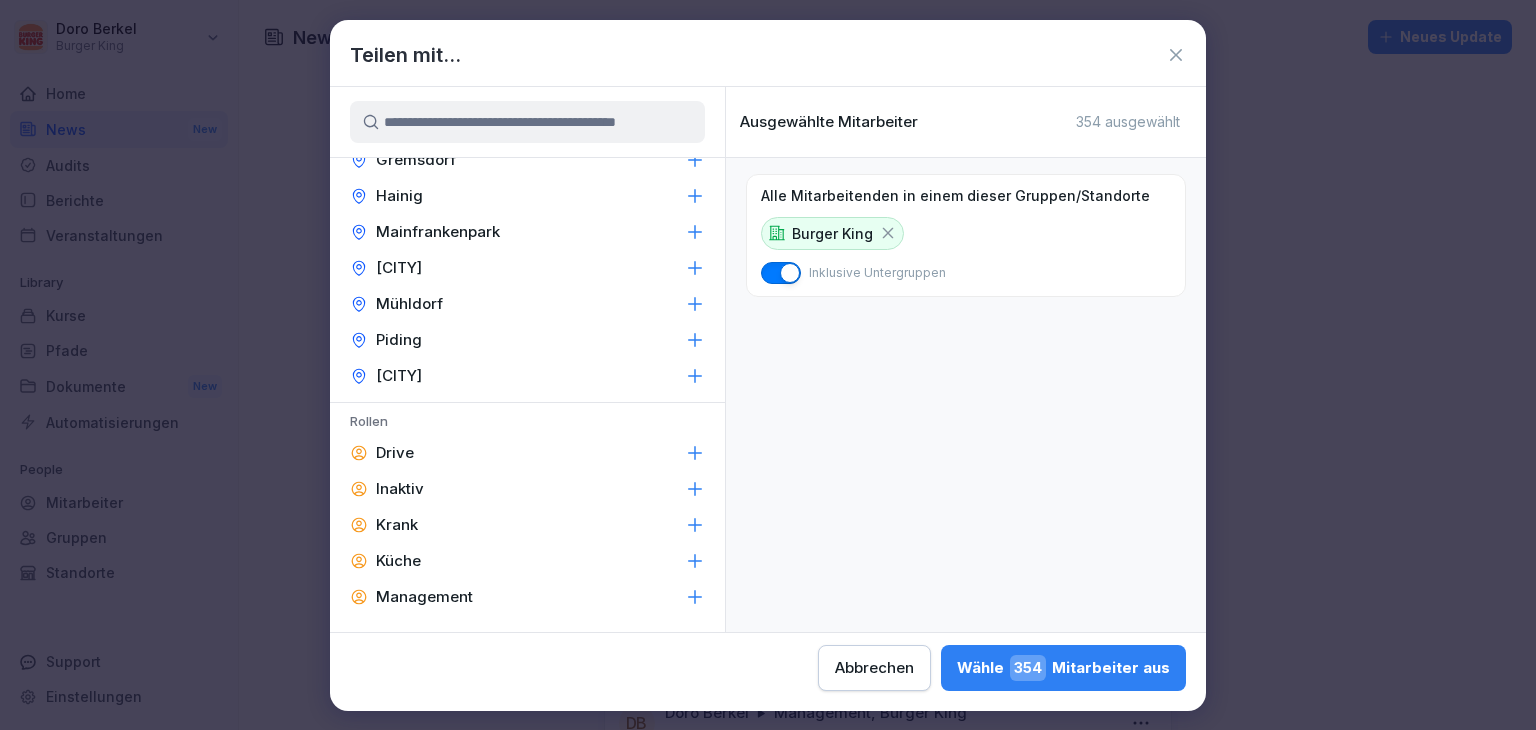 scroll, scrollTop: 800, scrollLeft: 0, axis: vertical 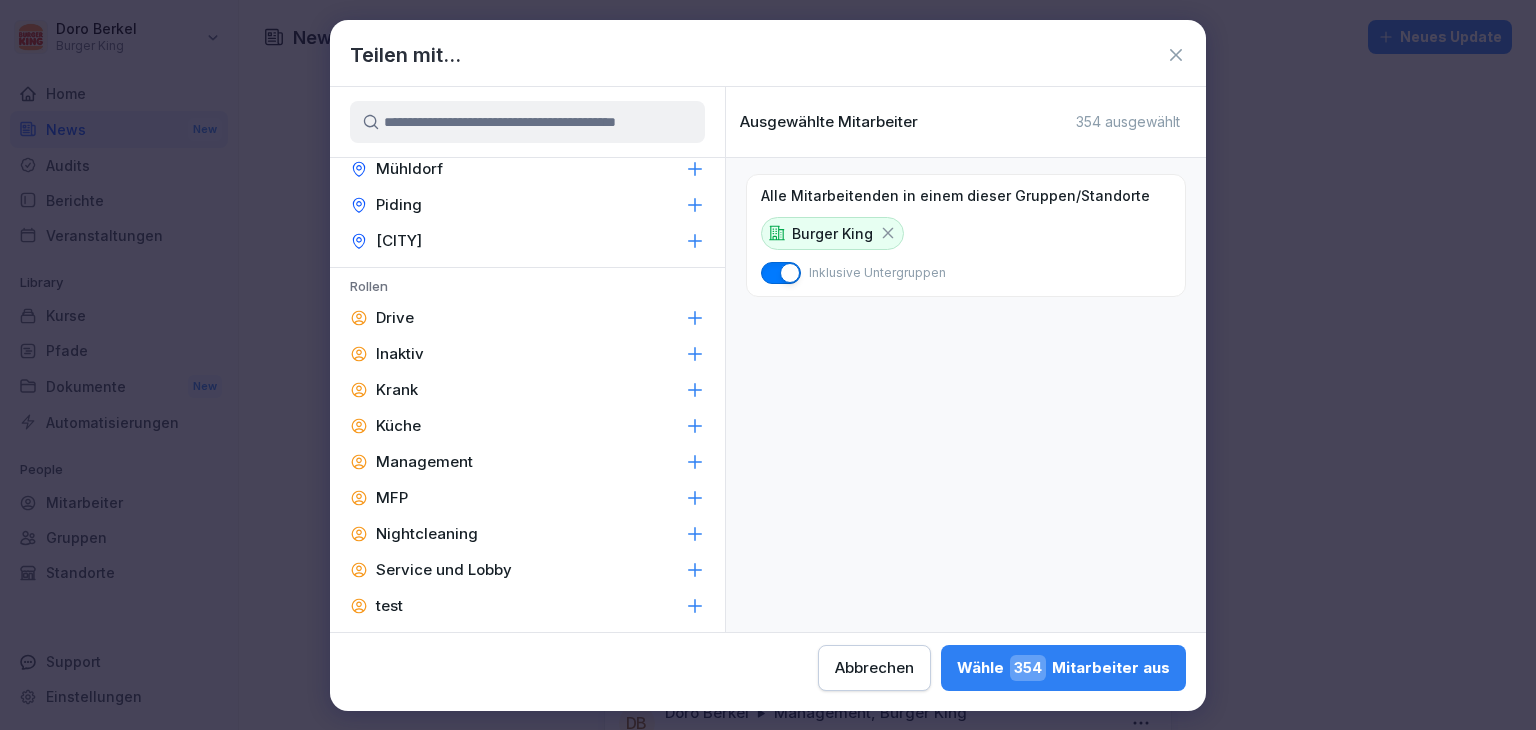 click on "Management" at bounding box center [424, 462] 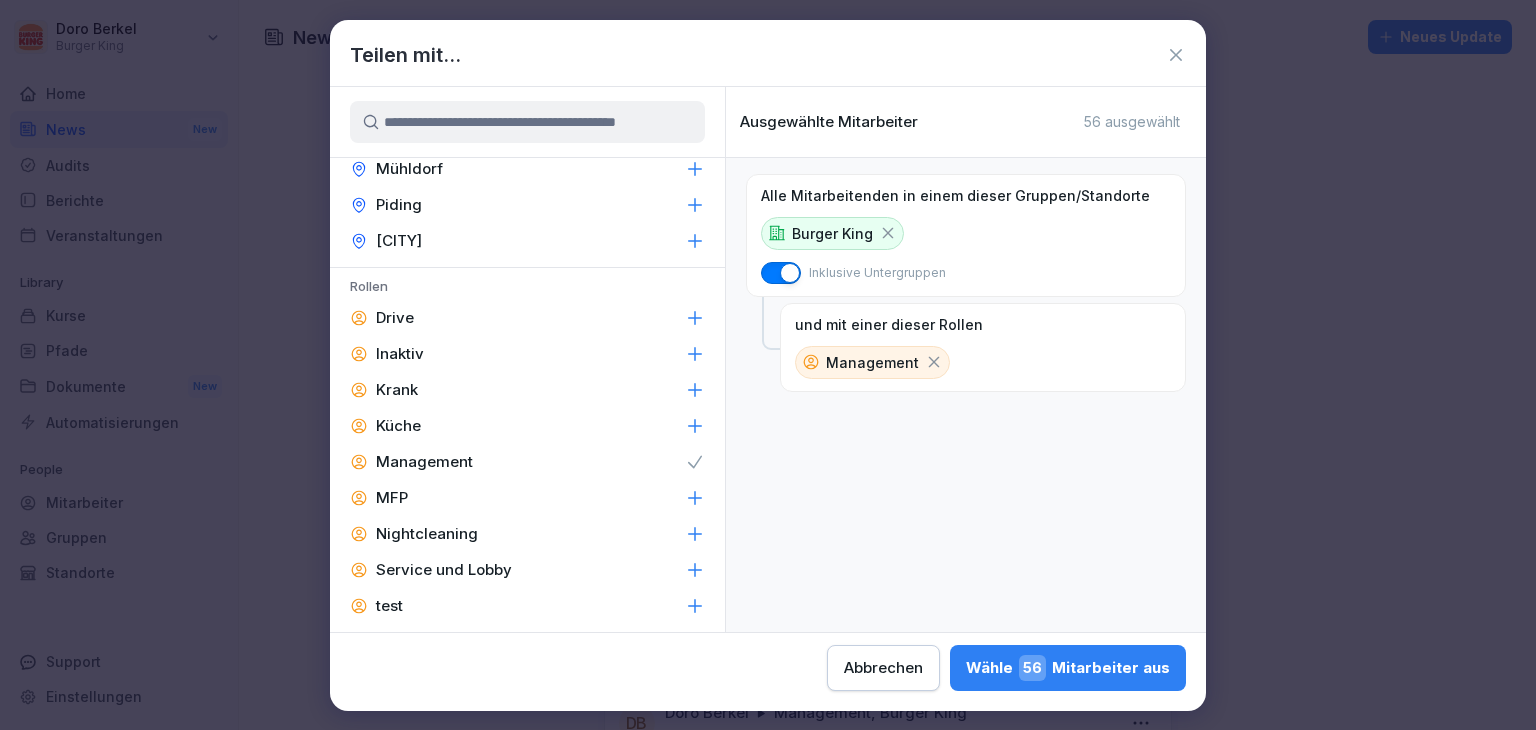 click on "Wähle 56 Mitarbeiter aus" at bounding box center [1068, 668] 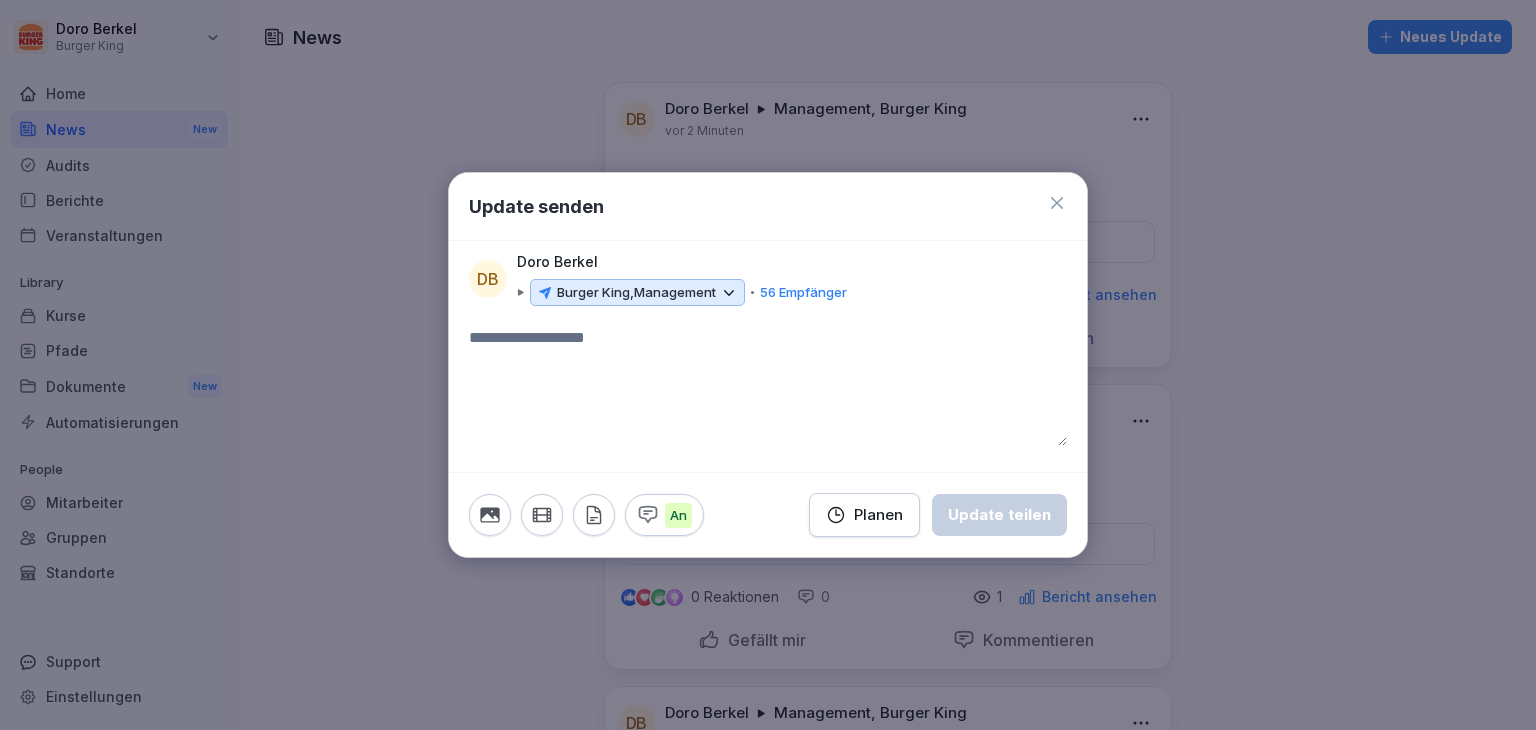 click 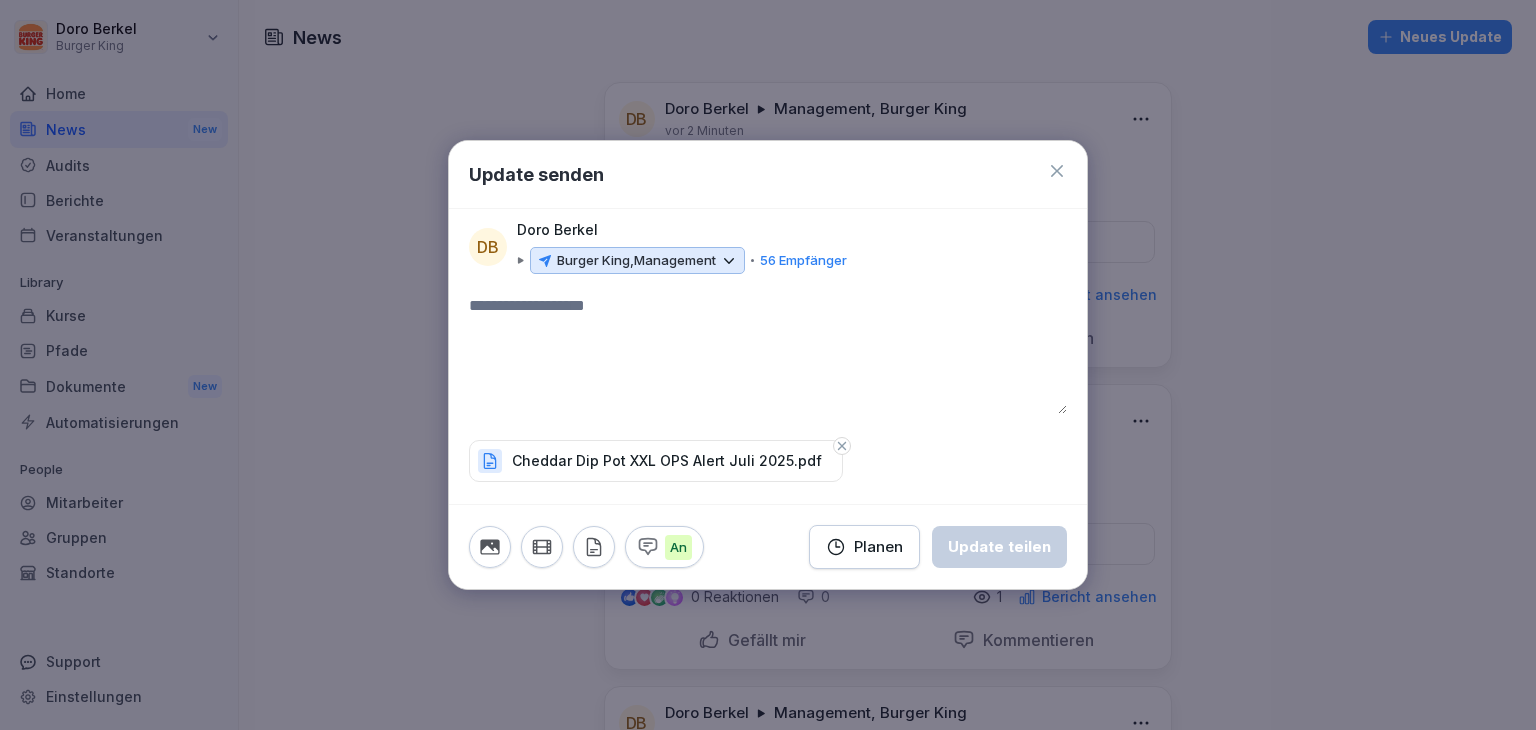 click at bounding box center (768, 354) 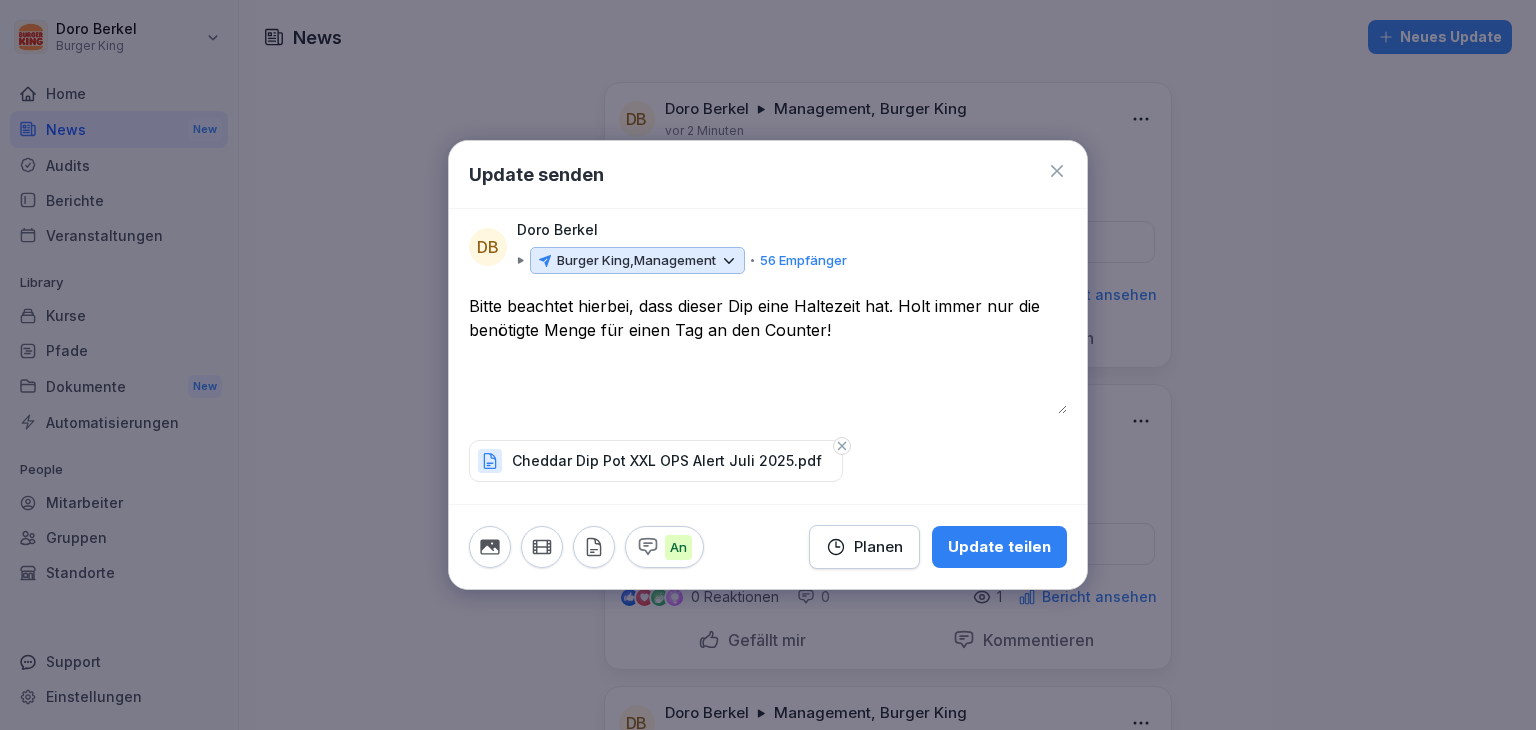 type on "**********" 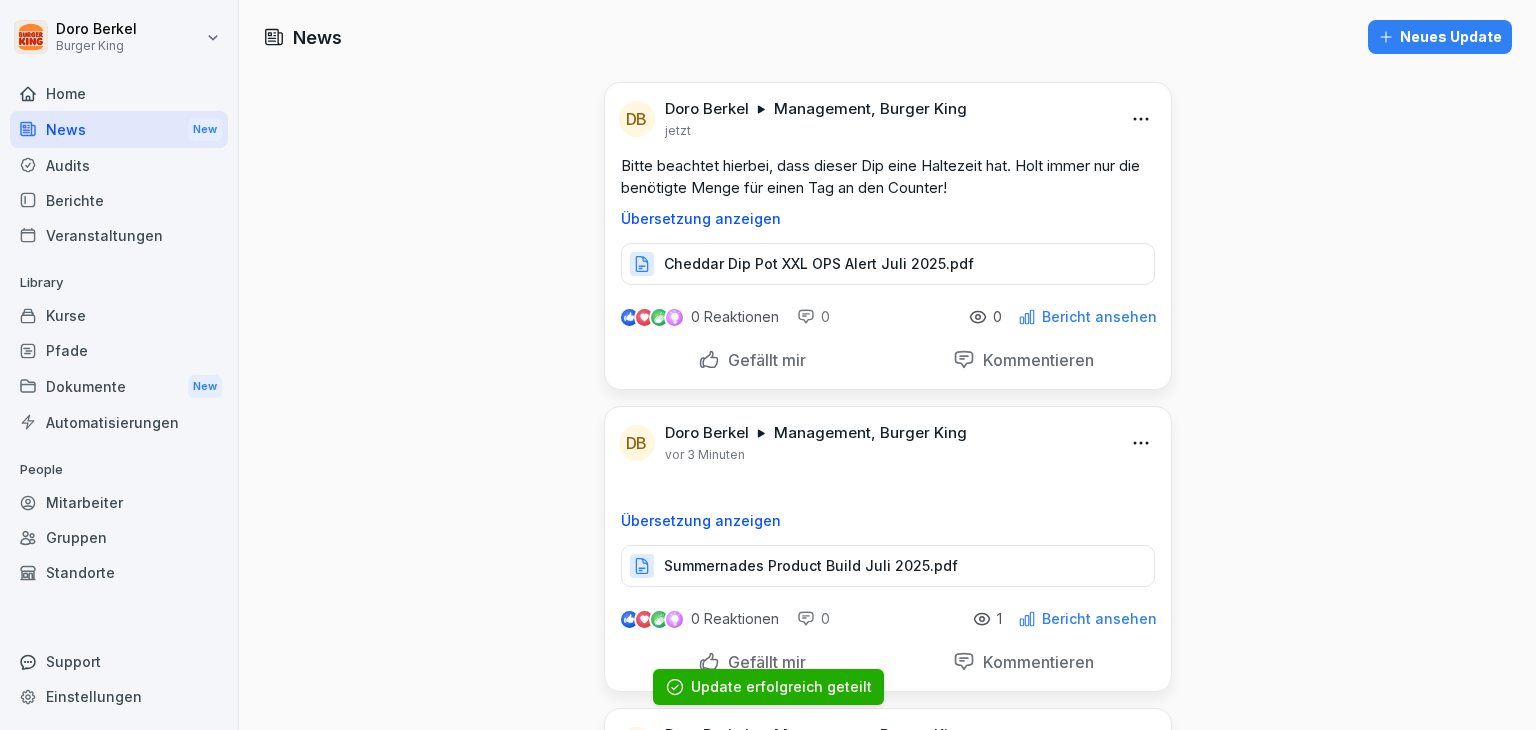 click on "Dokumente New" at bounding box center (119, 386) 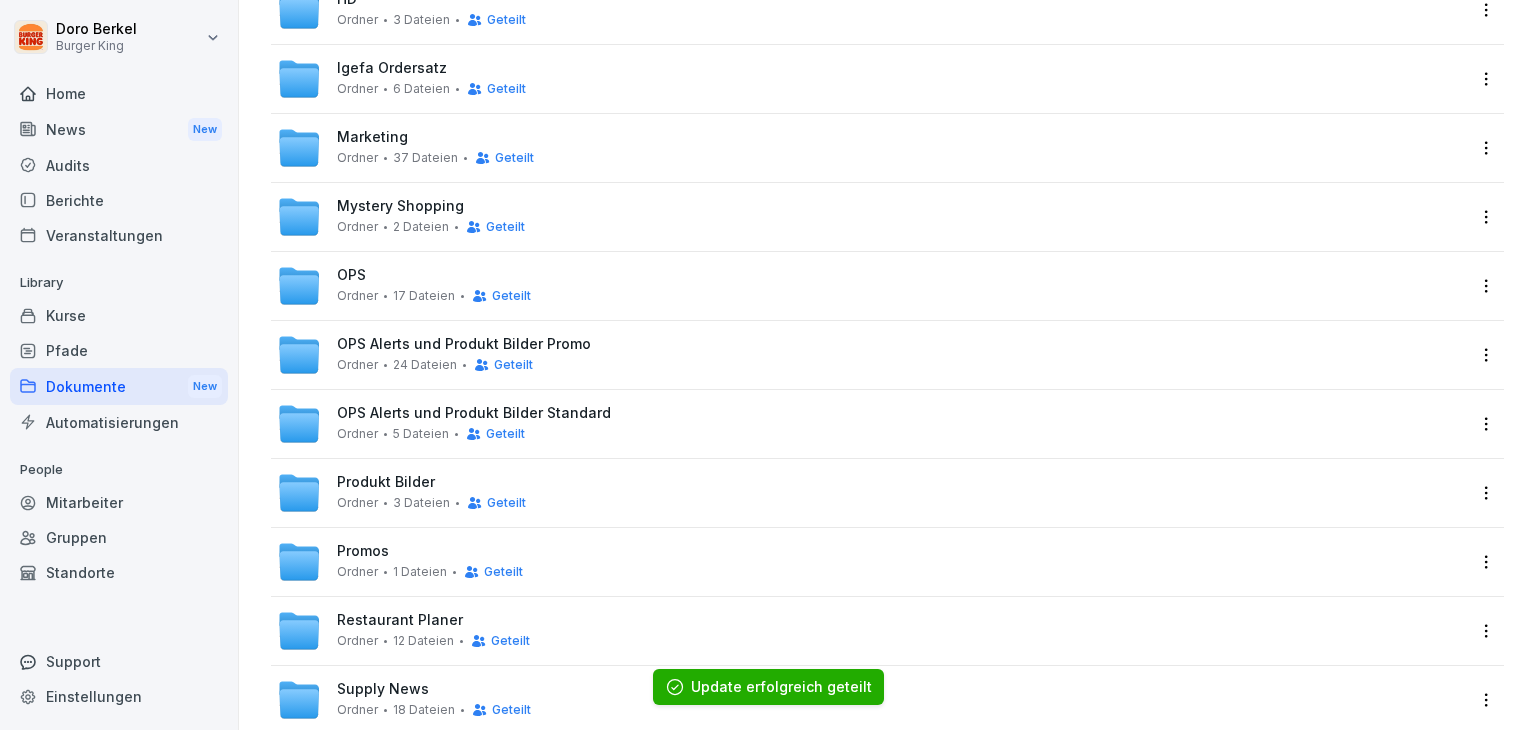 scroll, scrollTop: 400, scrollLeft: 0, axis: vertical 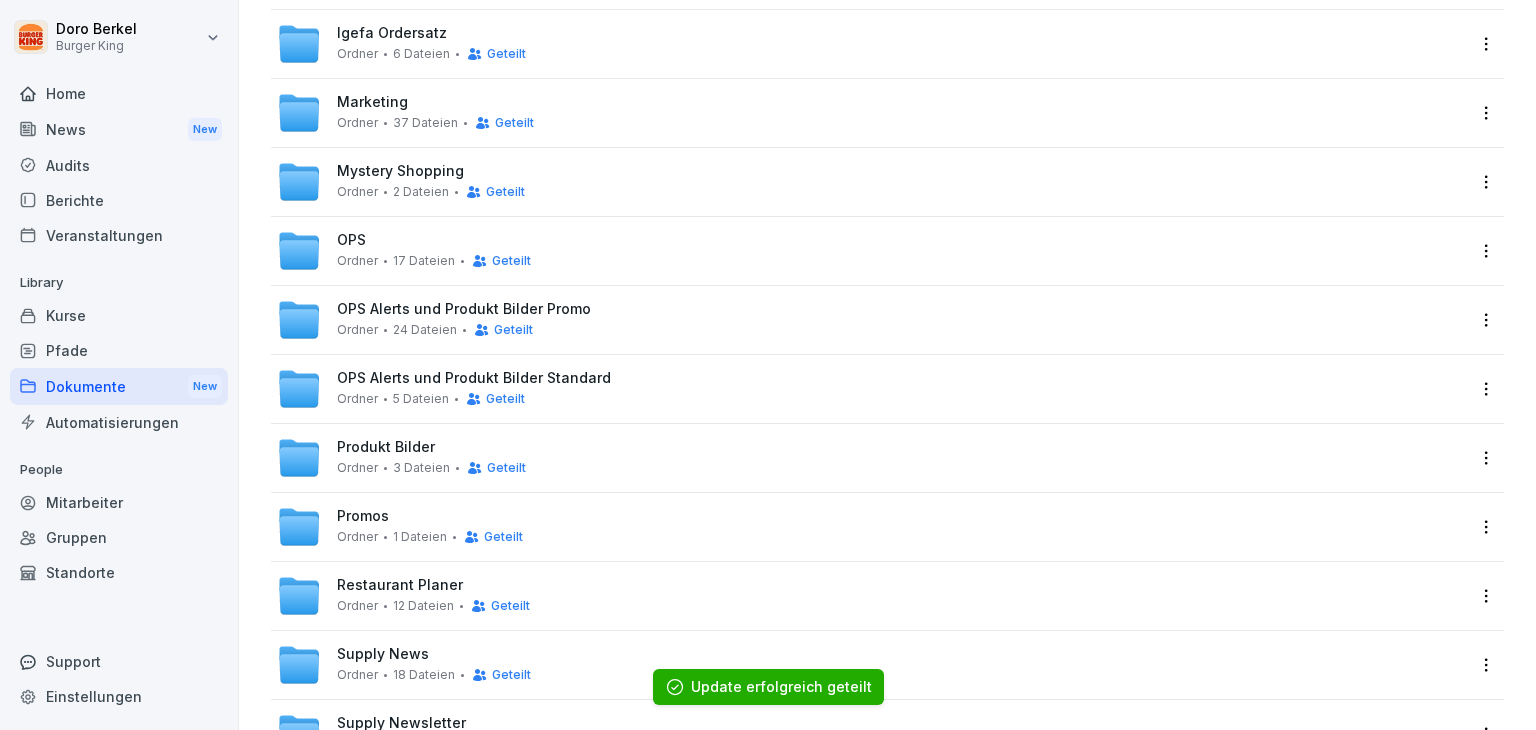 click on "5 Dateien" at bounding box center (421, 399) 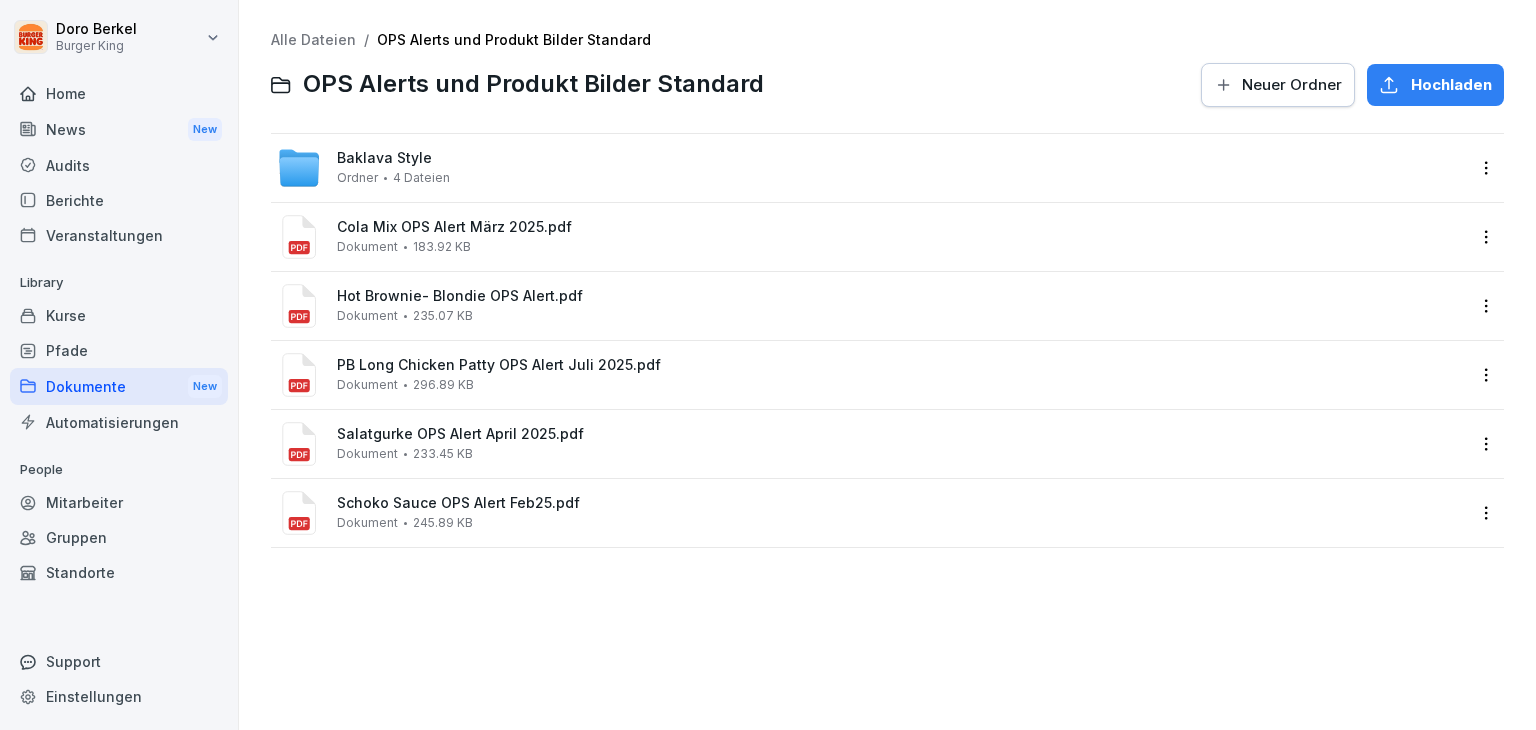 click on "Hochladen" at bounding box center (1451, 85) 